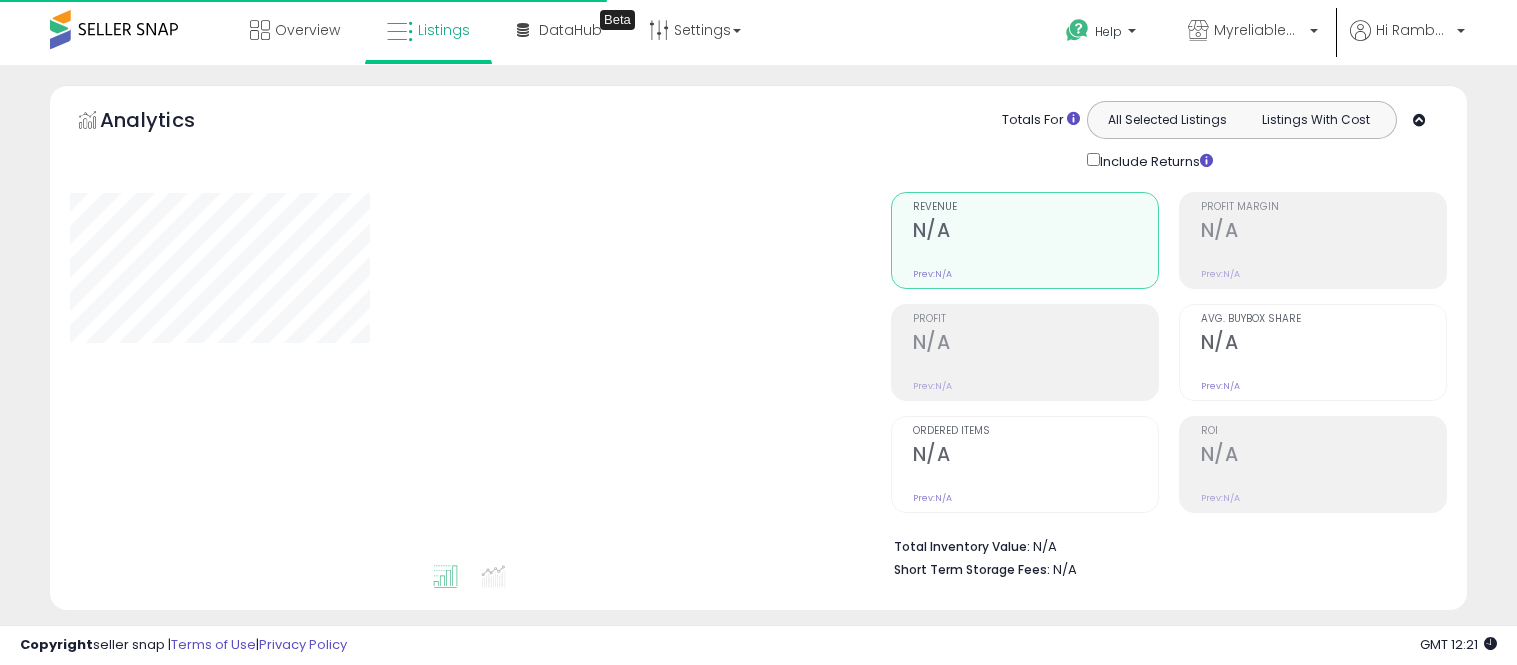select on "**" 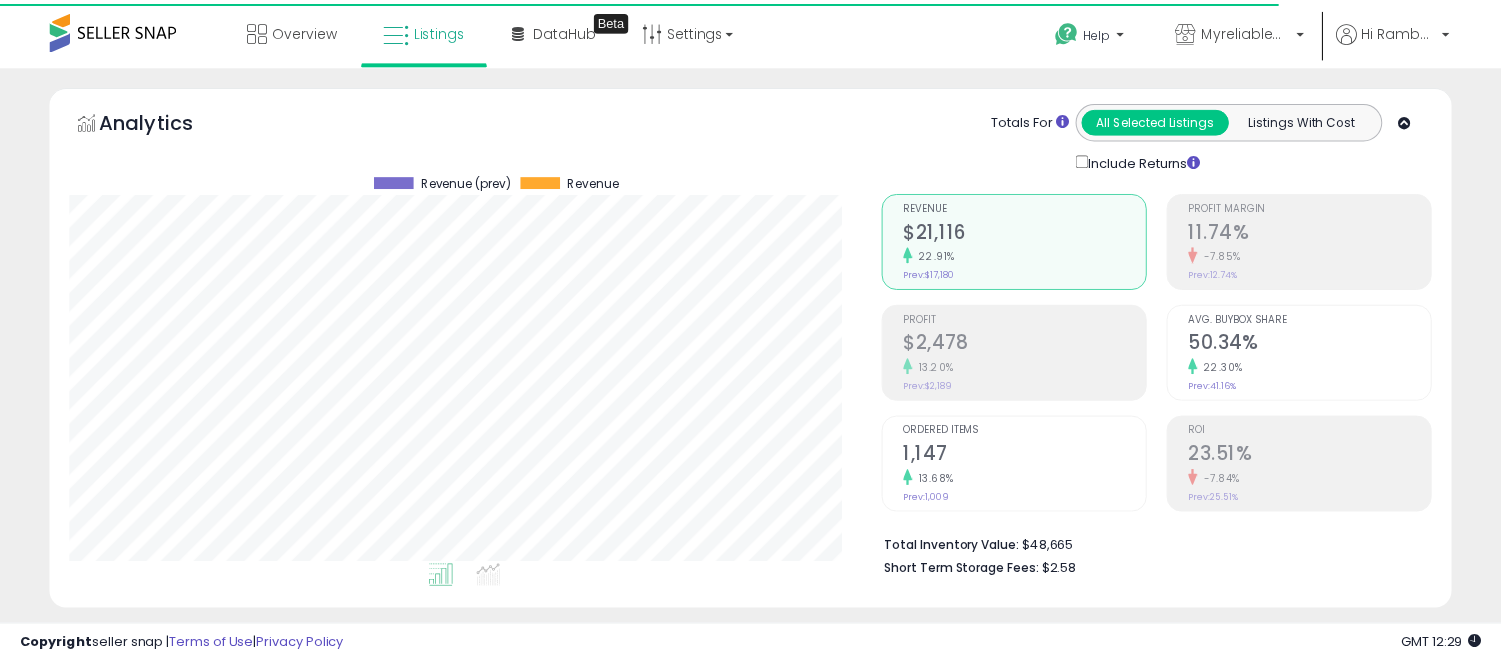 scroll, scrollTop: 0, scrollLeft: 0, axis: both 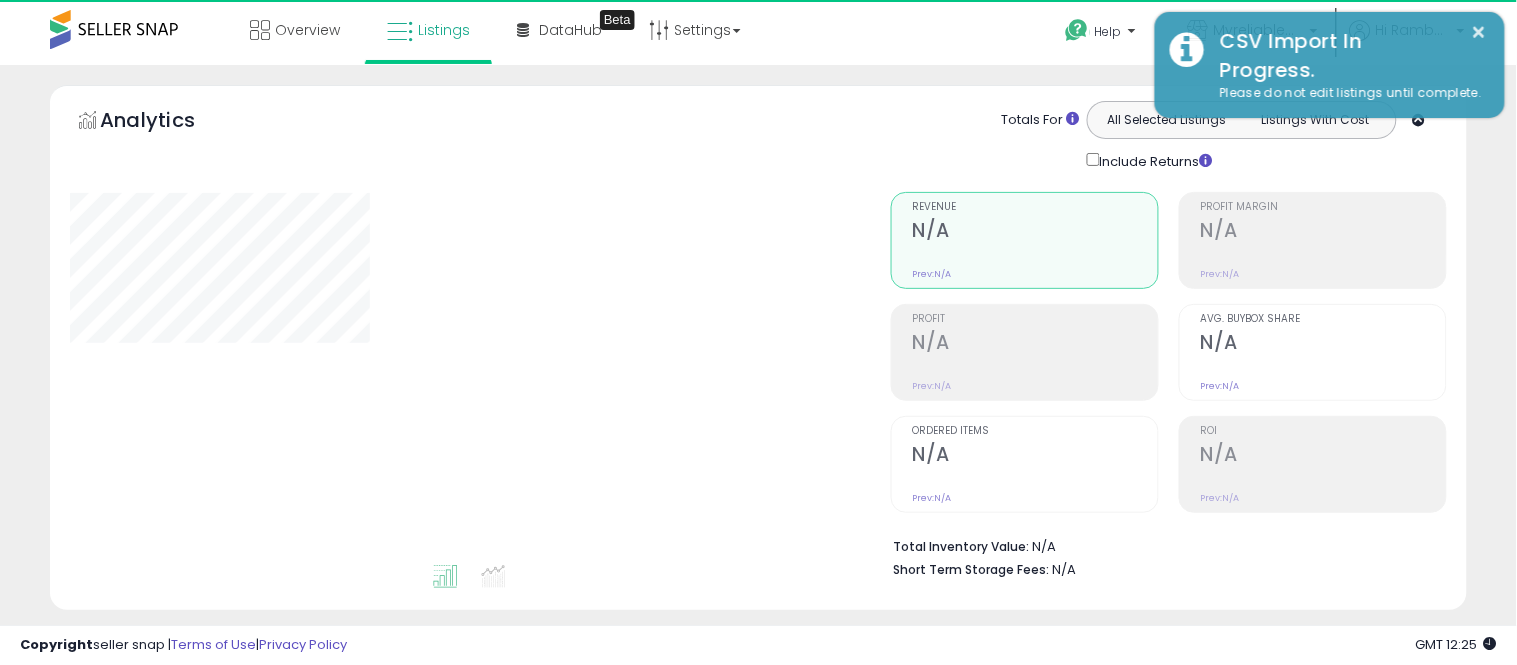 select on "**" 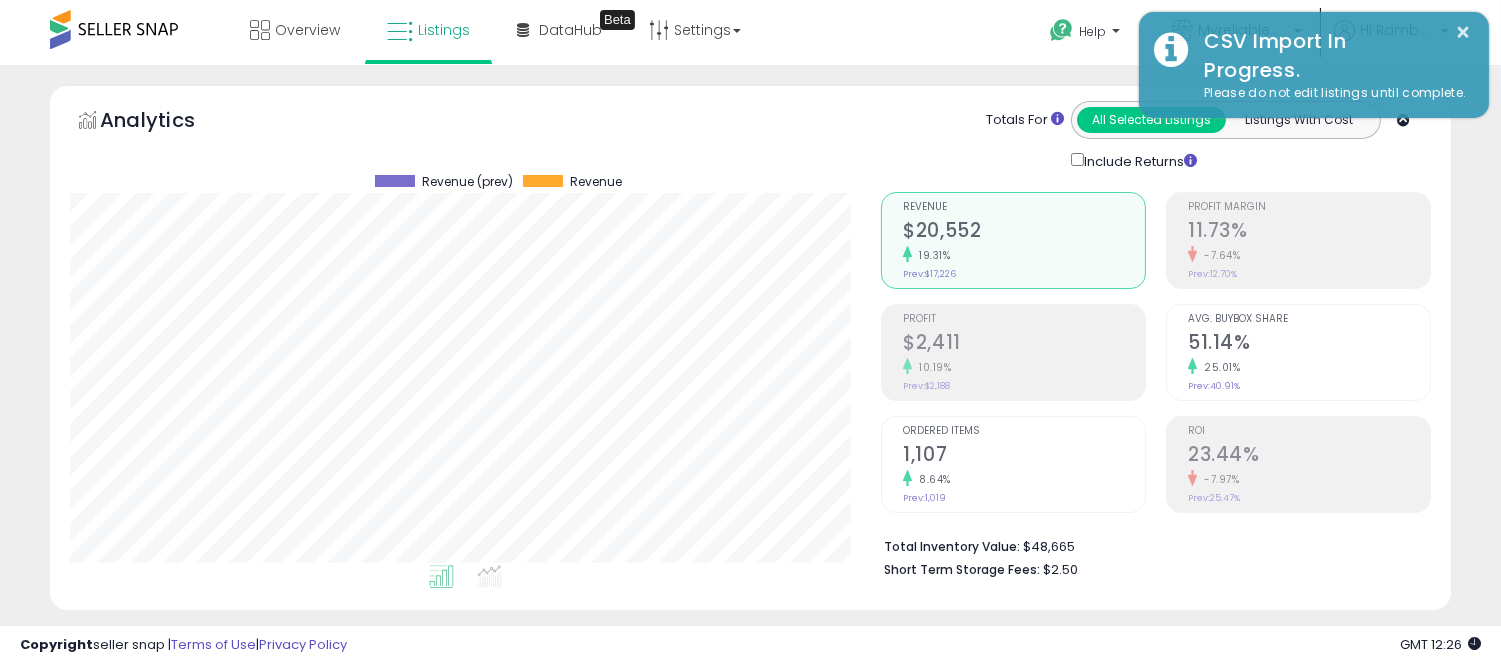 scroll, scrollTop: 999590, scrollLeft: 999188, axis: both 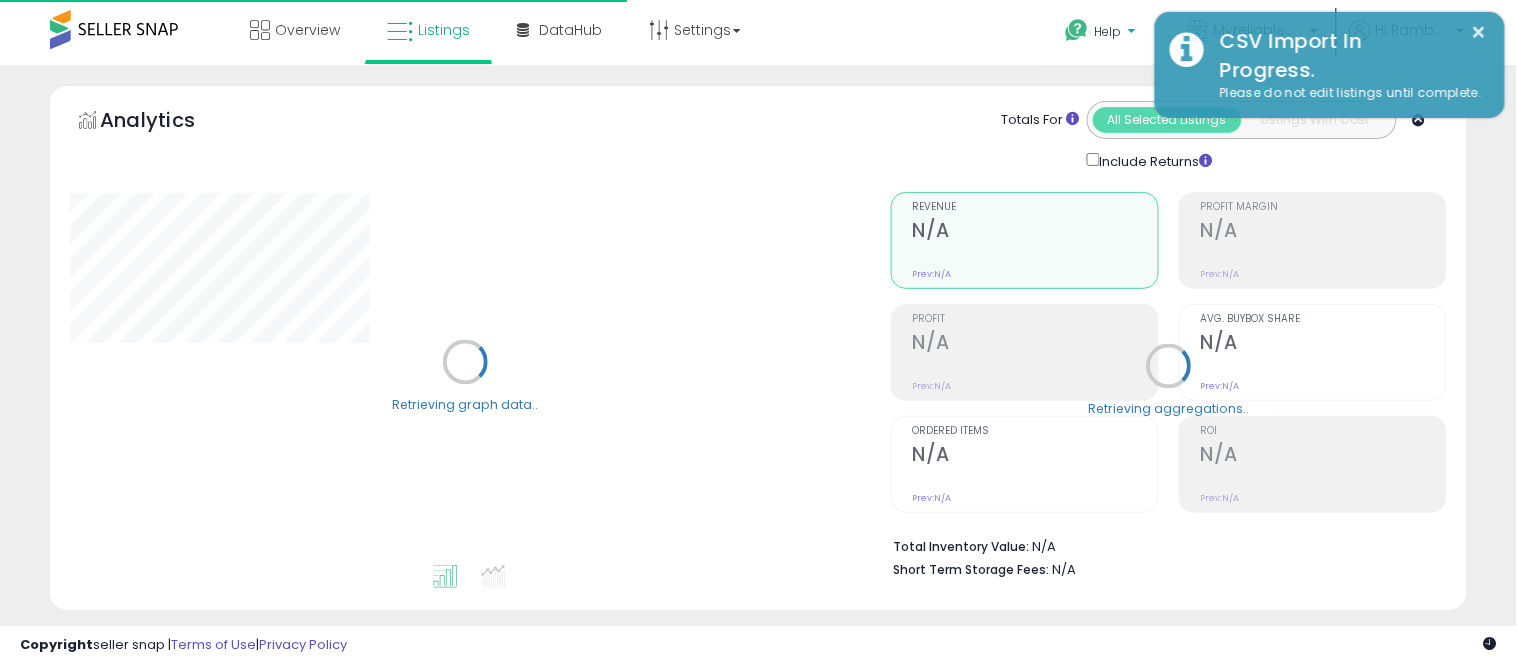 select on "**" 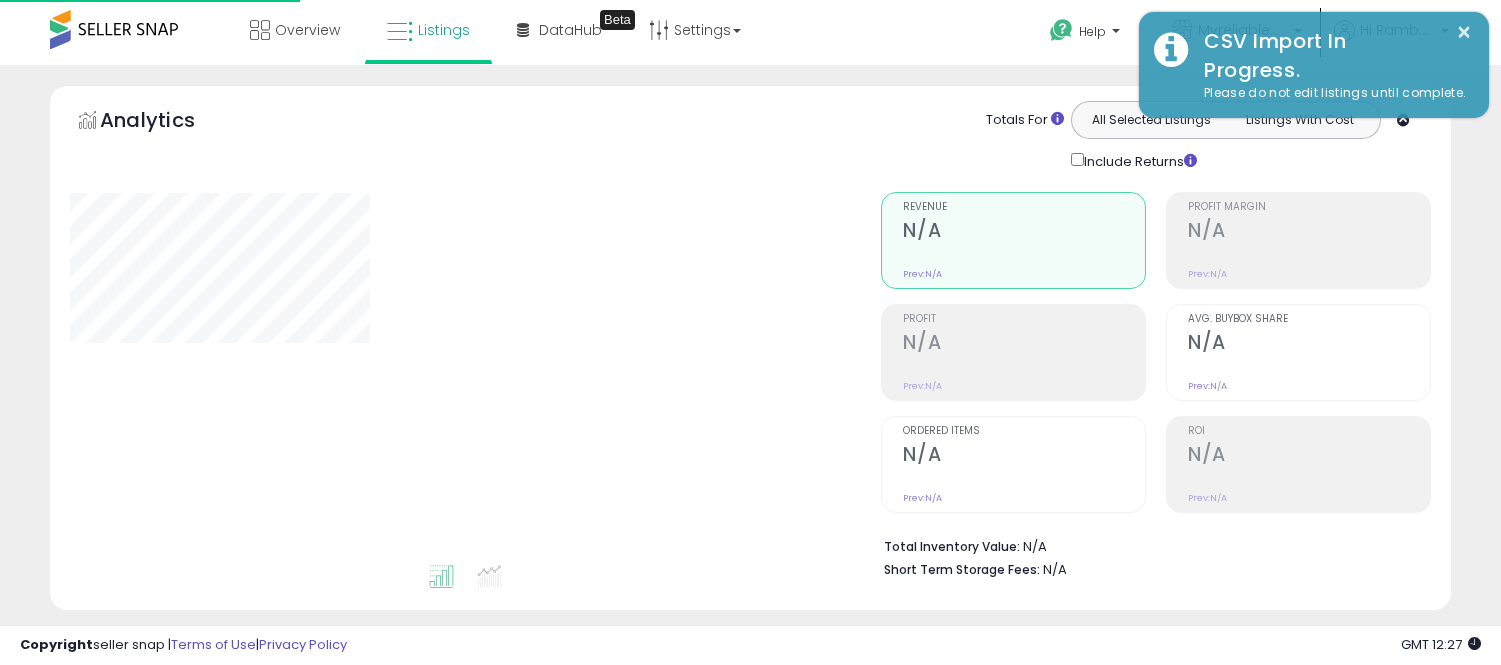 select on "**" 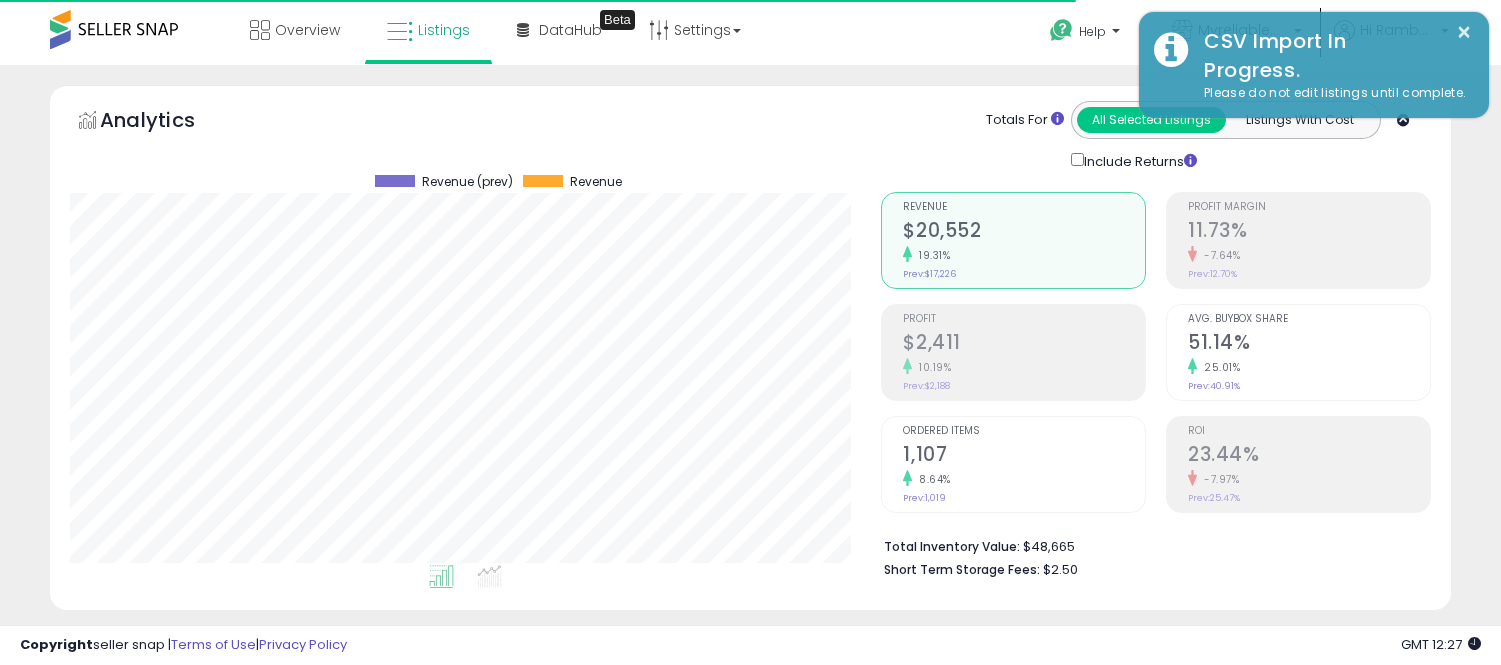 scroll, scrollTop: 0, scrollLeft: 0, axis: both 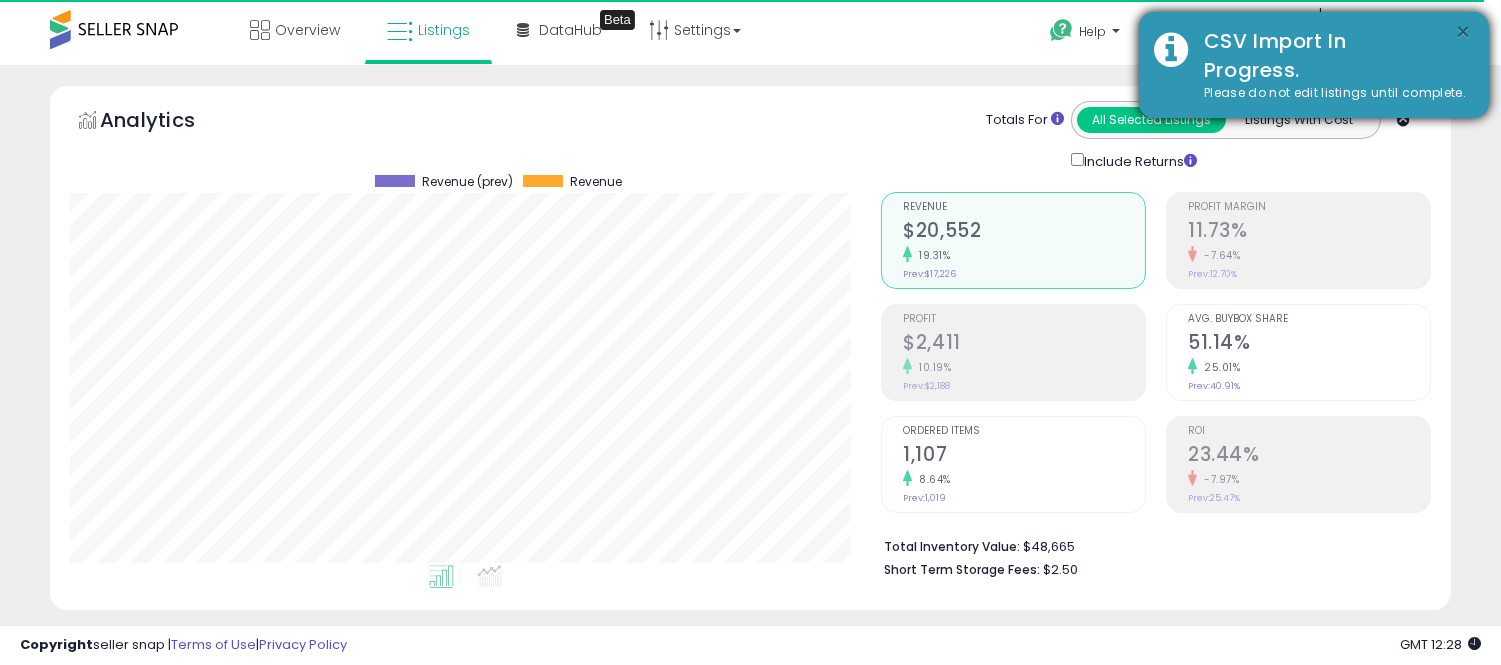 click on "×" at bounding box center (1464, 32) 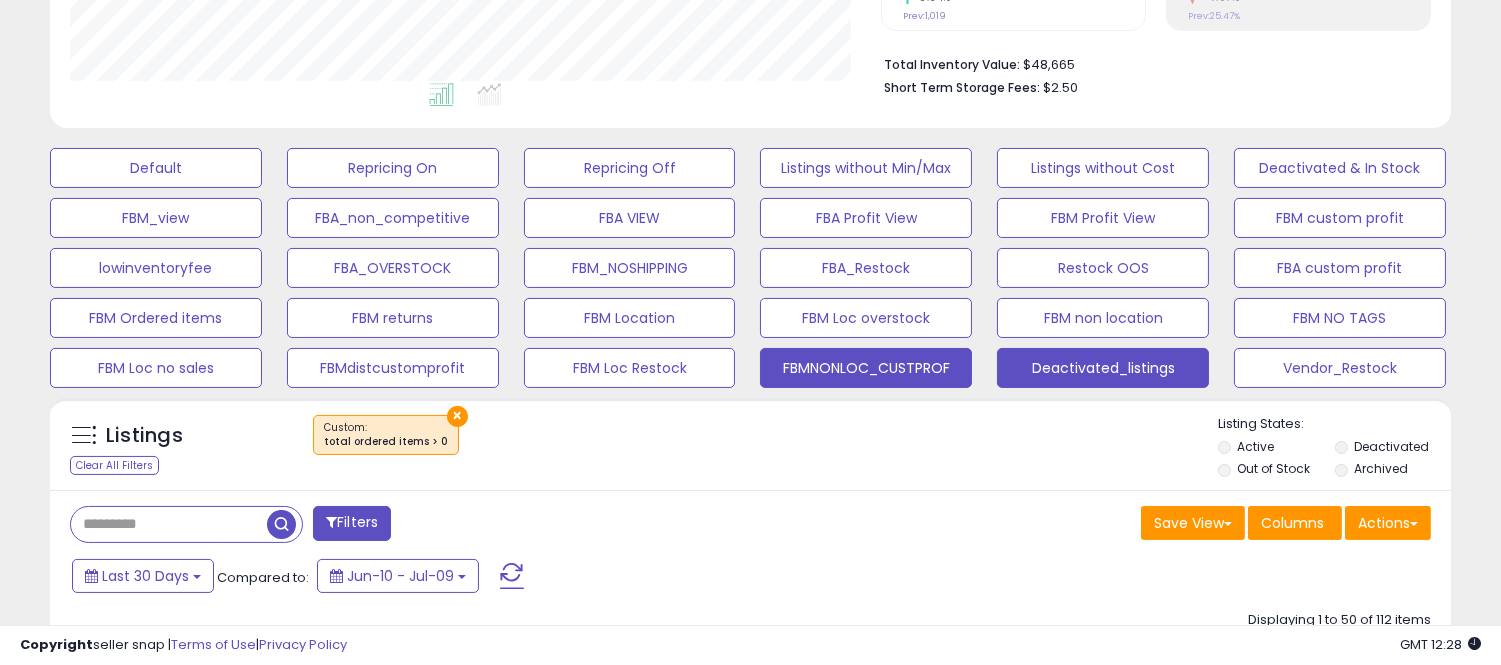 scroll, scrollTop: 0, scrollLeft: 0, axis: both 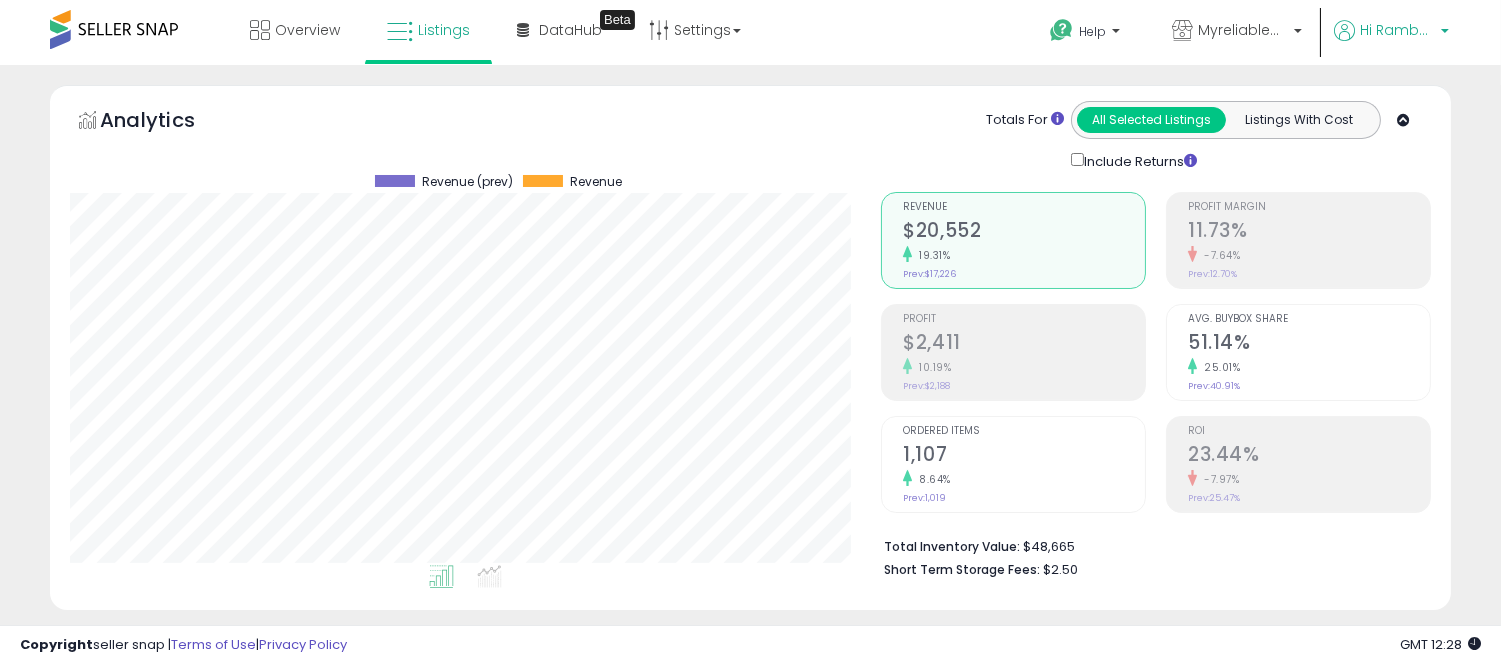 click on "Hi Rambabu" at bounding box center (1397, 30) 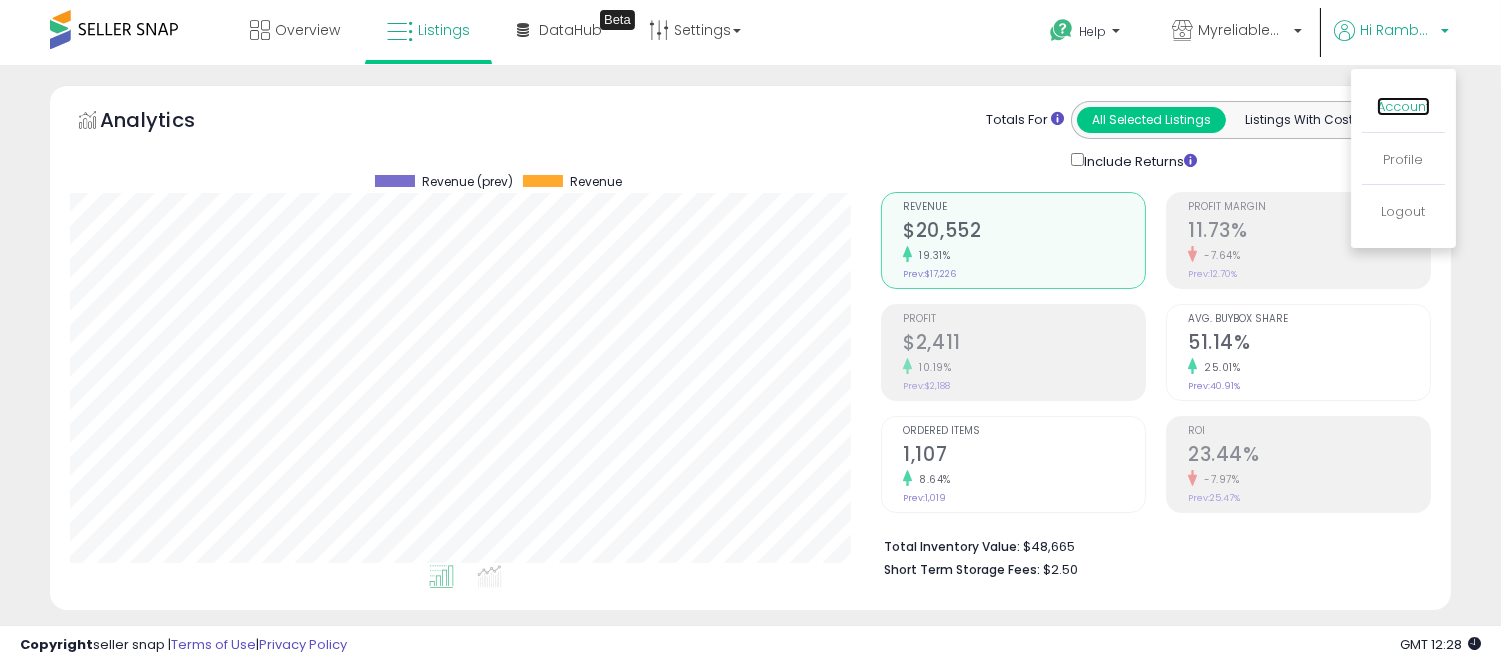 click on "Account" at bounding box center (1403, 106) 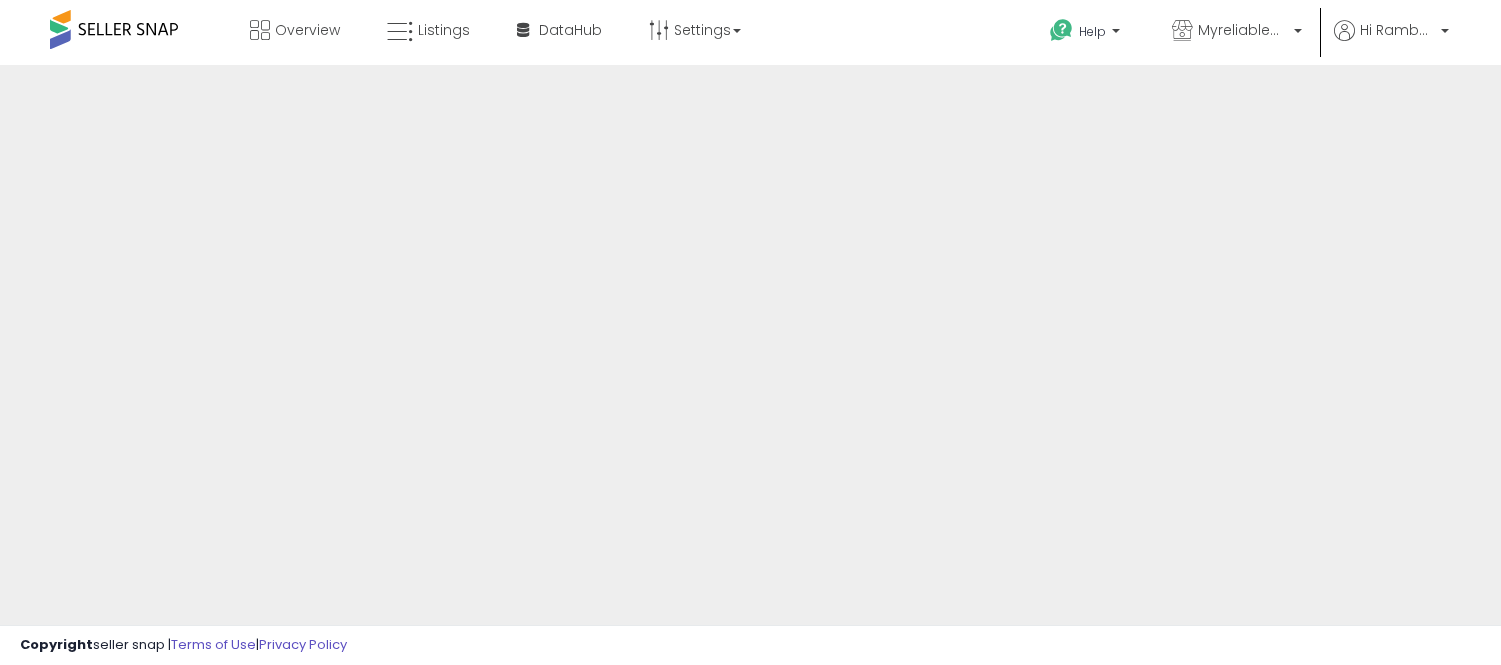 scroll, scrollTop: 0, scrollLeft: 0, axis: both 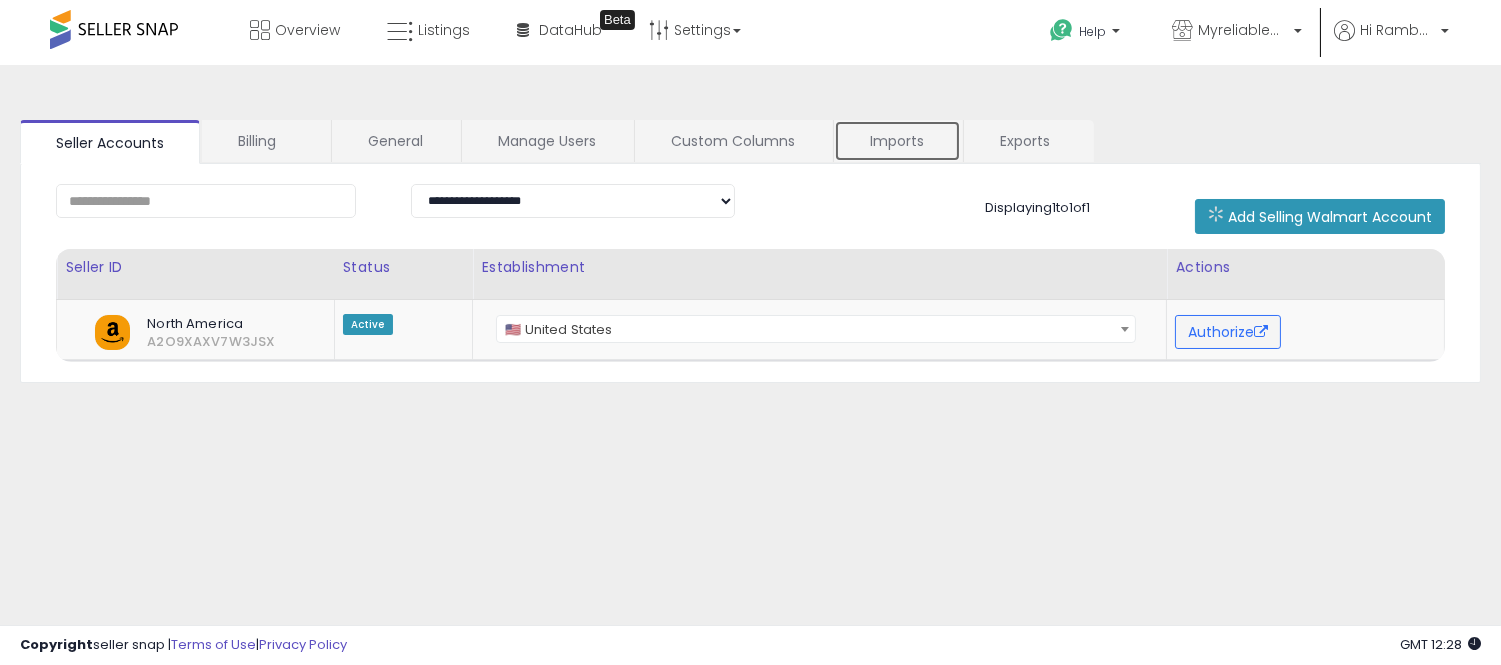 click on "Imports" at bounding box center [897, 141] 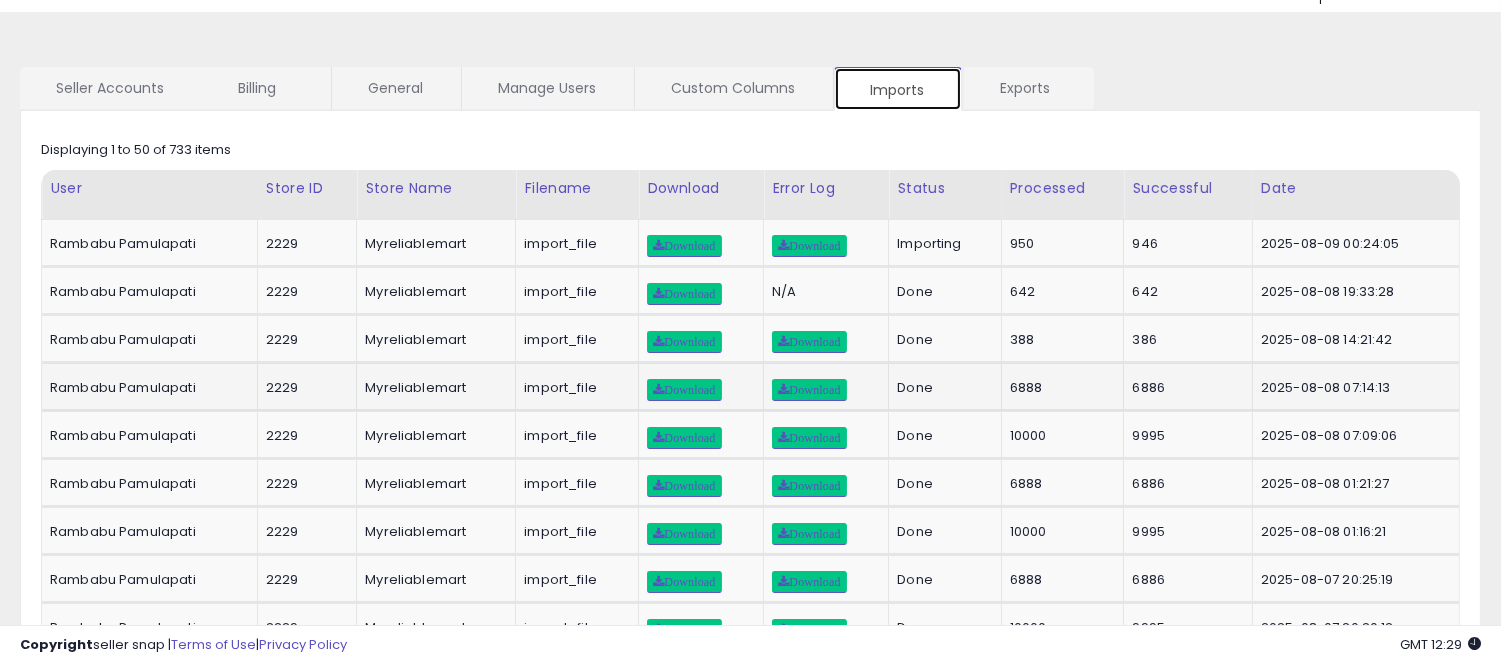 scroll, scrollTop: 52, scrollLeft: 0, axis: vertical 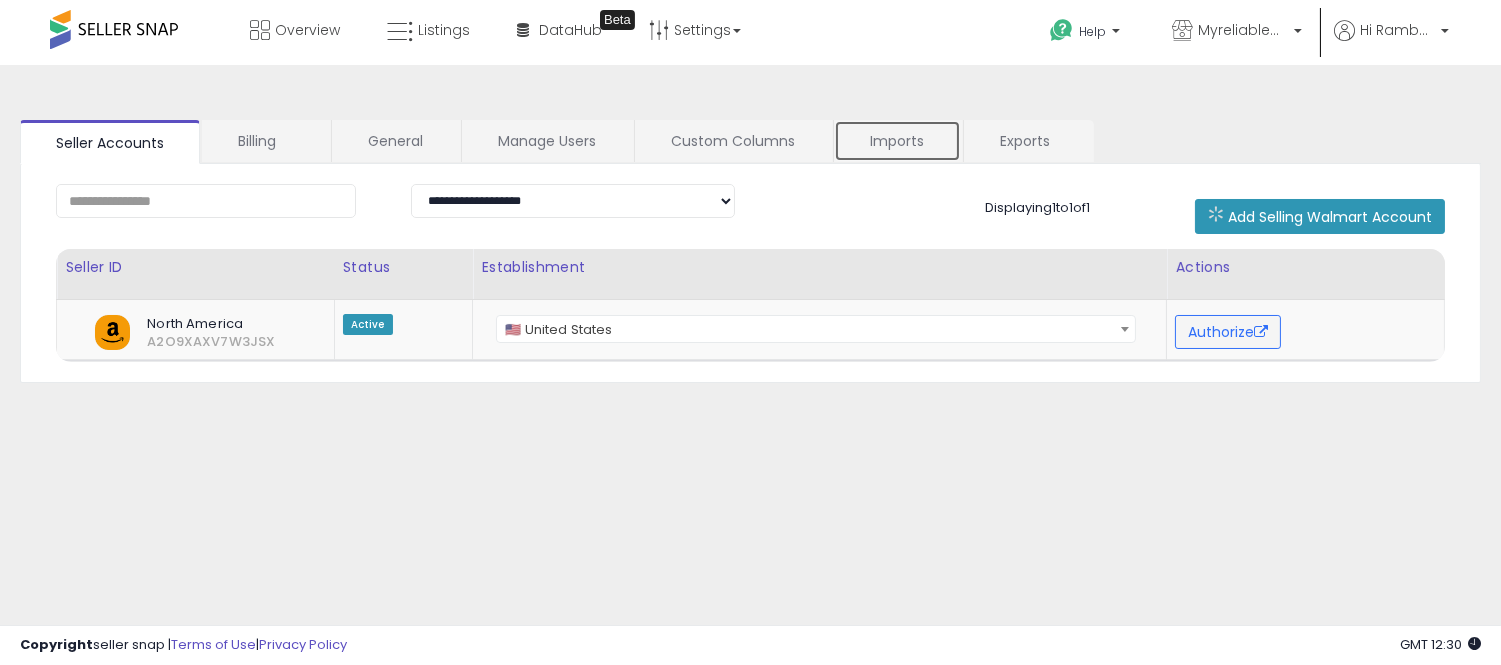 click on "Imports" at bounding box center [897, 141] 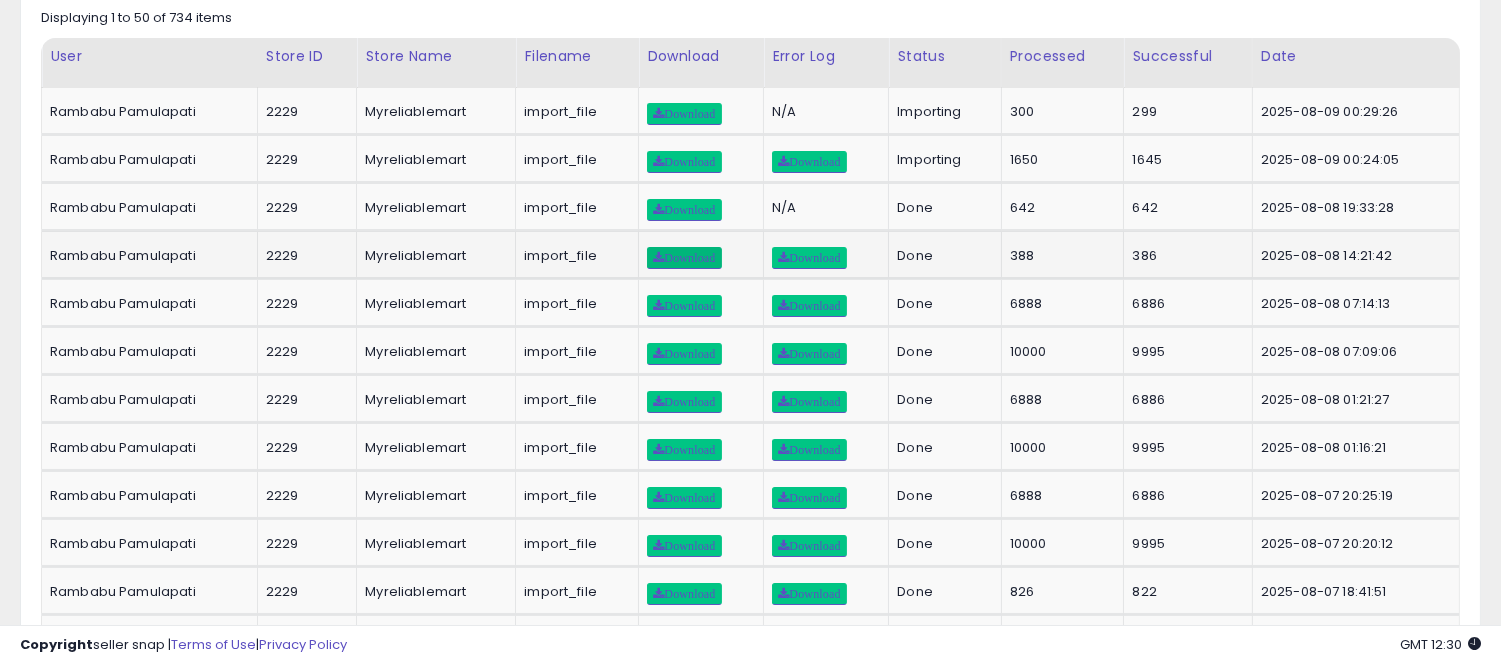 scroll, scrollTop: 0, scrollLeft: 0, axis: both 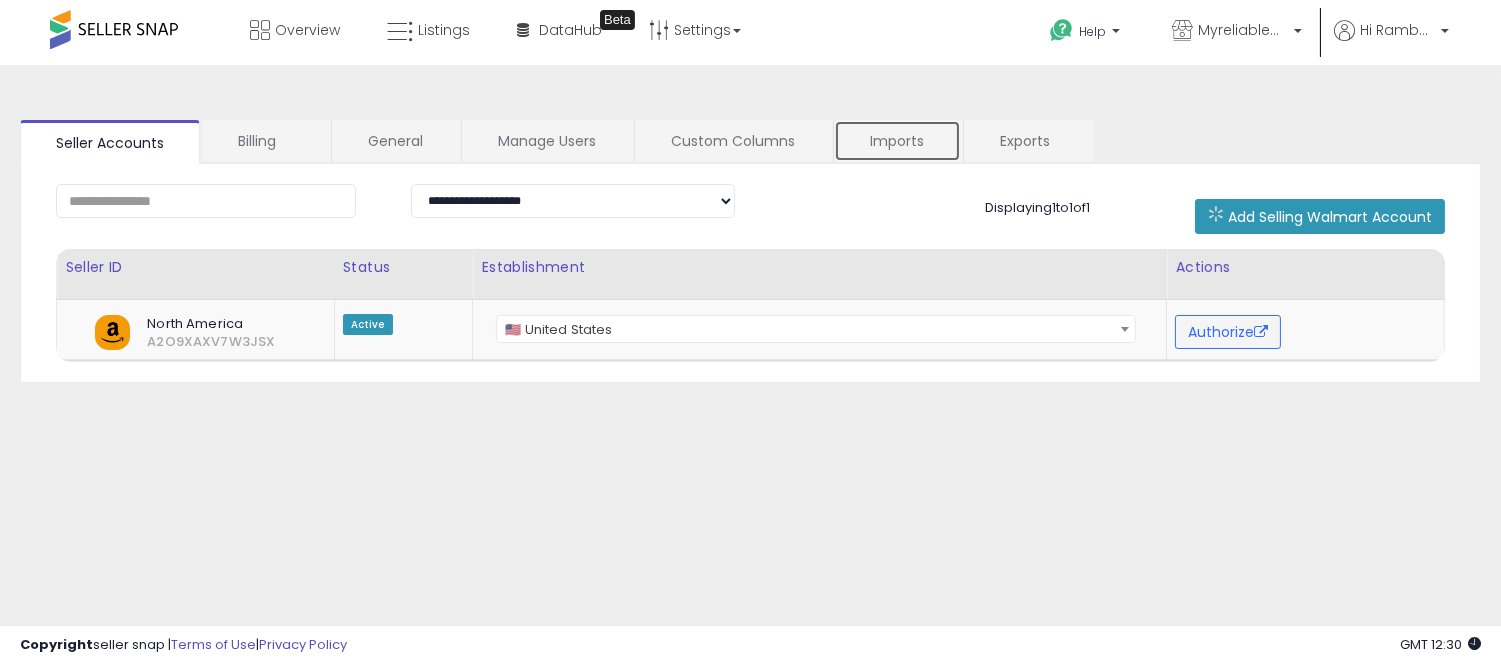 click on "Imports" at bounding box center (897, 141) 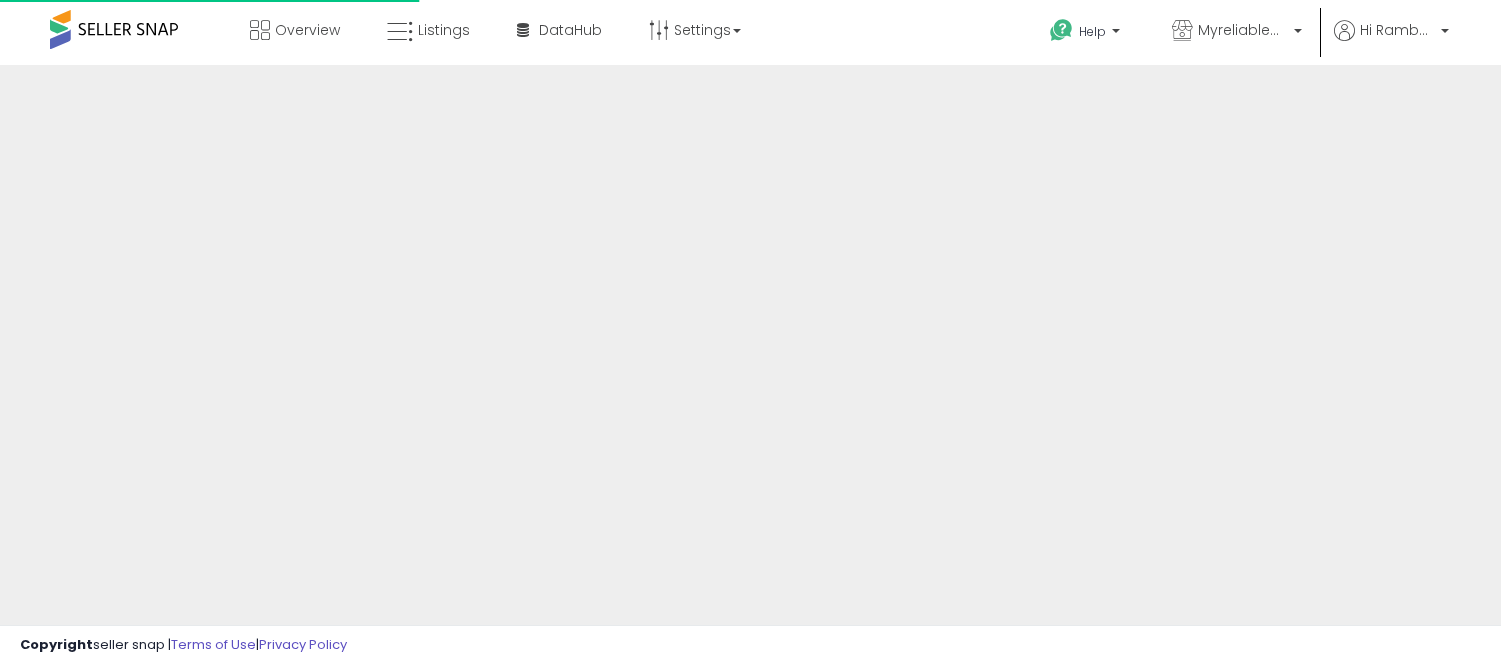 scroll, scrollTop: 0, scrollLeft: 0, axis: both 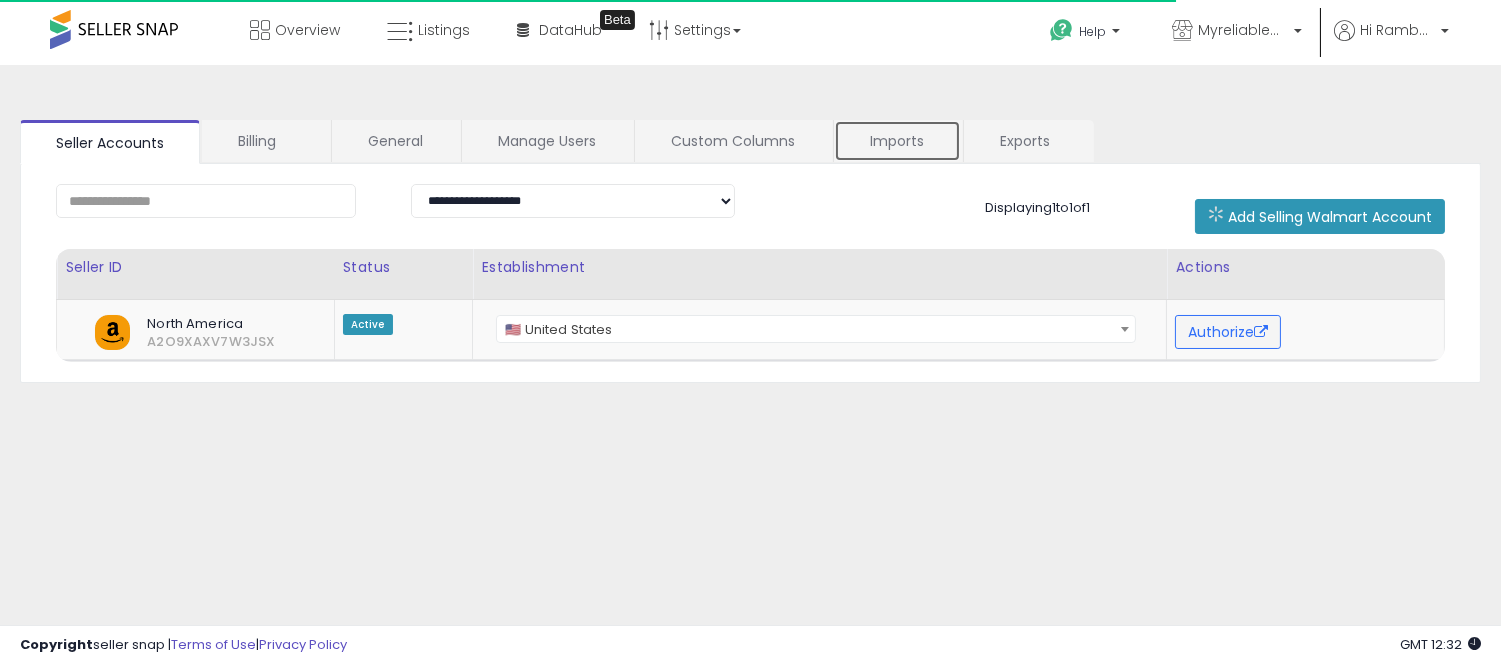 click on "Imports" at bounding box center (897, 141) 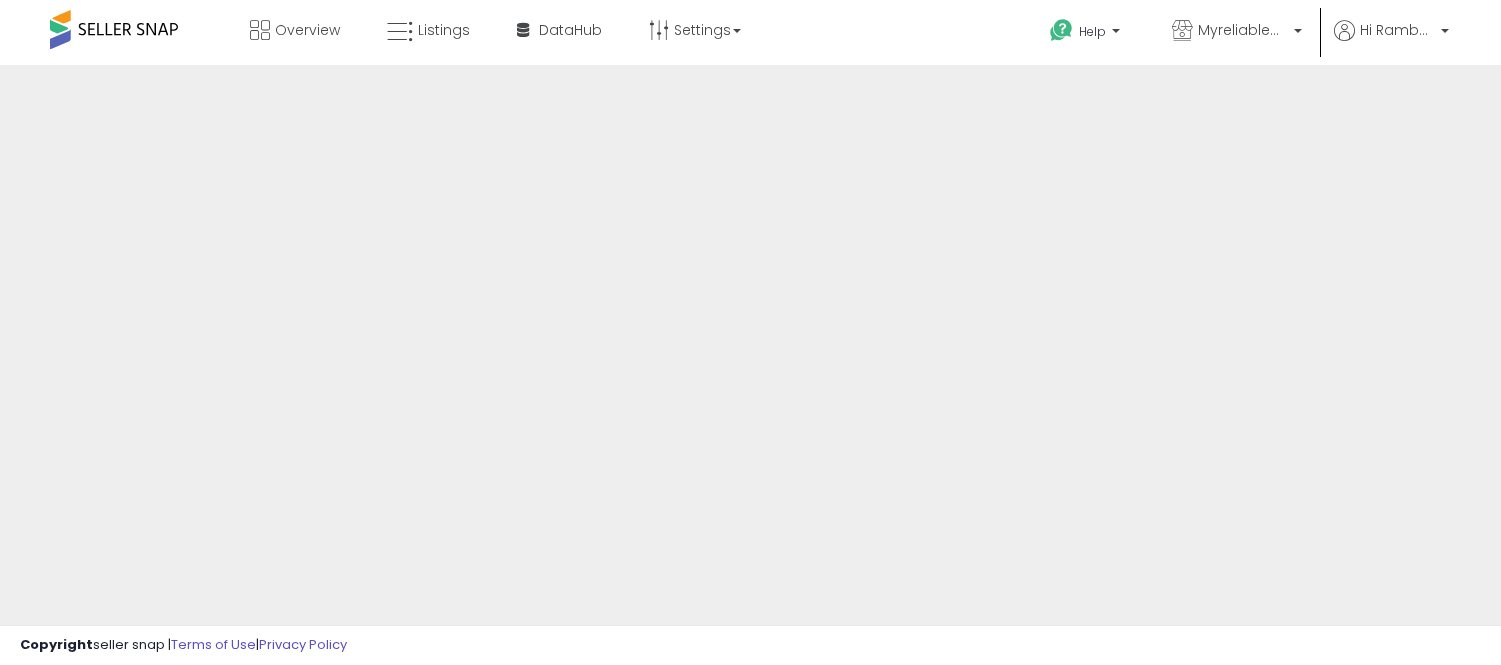 scroll, scrollTop: 0, scrollLeft: 0, axis: both 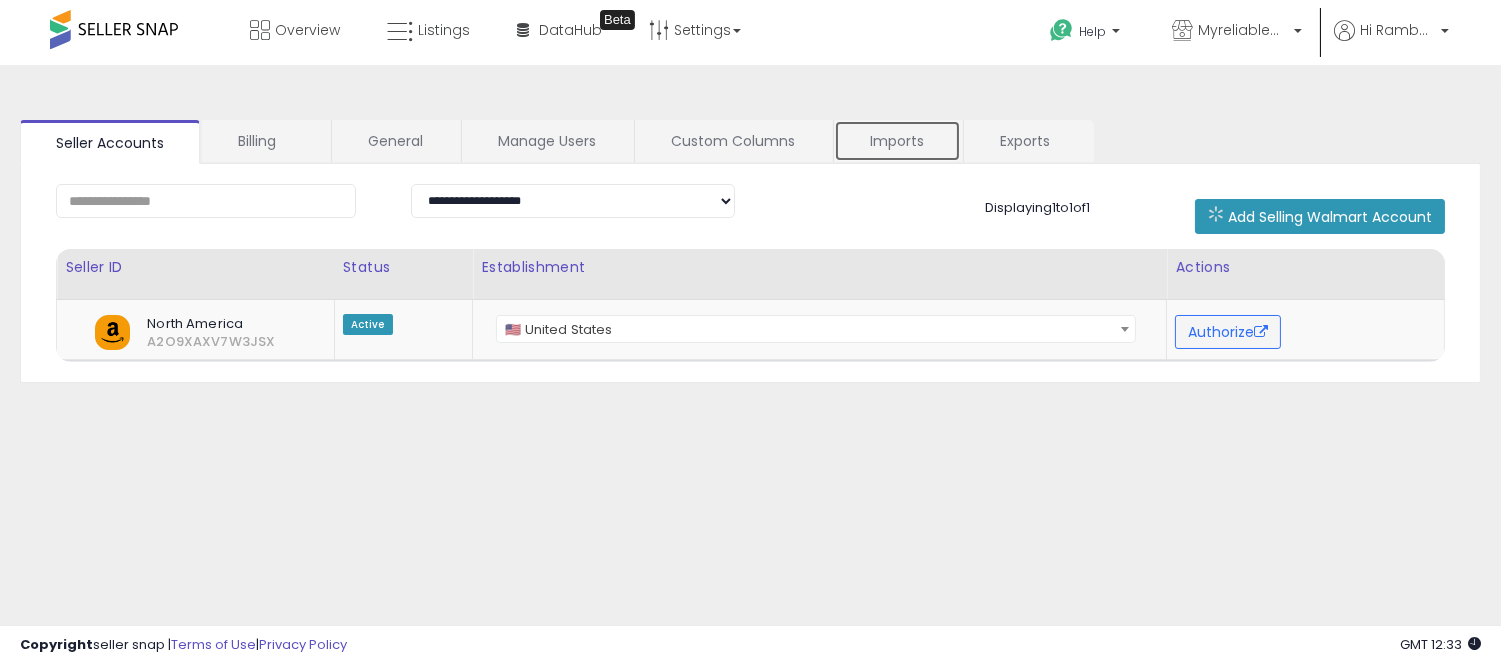 click on "Imports" at bounding box center (897, 141) 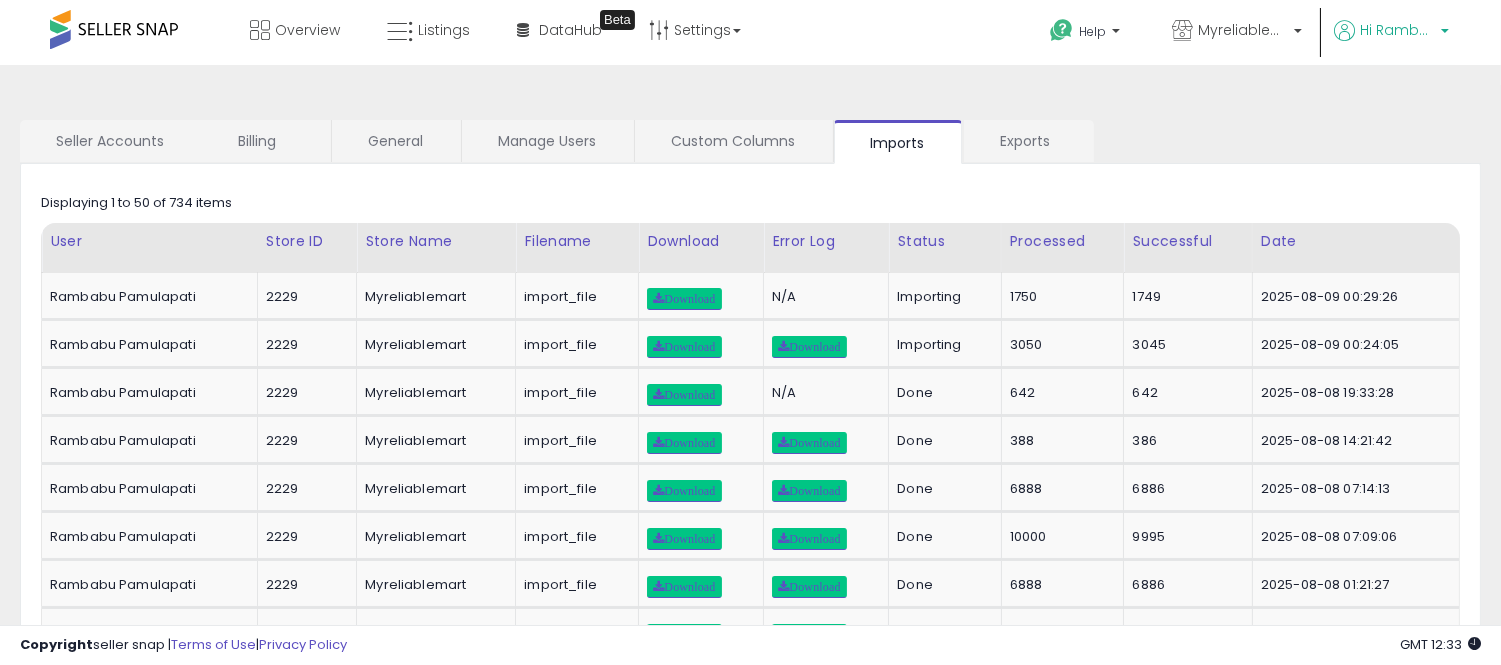 click on "Hi Rambabu" at bounding box center [1397, 30] 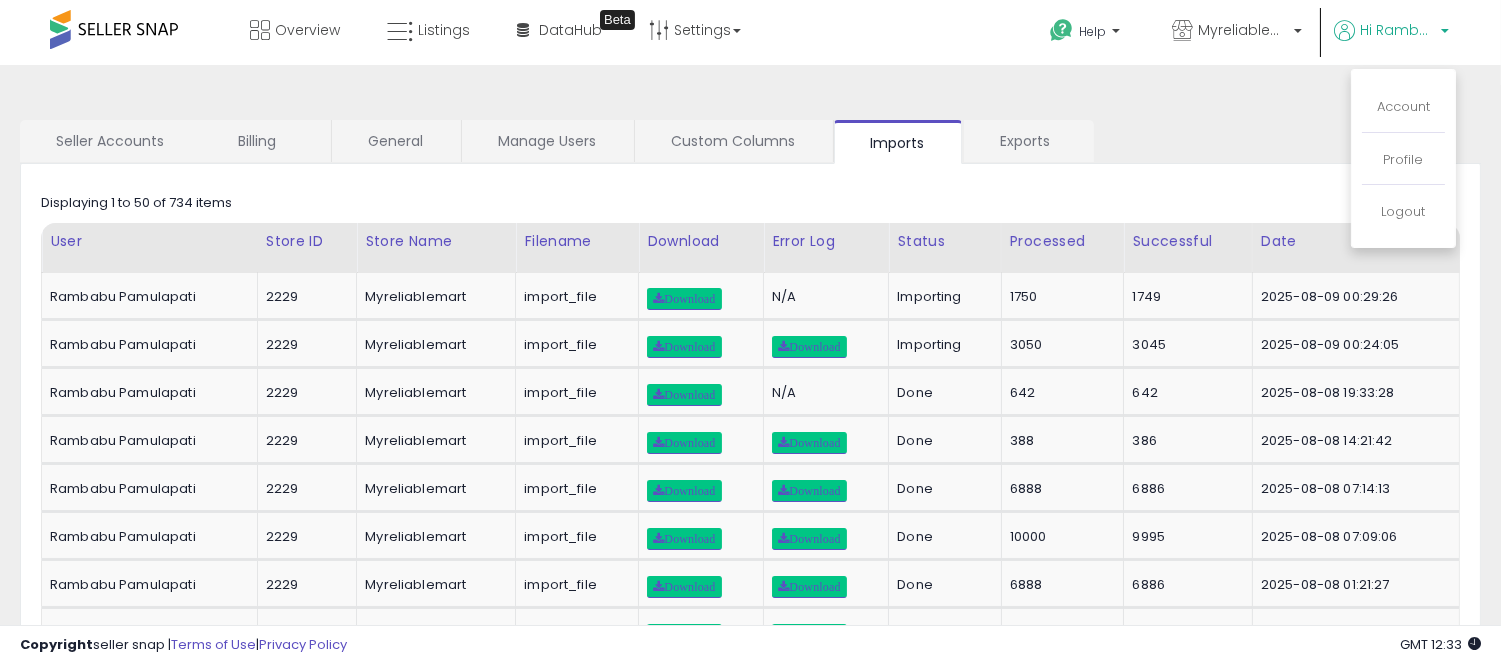click on "**********" at bounding box center (750, 1444) 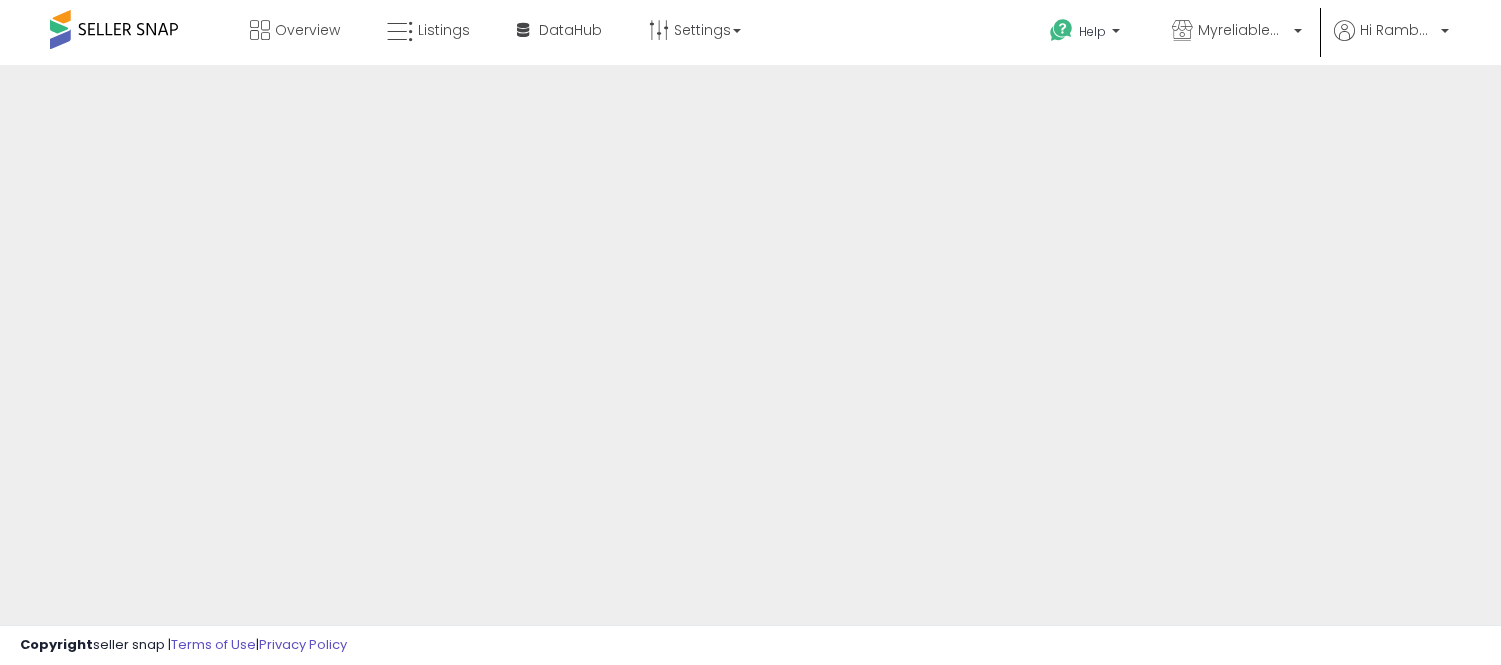 scroll, scrollTop: 0, scrollLeft: 0, axis: both 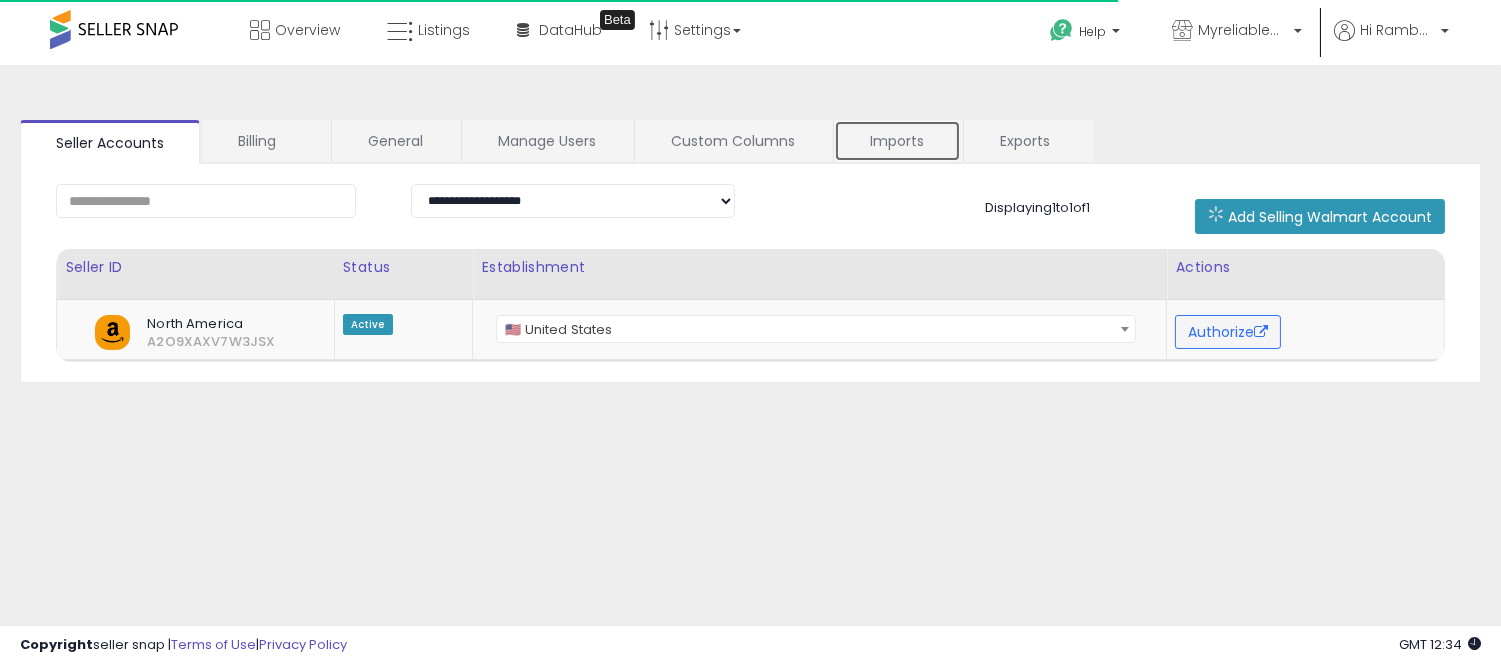 click on "Imports" at bounding box center (897, 141) 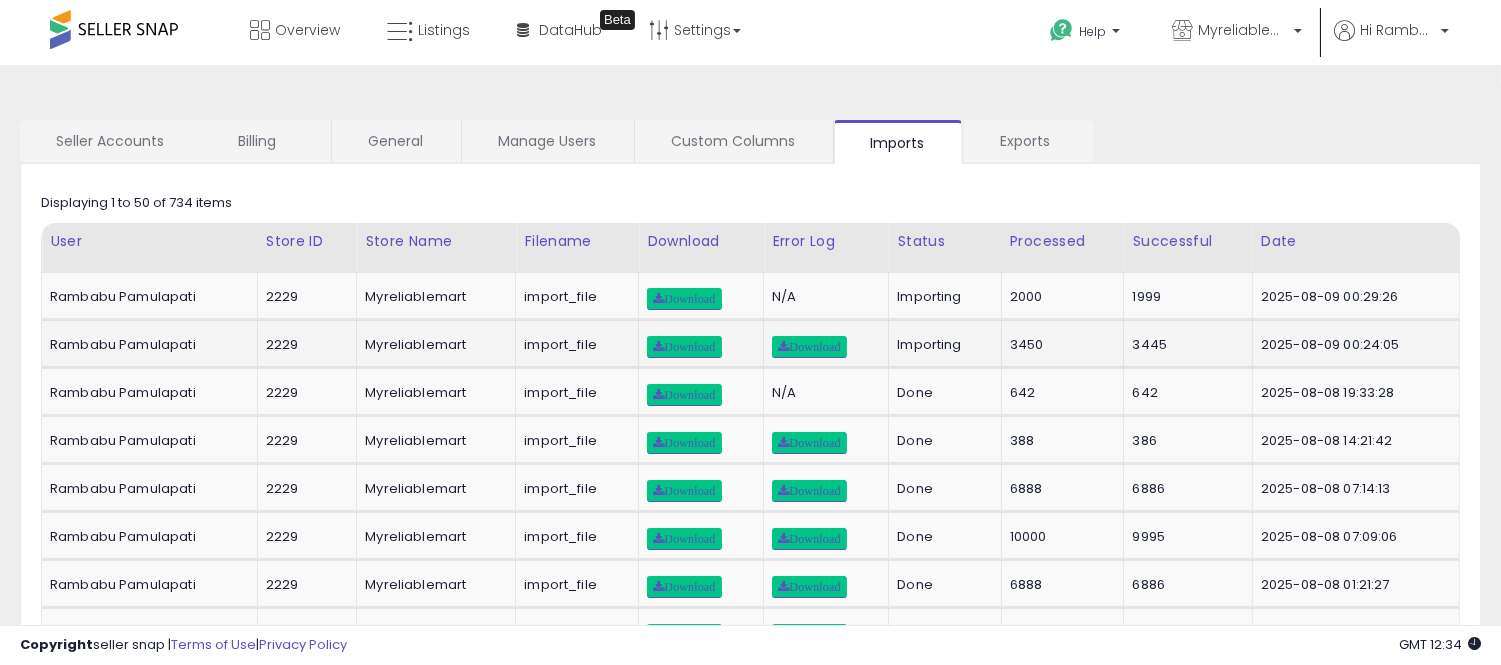 click on "3450" at bounding box center (1059, 345) 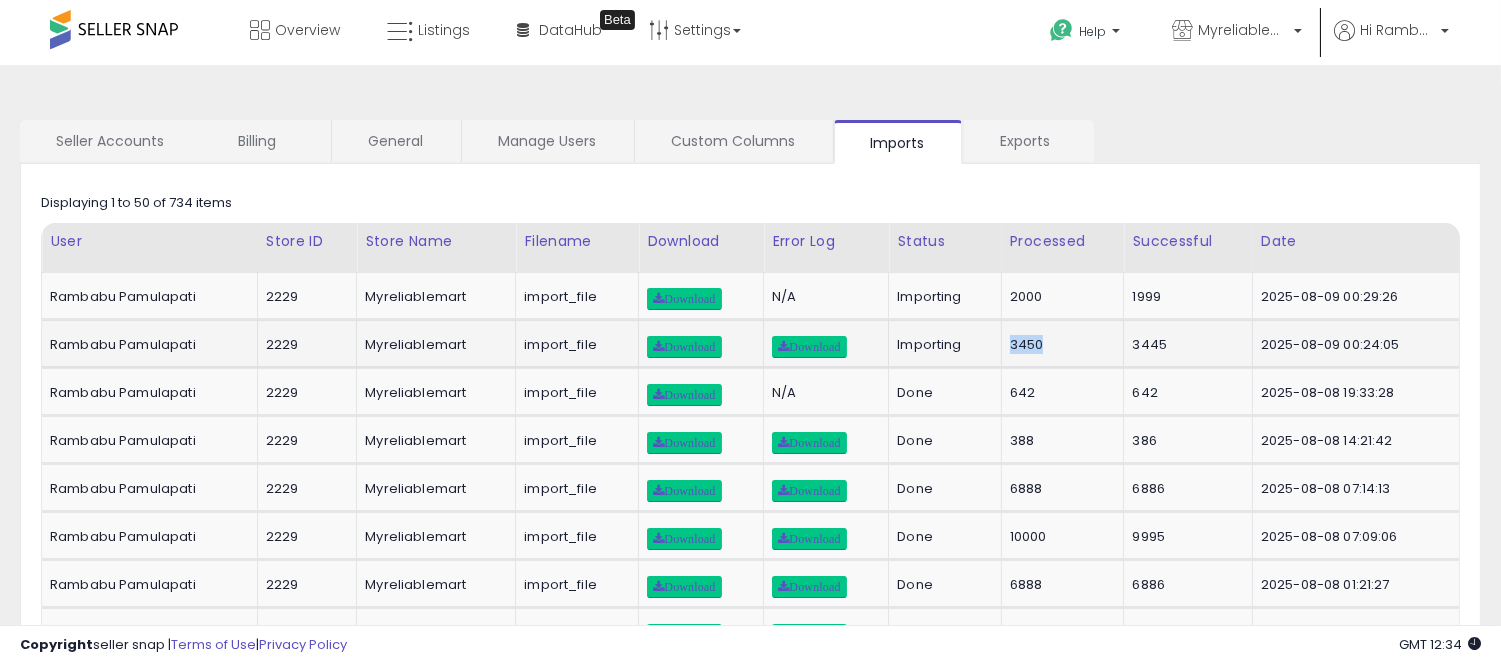click on "3450" at bounding box center (1059, 345) 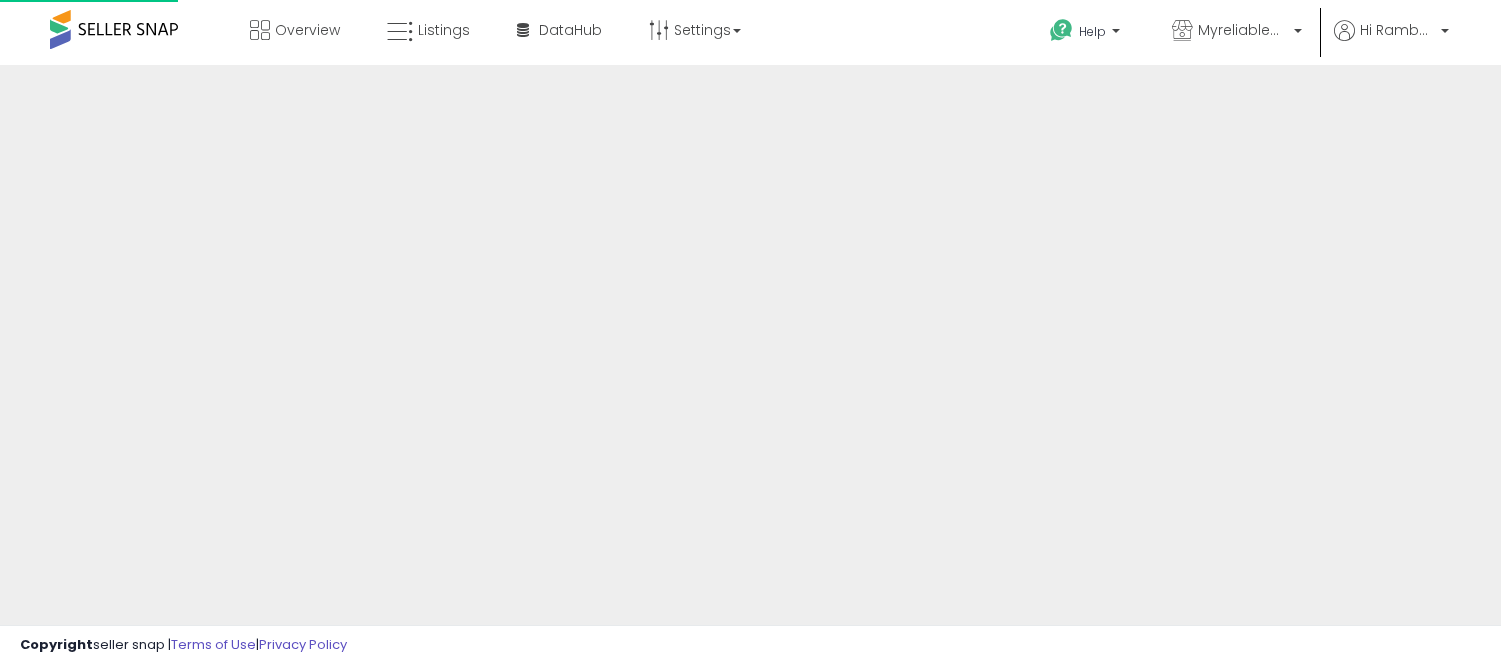 scroll, scrollTop: 0, scrollLeft: 0, axis: both 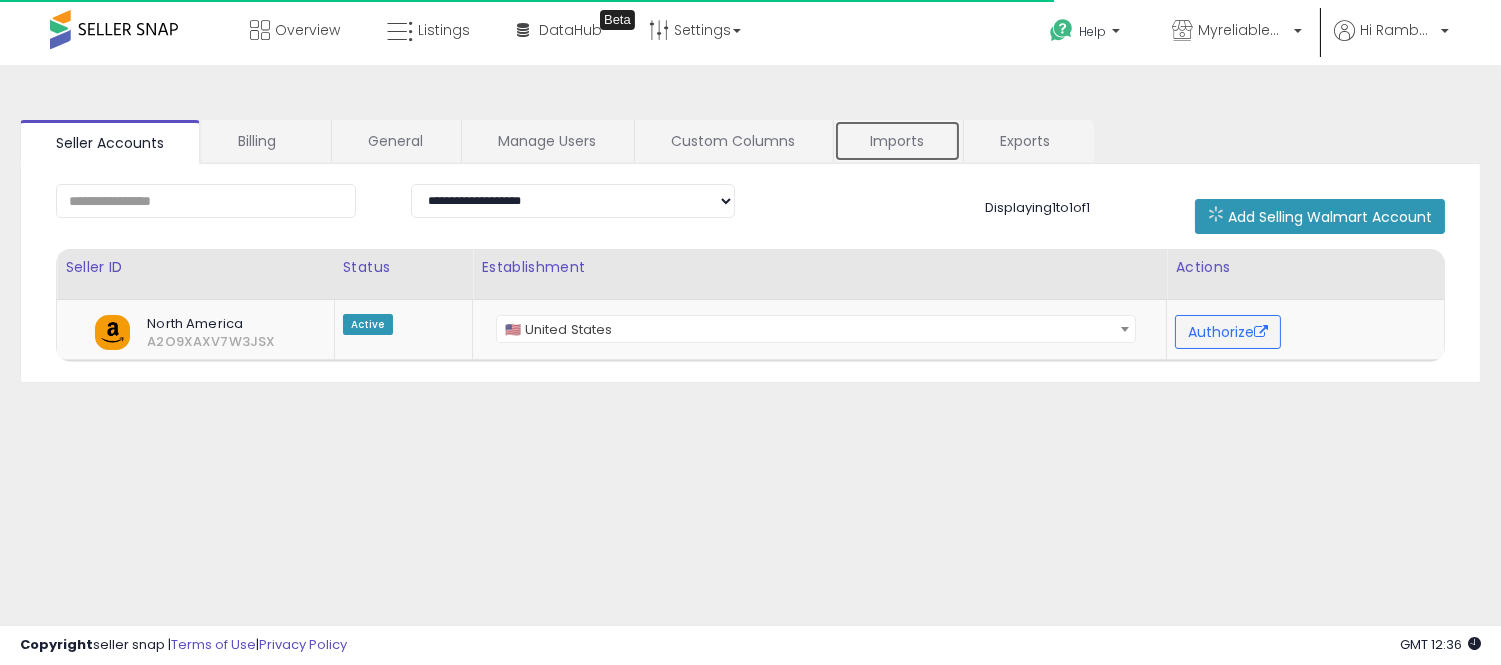 click on "Imports" at bounding box center [897, 141] 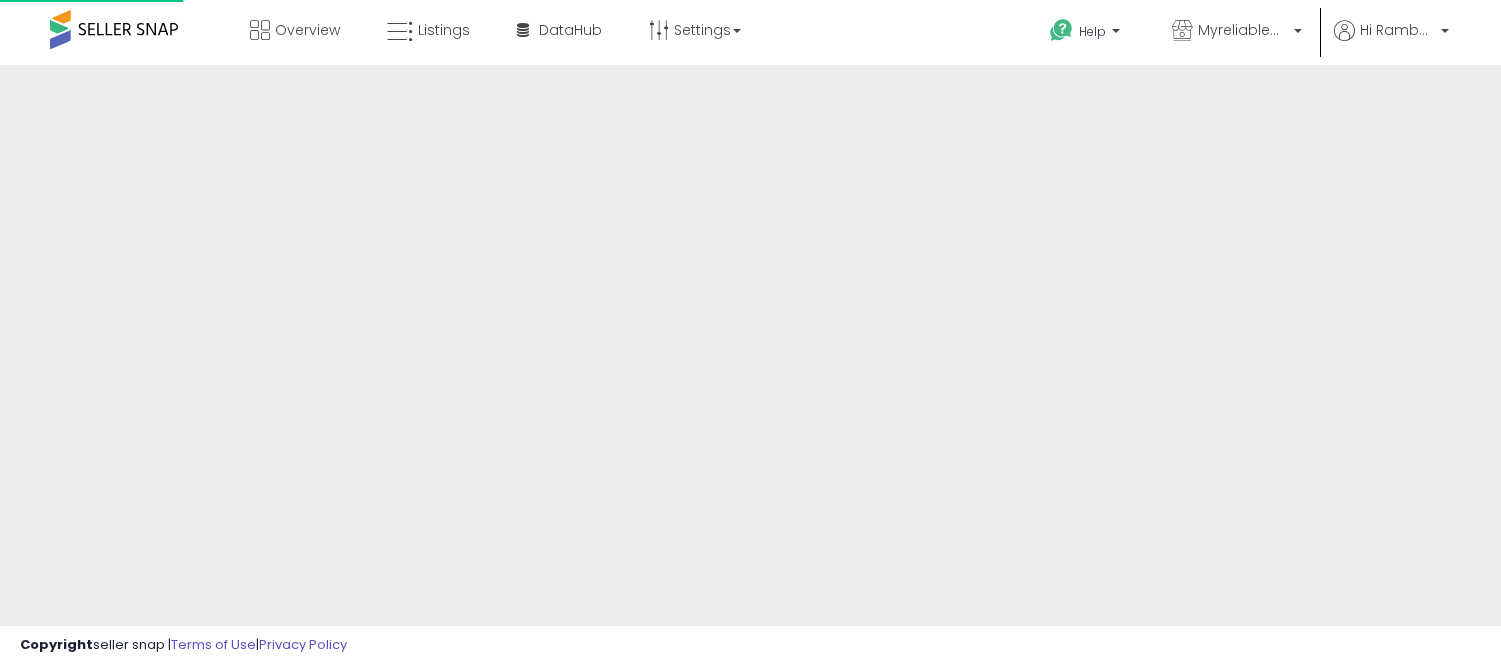 scroll, scrollTop: 0, scrollLeft: 0, axis: both 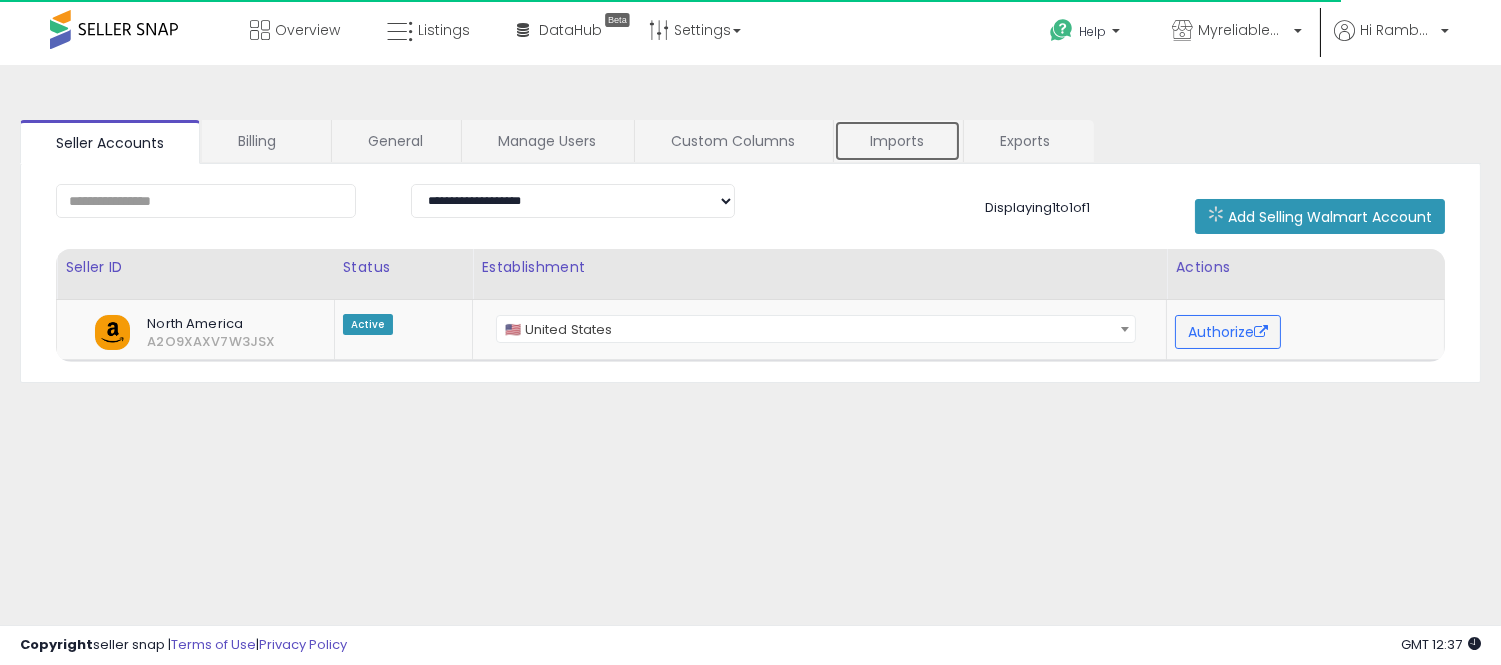 click on "Imports" at bounding box center [897, 141] 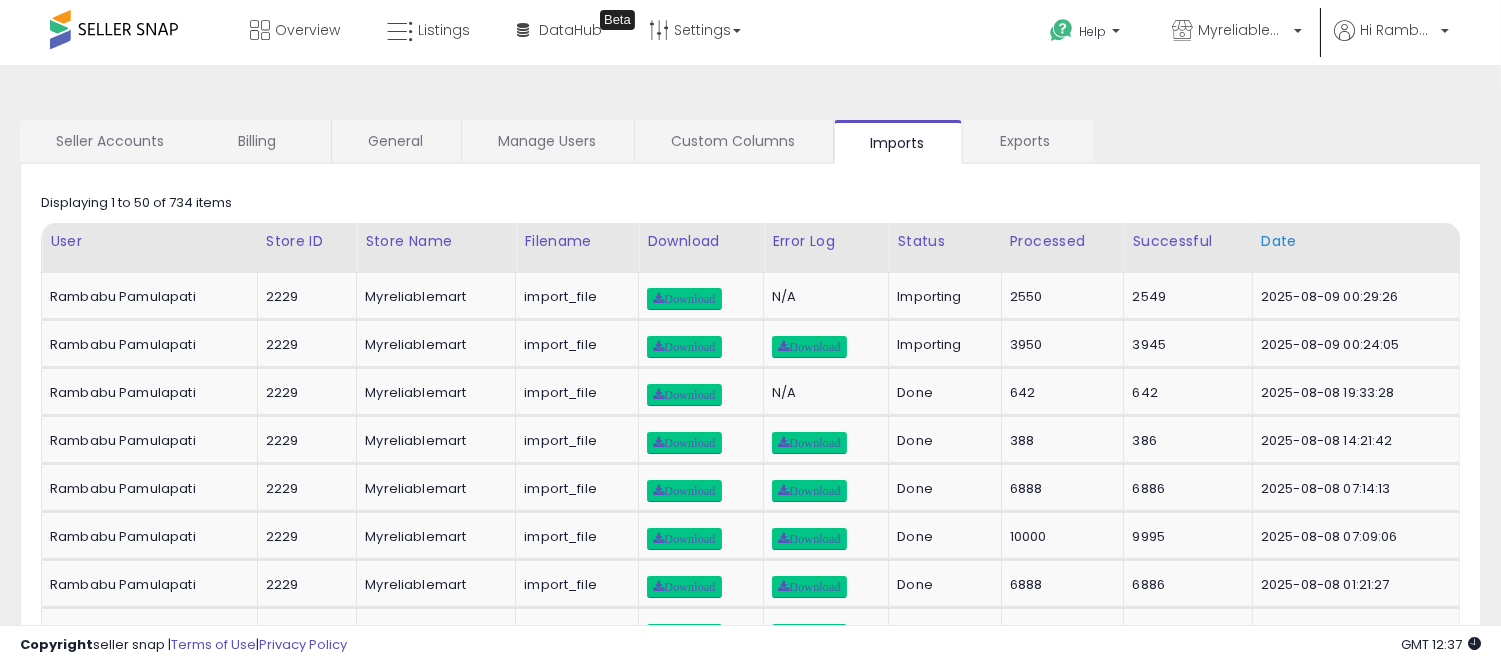 click on "Date" at bounding box center [1356, 241] 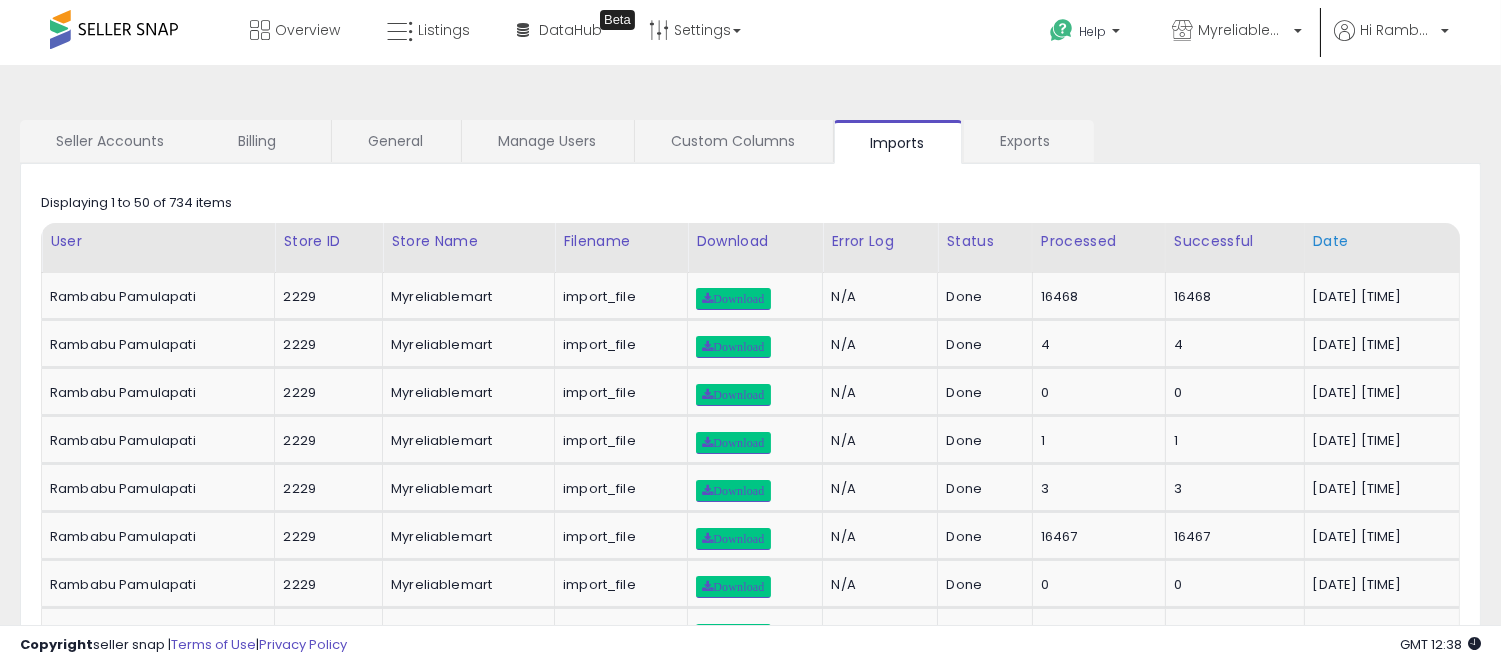 click on "Date" 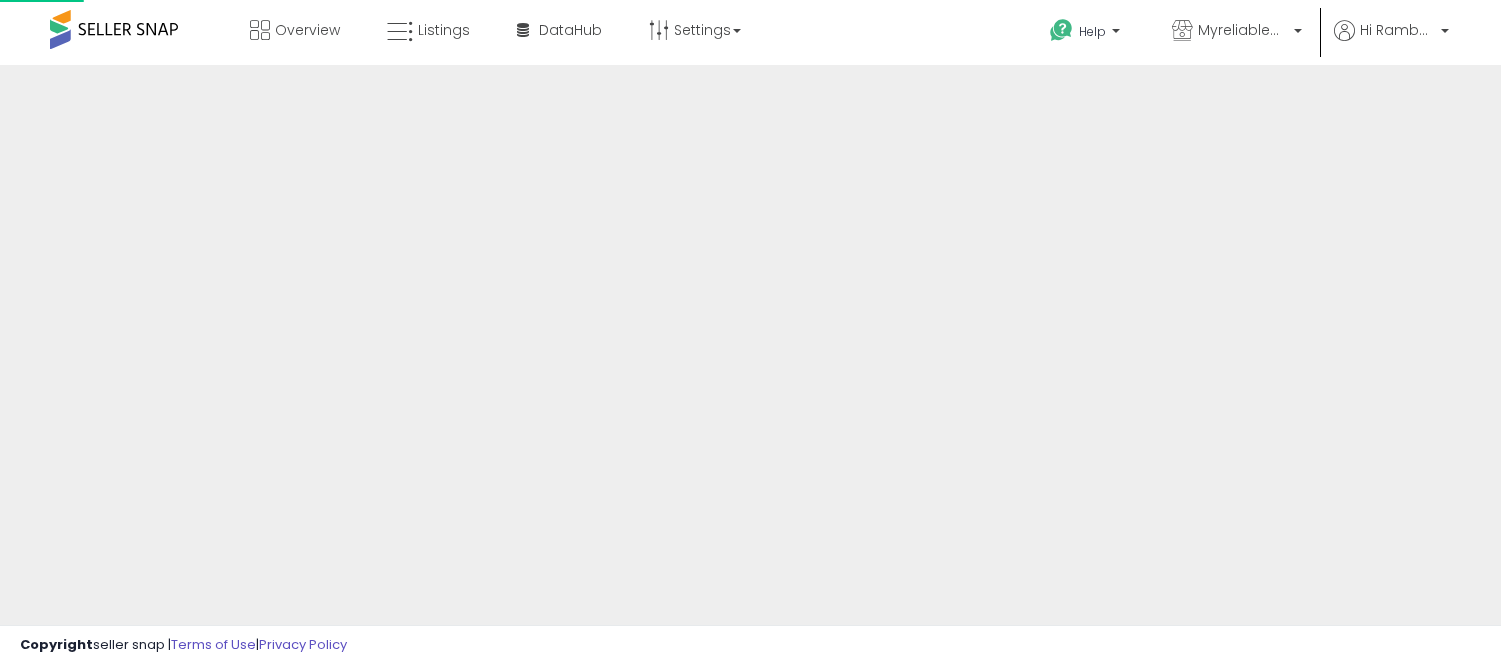 scroll, scrollTop: 0, scrollLeft: 0, axis: both 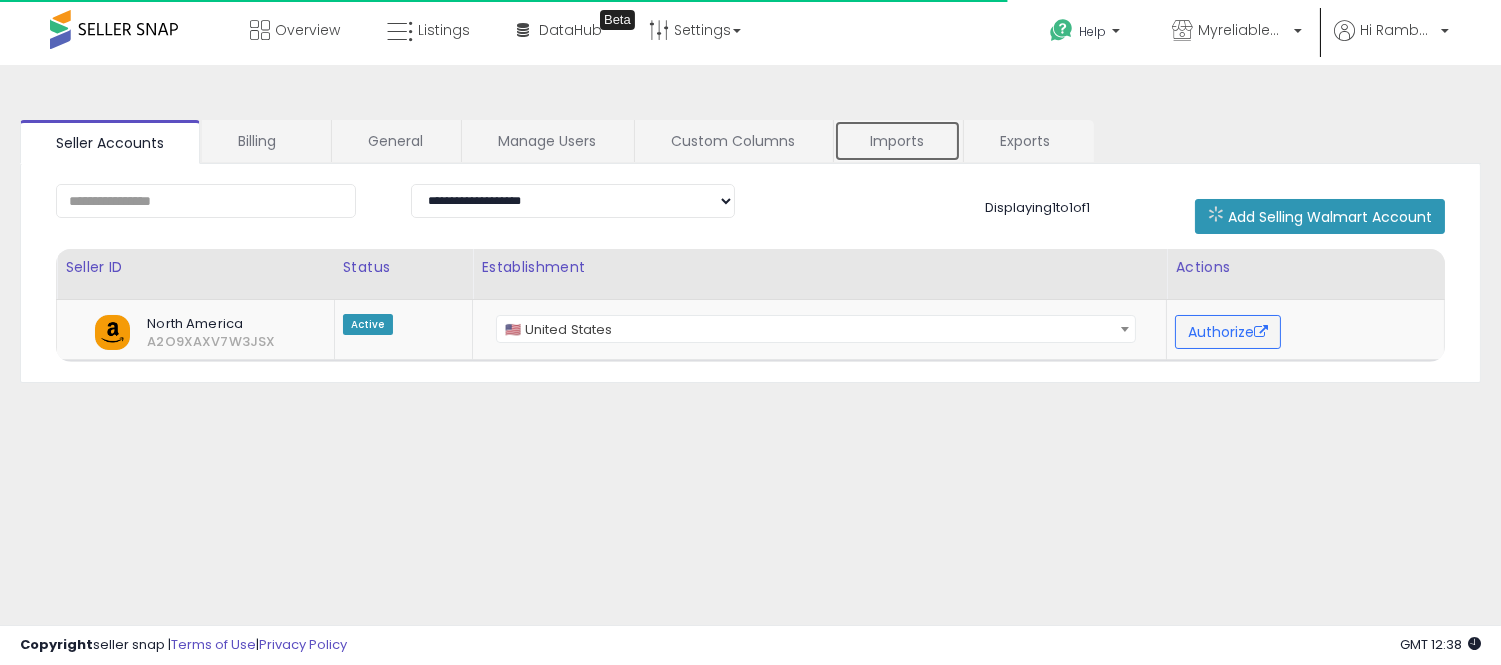 click on "Imports" at bounding box center (897, 141) 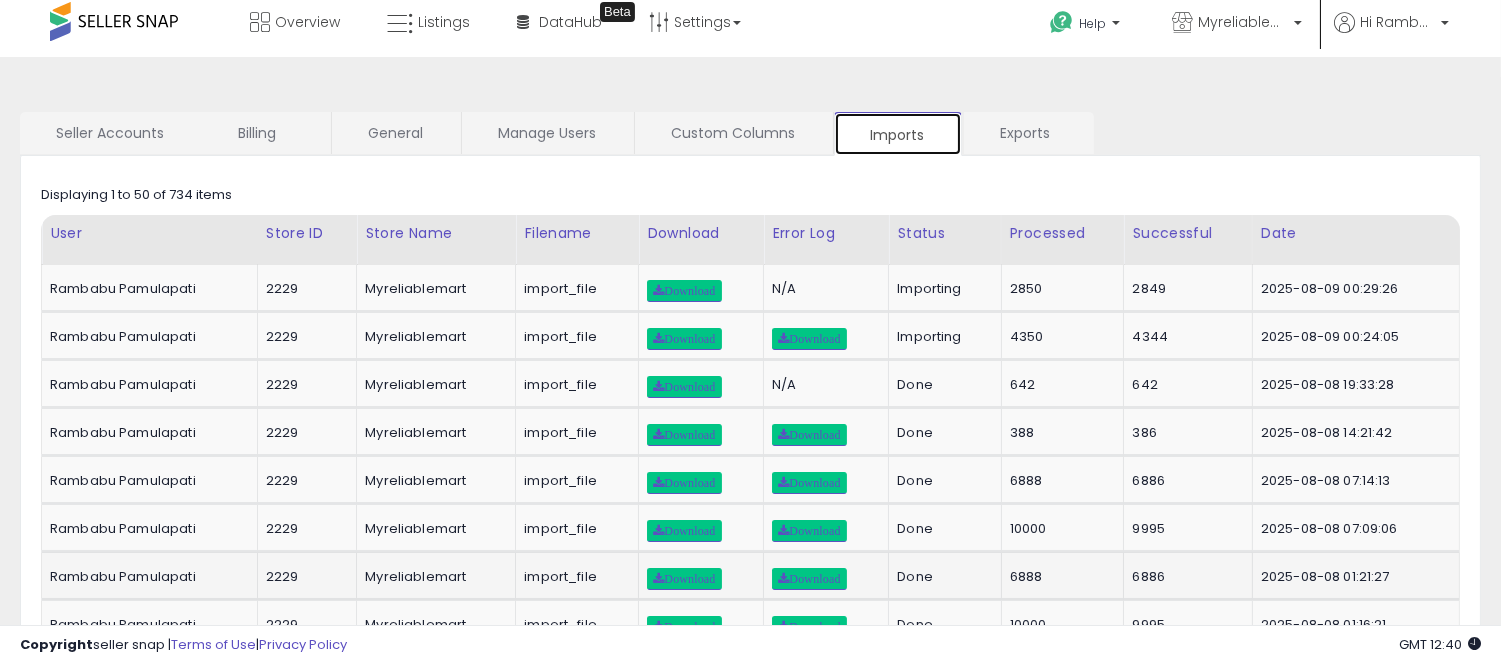 scroll, scrollTop: 10, scrollLeft: 0, axis: vertical 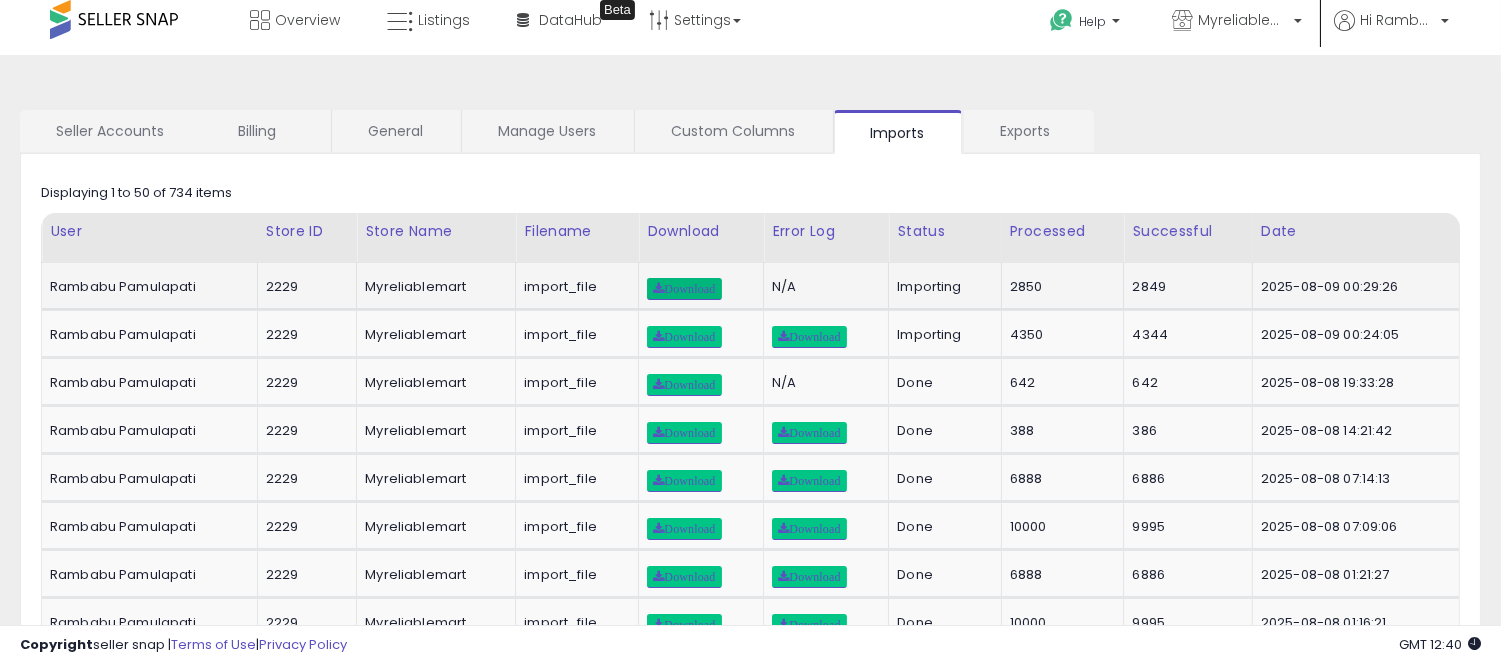click on "Download" at bounding box center [684, 289] 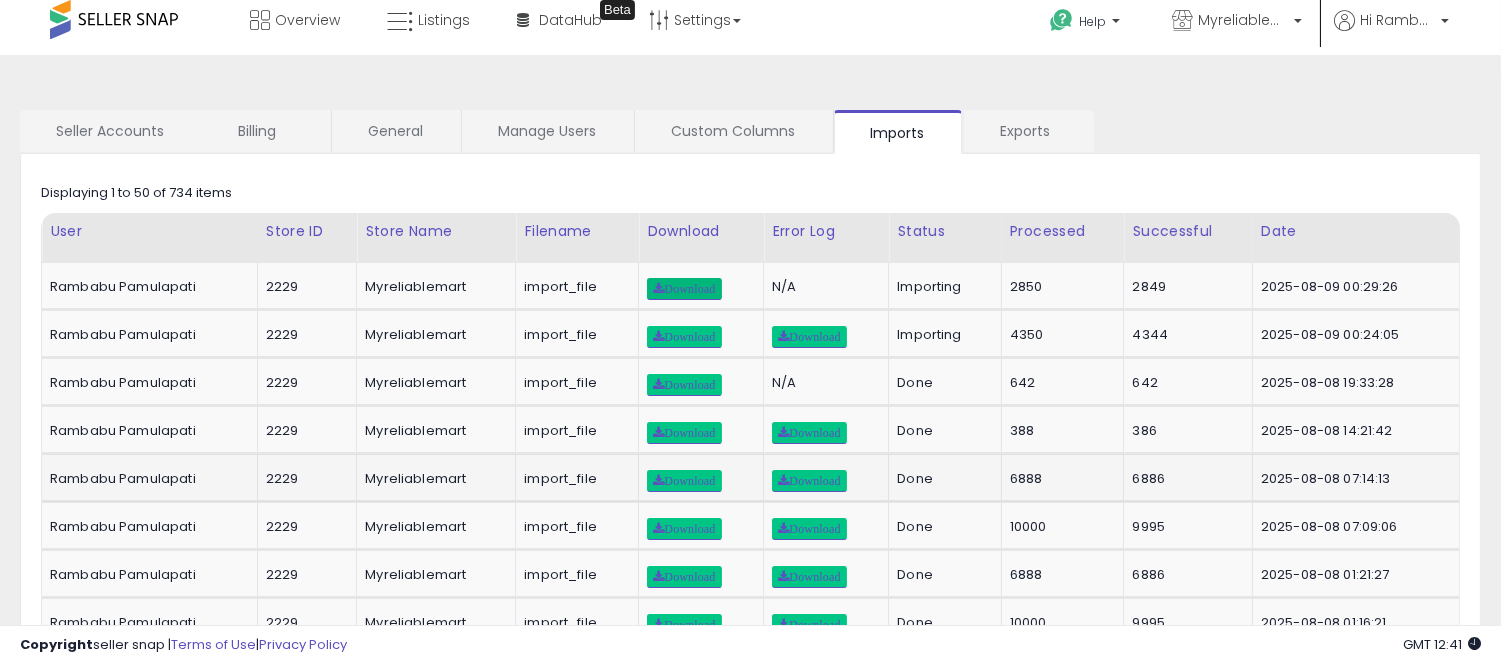 scroll, scrollTop: 0, scrollLeft: 0, axis: both 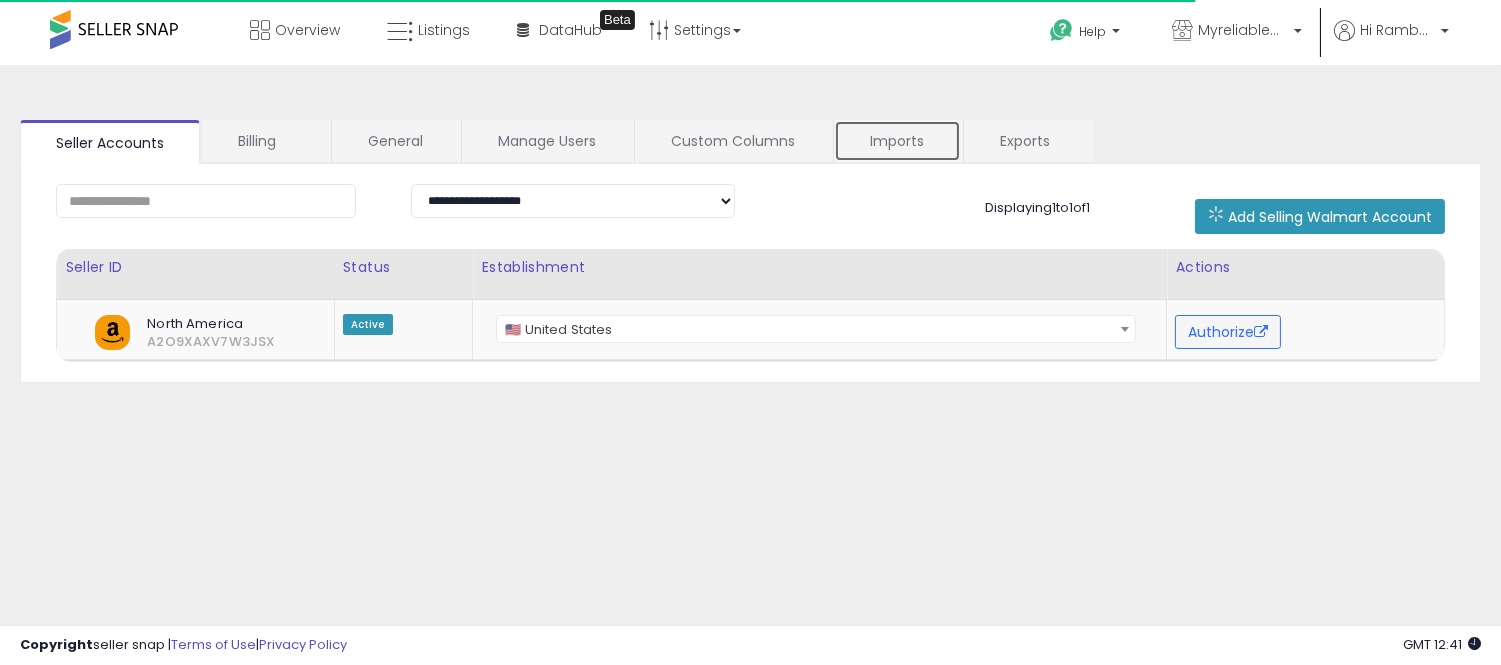 click on "Imports" at bounding box center [897, 141] 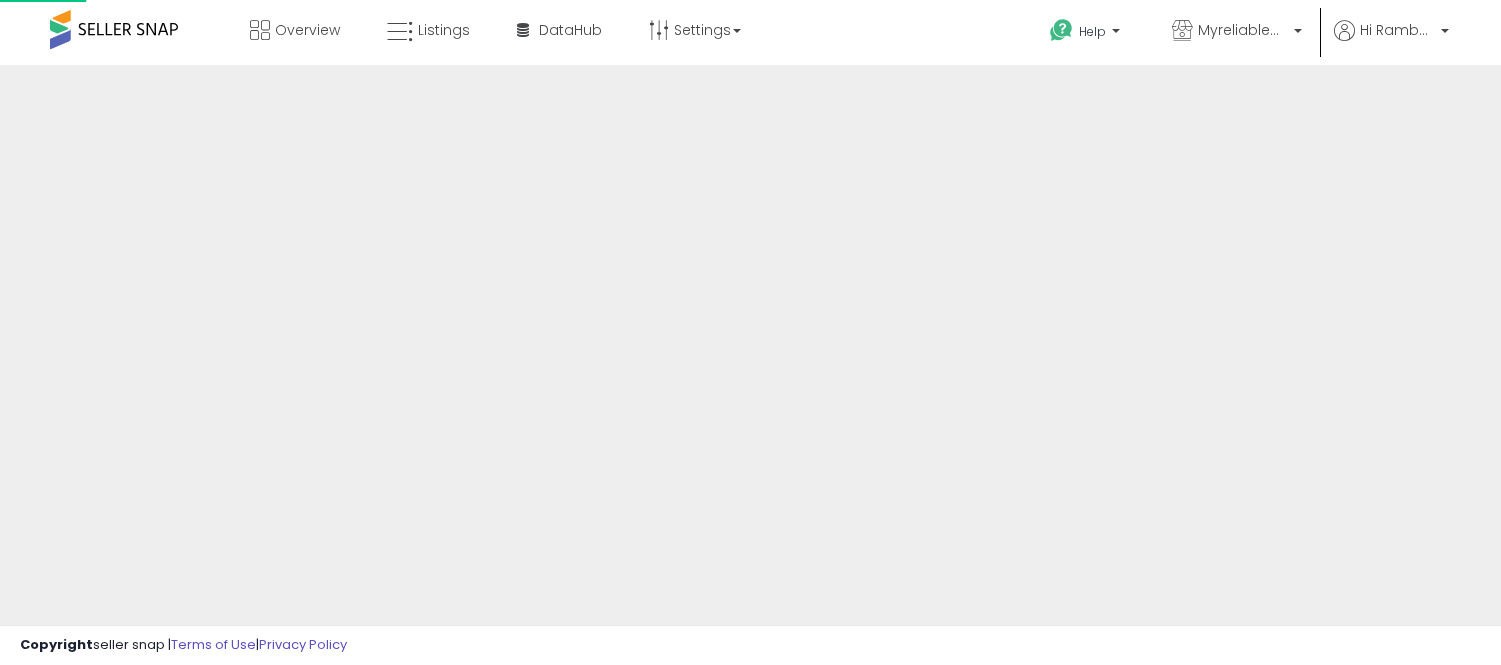 scroll, scrollTop: 0, scrollLeft: 0, axis: both 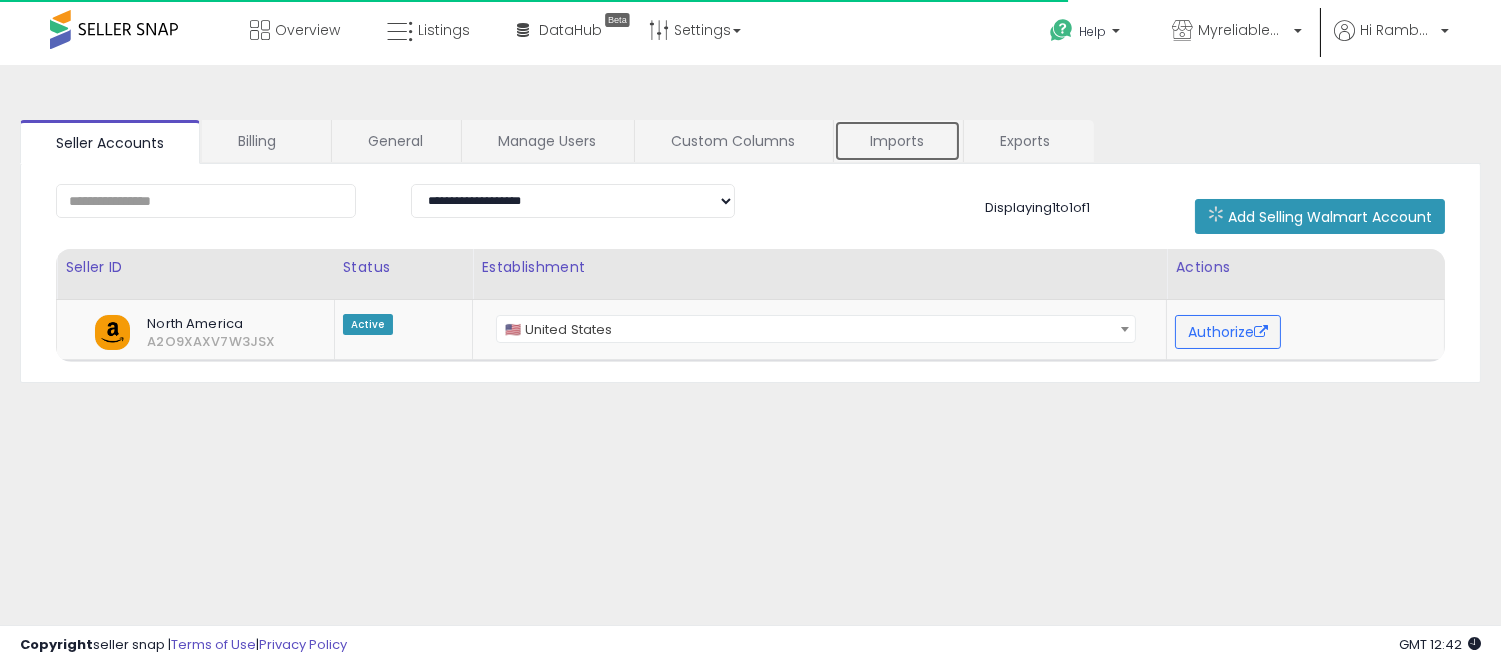 click on "Imports" at bounding box center (897, 141) 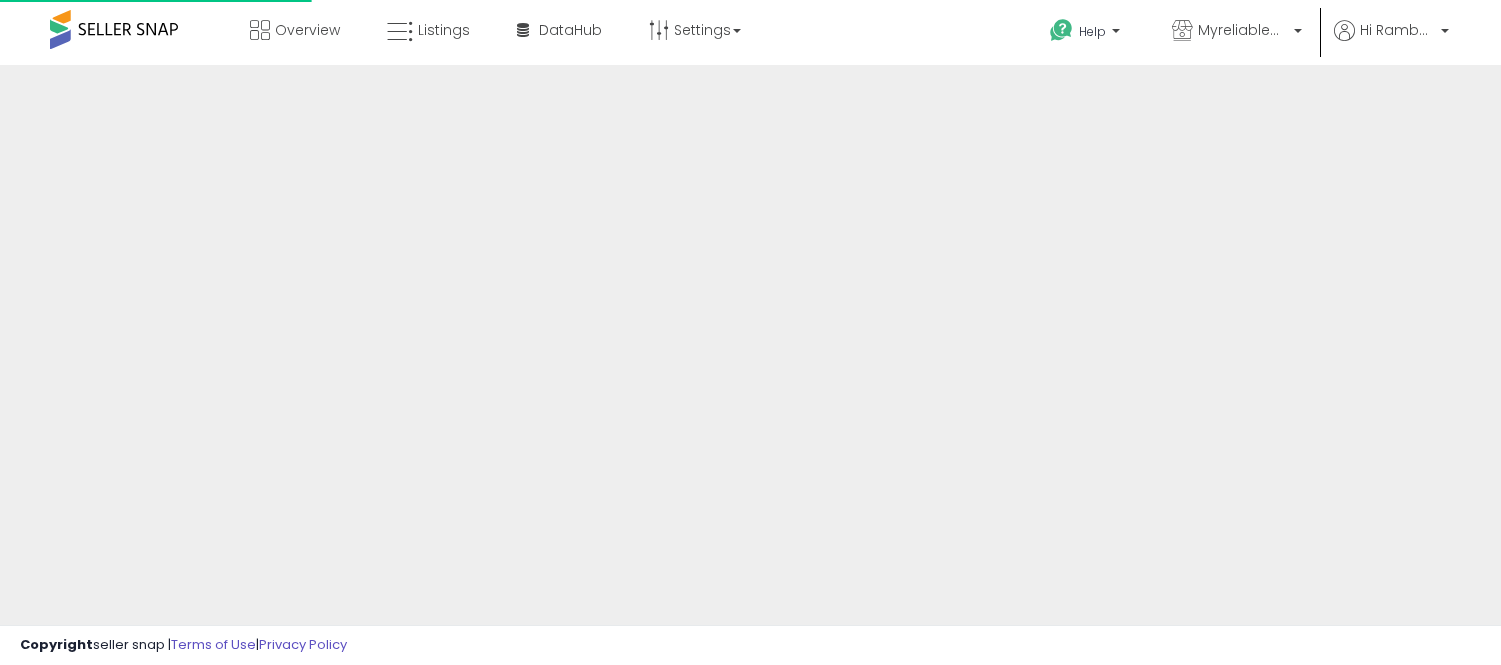 scroll, scrollTop: 0, scrollLeft: 0, axis: both 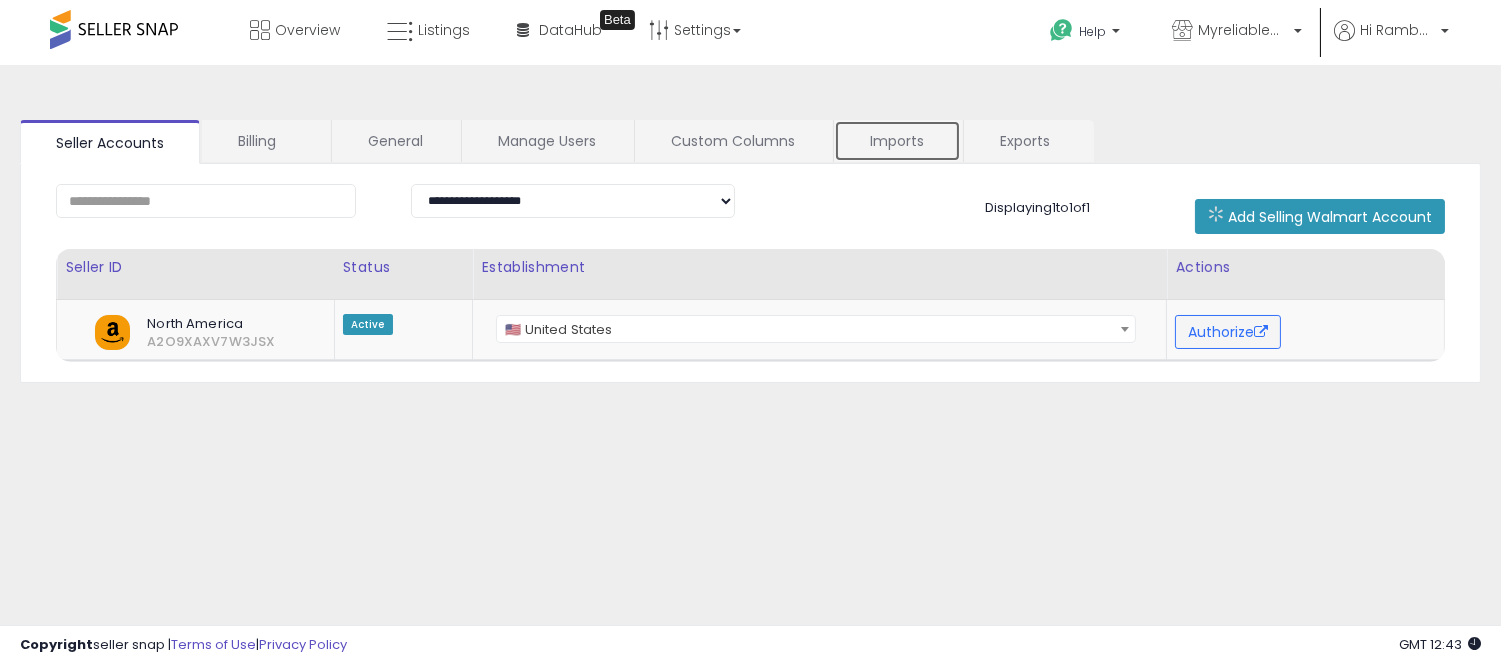 click on "Imports" at bounding box center (897, 141) 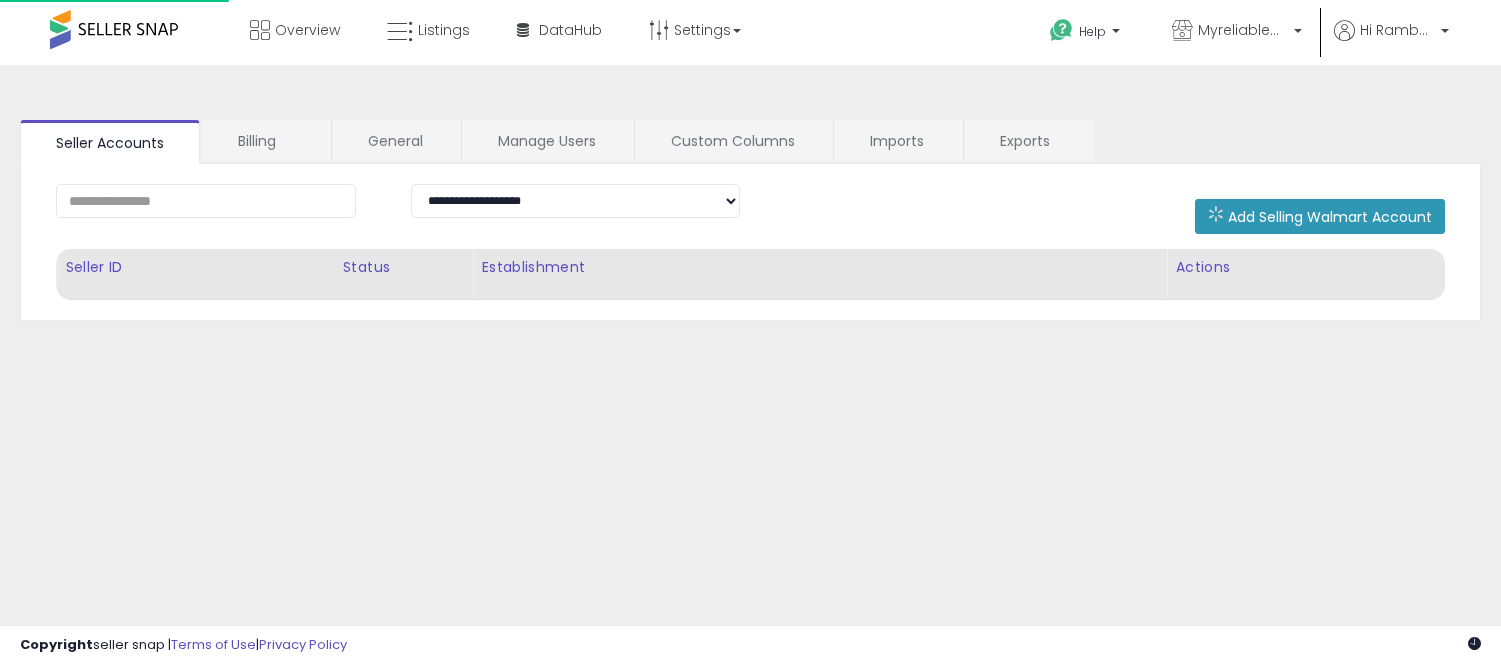 scroll, scrollTop: 0, scrollLeft: 0, axis: both 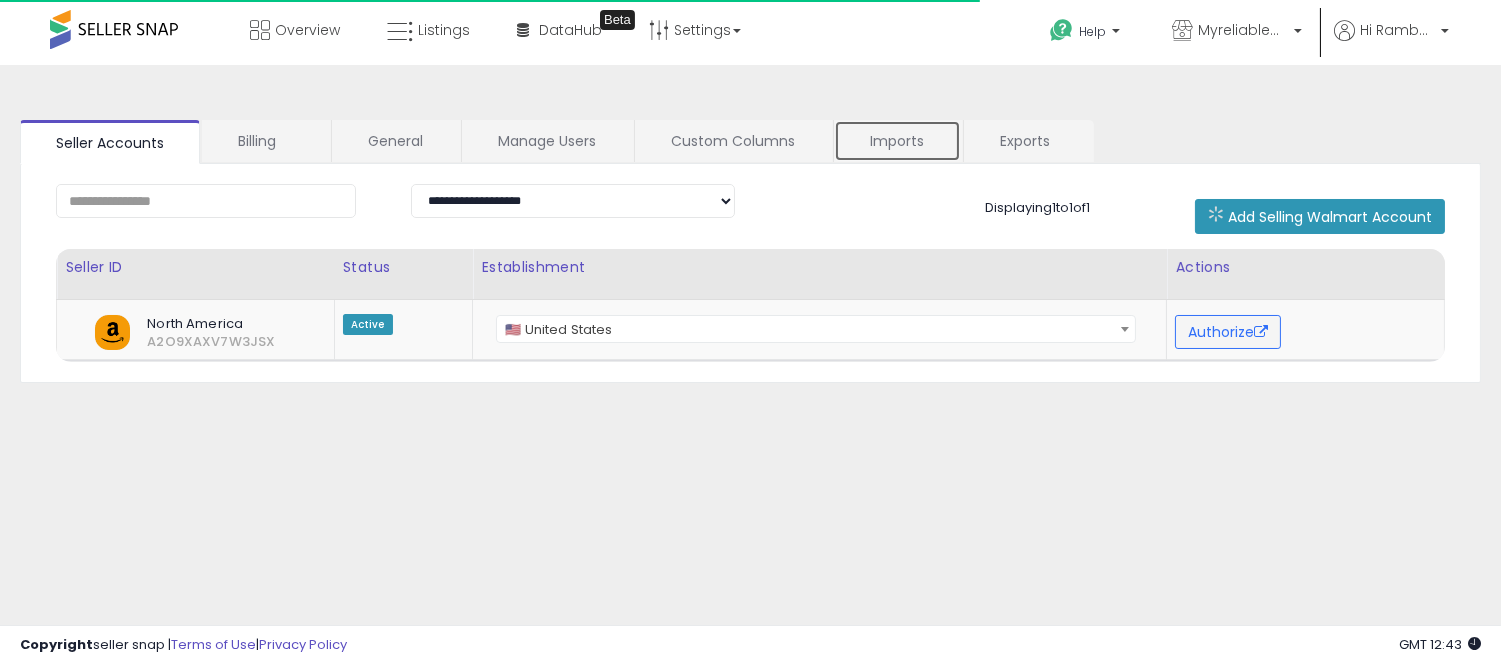 click on "Imports" at bounding box center (897, 141) 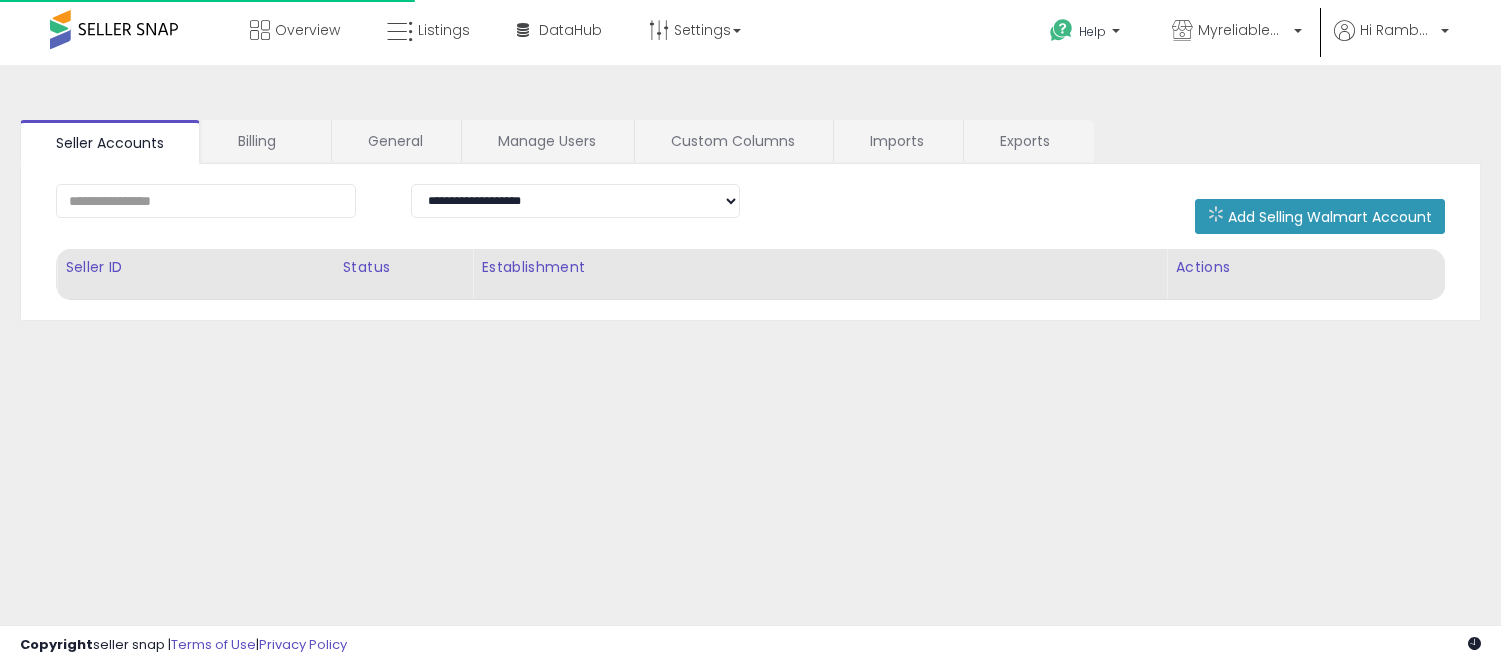 scroll, scrollTop: 0, scrollLeft: 0, axis: both 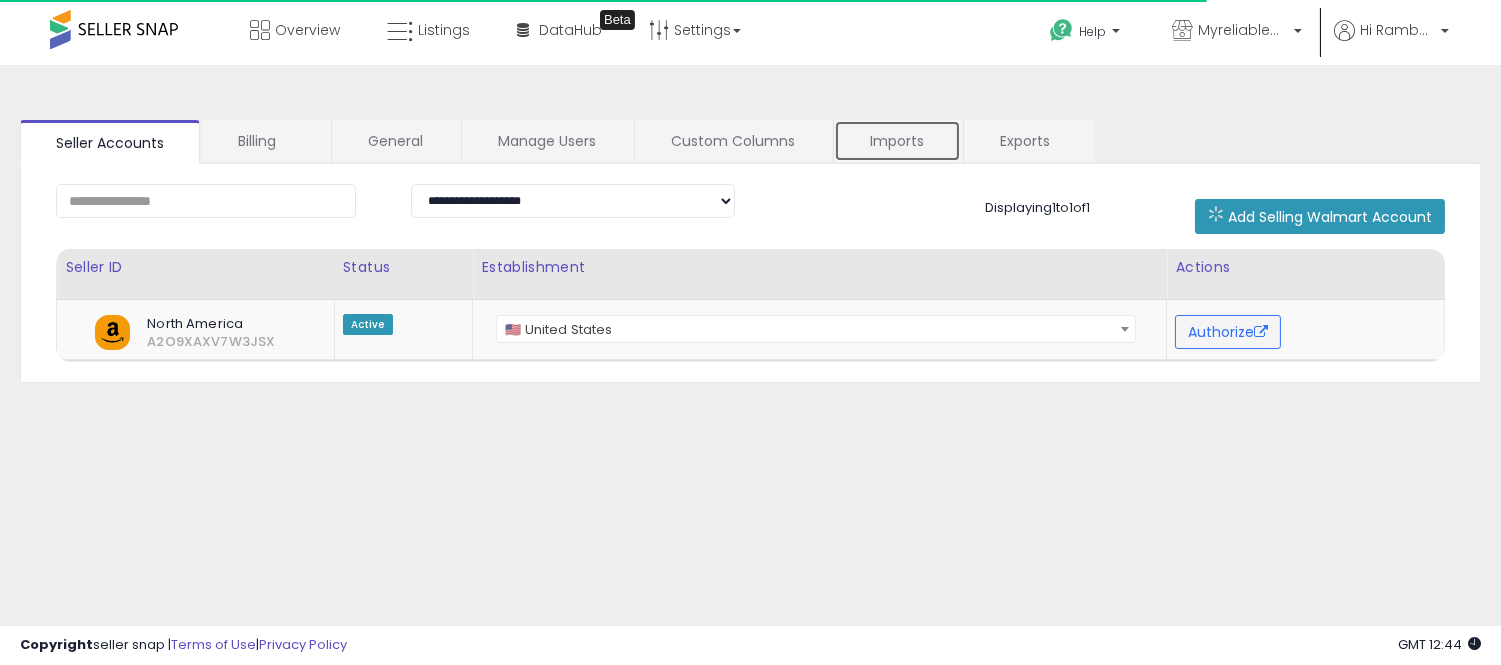 click on "Imports" at bounding box center (897, 141) 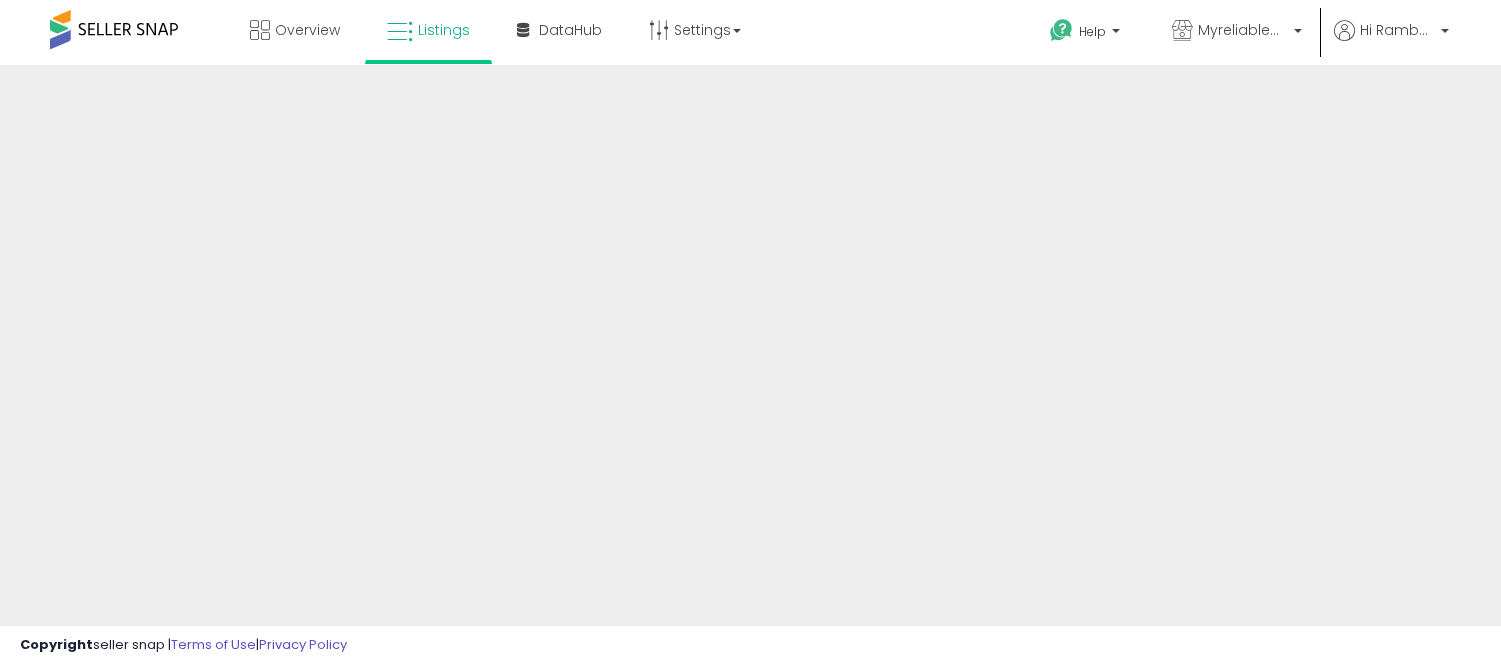 scroll, scrollTop: 0, scrollLeft: 0, axis: both 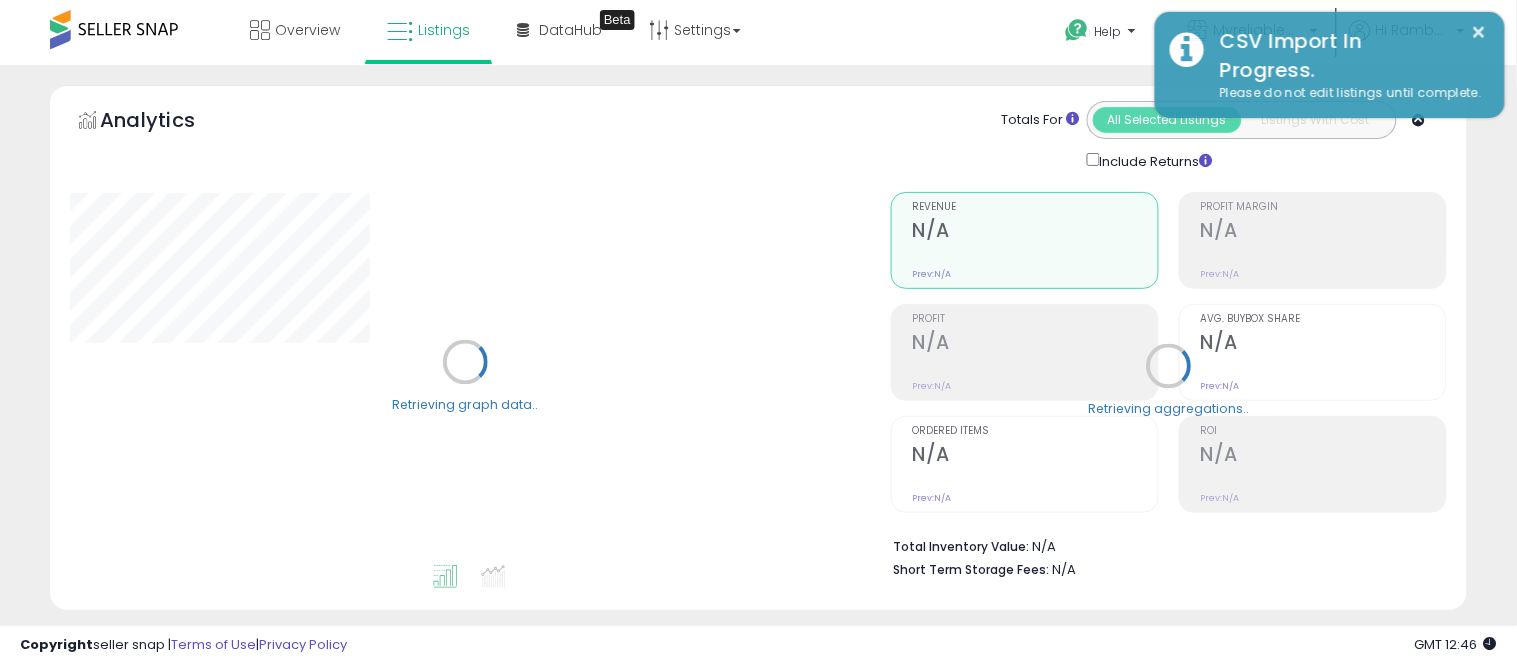select on "**" 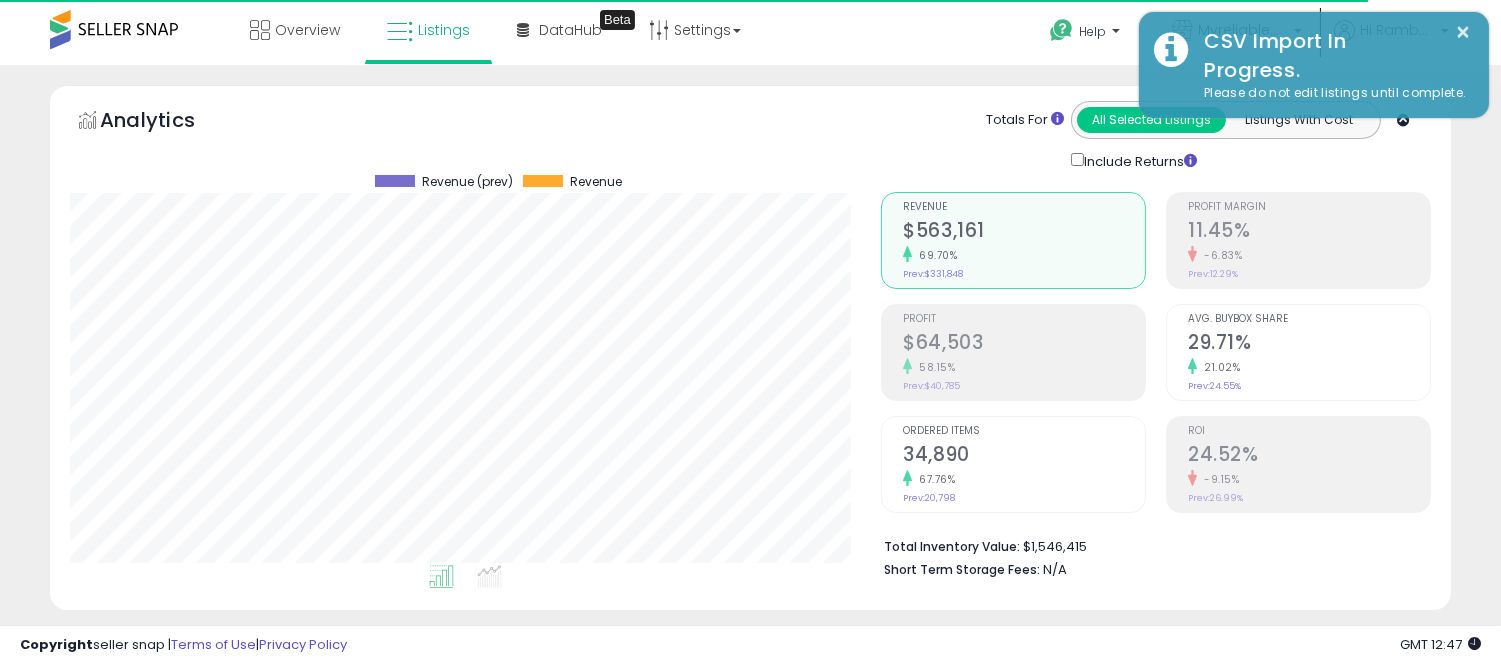 scroll, scrollTop: 999590, scrollLeft: 999188, axis: both 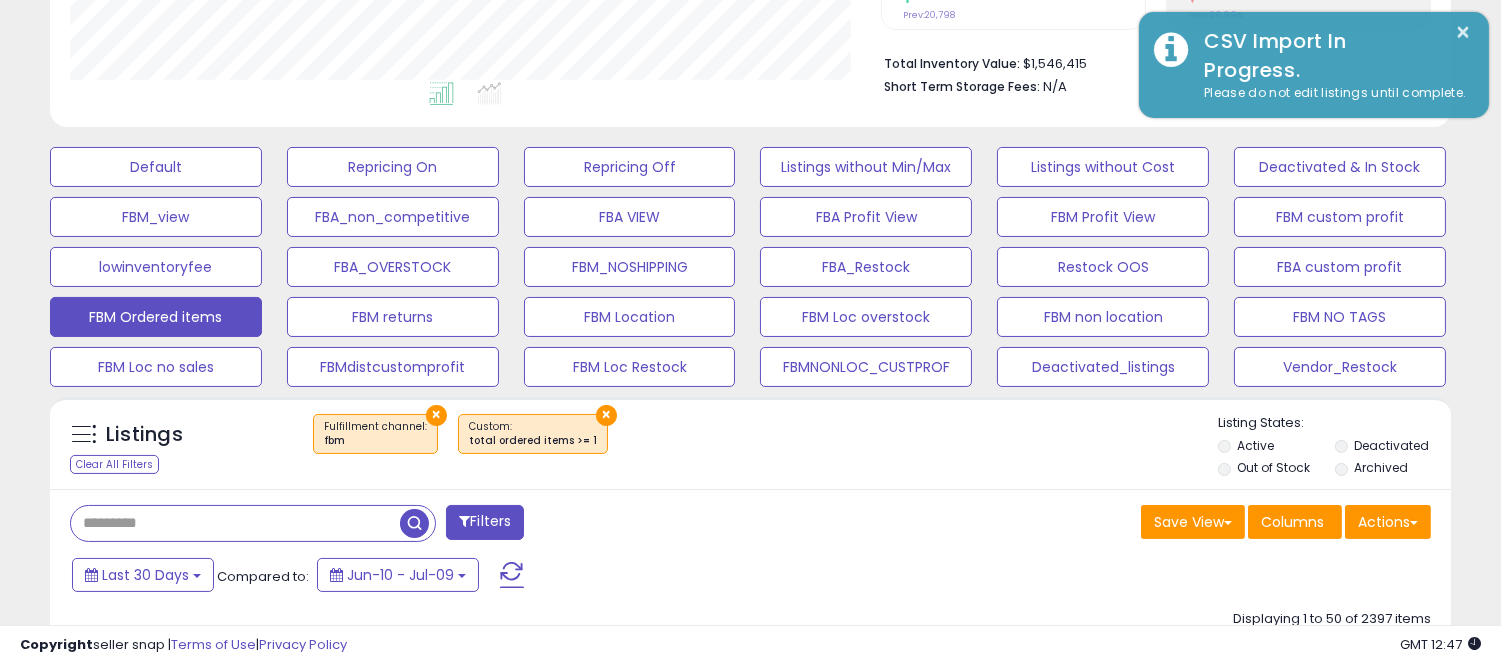 click at bounding box center (235, 523) 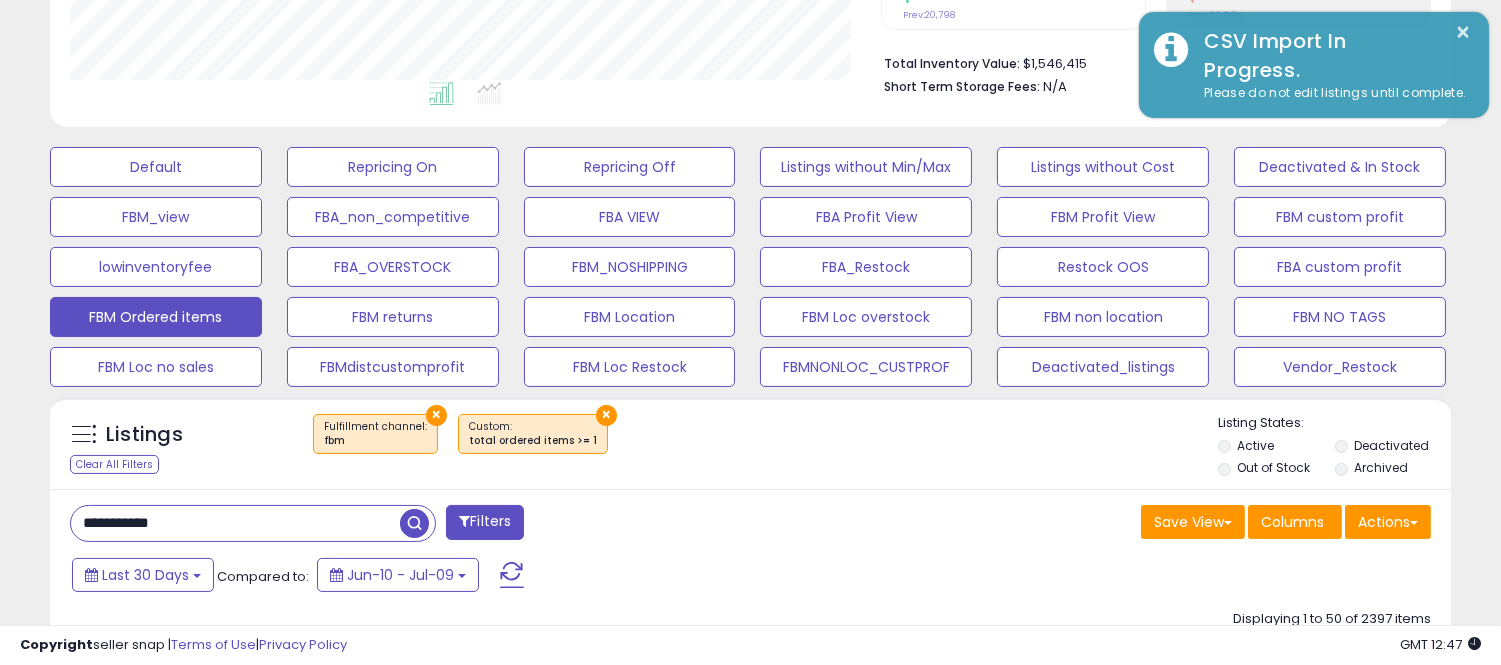 type on "**********" 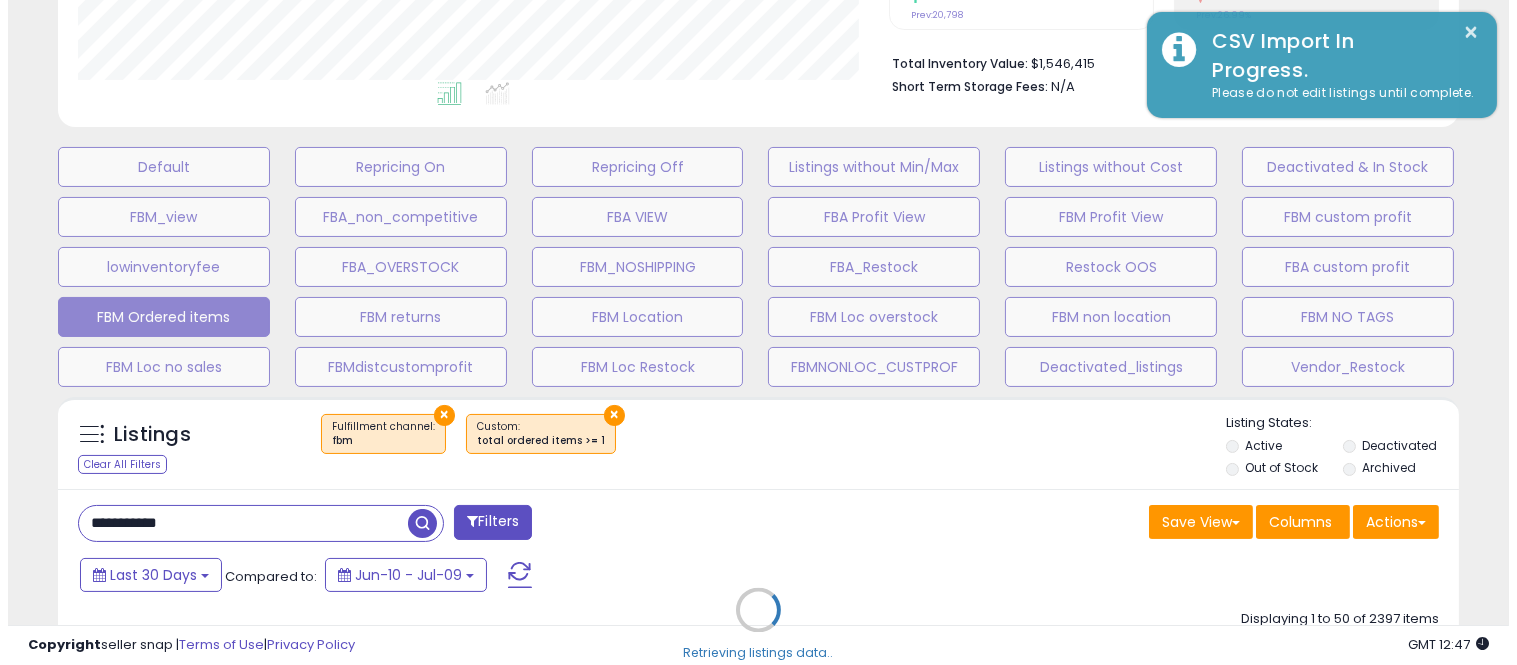 scroll, scrollTop: 999590, scrollLeft: 999178, axis: both 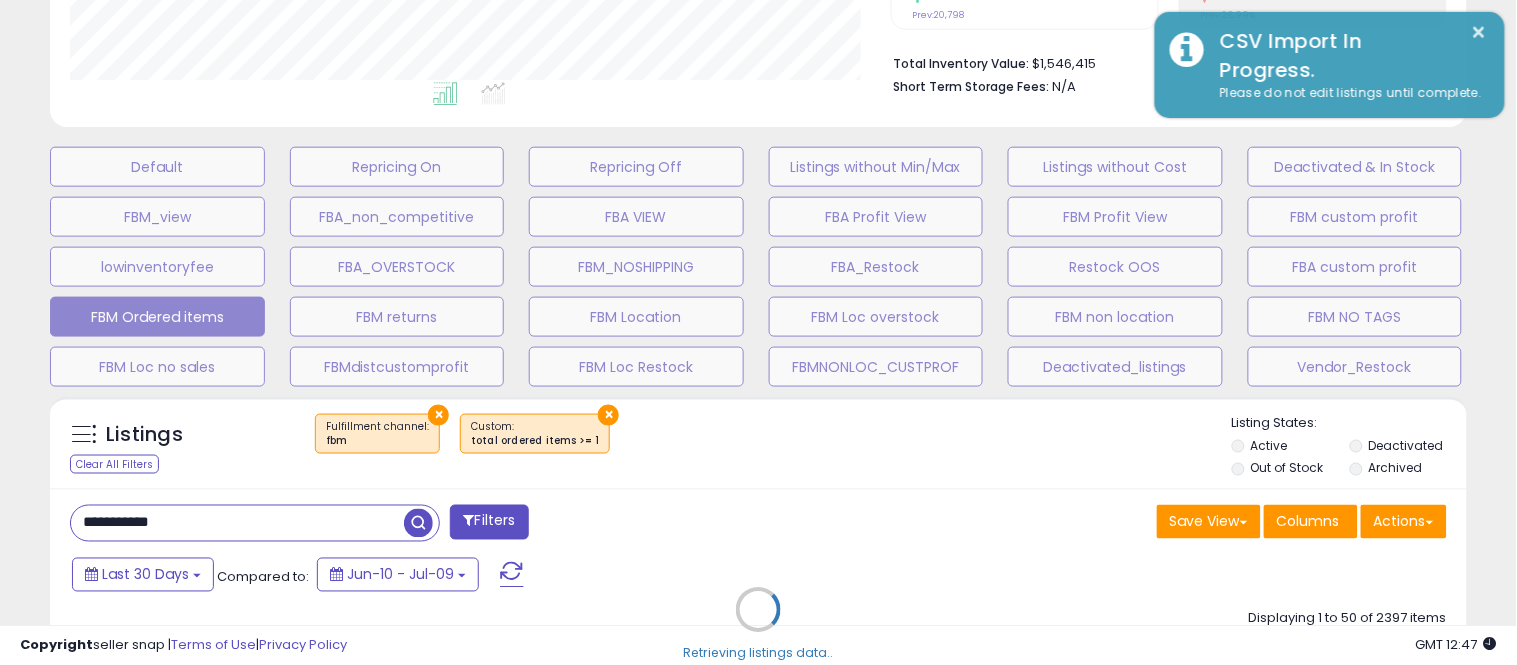 type 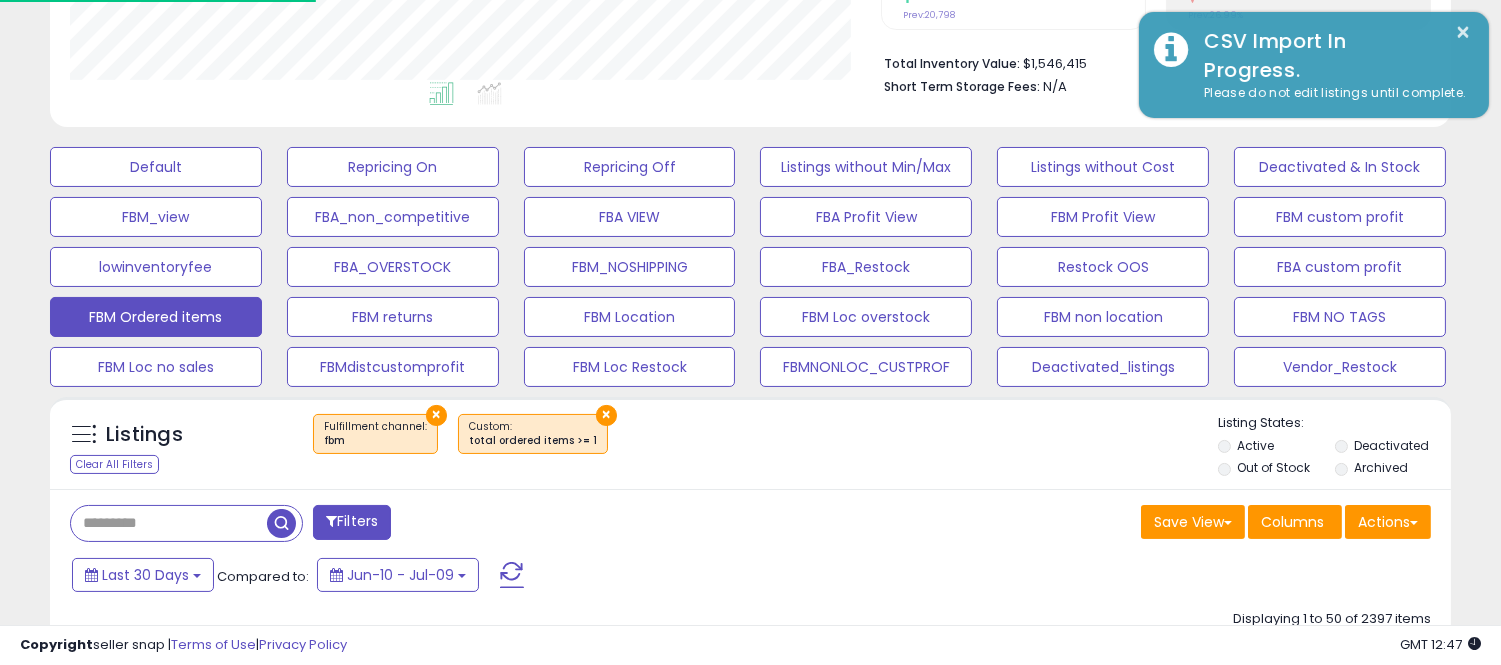 scroll, scrollTop: 410, scrollLeft: 812, axis: both 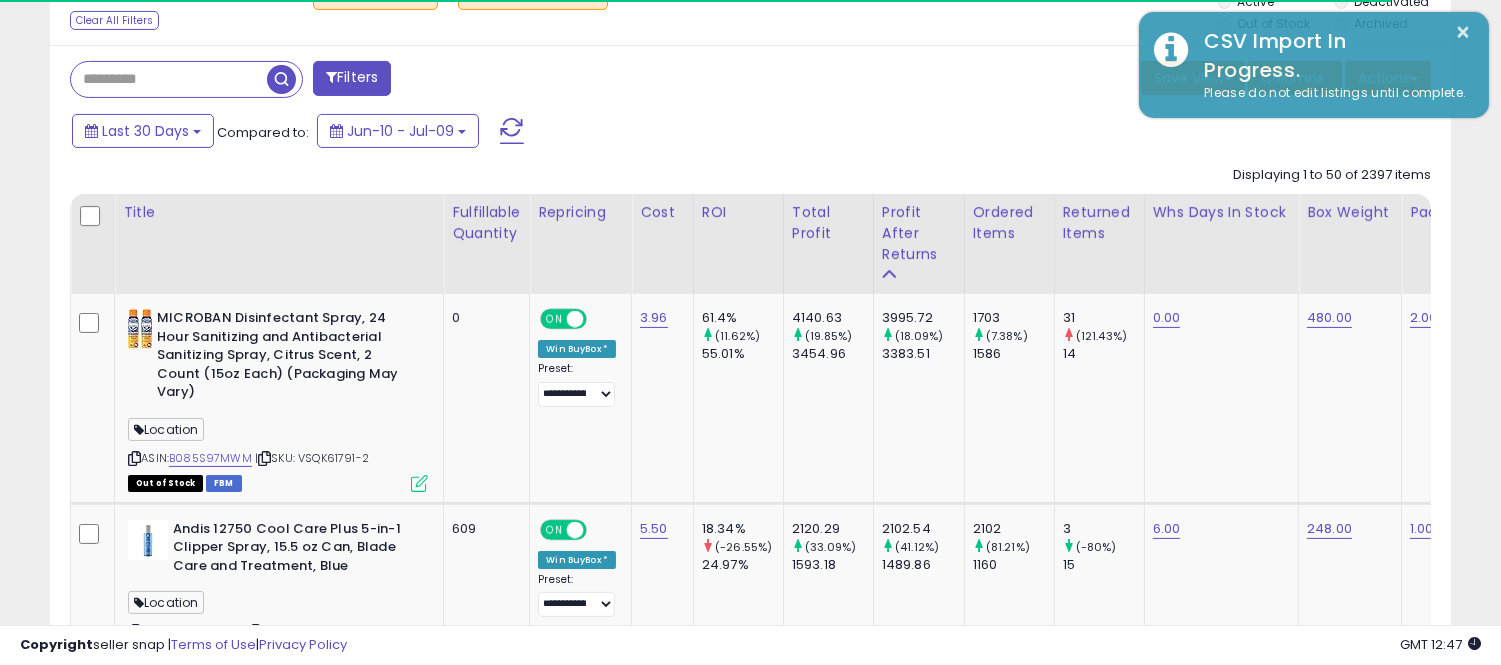 click at bounding box center (169, 79) 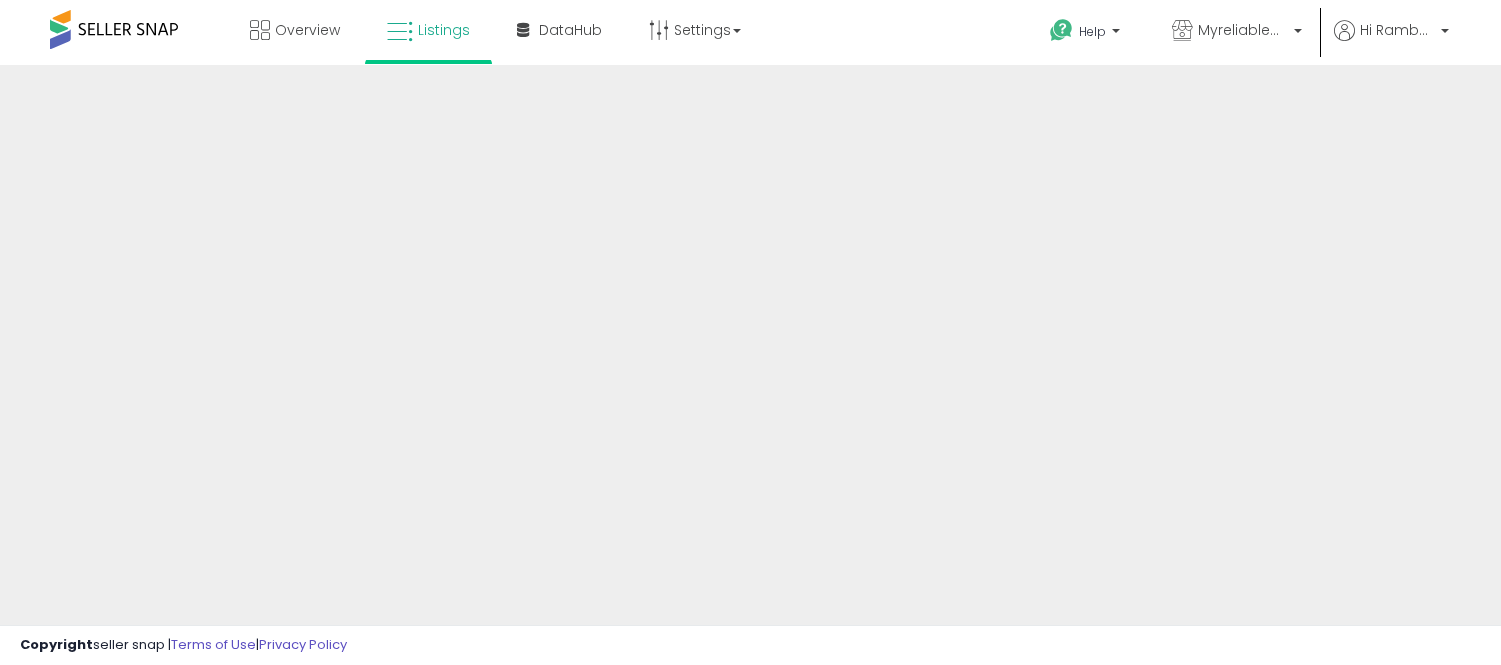 scroll, scrollTop: 0, scrollLeft: 0, axis: both 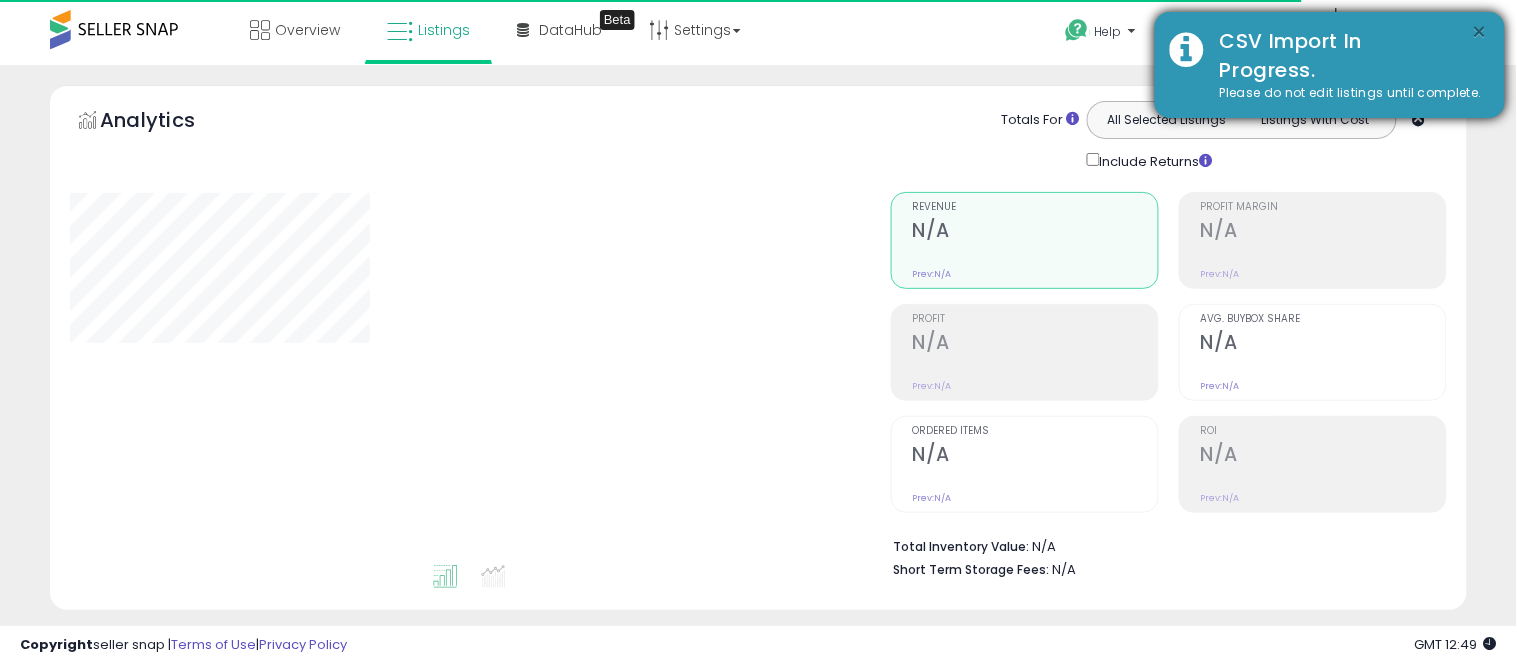 click on "×" at bounding box center (1480, 32) 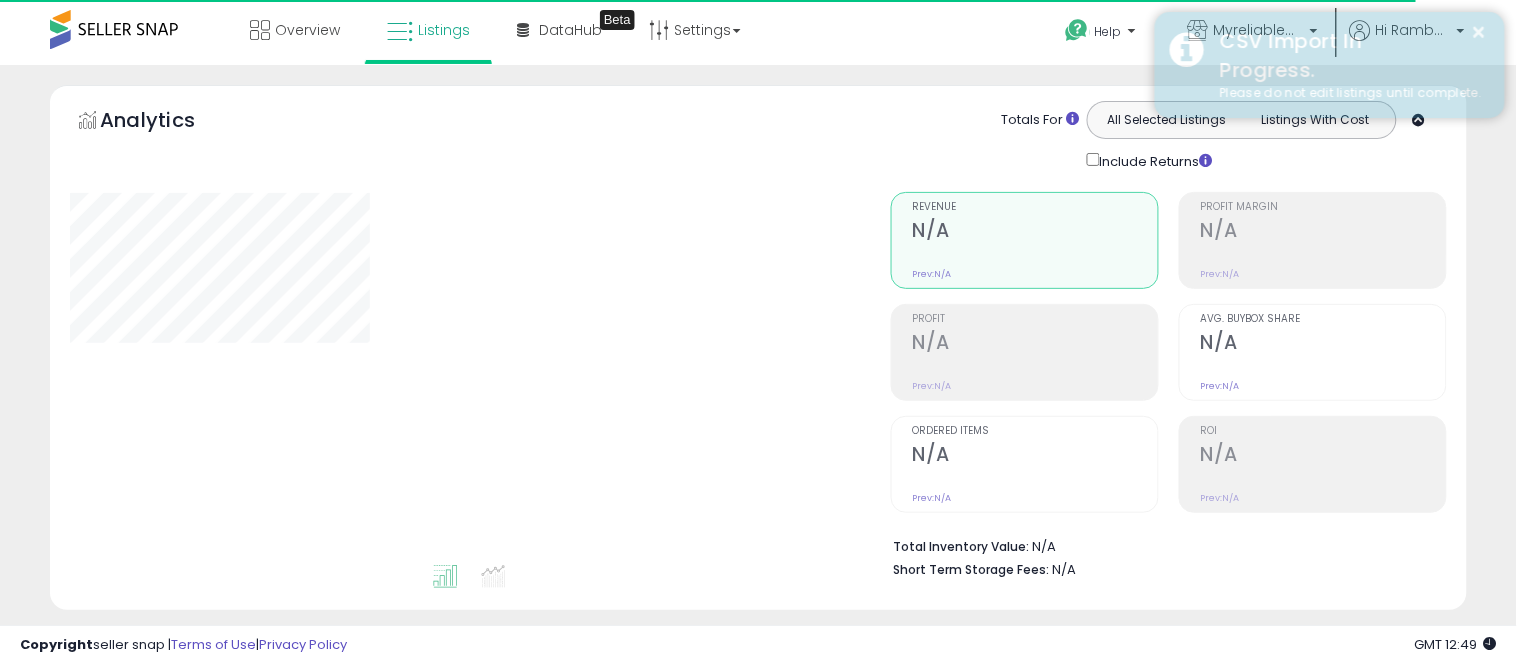 click on "CSV Import In Progress." at bounding box center [1347, 55] 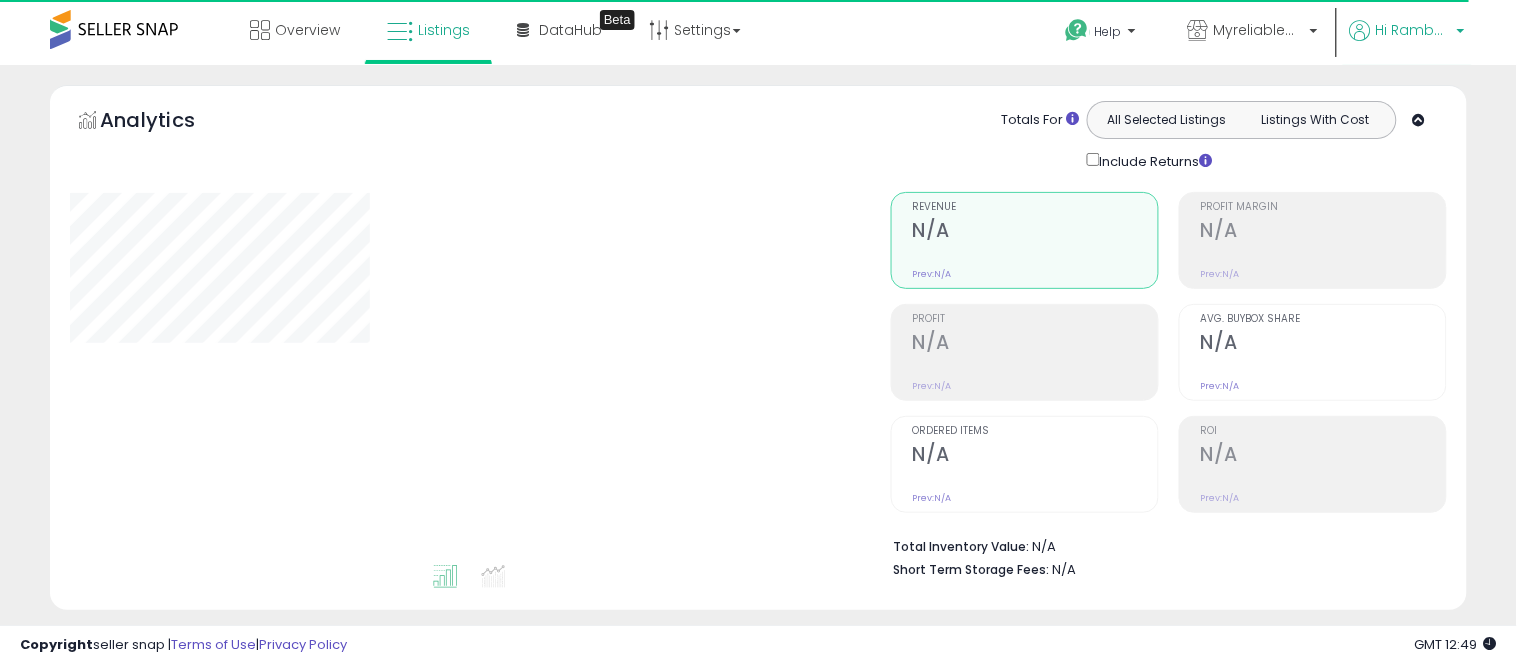click at bounding box center (1360, 30) 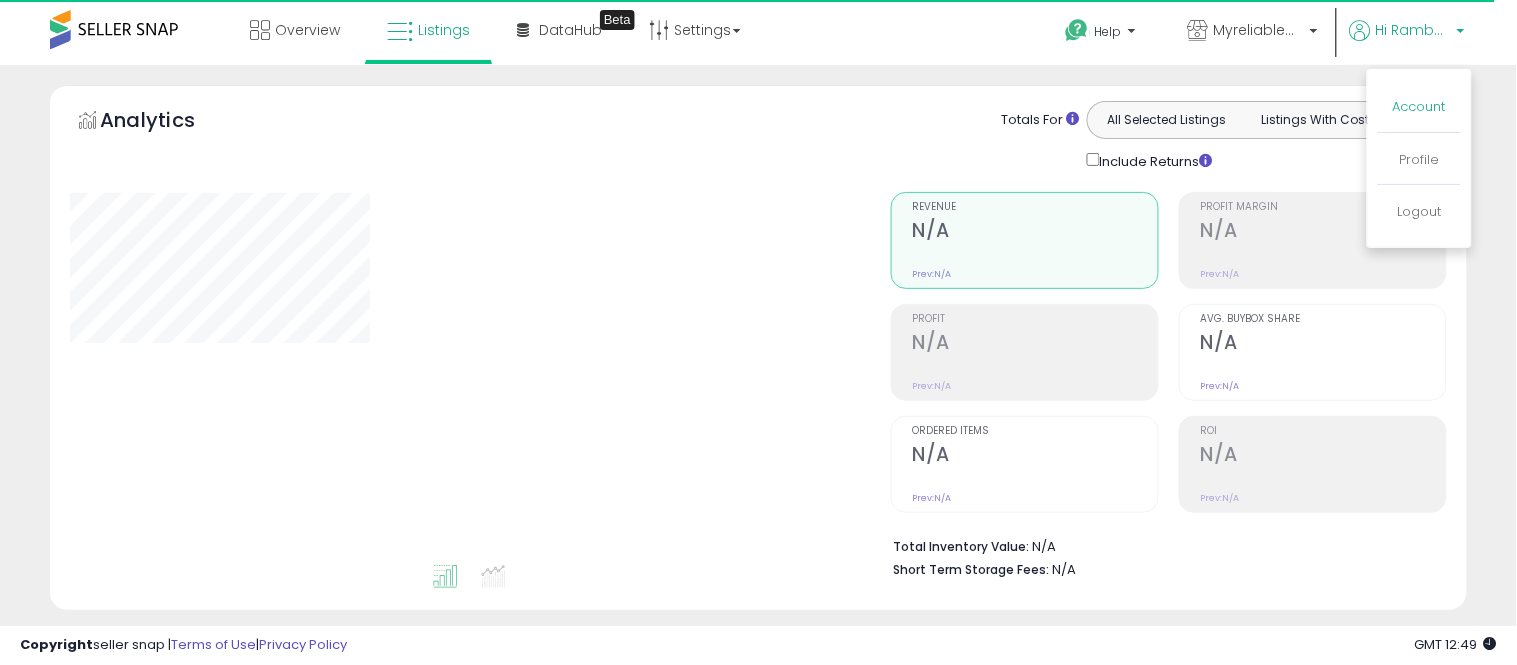 drag, startPoint x: 1410, startPoint y: 94, endPoint x: 1412, endPoint y: 110, distance: 16.124516 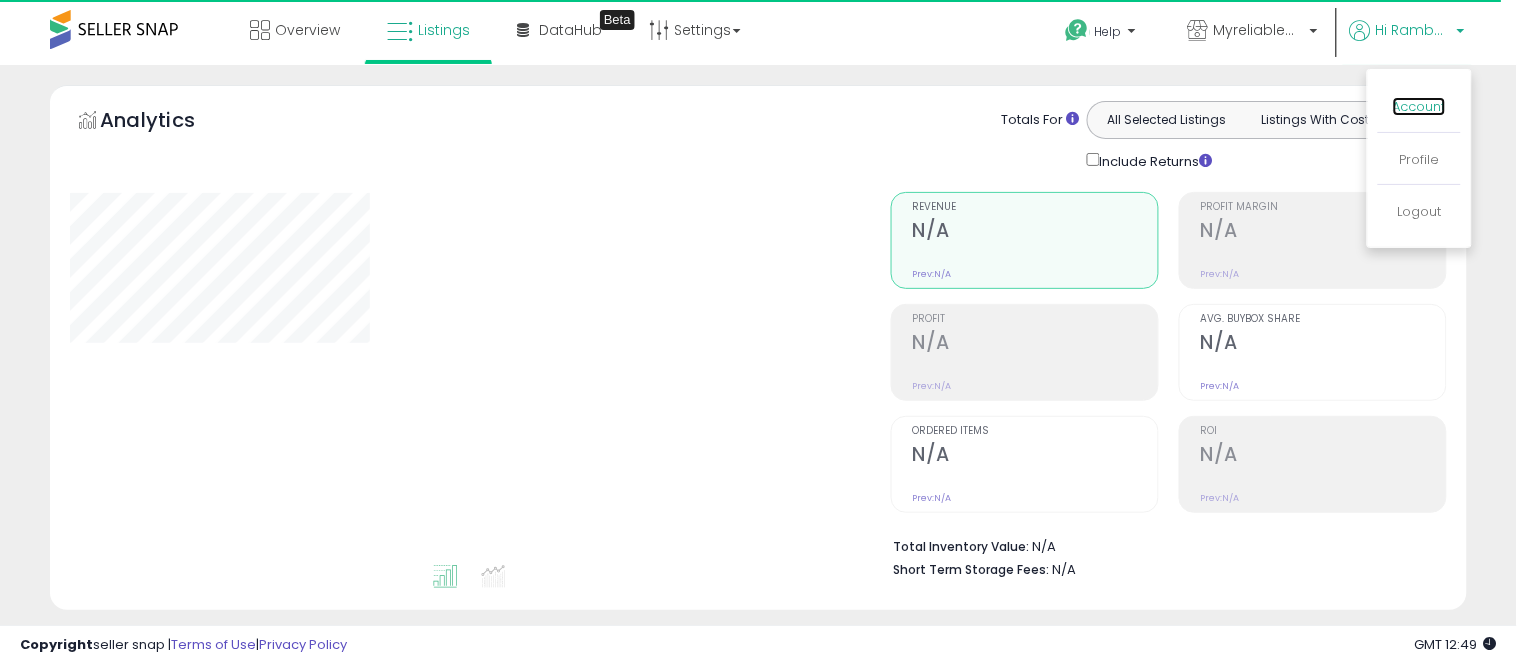 click on "Account" at bounding box center (1419, 106) 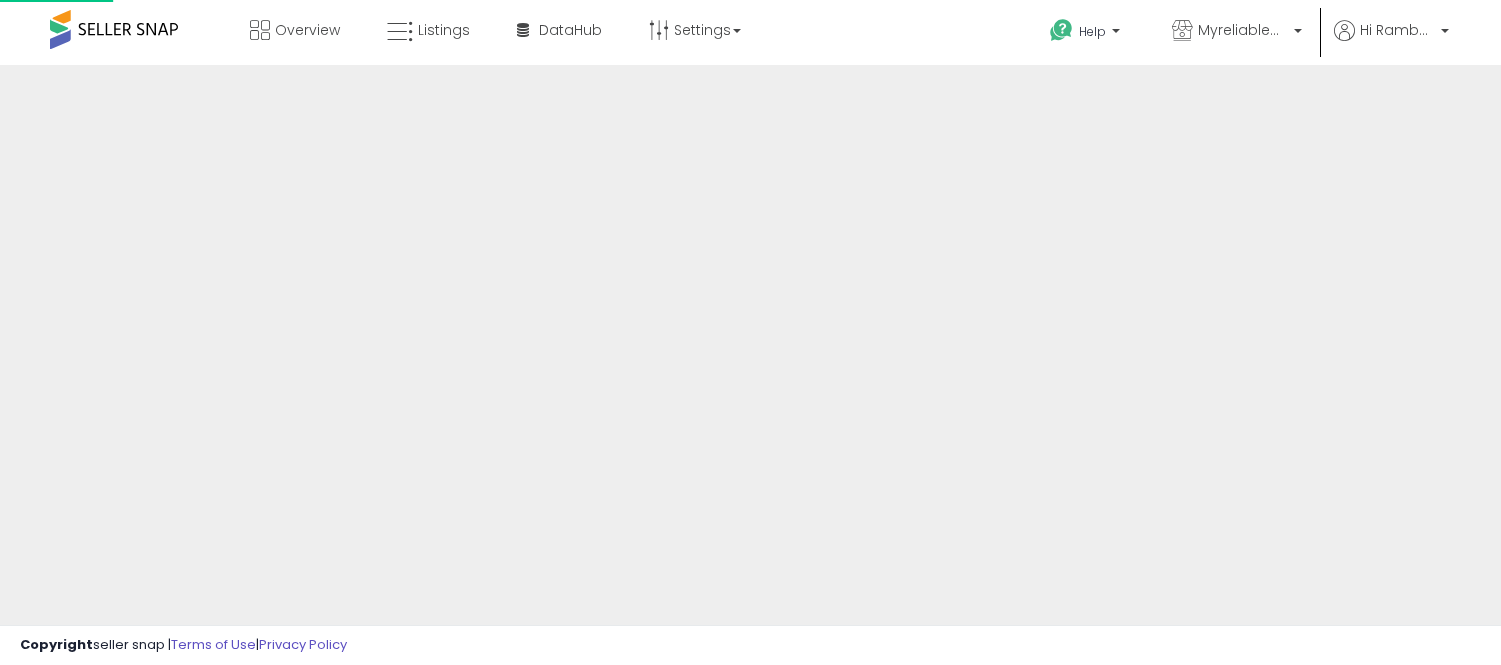 scroll, scrollTop: 0, scrollLeft: 0, axis: both 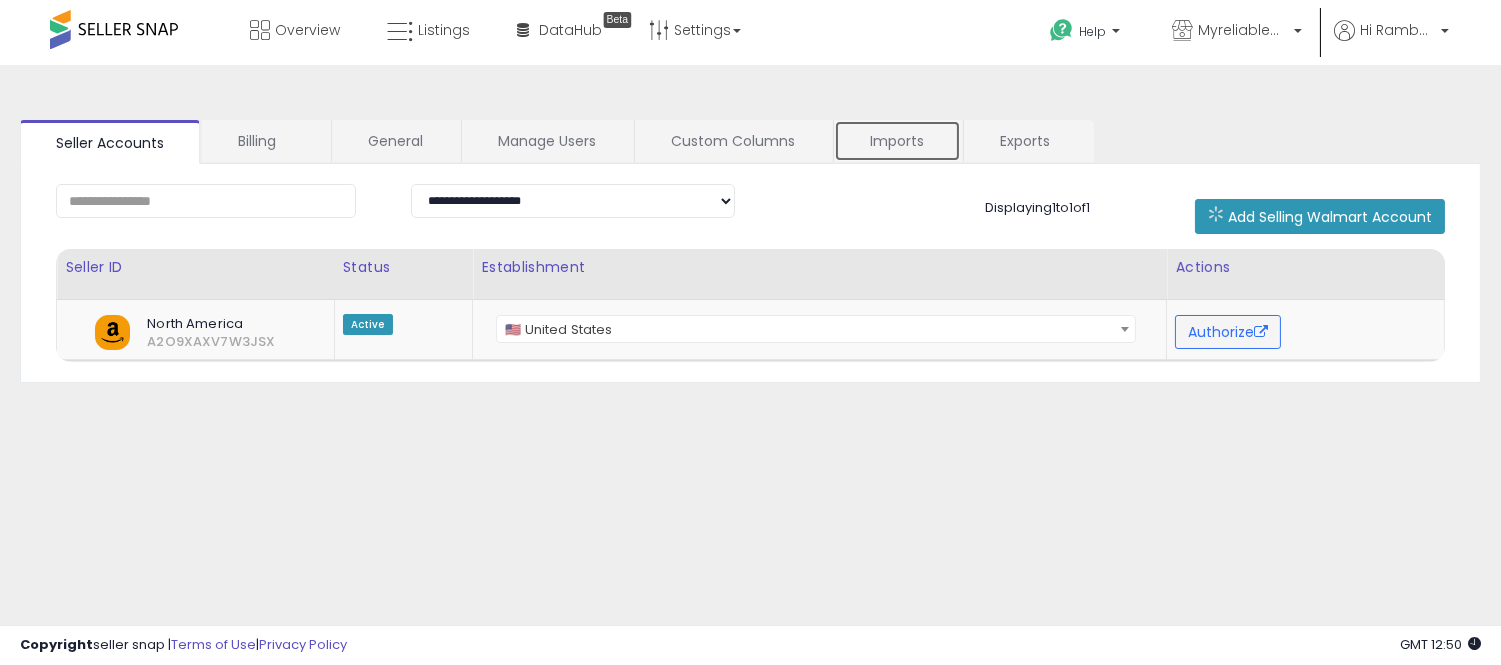 click on "Imports" at bounding box center (897, 141) 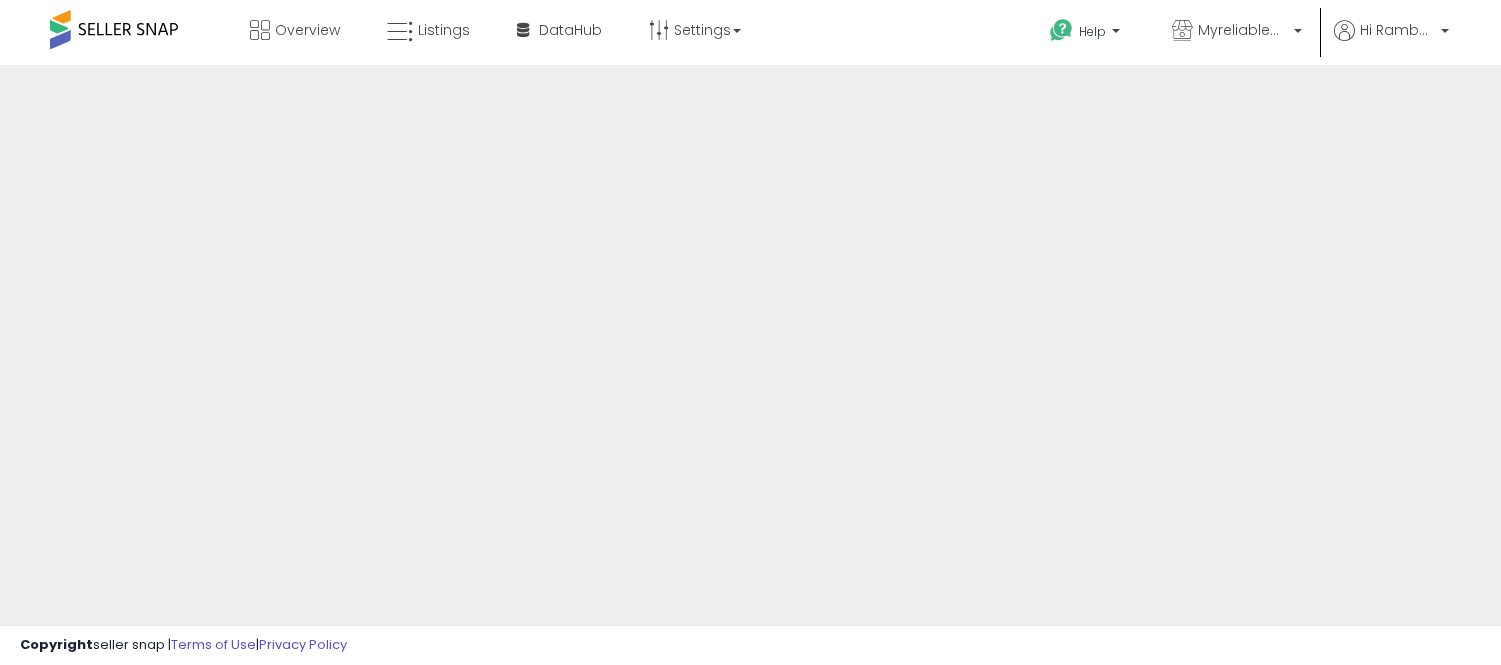 scroll, scrollTop: 0, scrollLeft: 0, axis: both 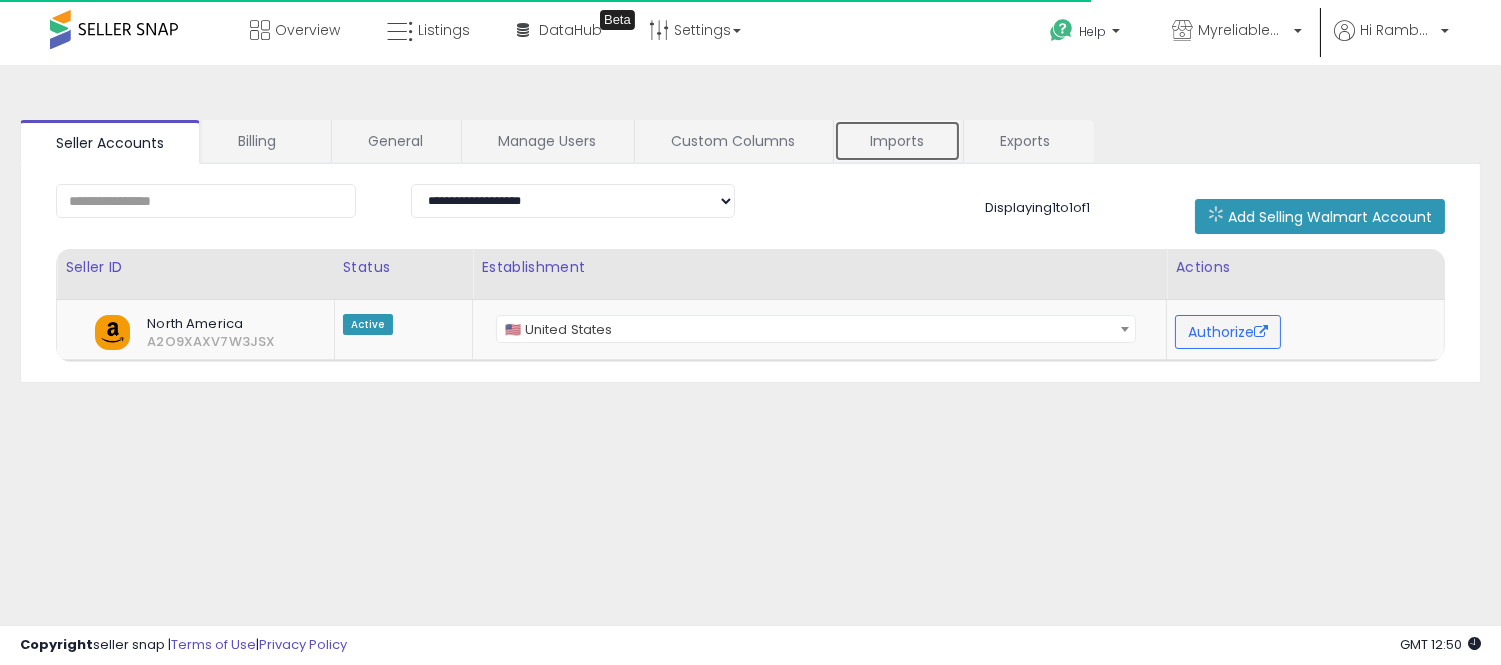click on "Imports" at bounding box center [897, 141] 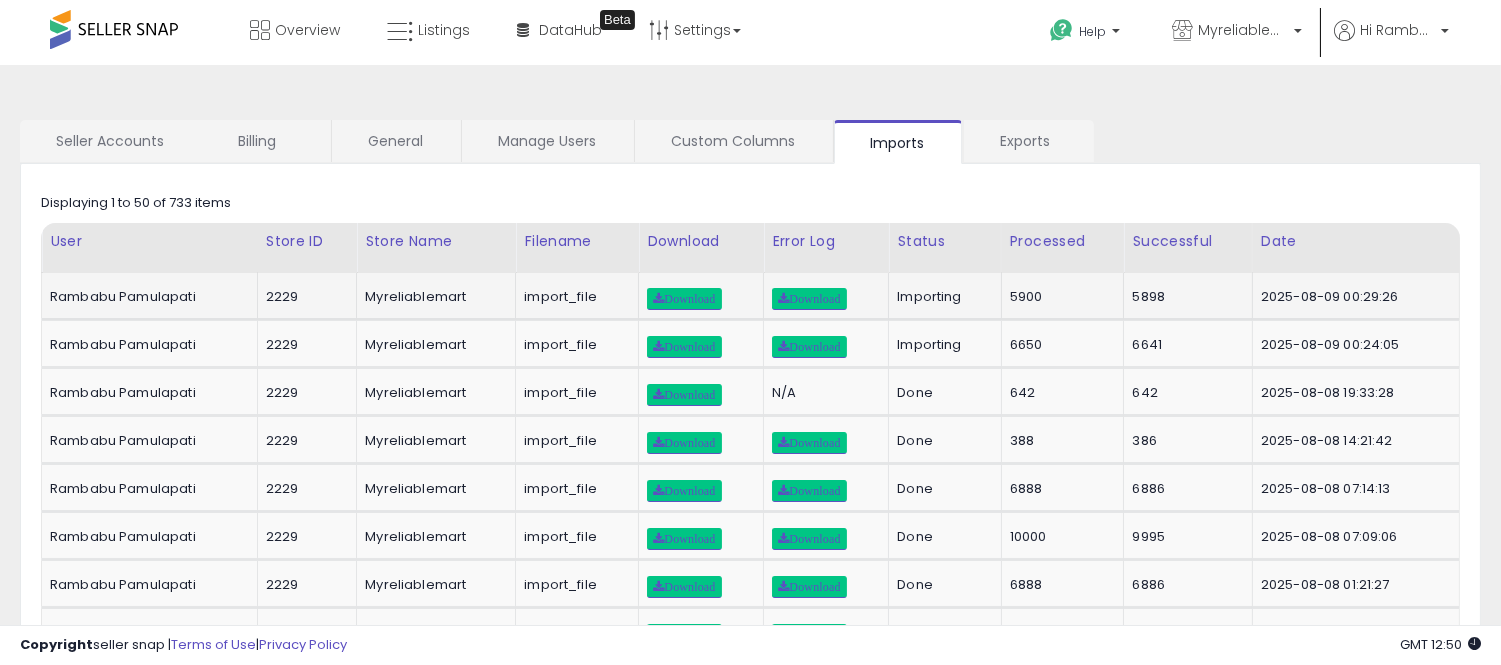 click on "5900" 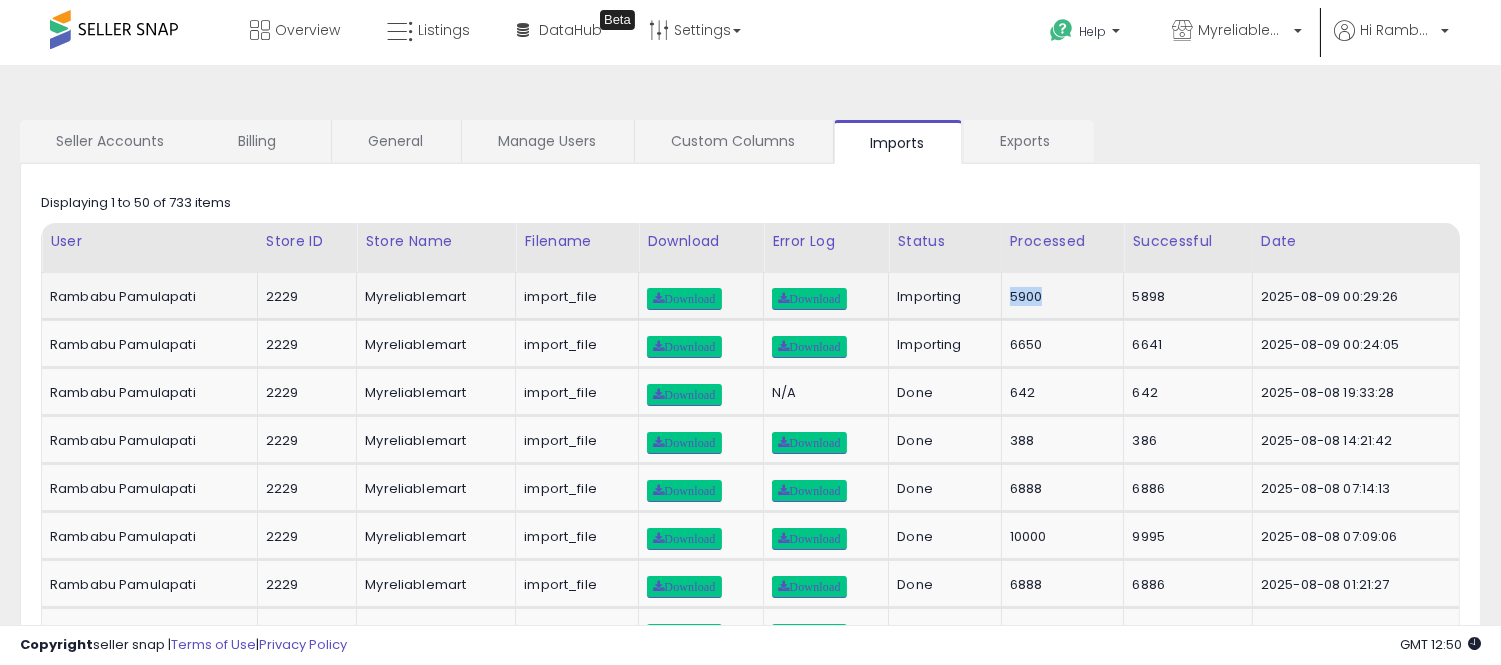 click on "5900" 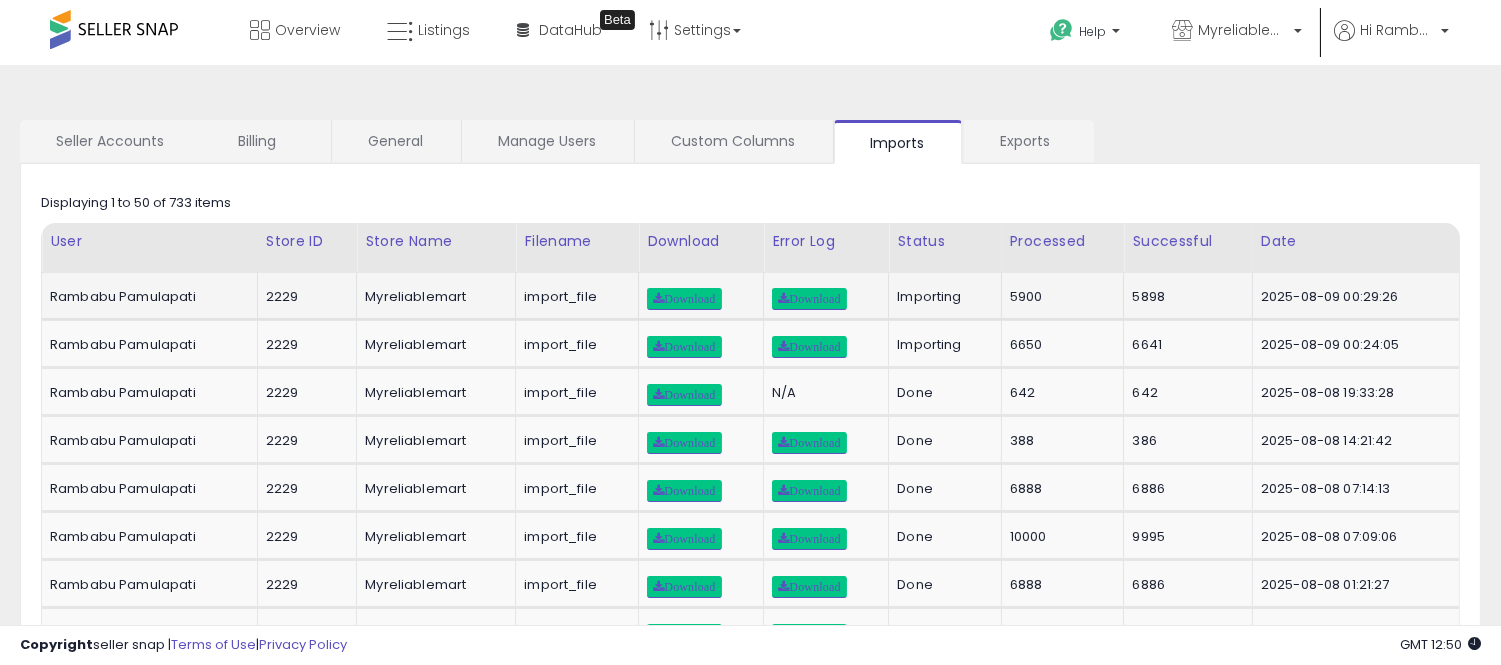 click on "5898" at bounding box center (1184, 297) 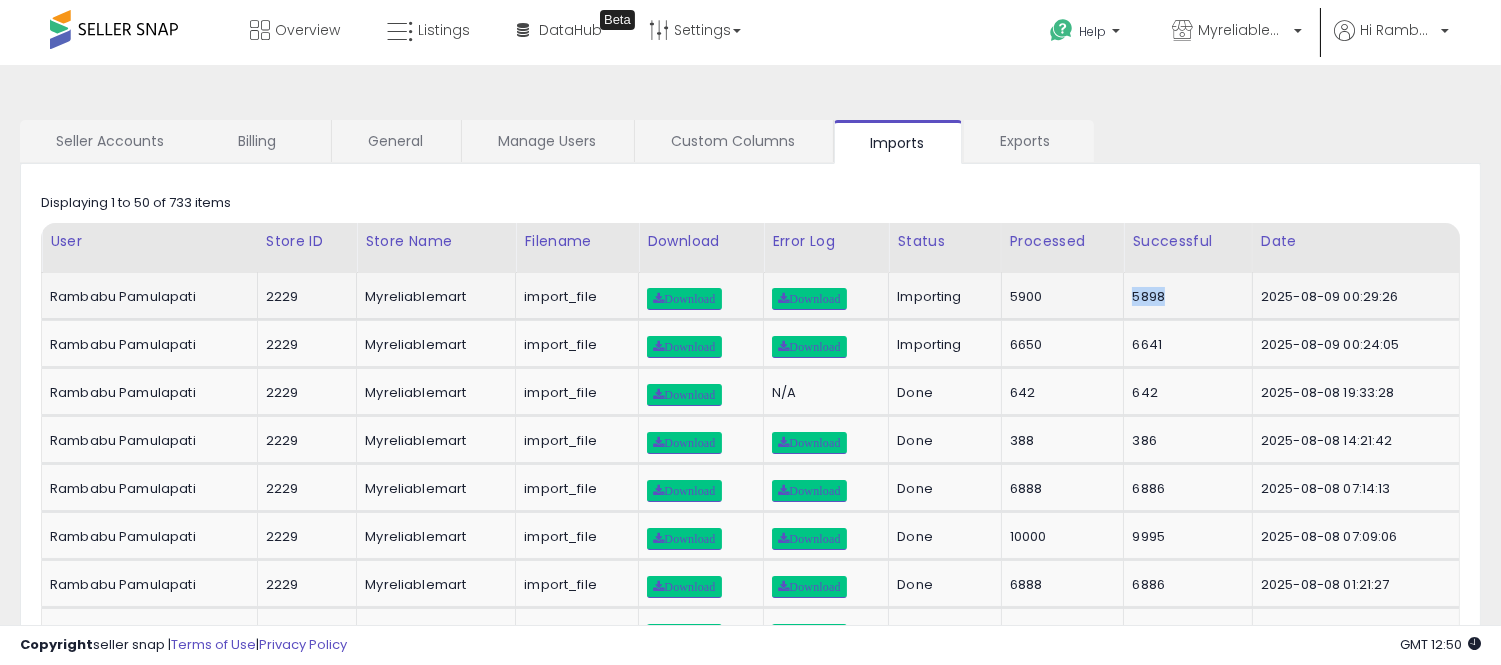 click on "5898" at bounding box center [1184, 297] 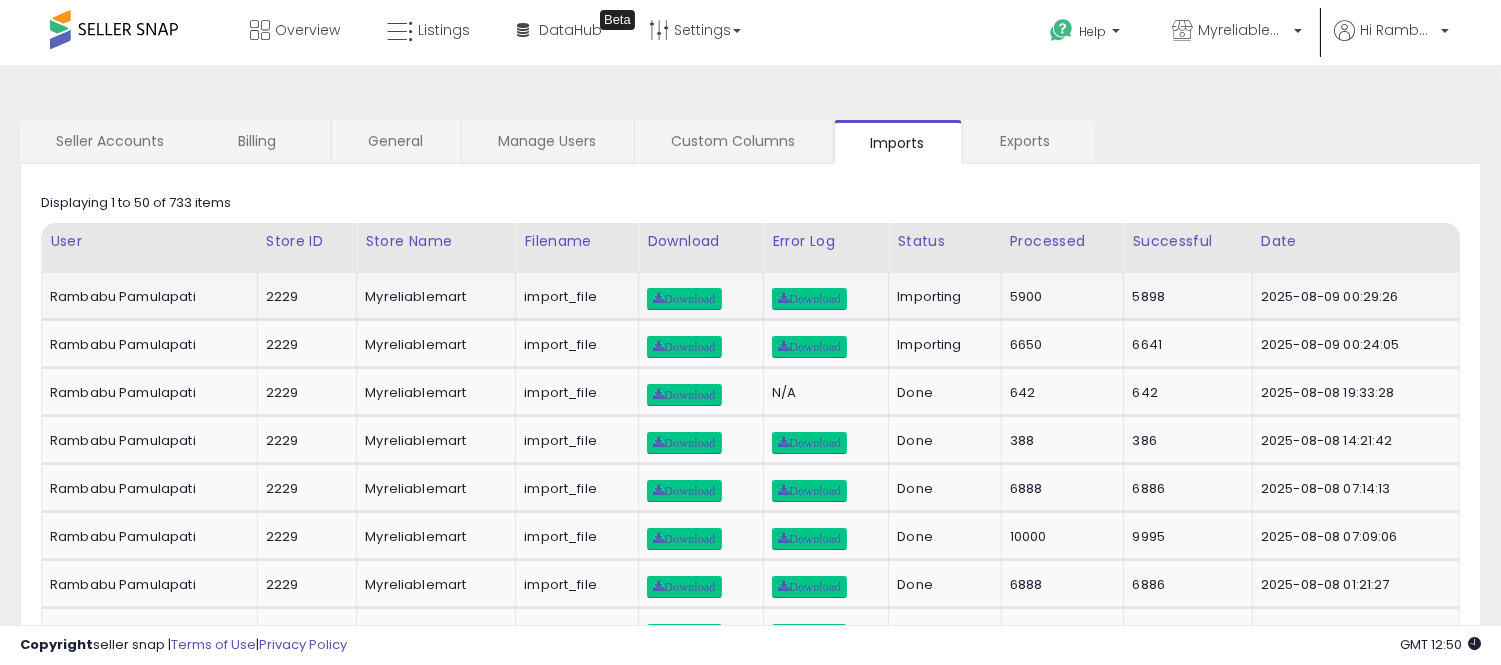 click on "5900" at bounding box center (1059, 297) 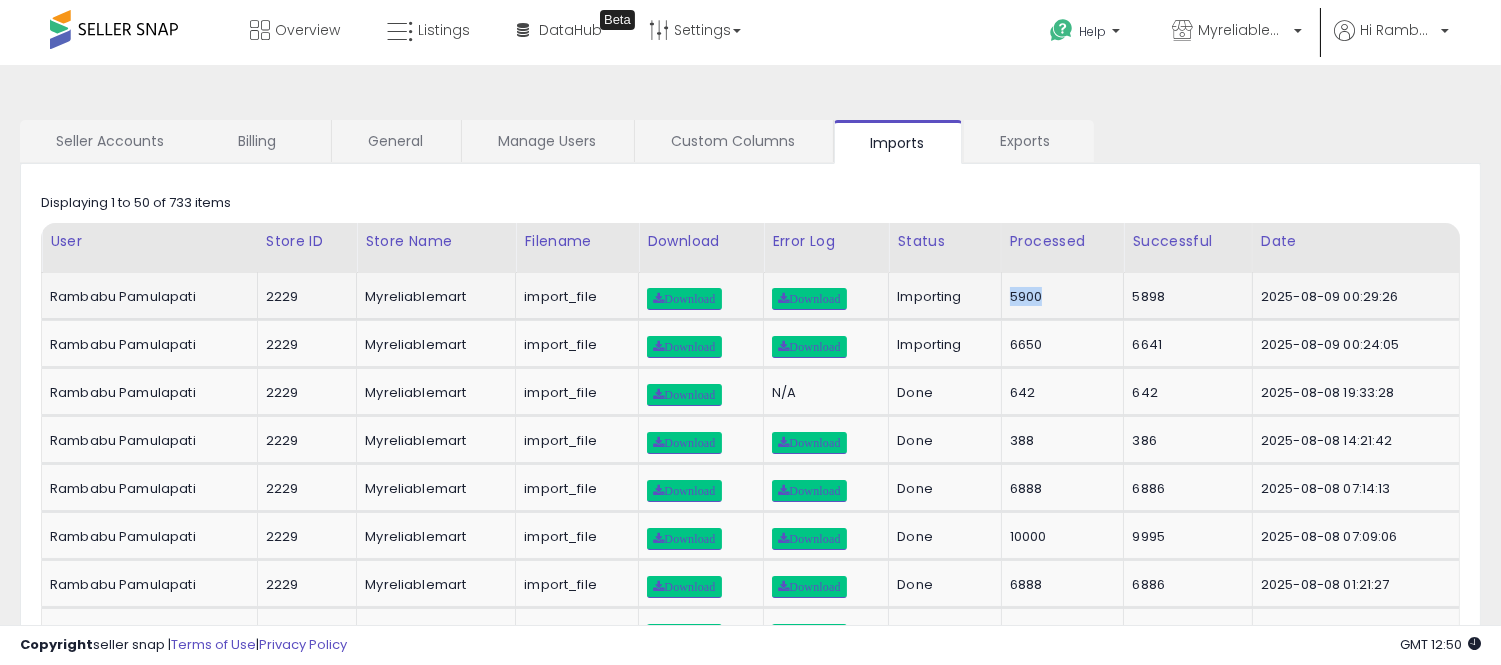 click on "5900" at bounding box center (1059, 297) 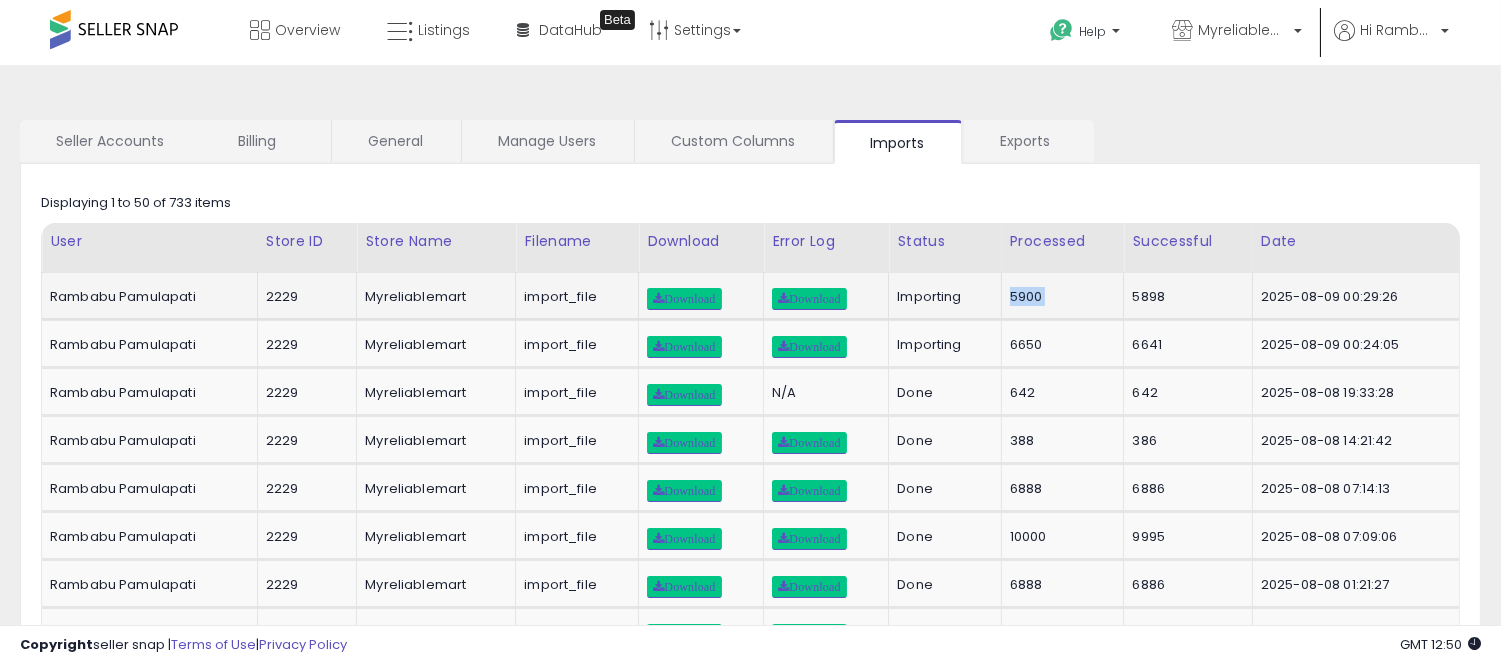 click on "5900" at bounding box center (1059, 297) 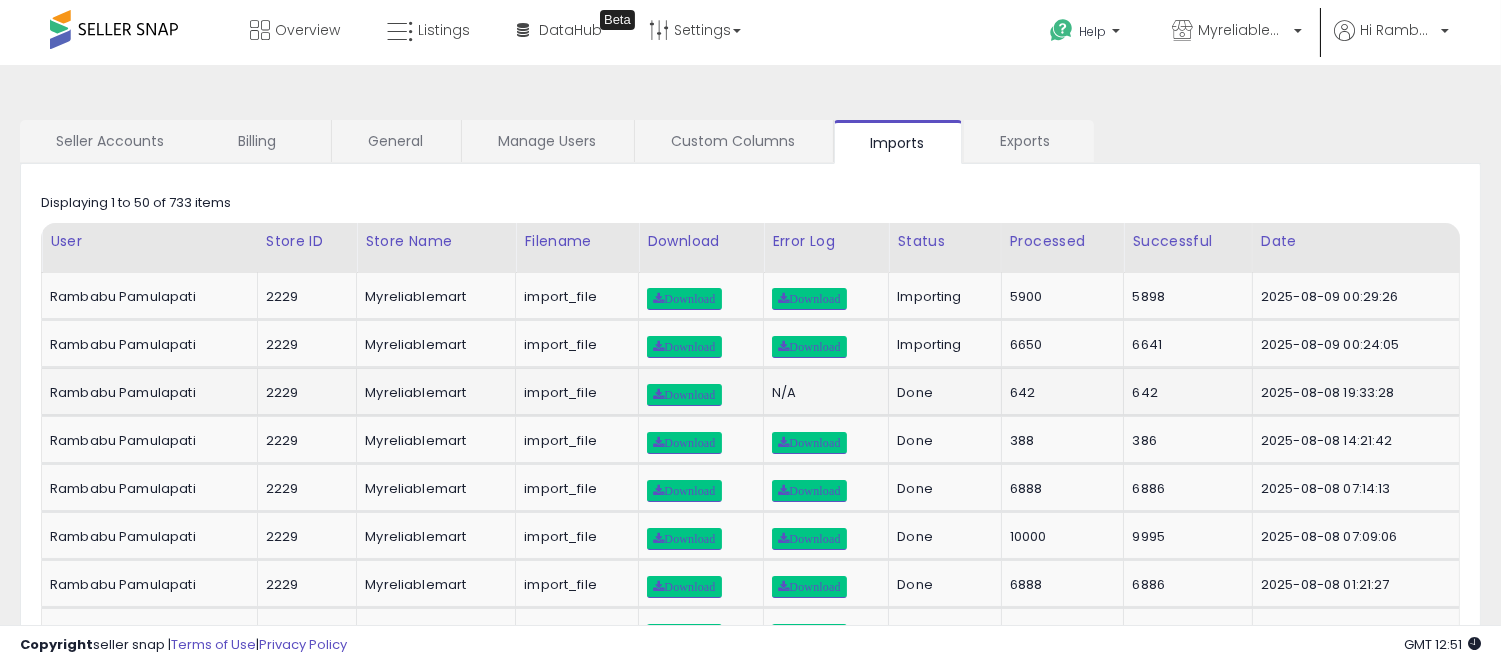 click on "642" 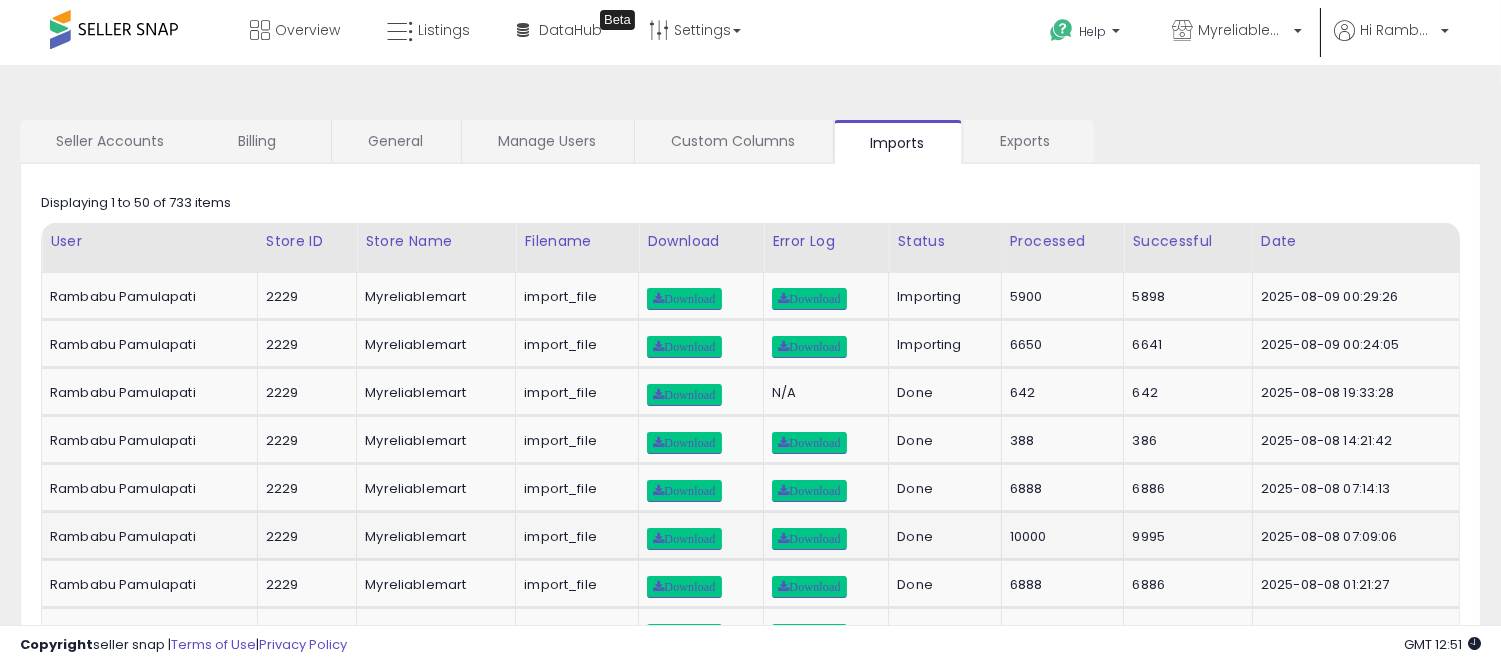 click on "10000" at bounding box center [1059, 537] 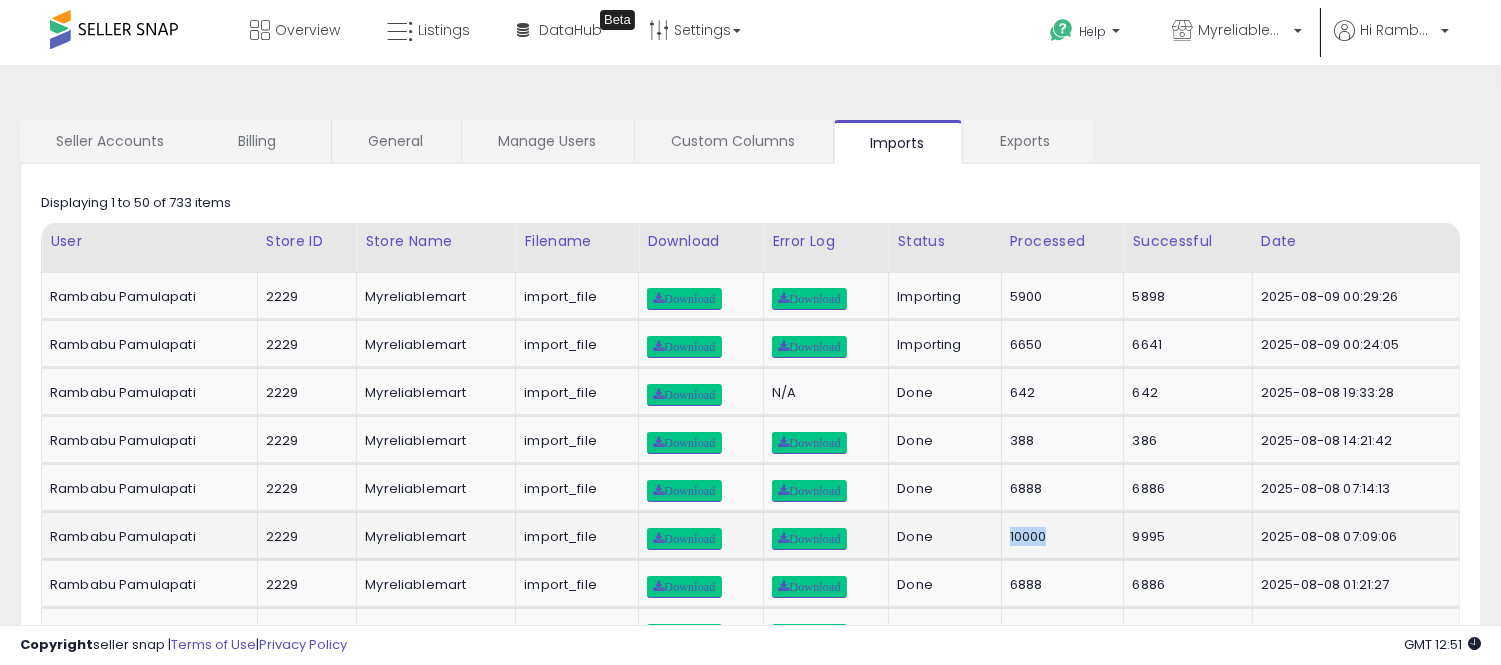 click on "10000" at bounding box center [1059, 537] 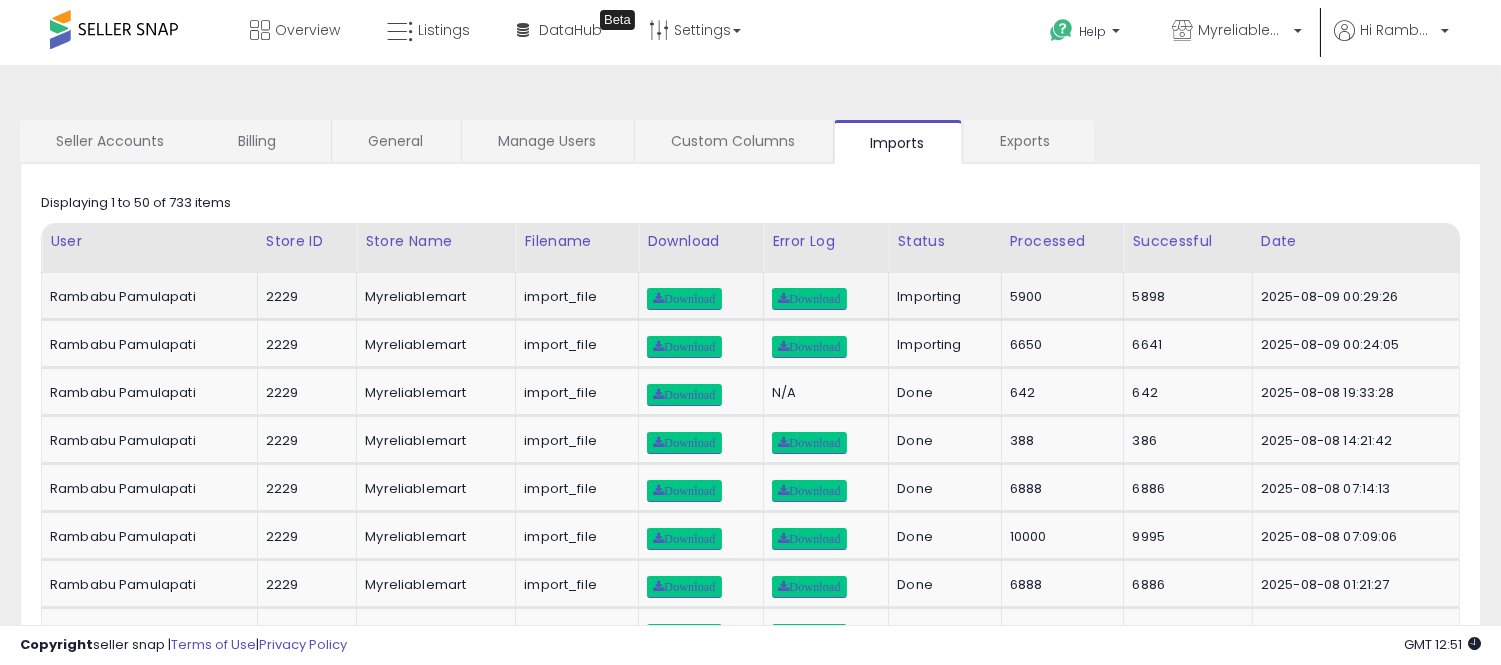 click on "5900" at bounding box center (1059, 297) 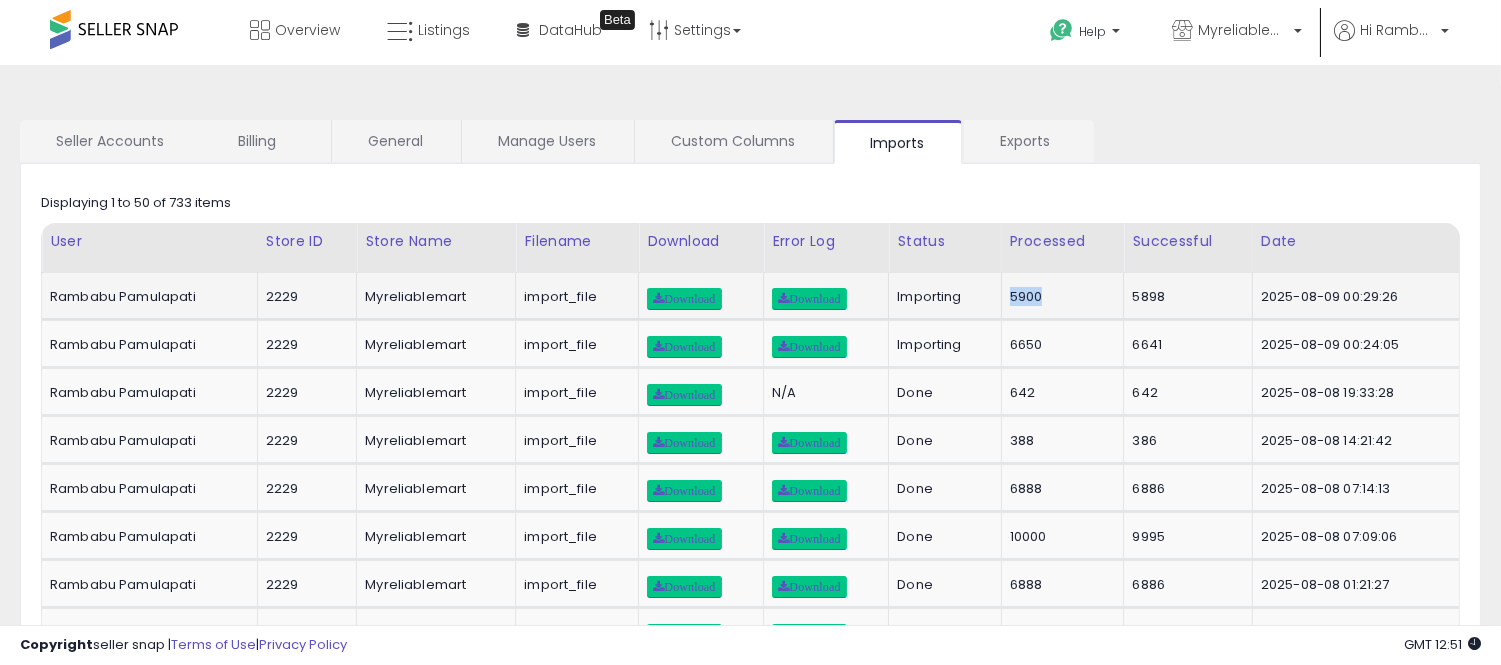 click on "5900" at bounding box center (1059, 297) 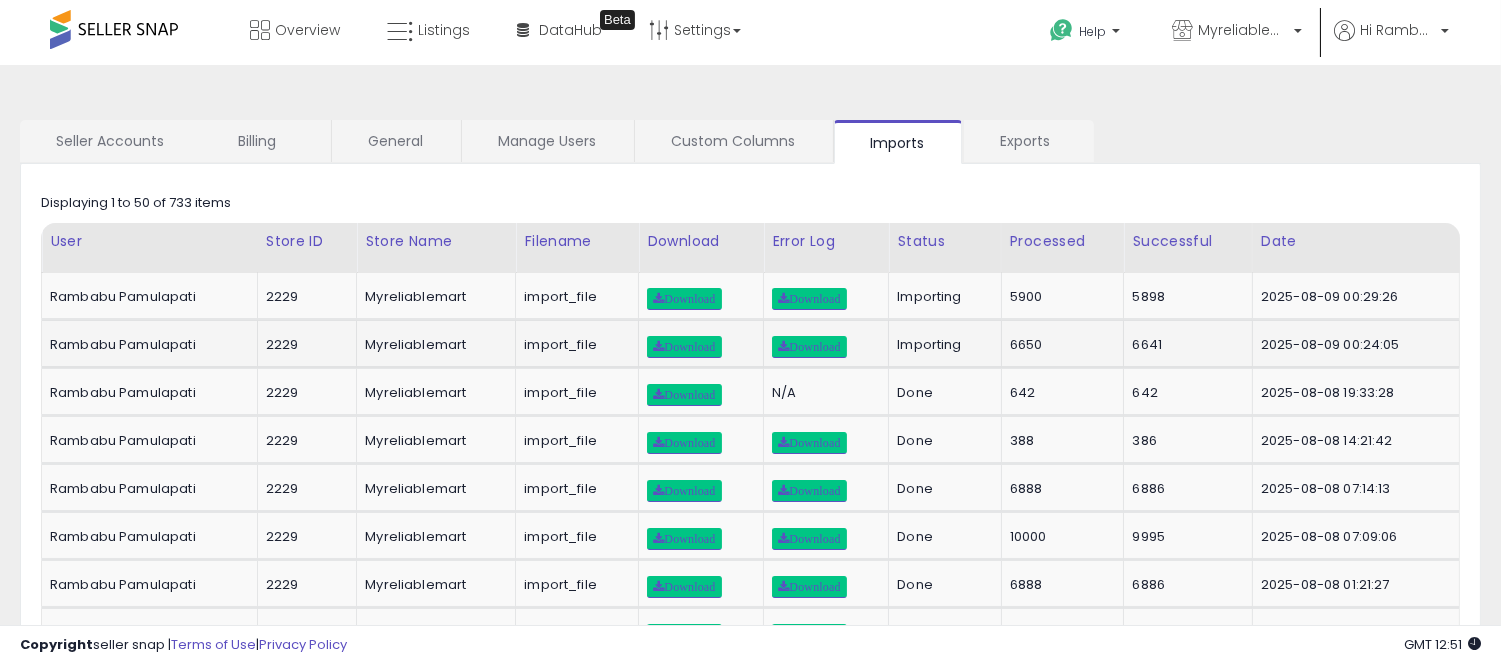 click on "6650" at bounding box center (1059, 345) 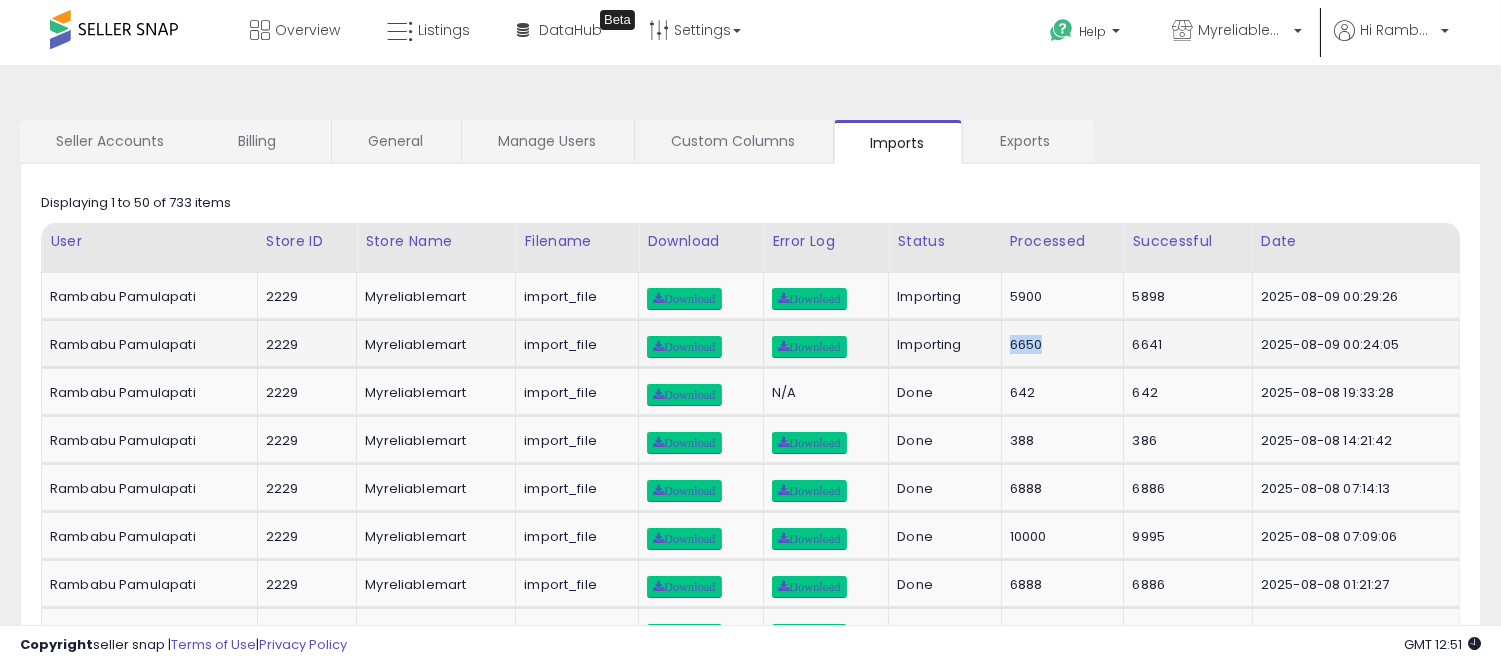 click on "6650" at bounding box center [1059, 345] 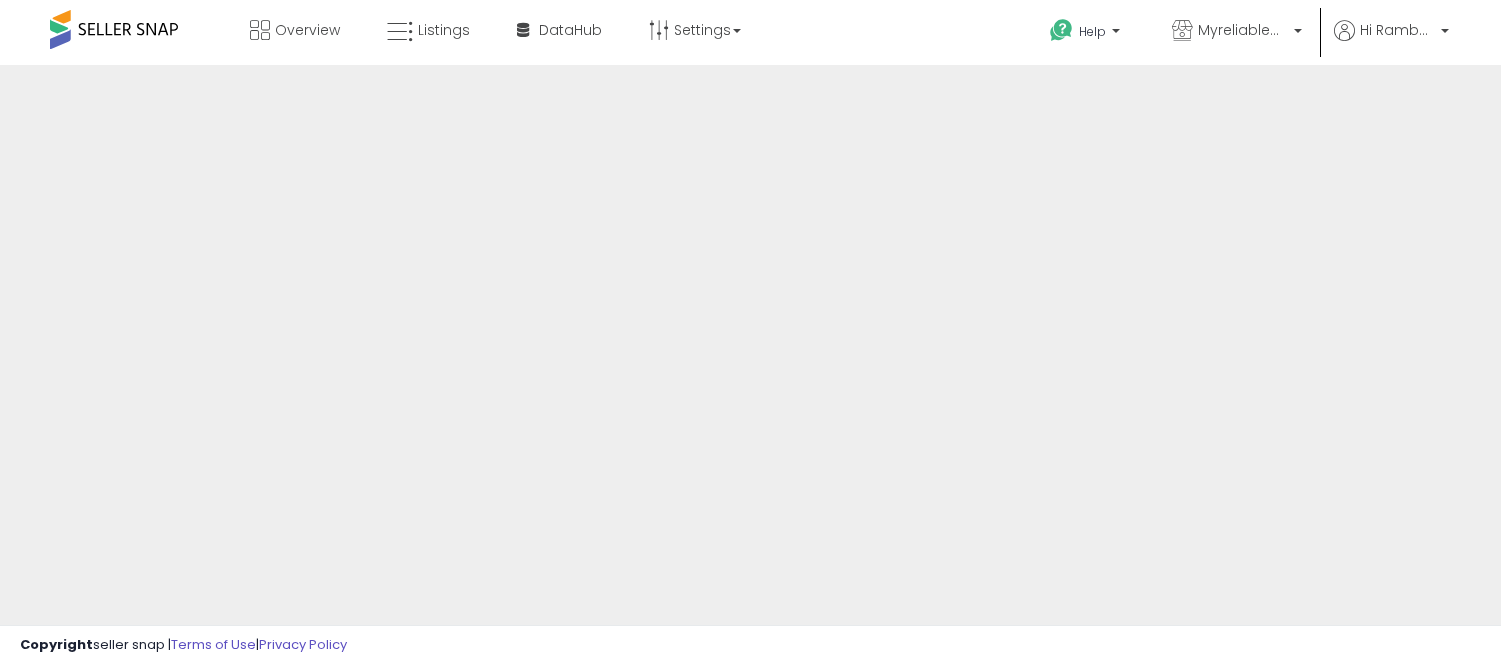 scroll, scrollTop: 0, scrollLeft: 0, axis: both 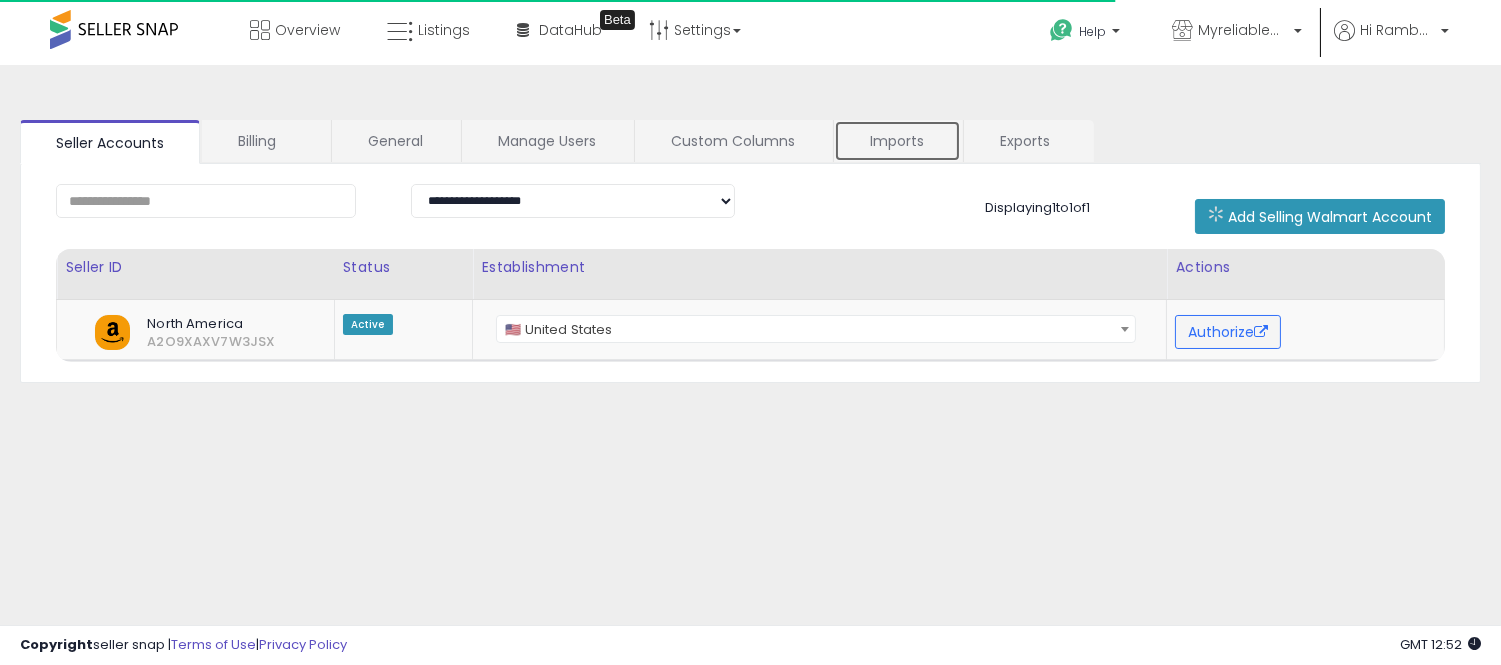 click on "Imports" at bounding box center (897, 141) 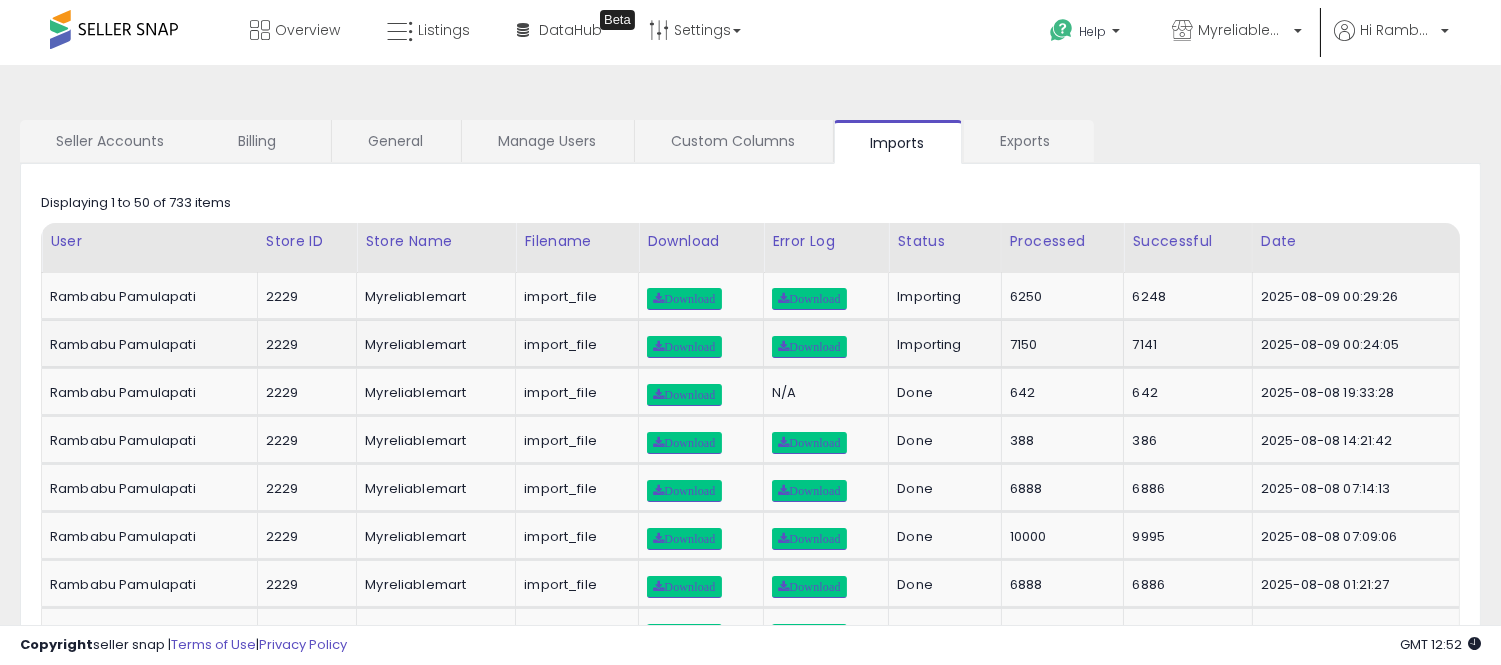 click on "7150" at bounding box center (1059, 345) 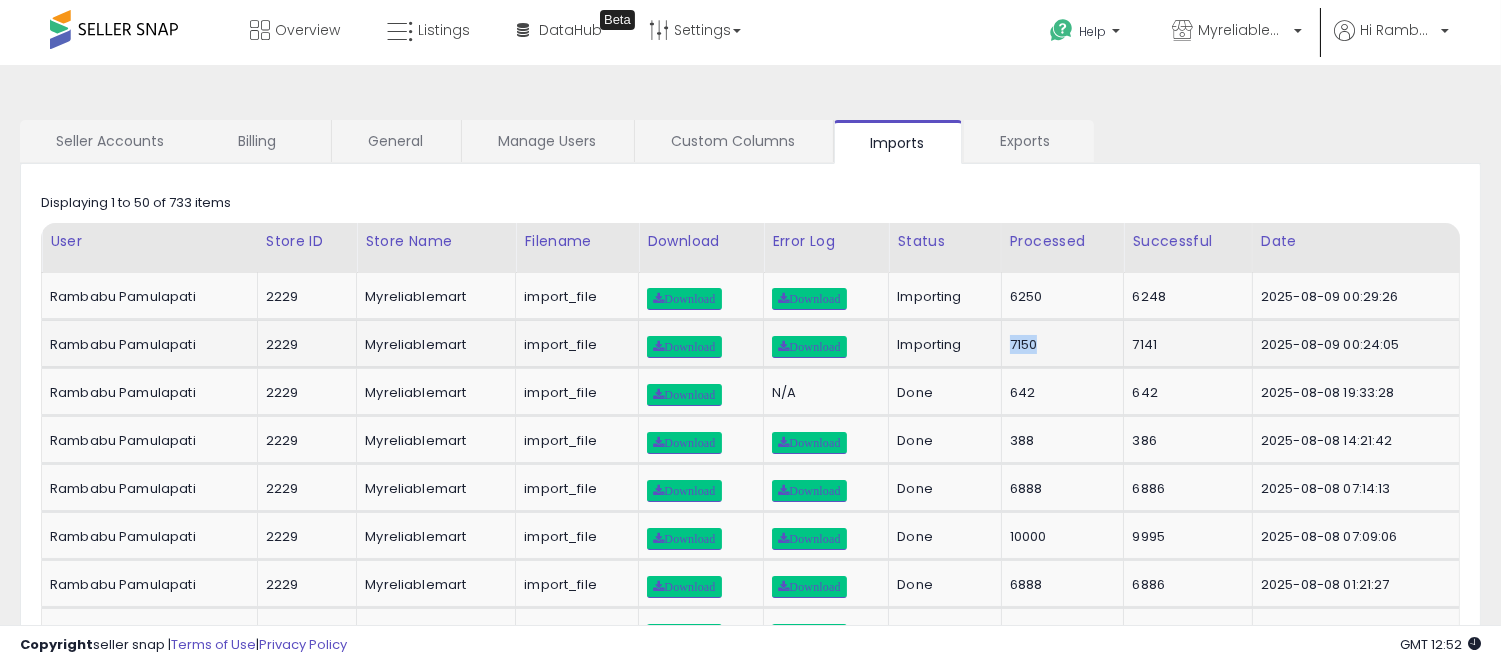 click on "7150" at bounding box center [1059, 345] 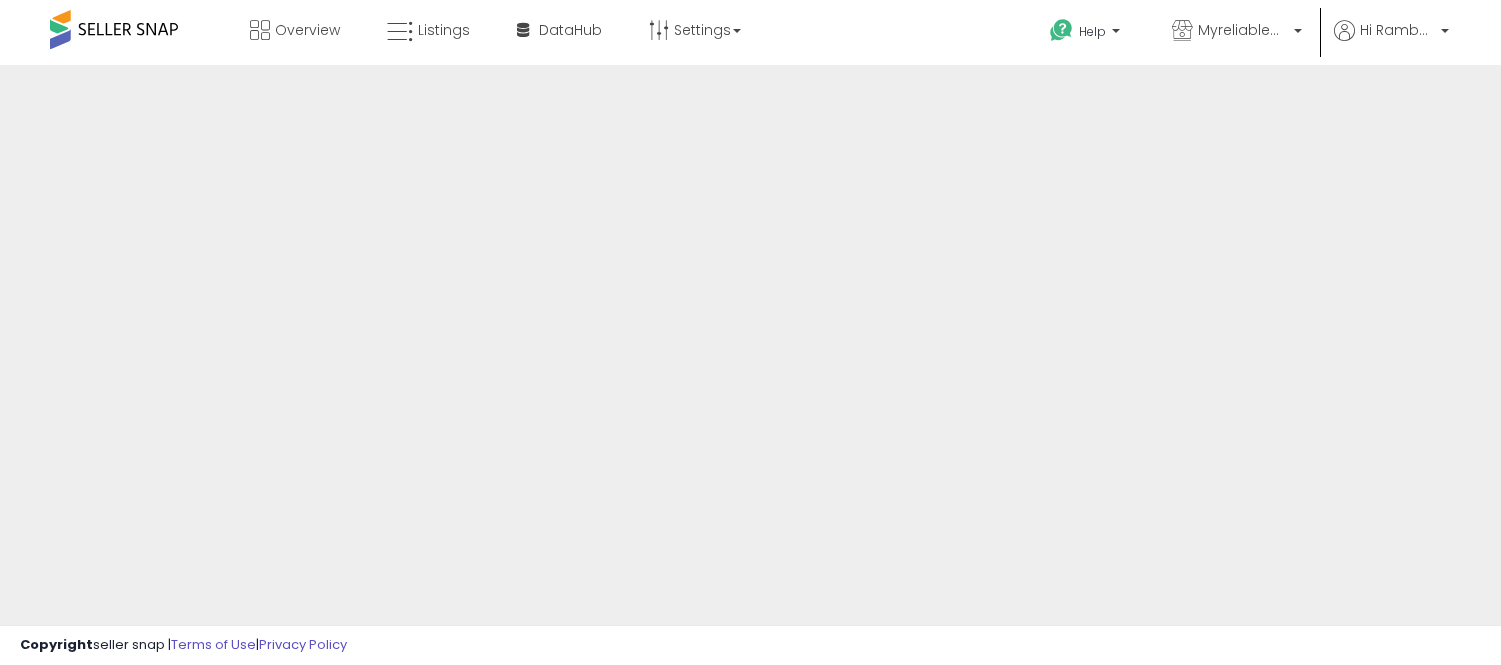 scroll, scrollTop: 0, scrollLeft: 0, axis: both 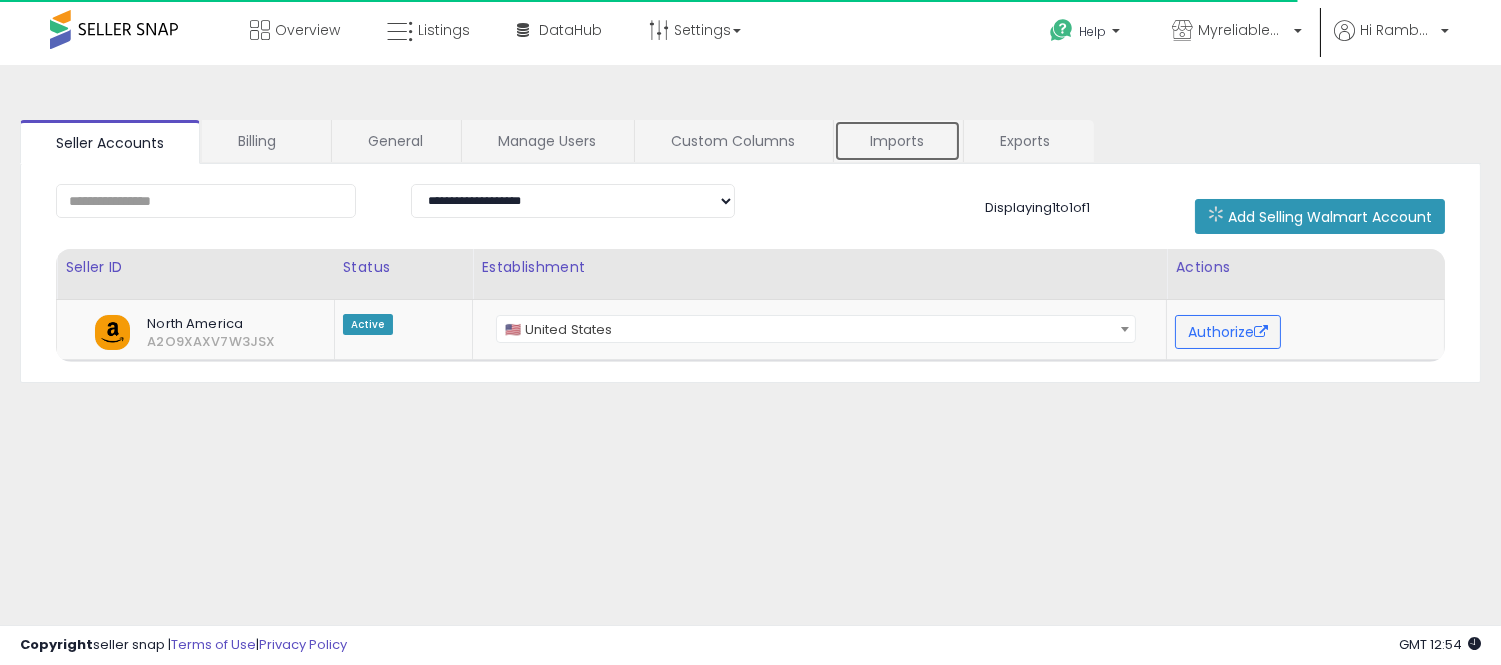click on "Imports" at bounding box center (897, 141) 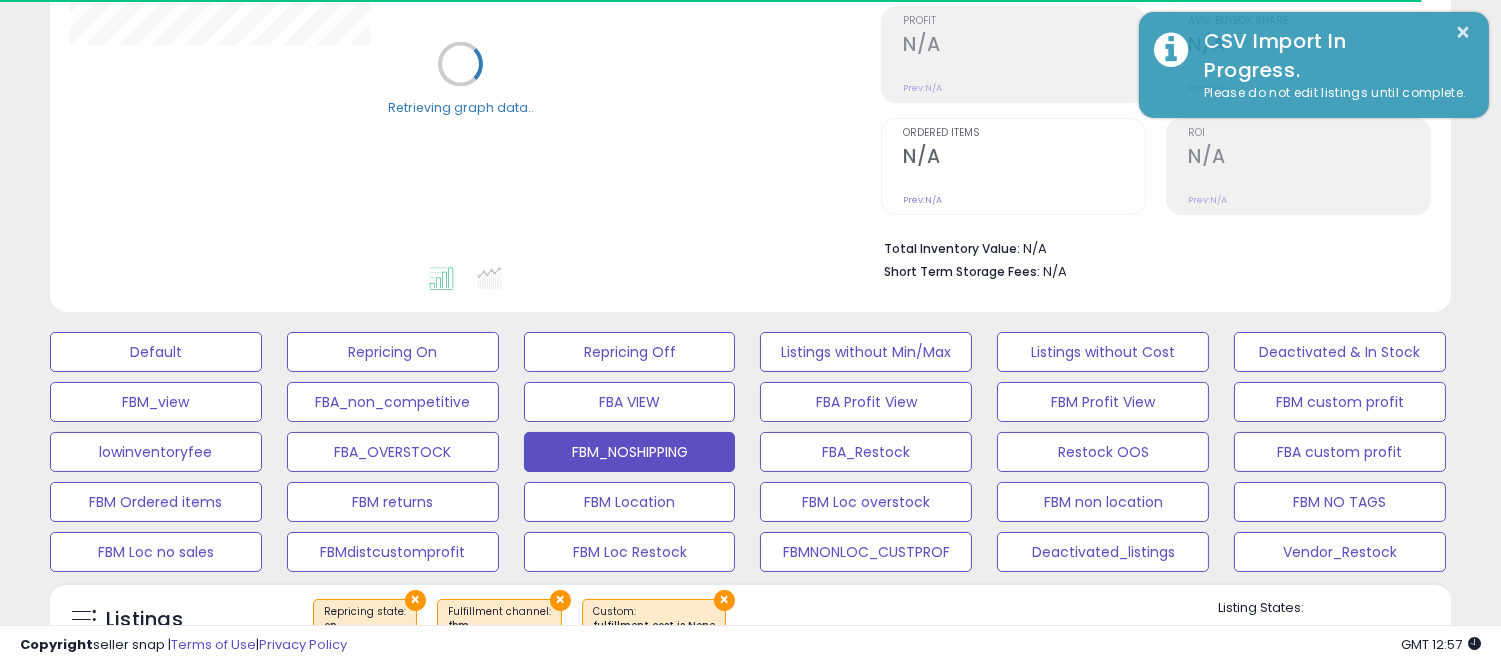 scroll, scrollTop: 300, scrollLeft: 0, axis: vertical 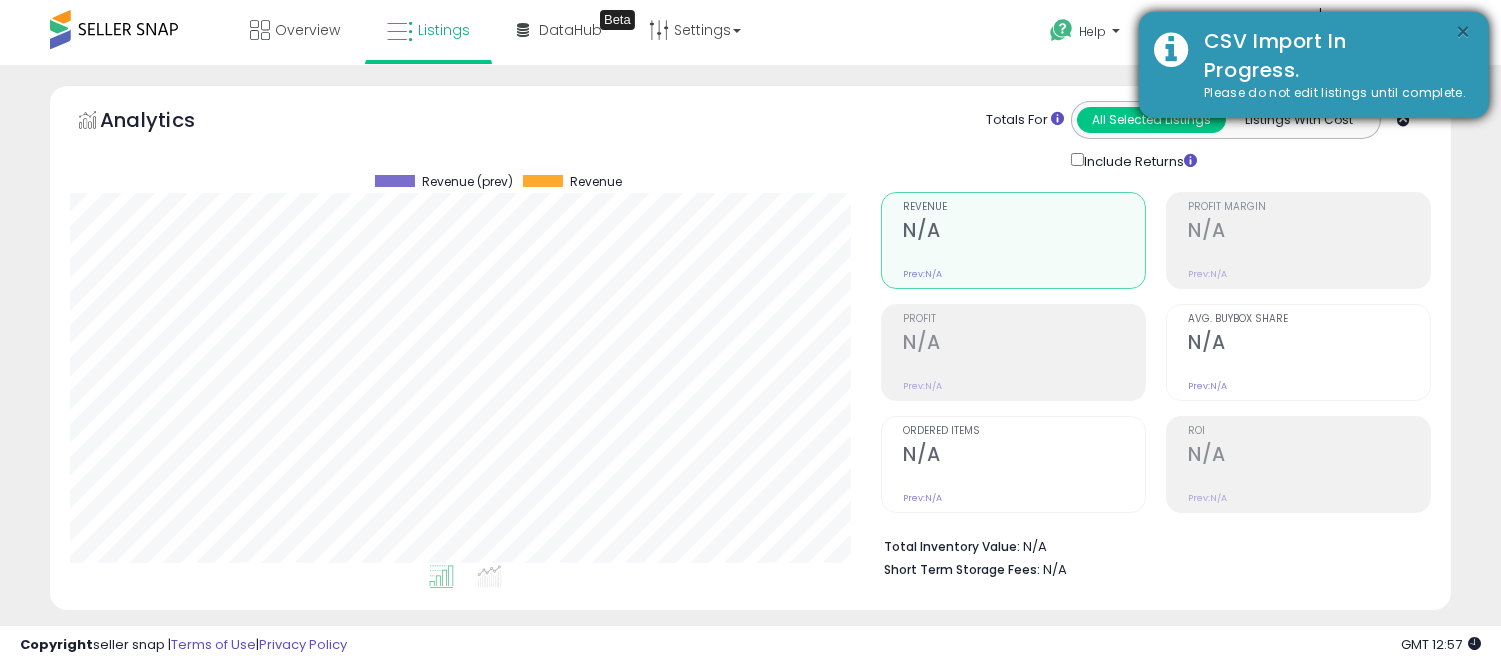 click on "×" at bounding box center [1464, 32] 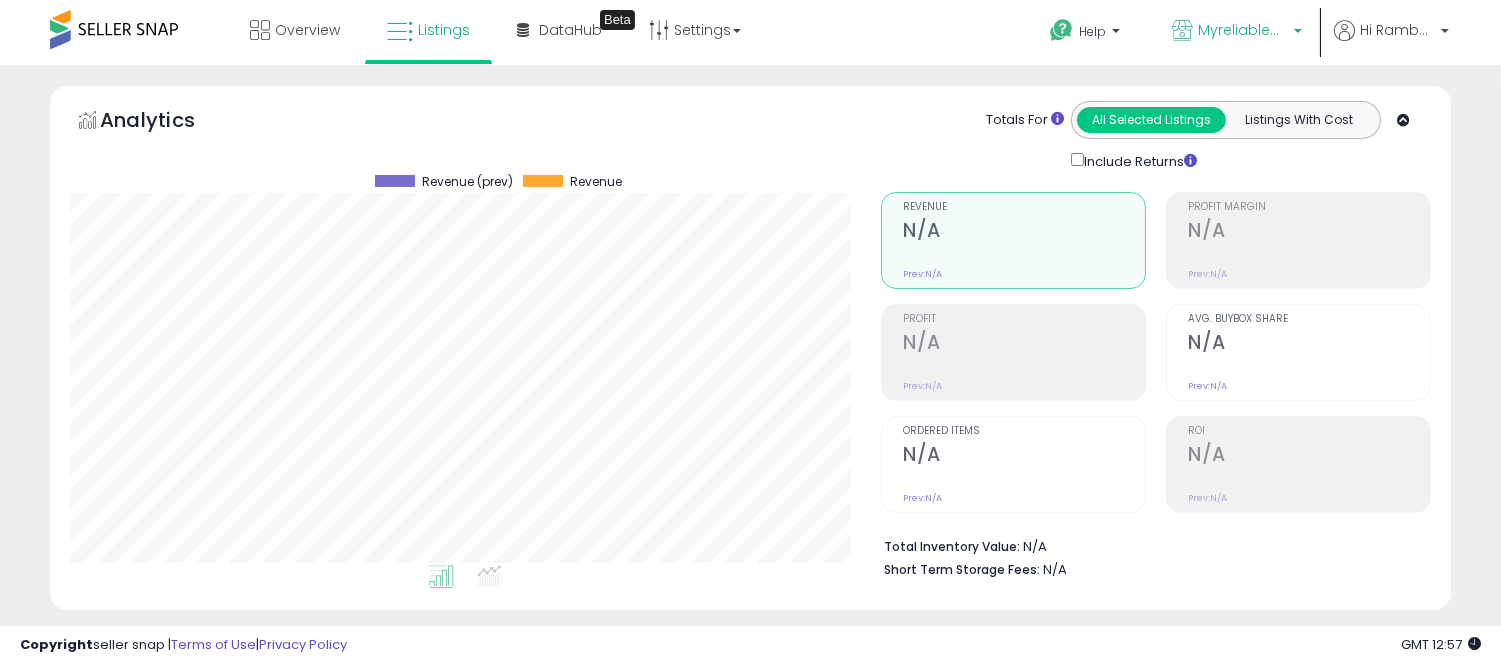 click on "Myreliablemart" at bounding box center (1243, 30) 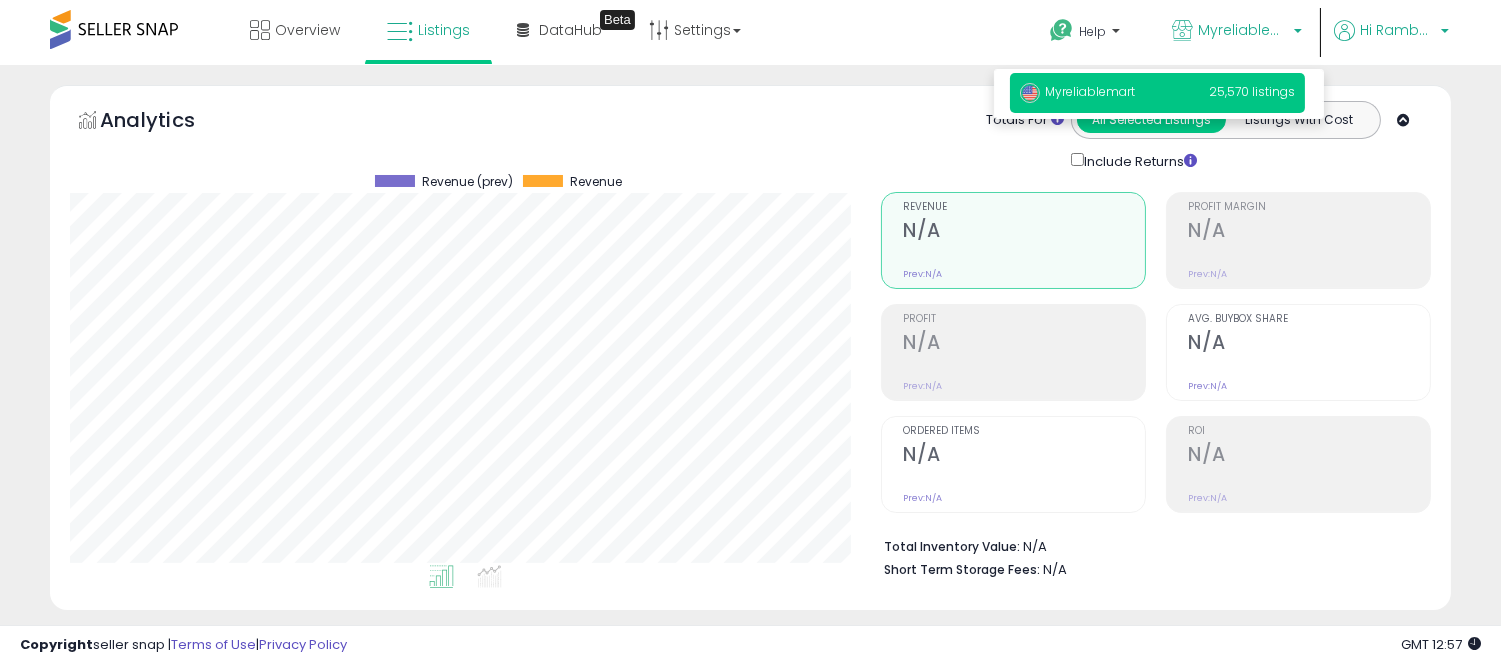 click on "Hi Rambabu" at bounding box center (1397, 30) 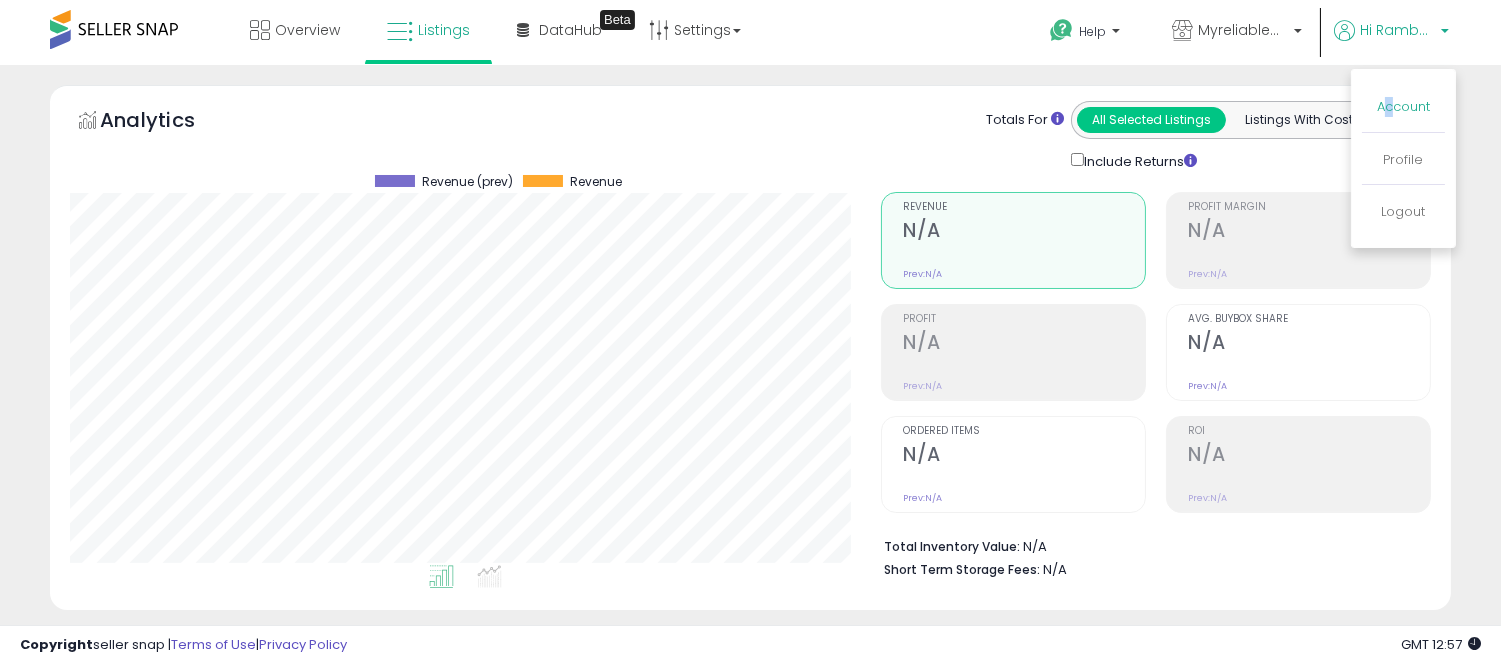 drag, startPoint x: 1387, startPoint y: 92, endPoint x: 1391, endPoint y: 111, distance: 19.416489 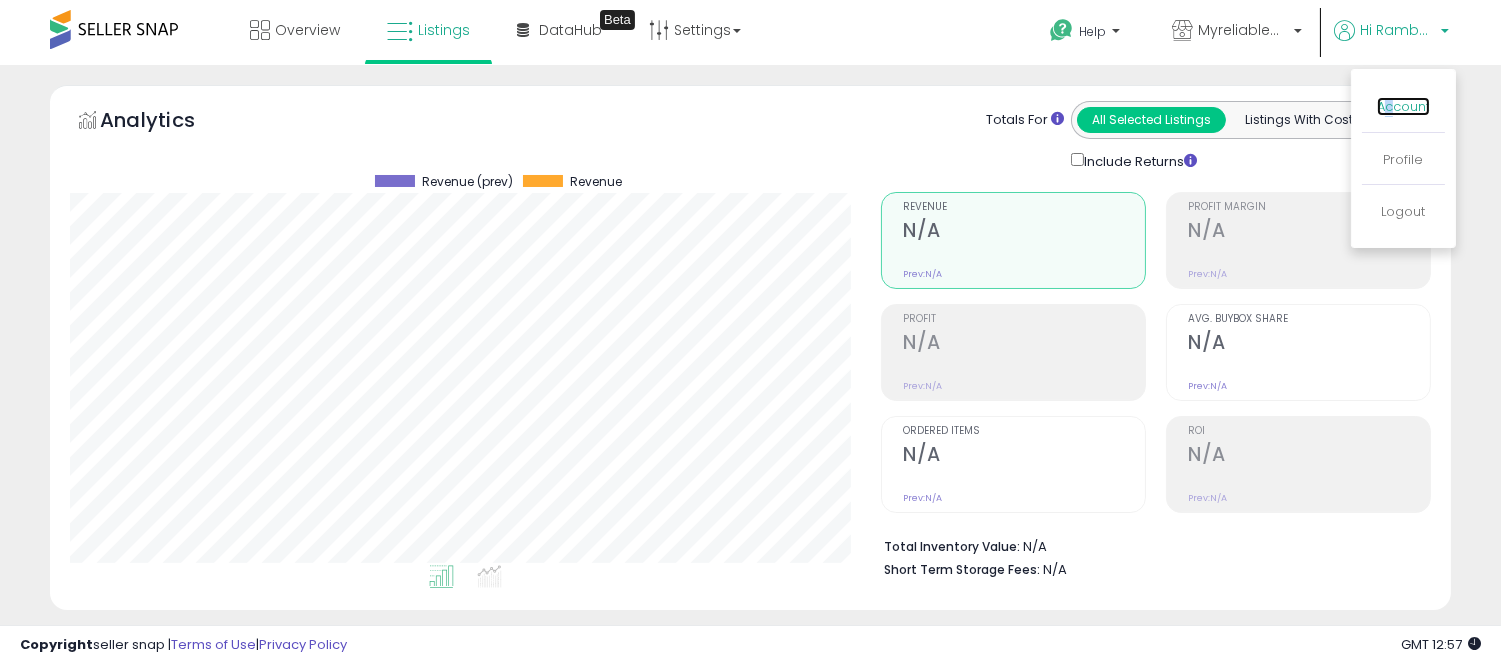 click on "Account" at bounding box center (1403, 106) 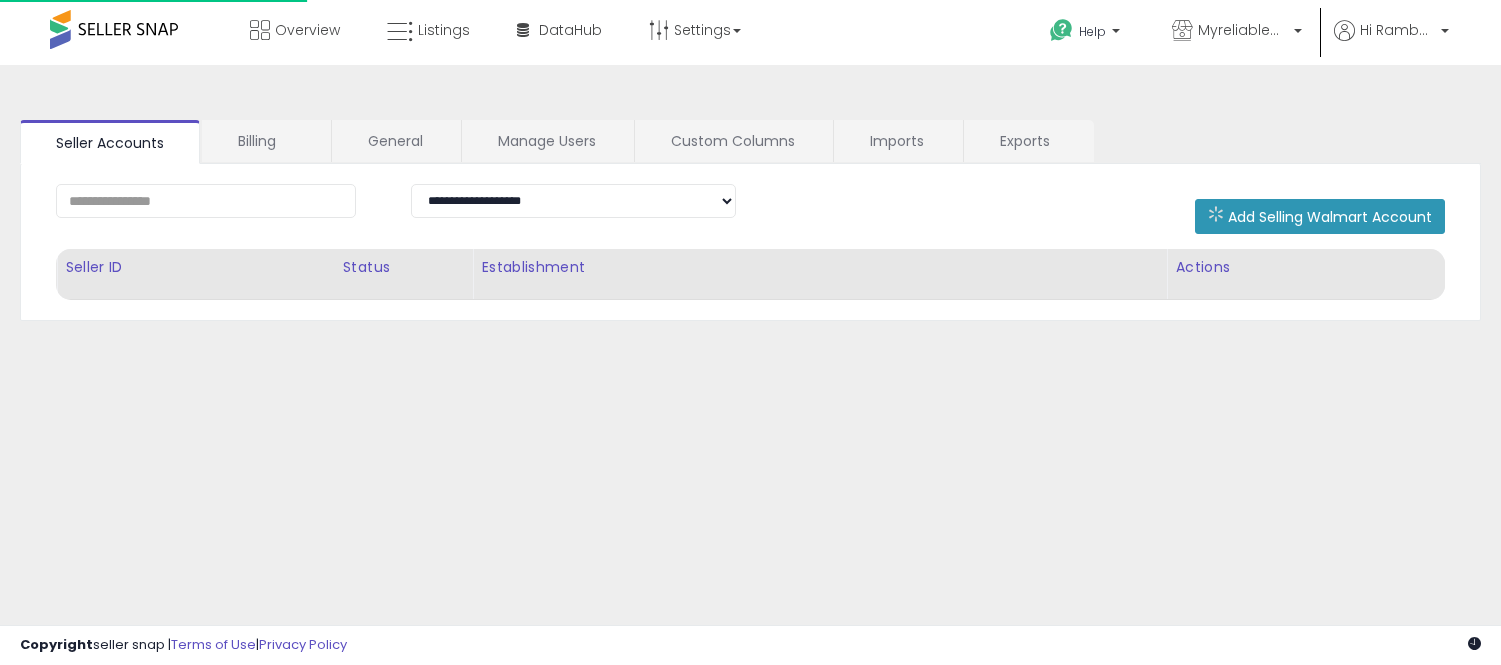 scroll, scrollTop: 0, scrollLeft: 0, axis: both 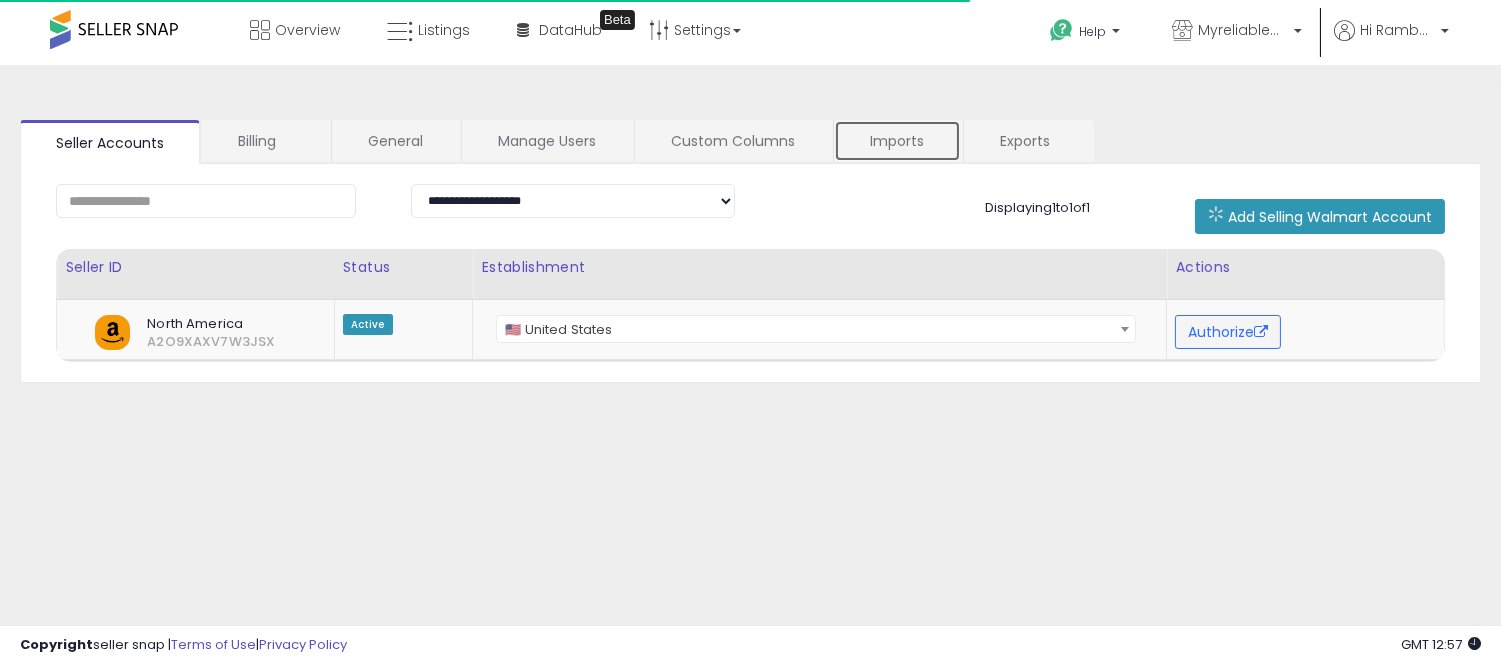 click on "Imports" at bounding box center (897, 141) 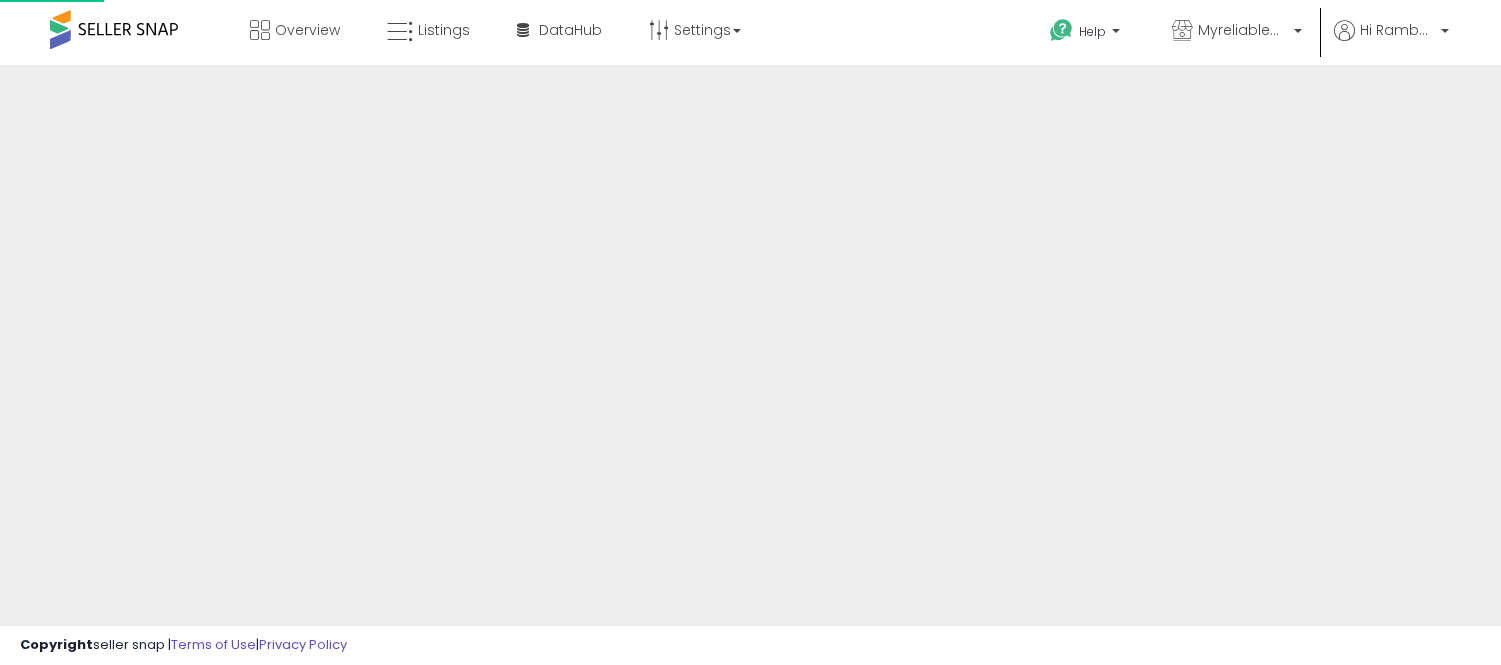 scroll, scrollTop: 0, scrollLeft: 0, axis: both 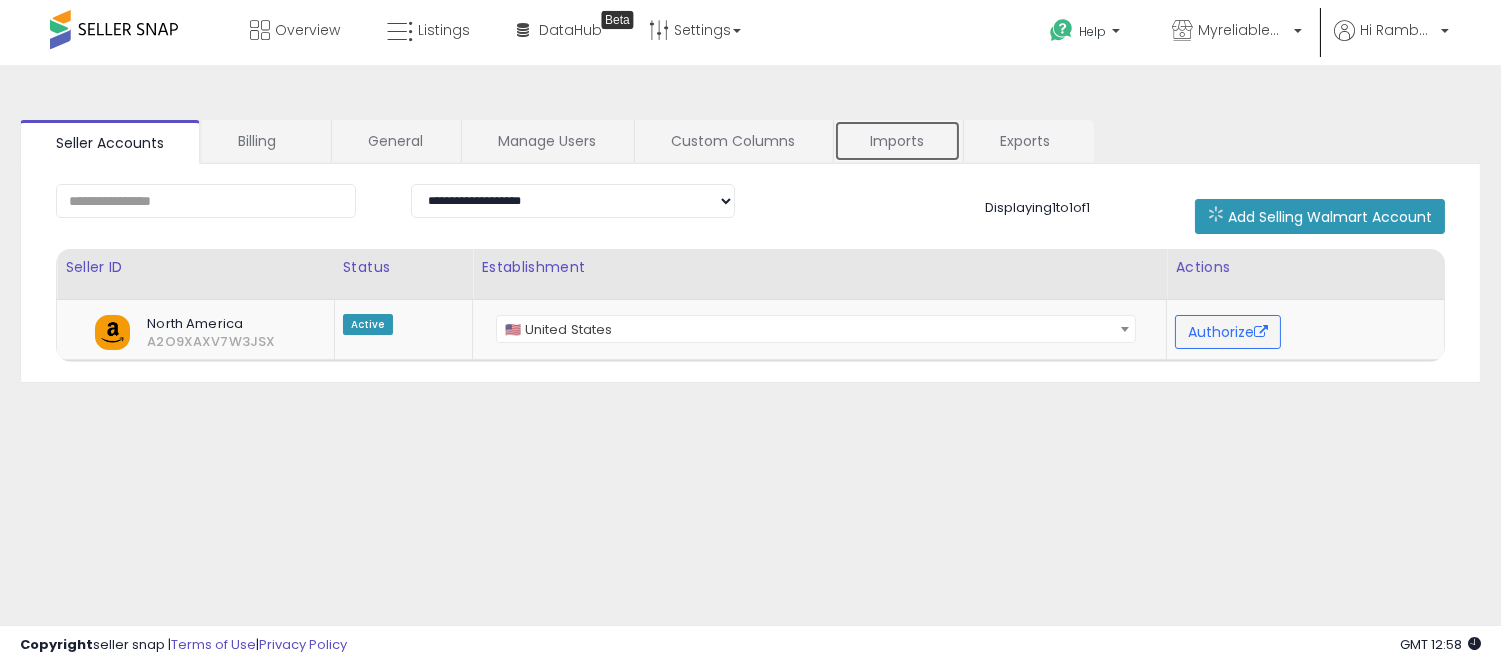 click on "Imports" at bounding box center (897, 141) 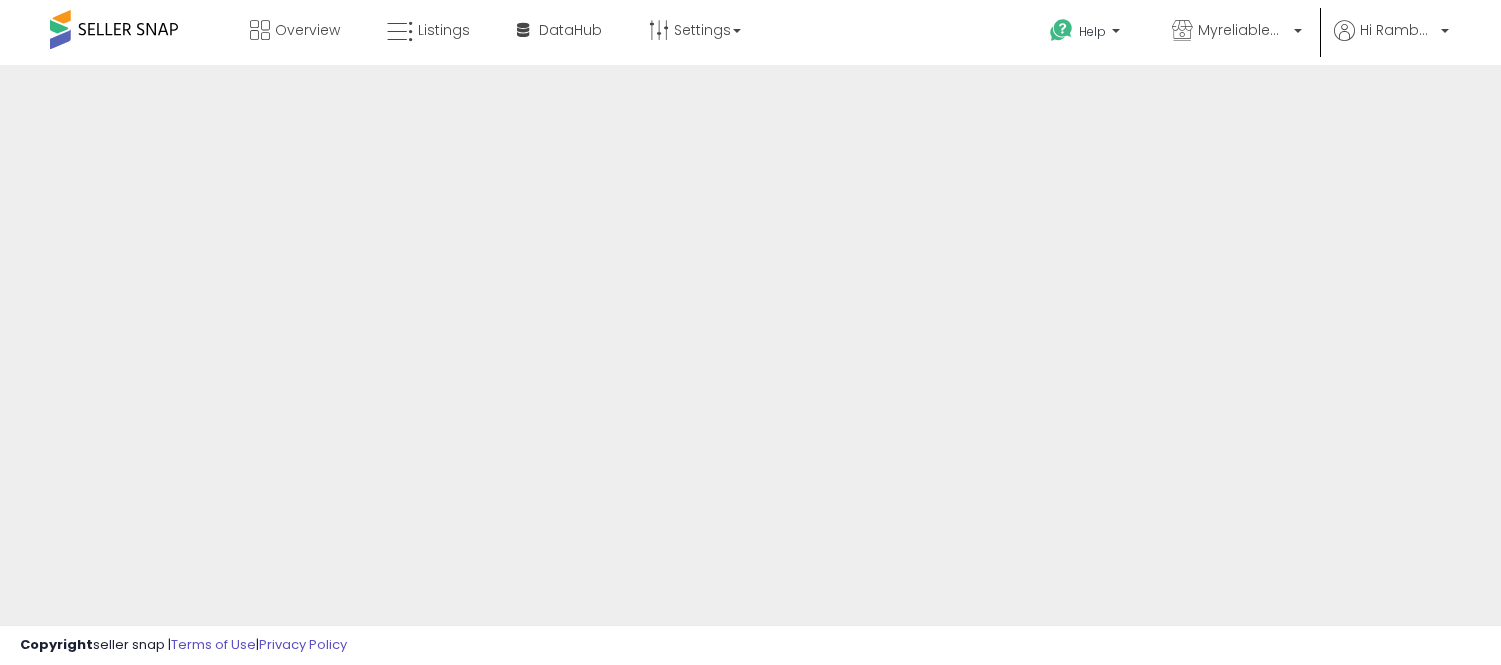 scroll, scrollTop: 0, scrollLeft: 0, axis: both 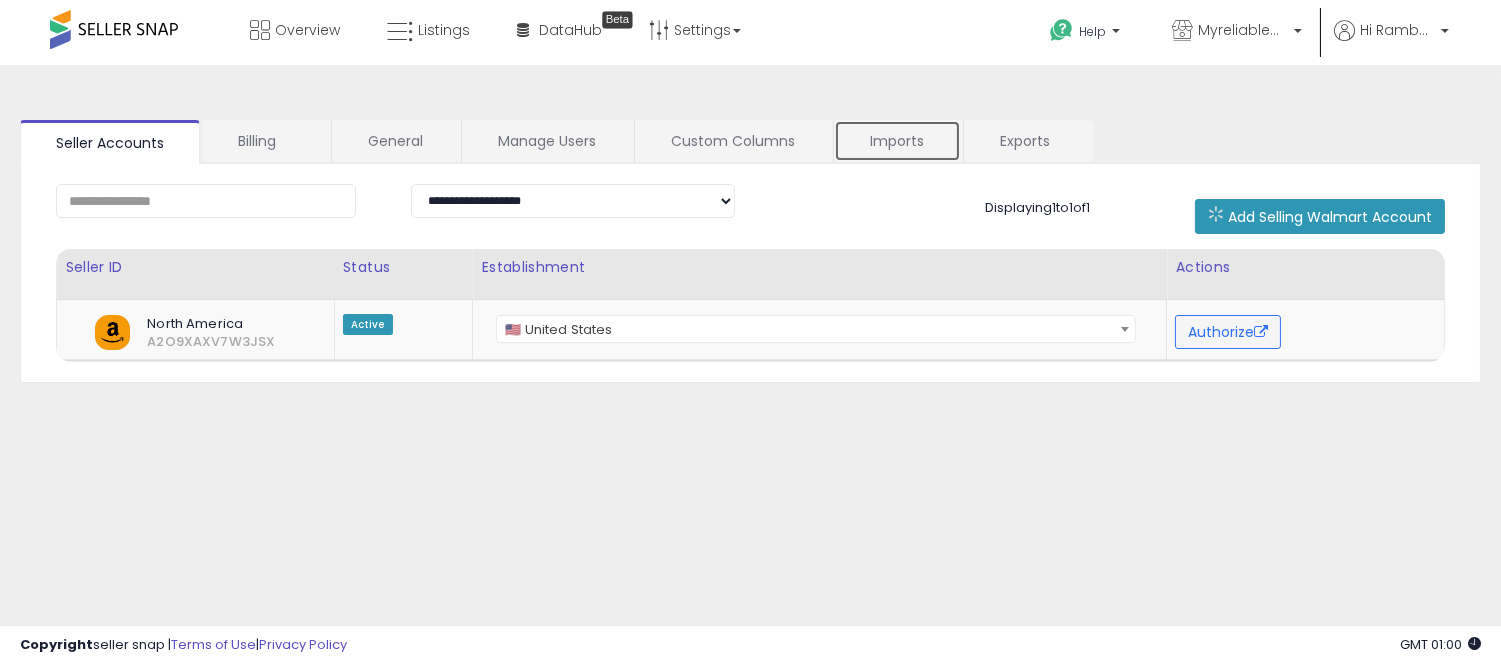 click on "Imports" at bounding box center [897, 141] 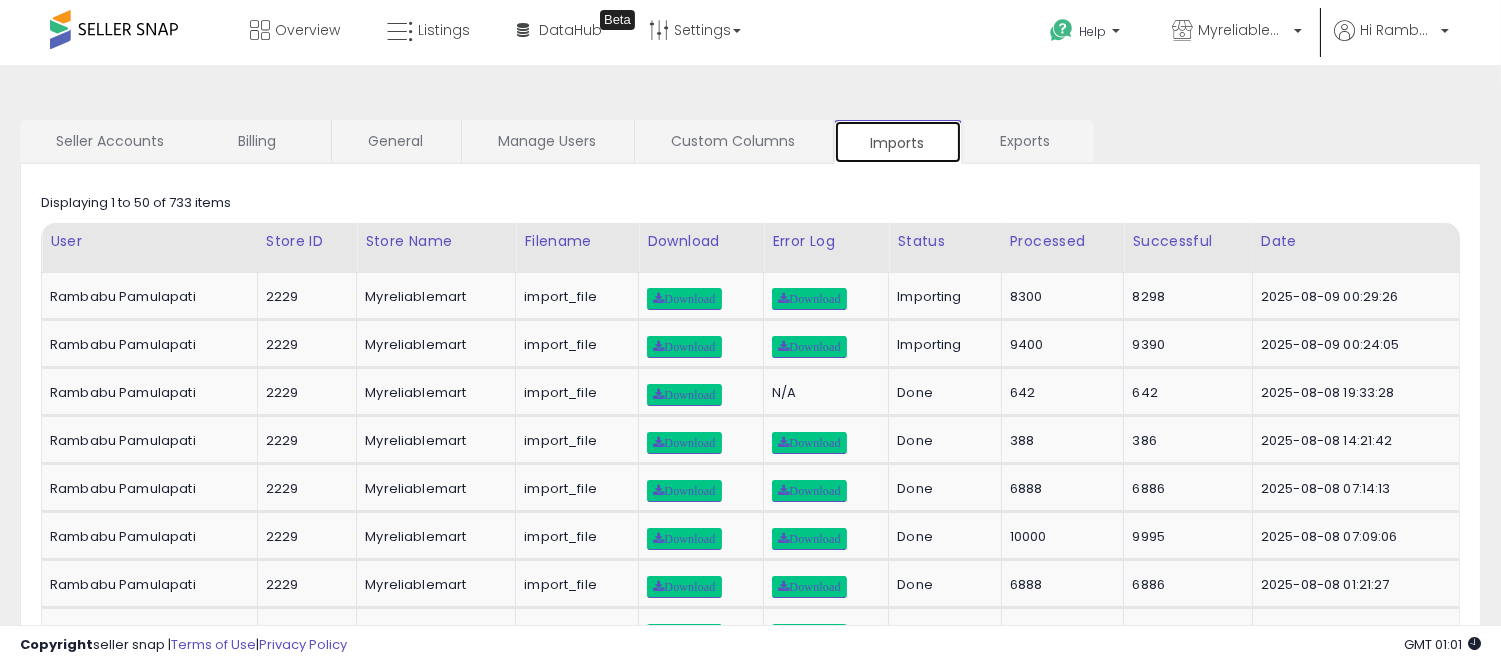 click on "Imports" at bounding box center [898, 142] 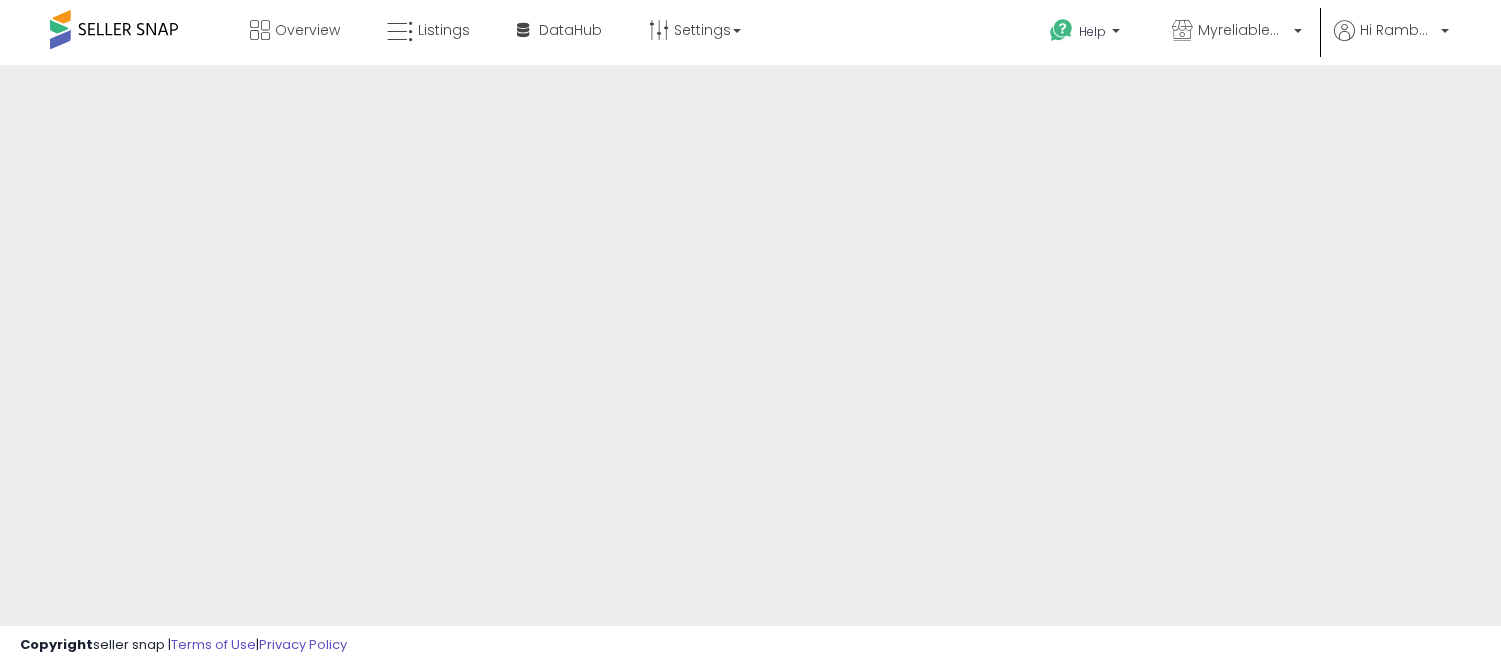 scroll, scrollTop: 0, scrollLeft: 0, axis: both 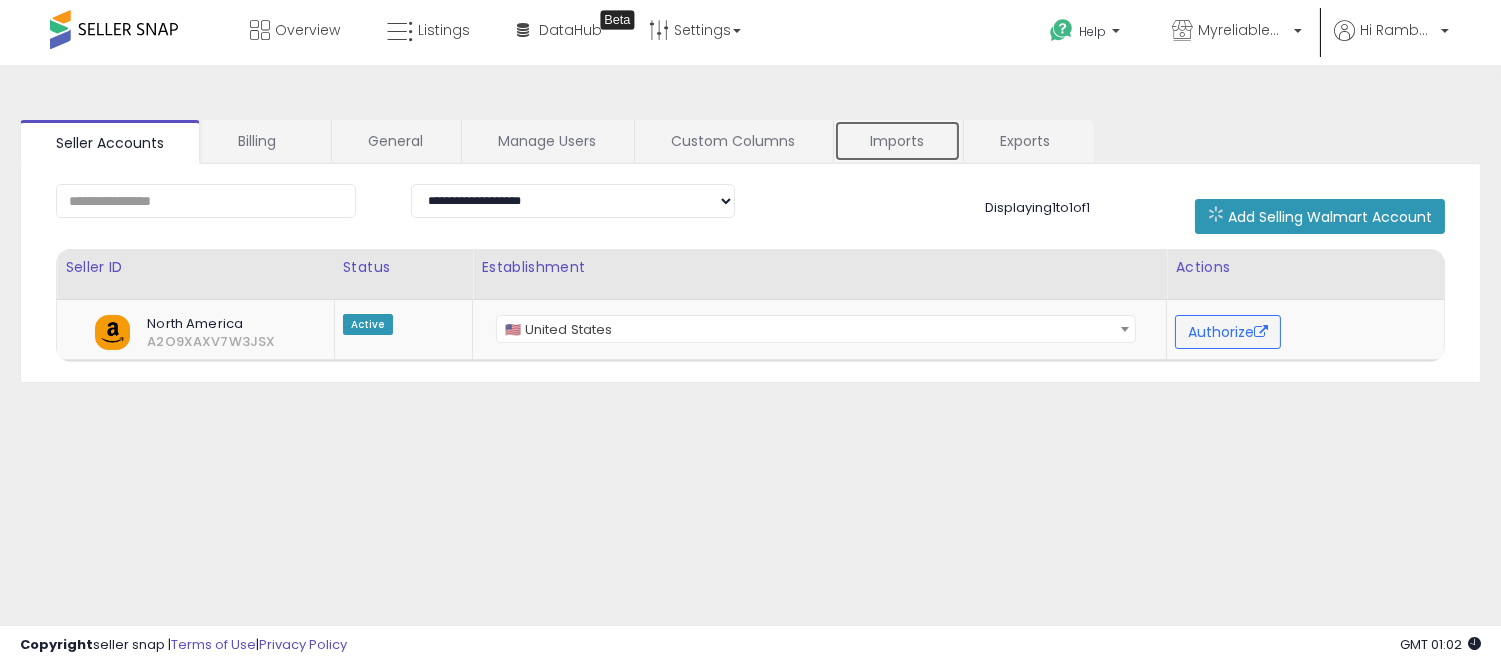 click on "Imports" at bounding box center [897, 141] 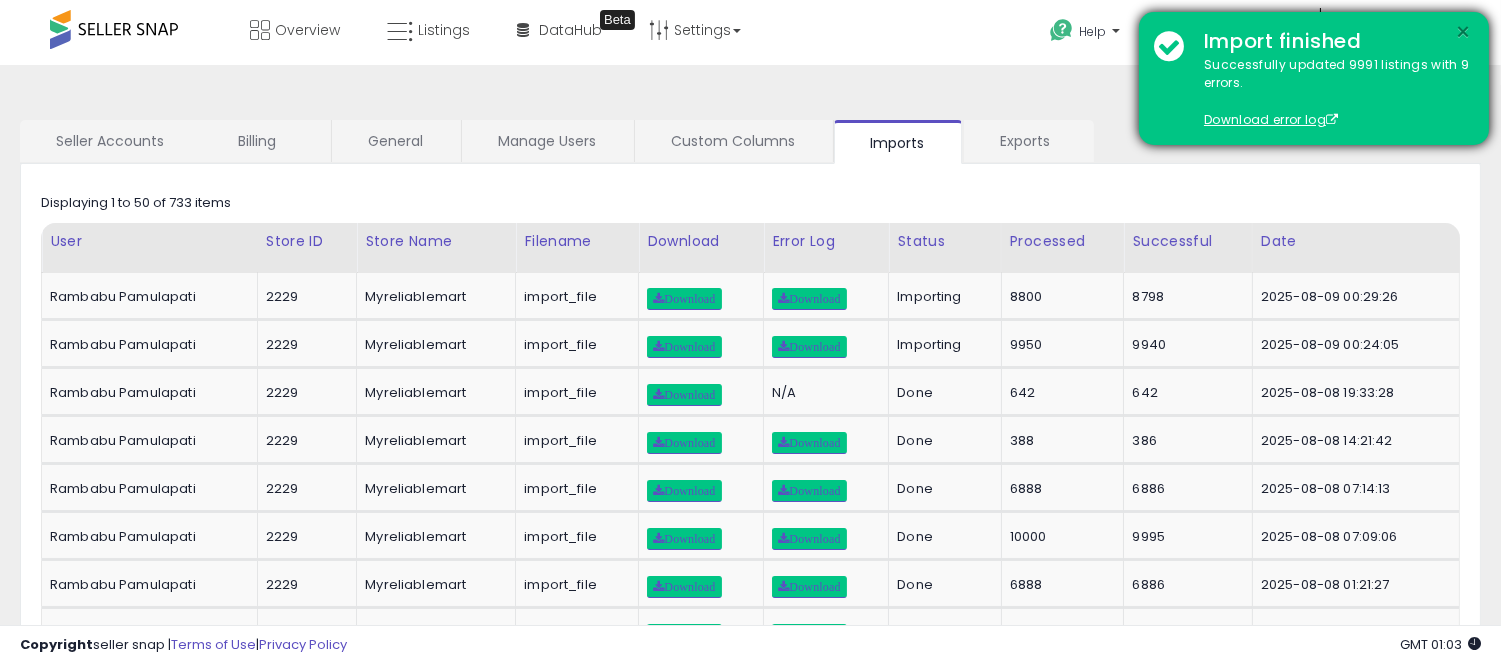 click on "×" at bounding box center (1464, 32) 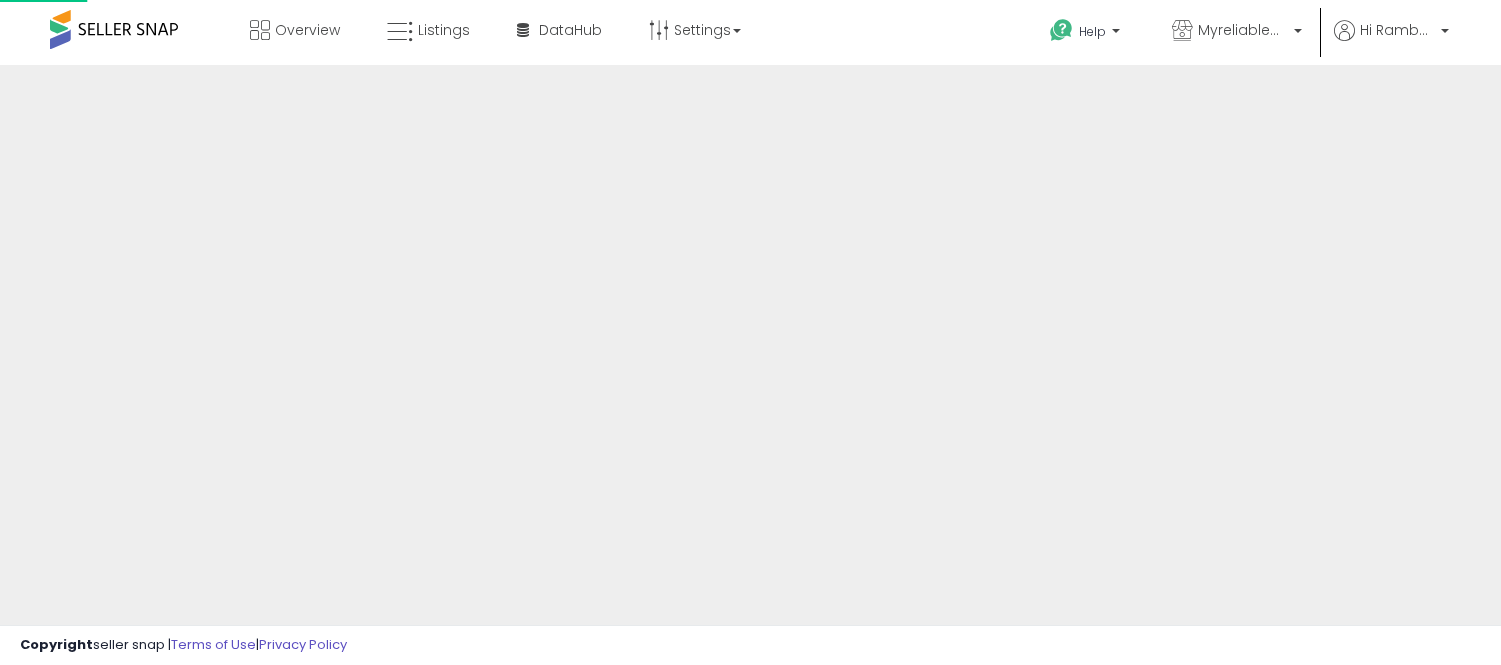 scroll, scrollTop: 0, scrollLeft: 0, axis: both 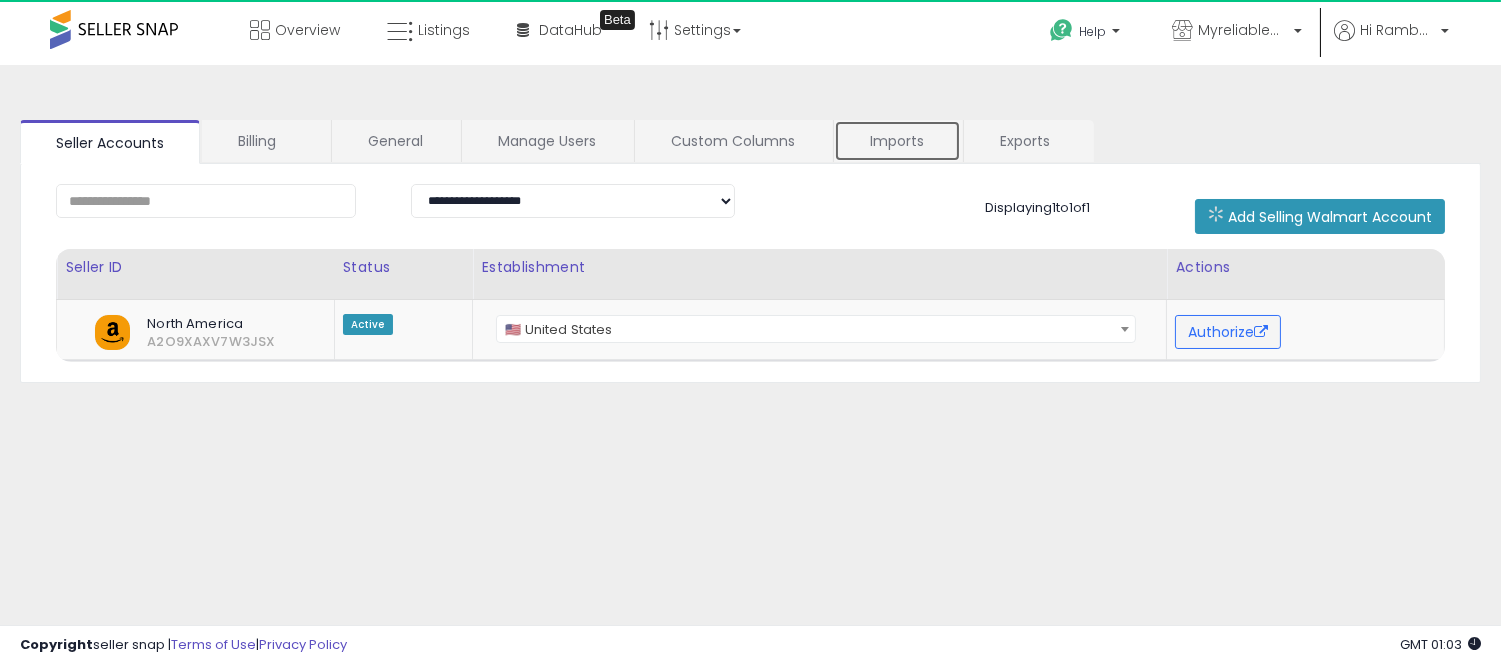 click on "Imports" at bounding box center [897, 141] 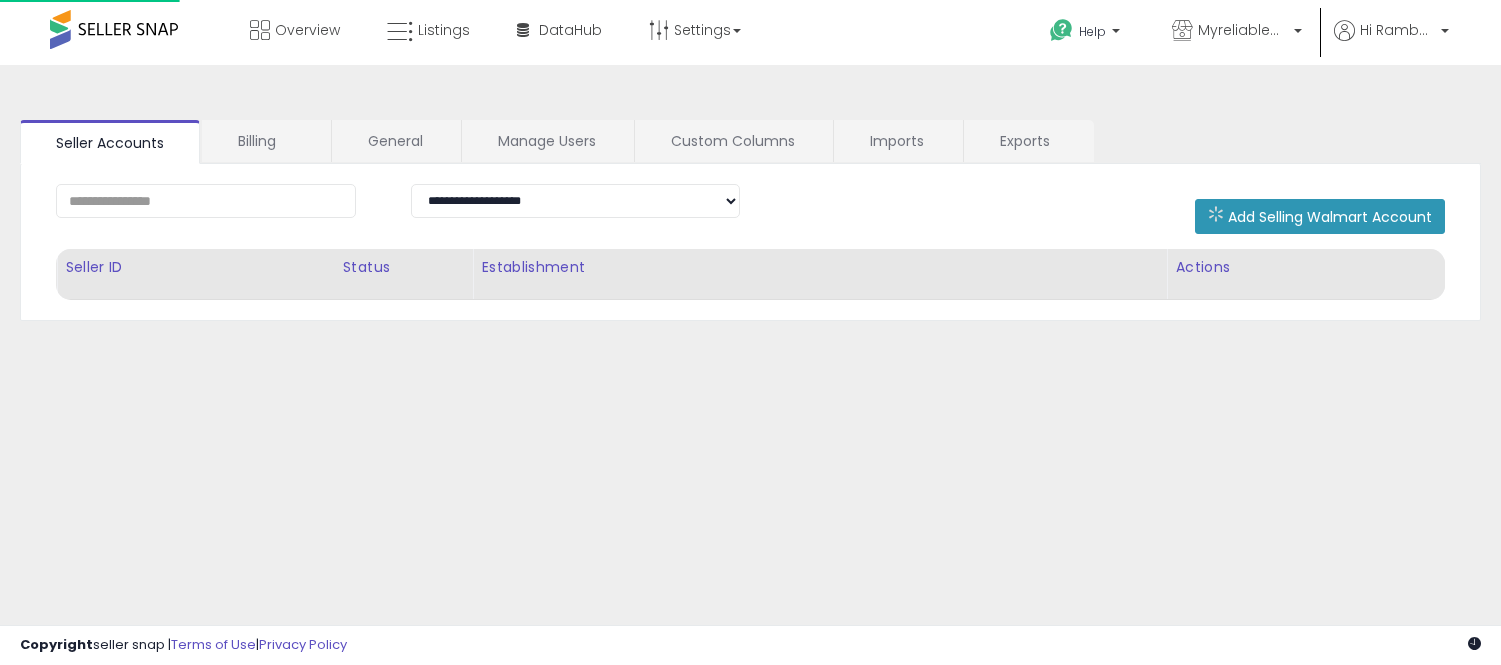 scroll, scrollTop: 0, scrollLeft: 0, axis: both 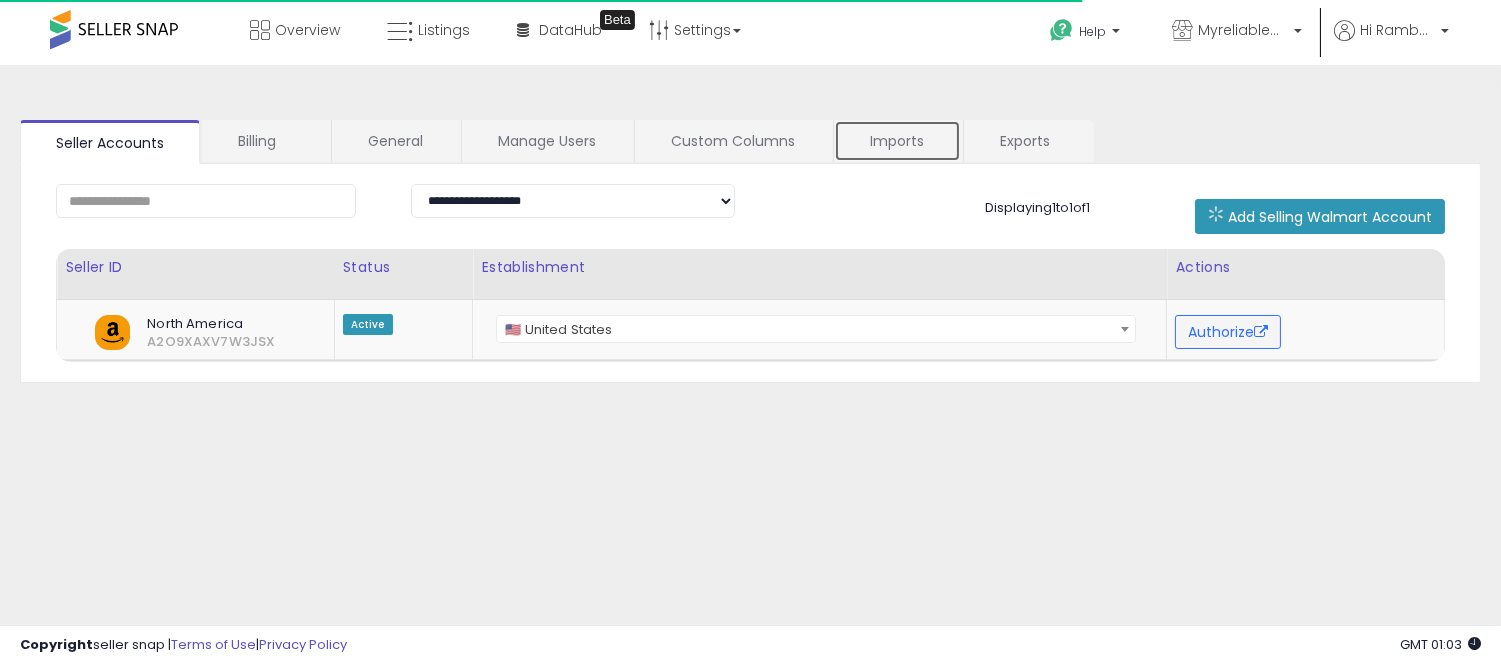 click on "Imports" at bounding box center [897, 141] 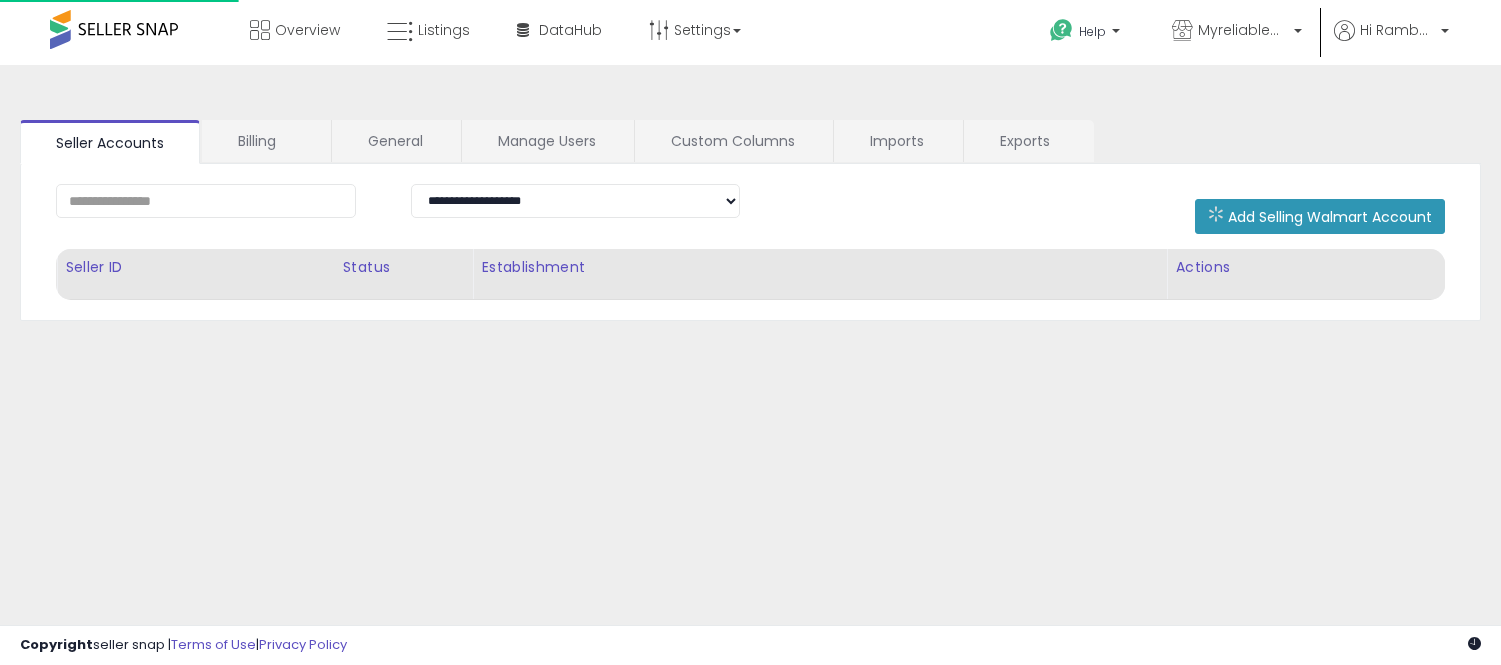 scroll, scrollTop: 0, scrollLeft: 0, axis: both 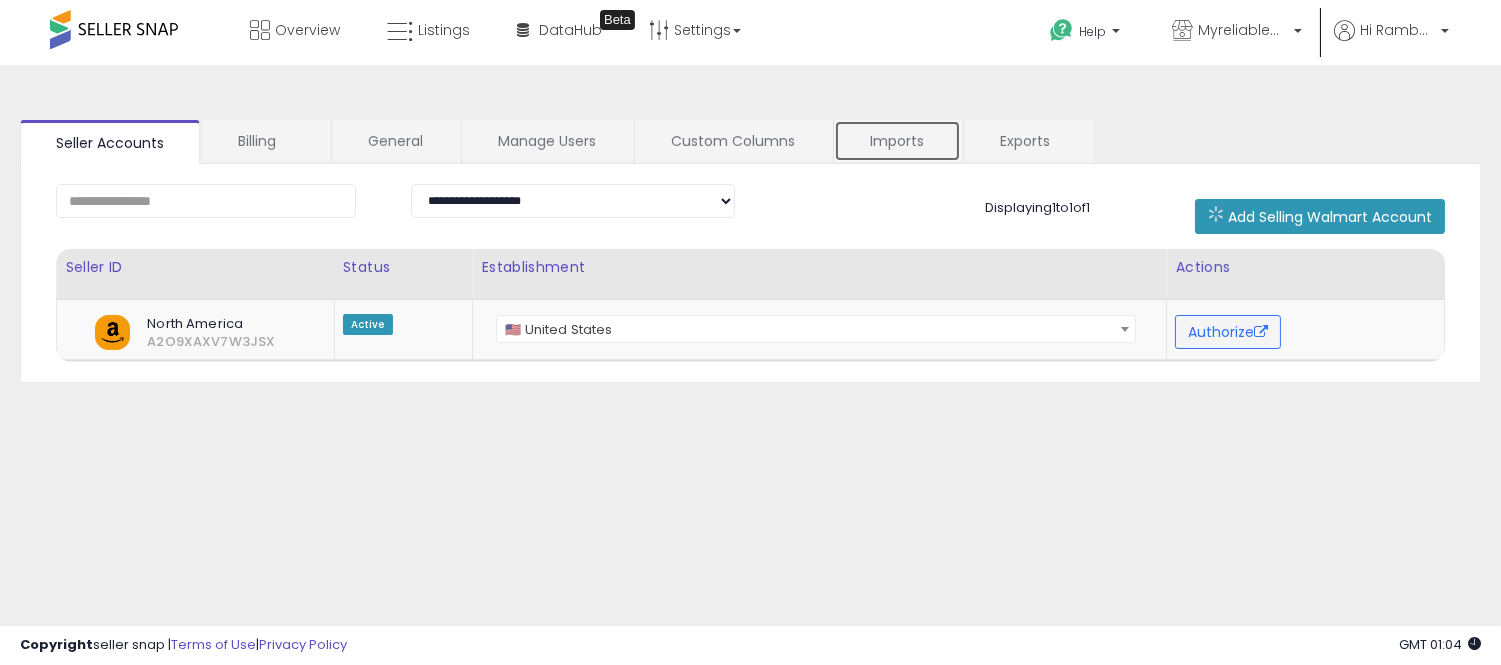 click on "Imports" at bounding box center (897, 141) 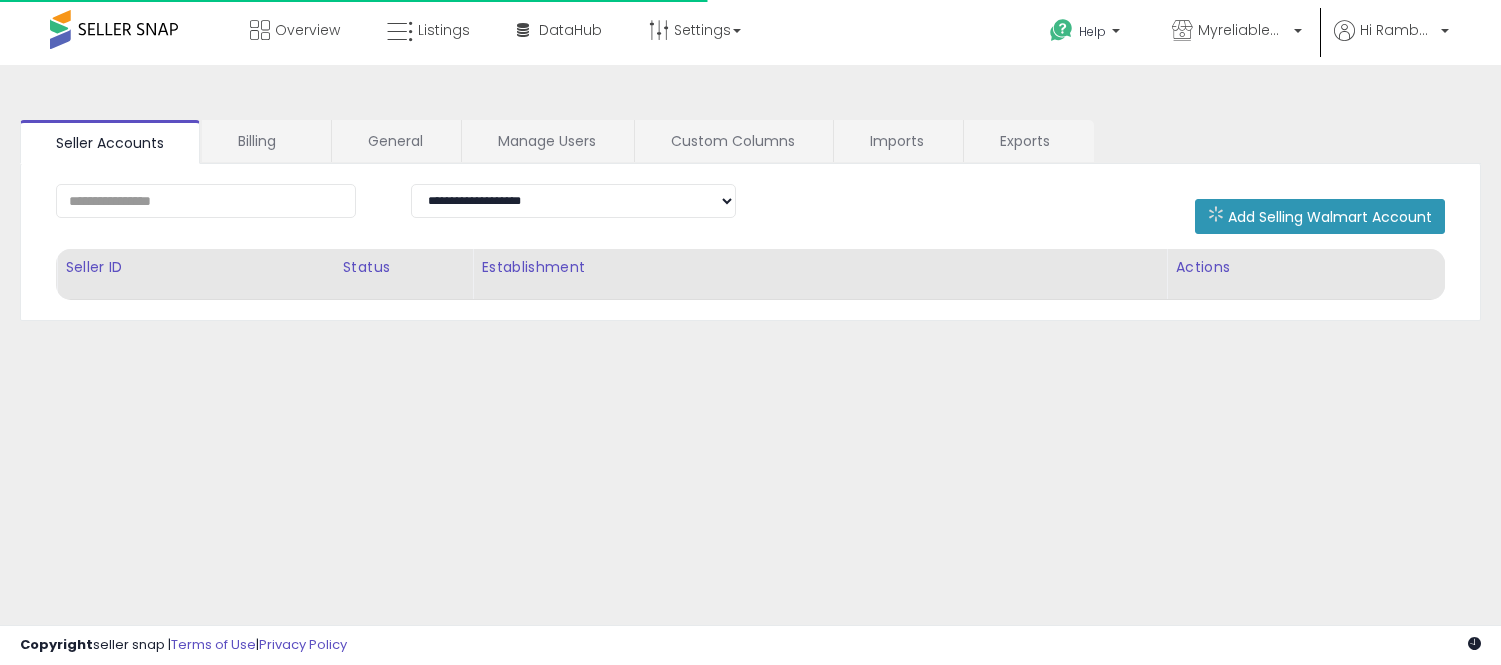 scroll, scrollTop: 0, scrollLeft: 0, axis: both 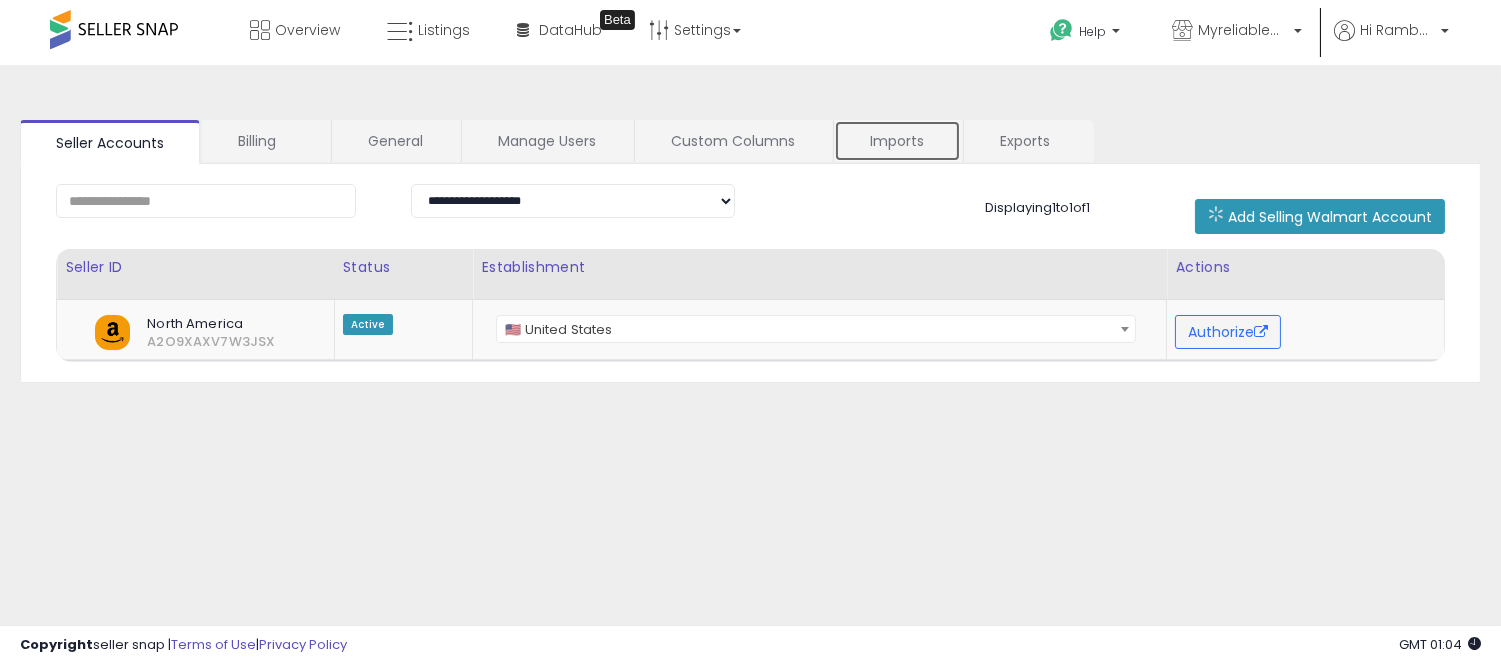 click on "Imports" at bounding box center [897, 141] 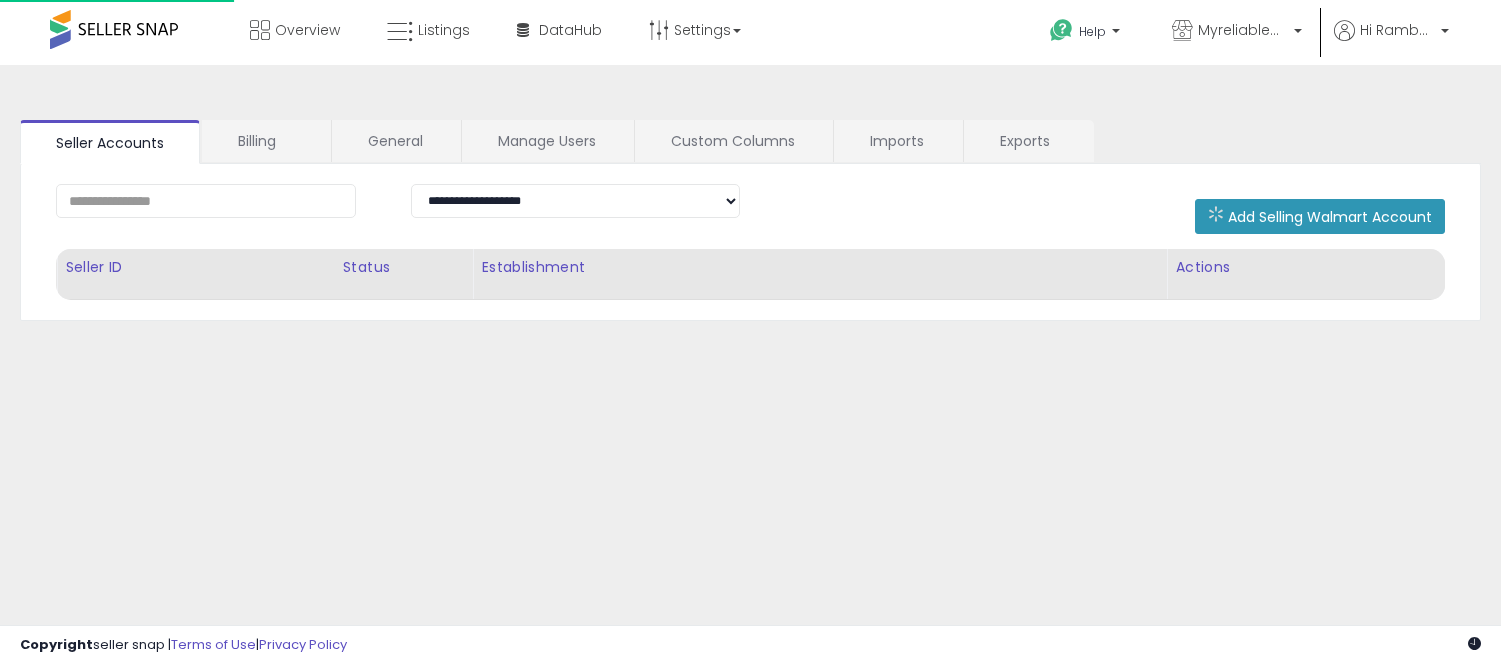 scroll, scrollTop: 0, scrollLeft: 0, axis: both 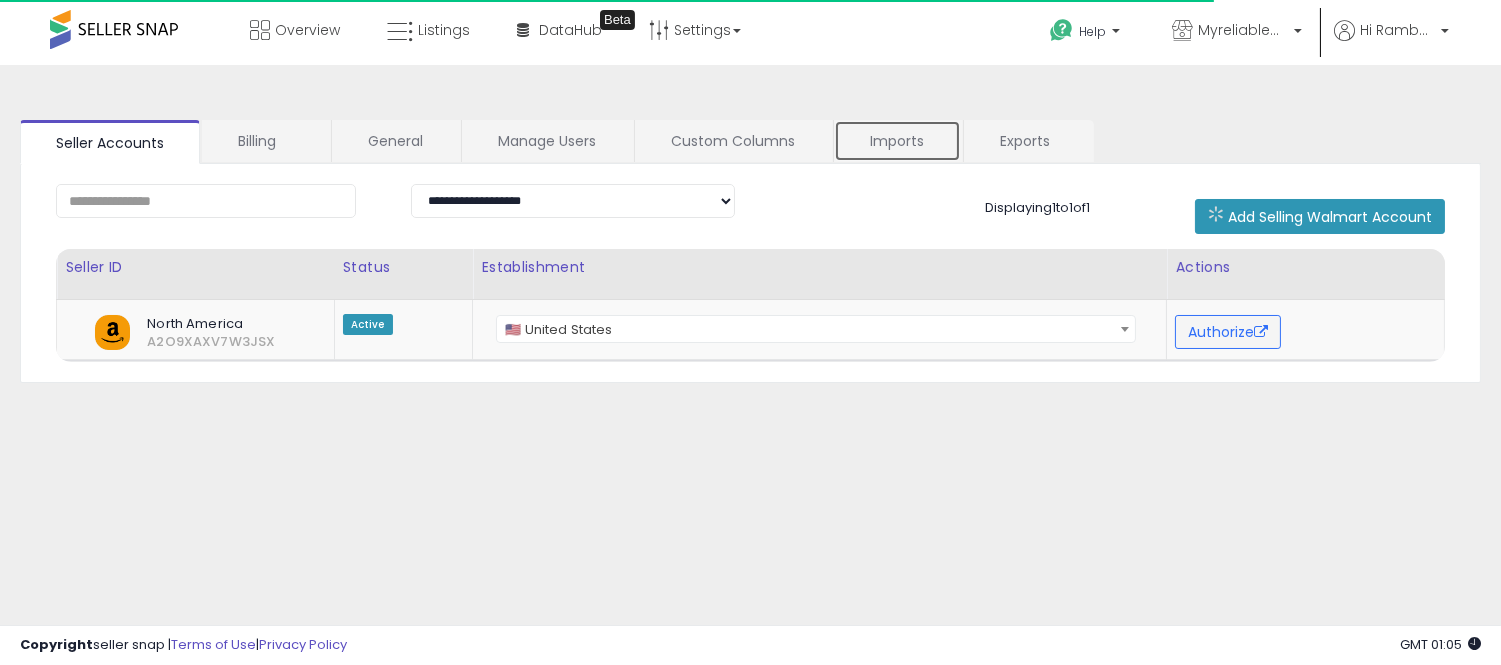 click on "Imports" at bounding box center [897, 141] 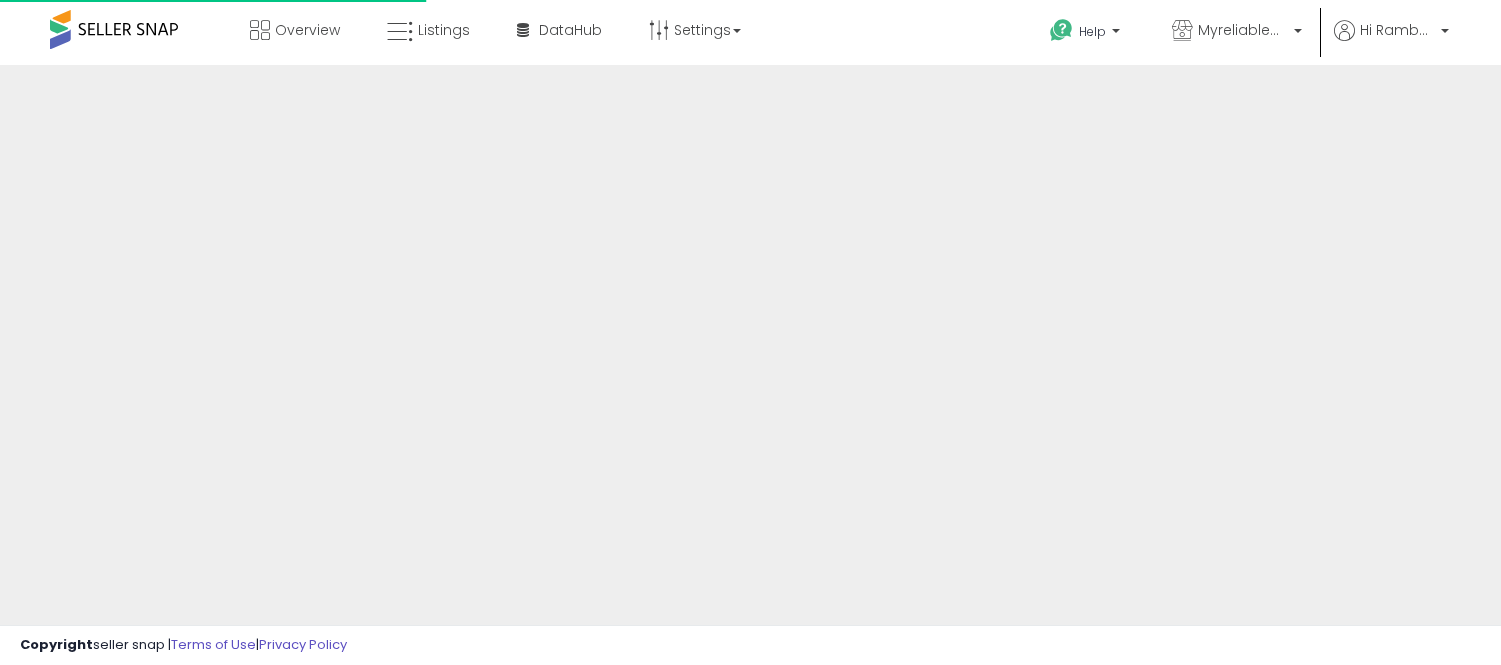 scroll, scrollTop: 0, scrollLeft: 0, axis: both 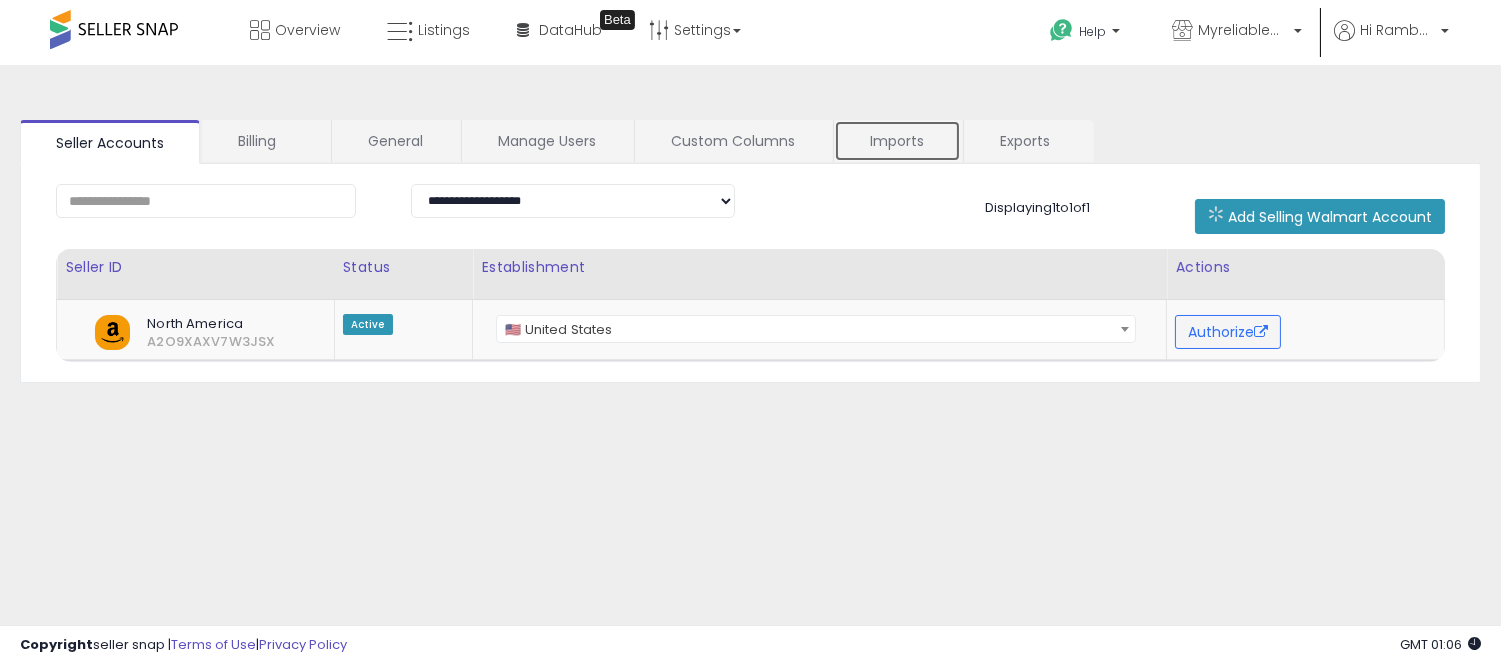 click on "Imports" at bounding box center (897, 141) 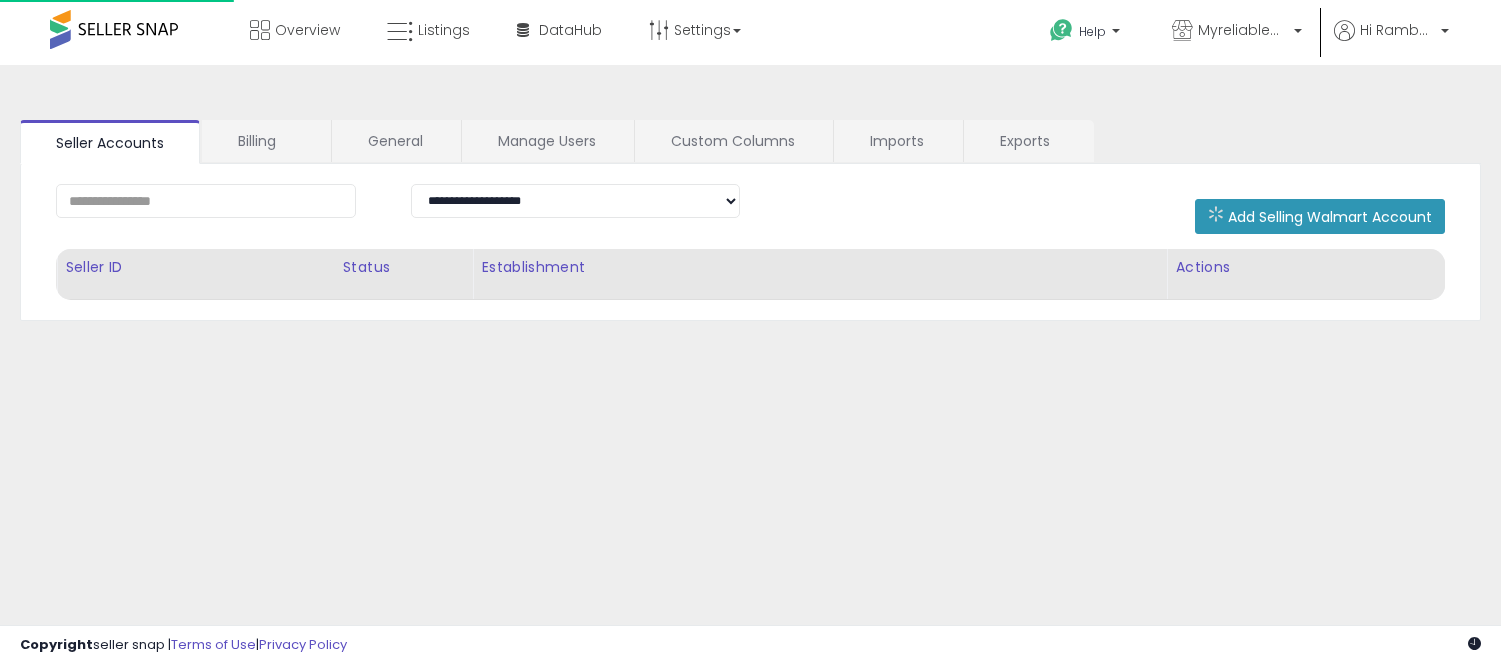 scroll, scrollTop: 0, scrollLeft: 0, axis: both 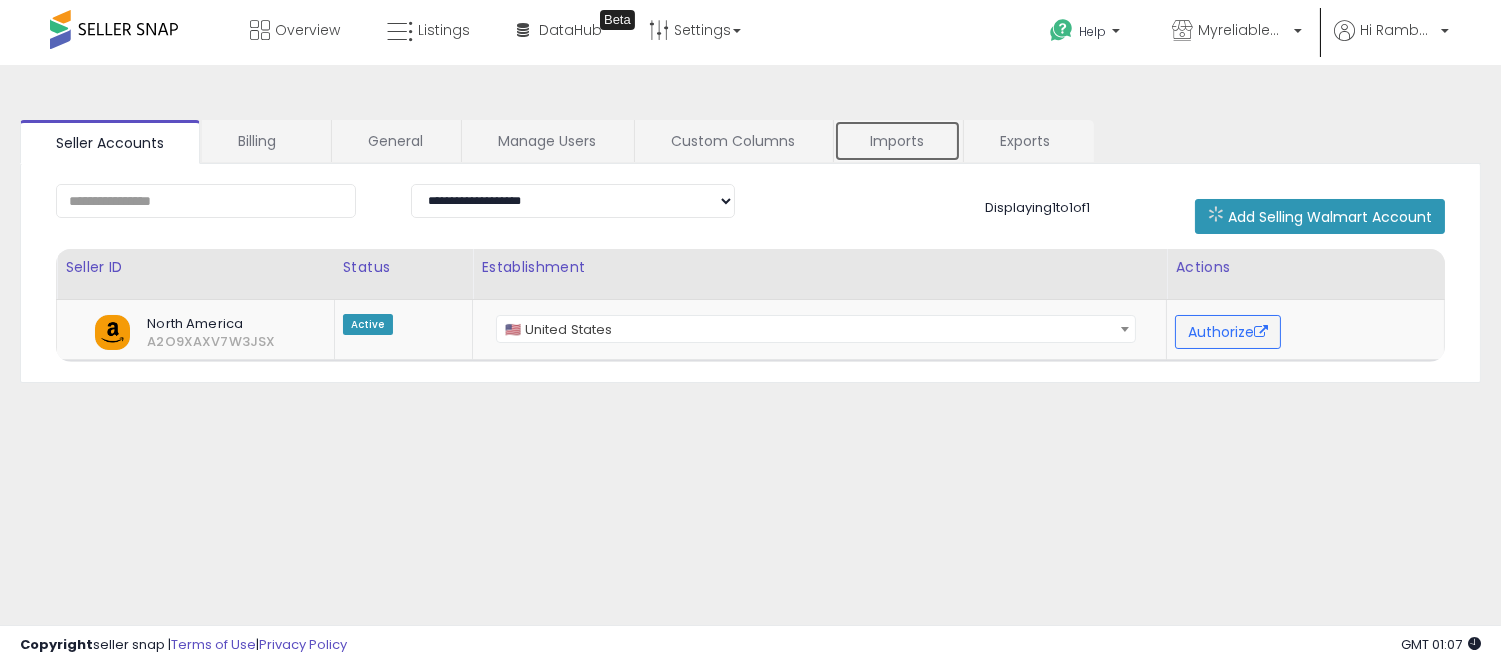click on "Imports" at bounding box center [897, 141] 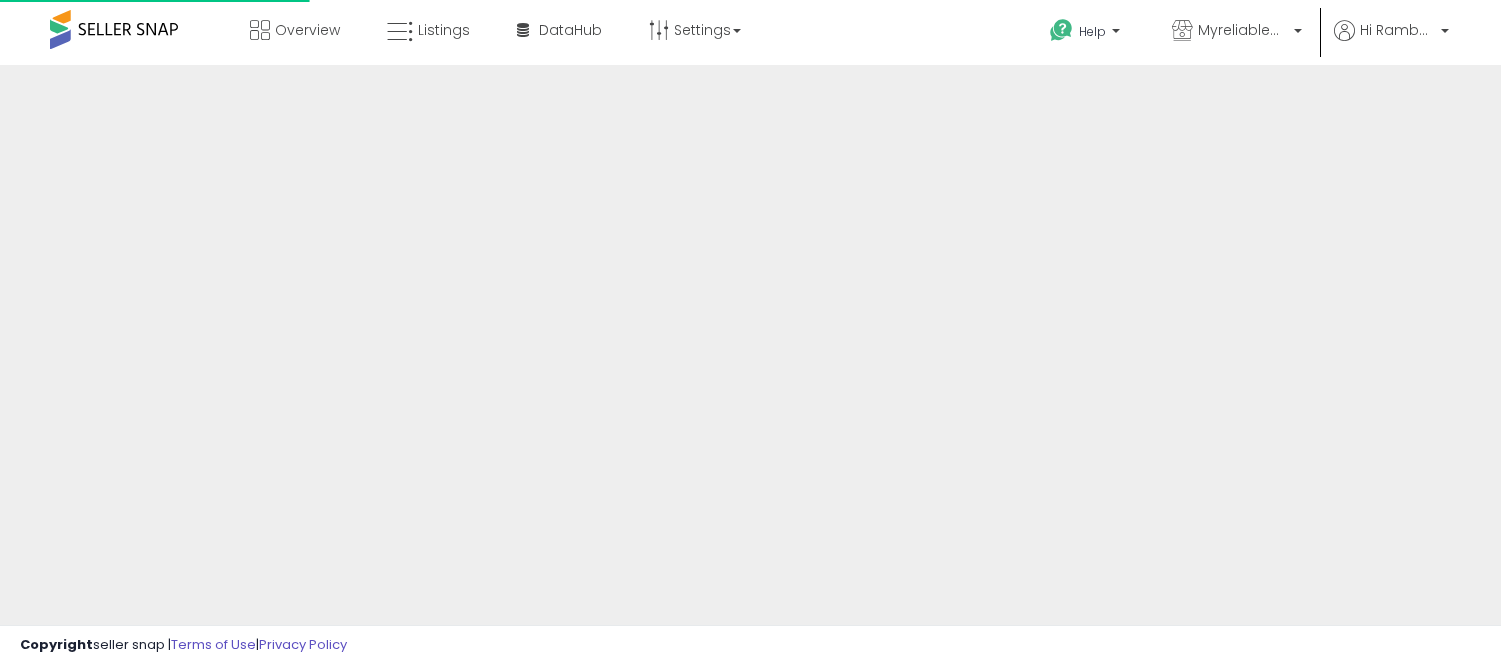 scroll, scrollTop: 0, scrollLeft: 0, axis: both 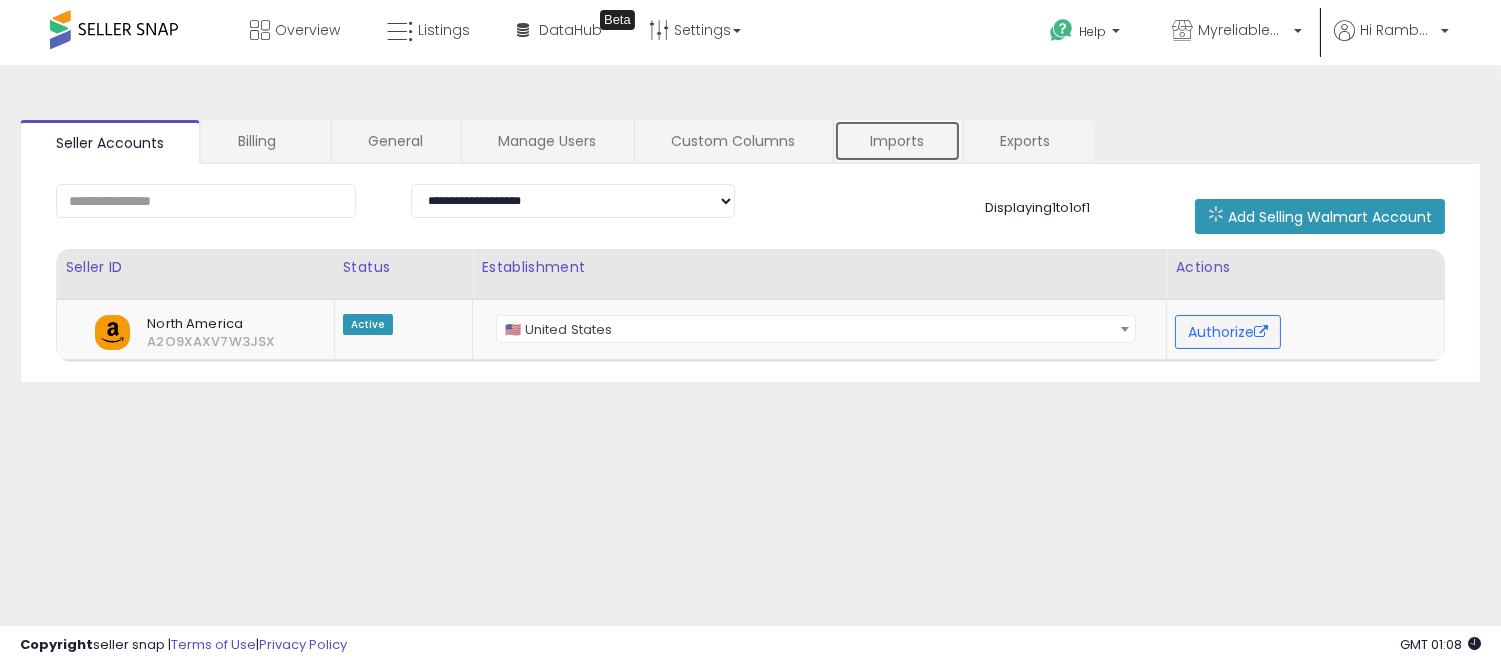 click on "Imports" at bounding box center (897, 141) 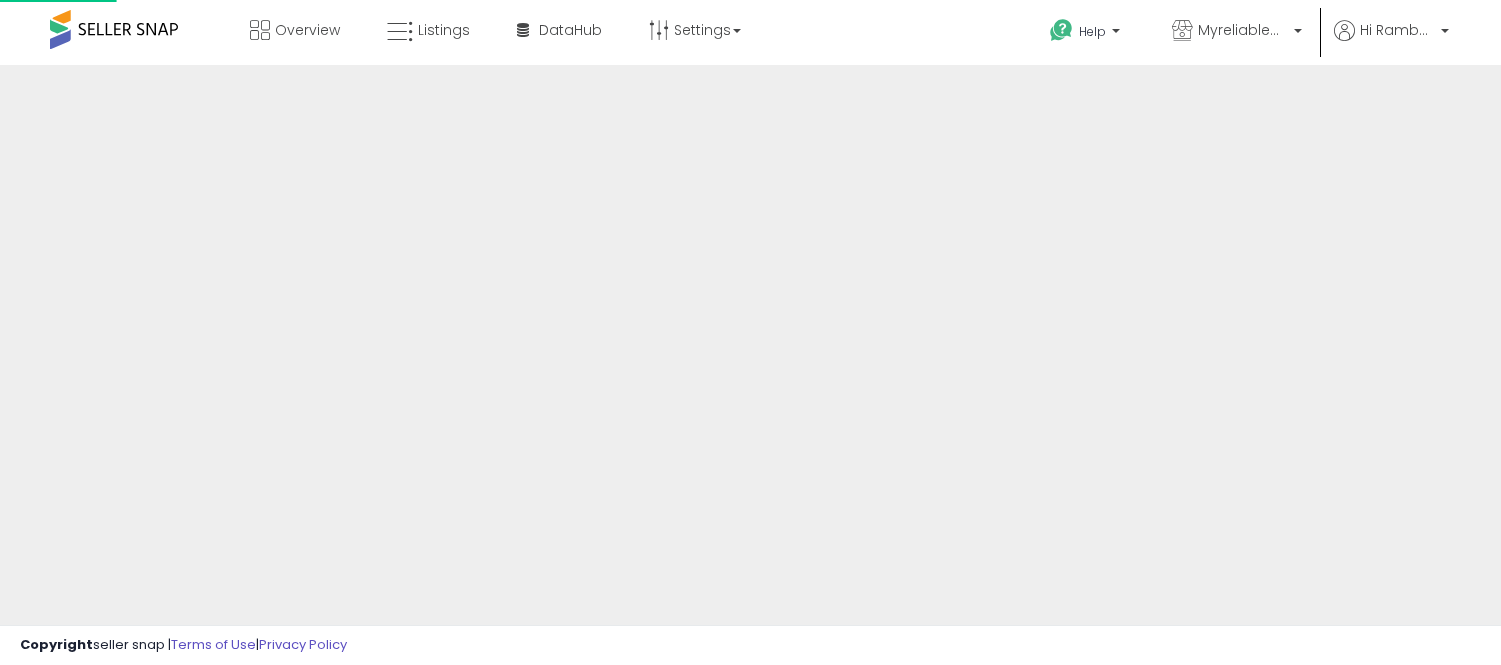scroll, scrollTop: 0, scrollLeft: 0, axis: both 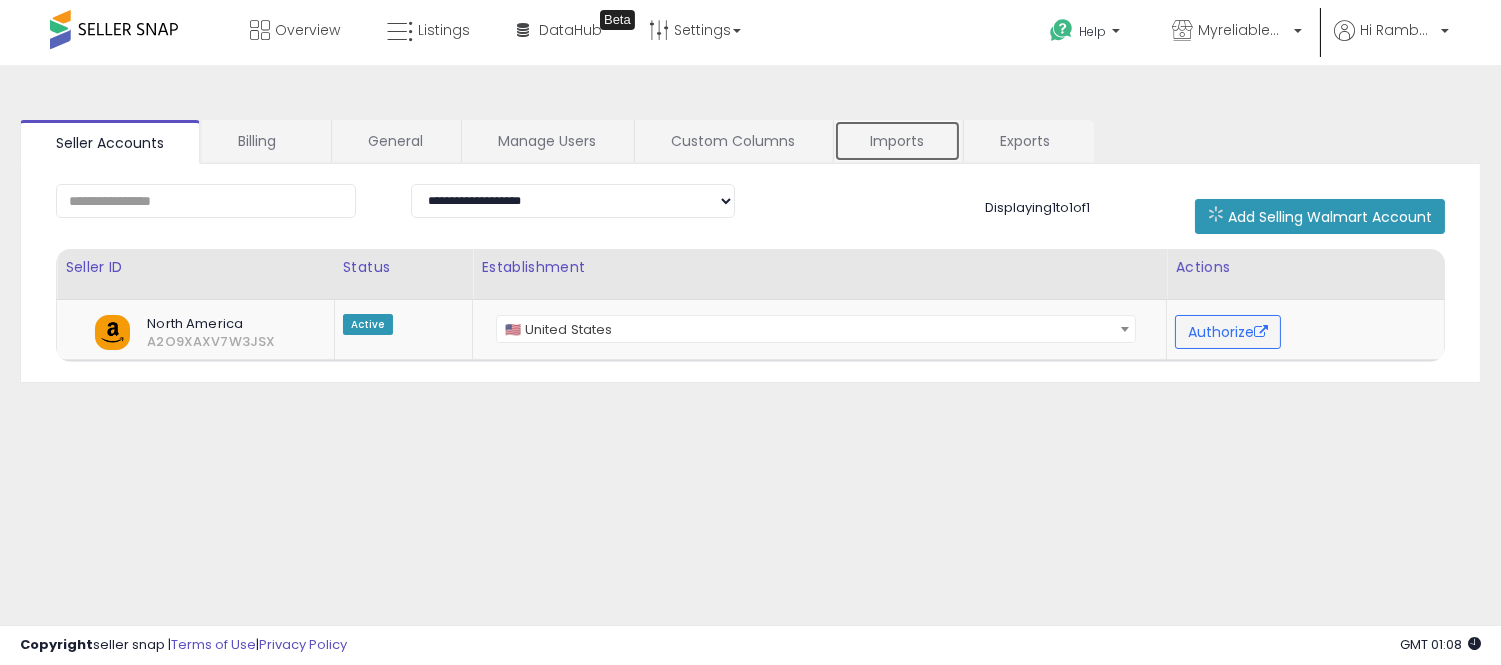 click on "Imports" at bounding box center (897, 141) 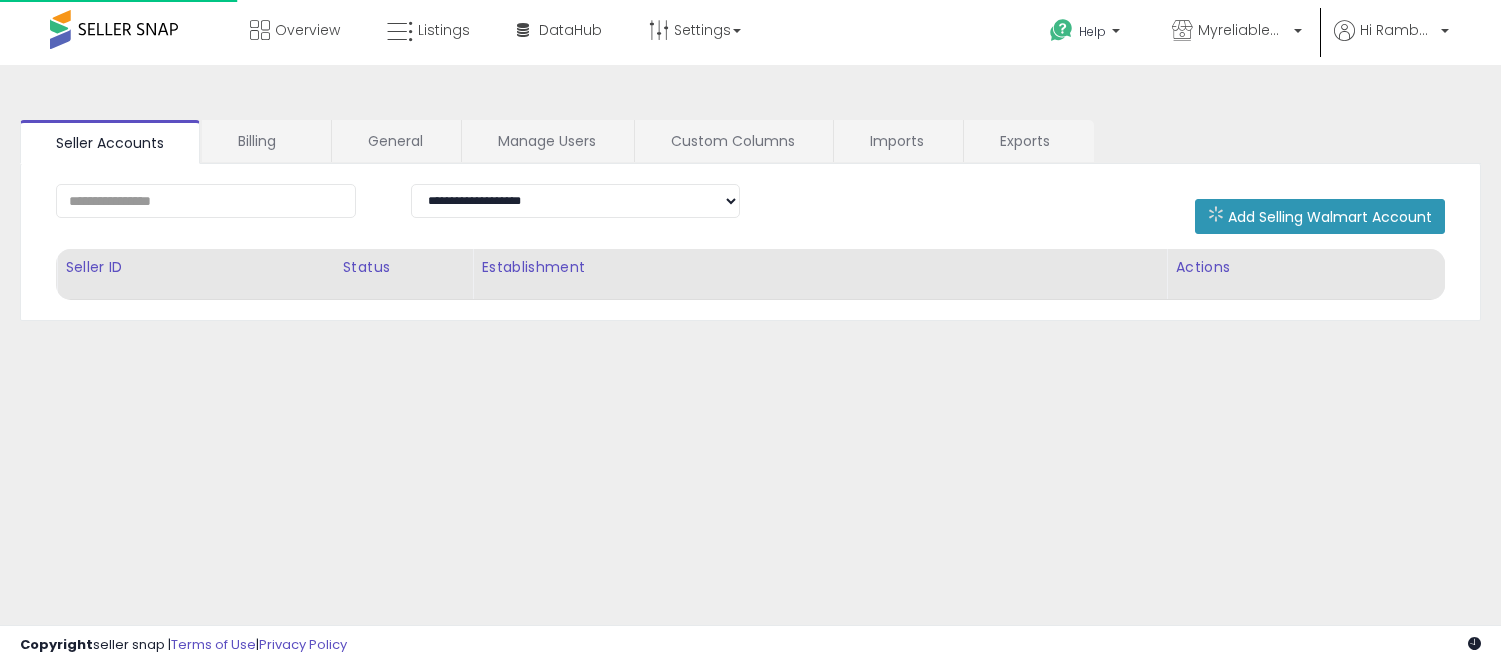 scroll, scrollTop: 0, scrollLeft: 0, axis: both 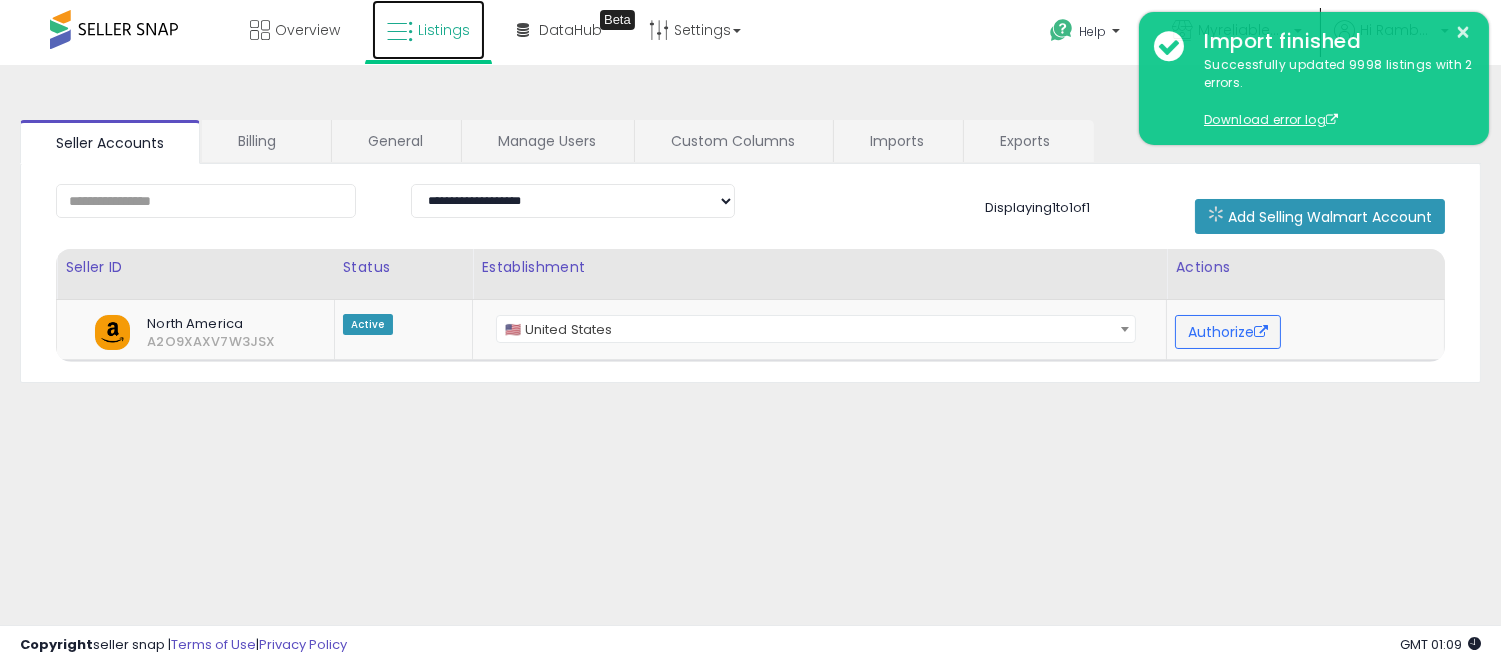 click on "Listings" at bounding box center [444, 30] 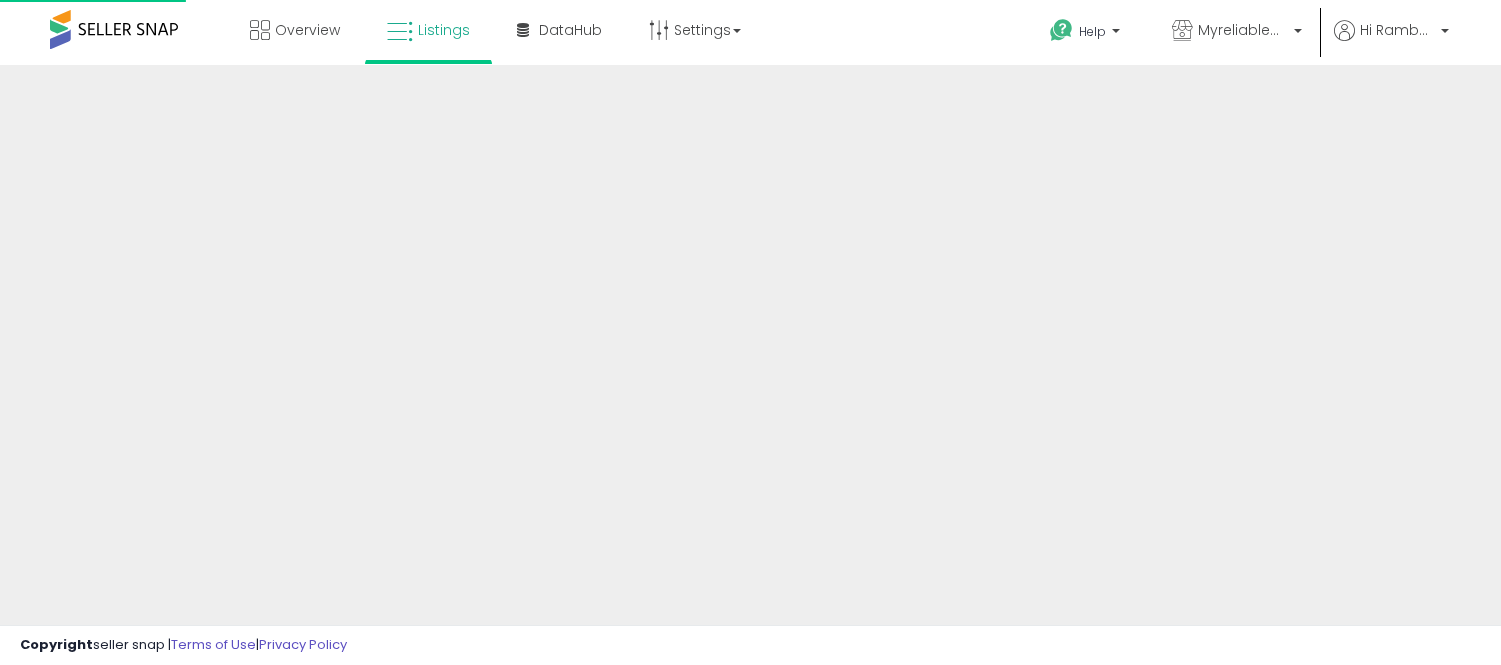 scroll, scrollTop: 0, scrollLeft: 0, axis: both 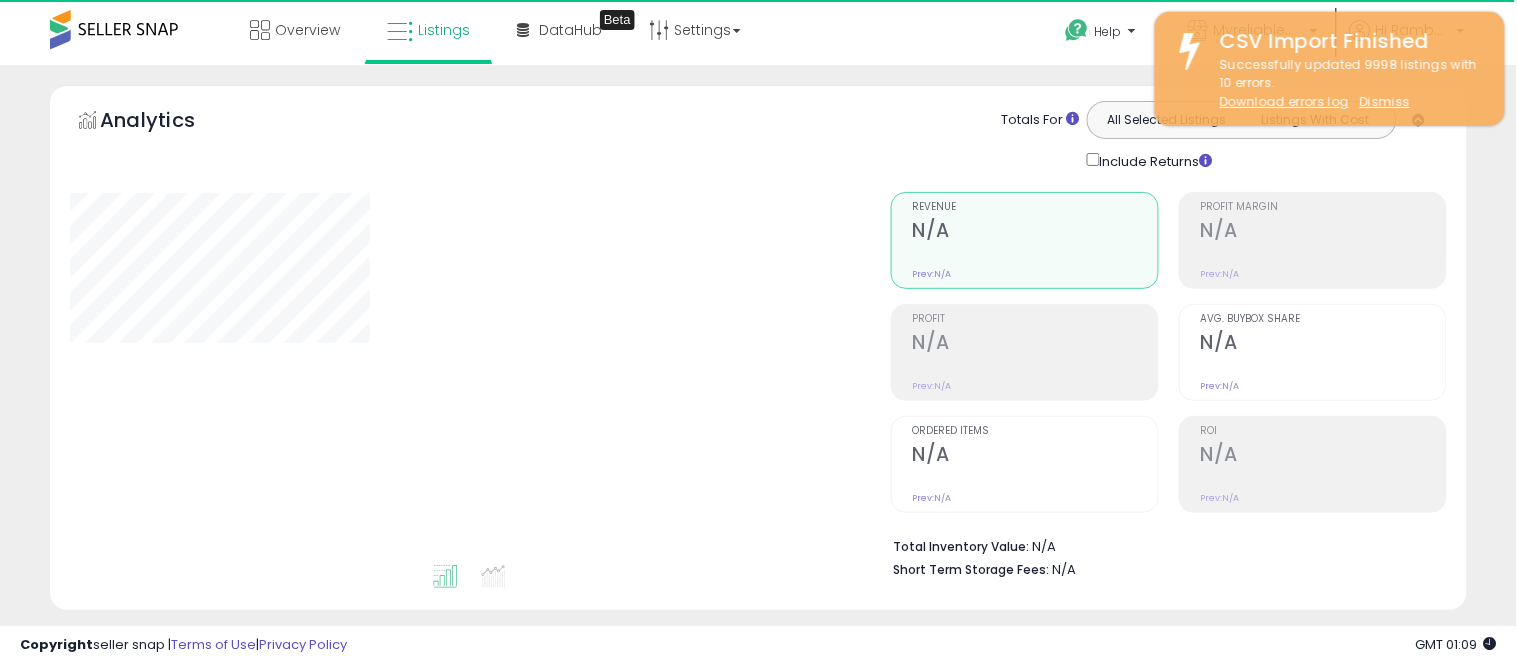 click on "**********" at bounding box center [758, 705] 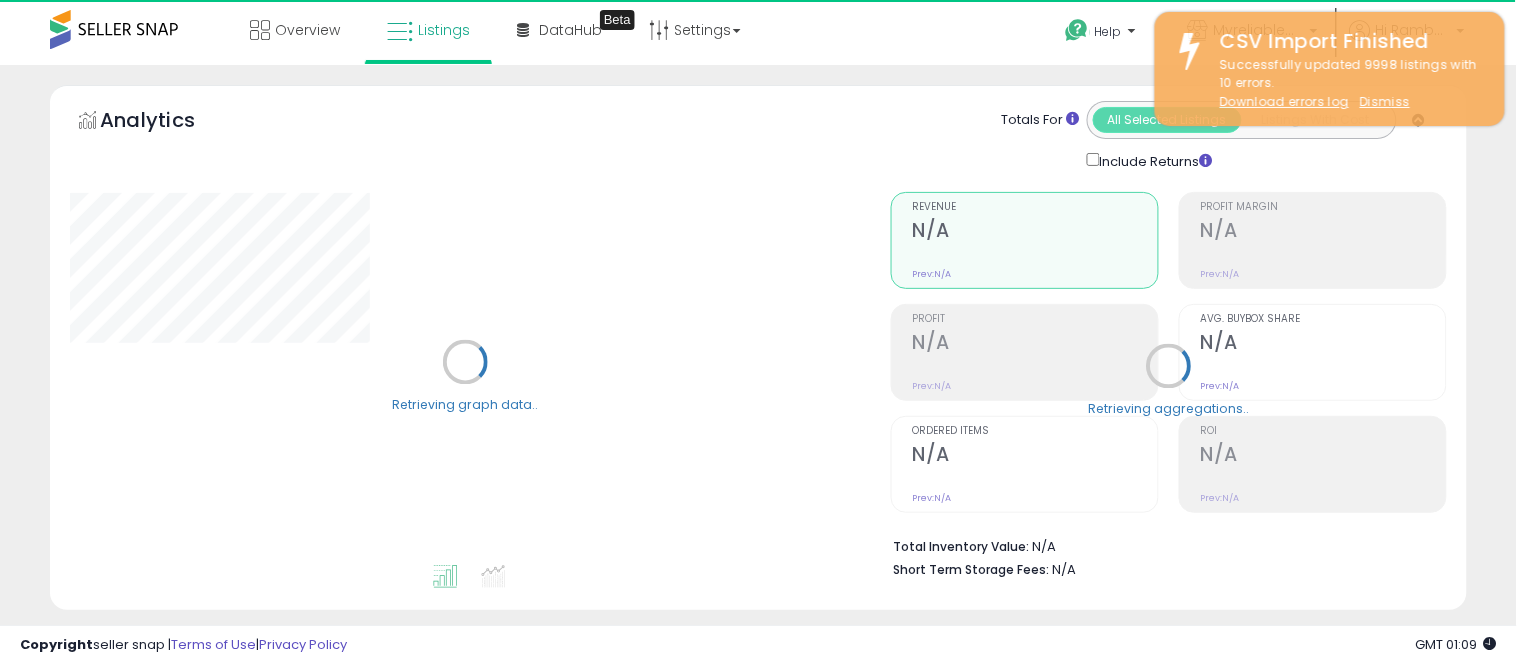 select on "**" 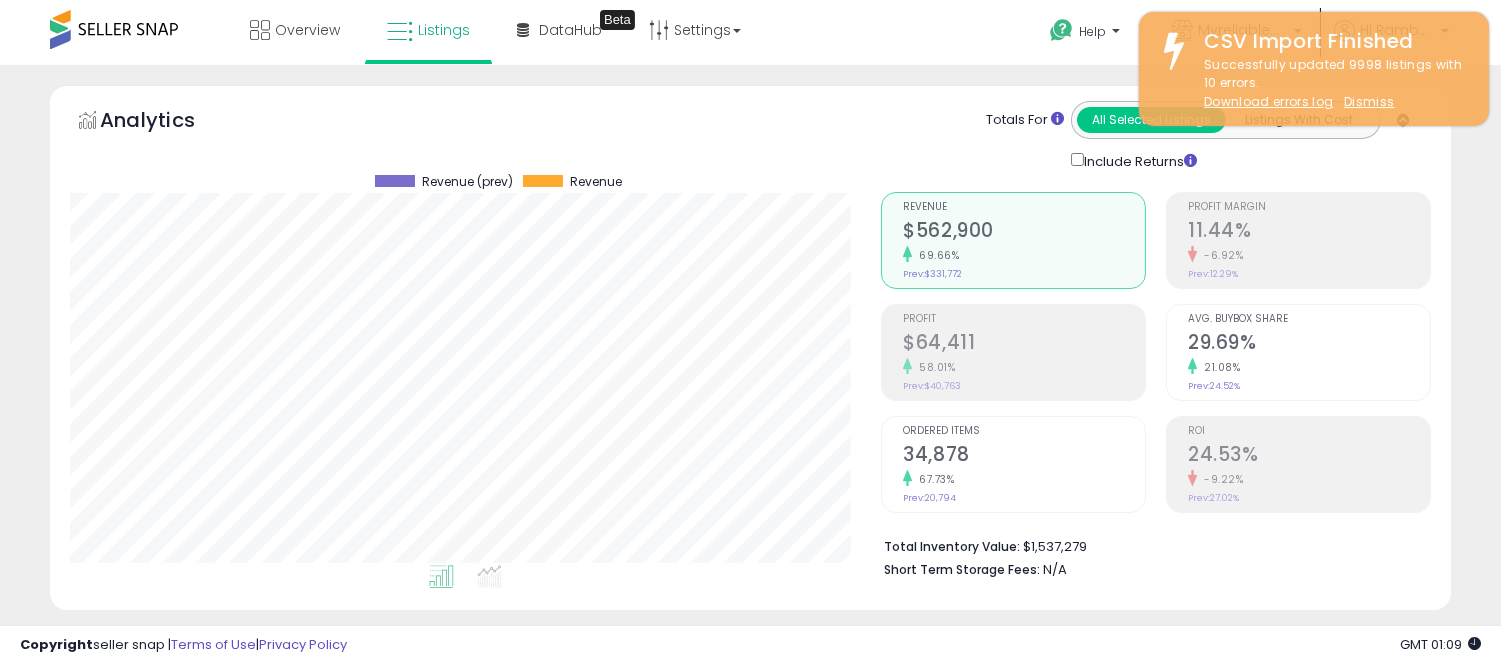 scroll, scrollTop: 999590, scrollLeft: 999188, axis: both 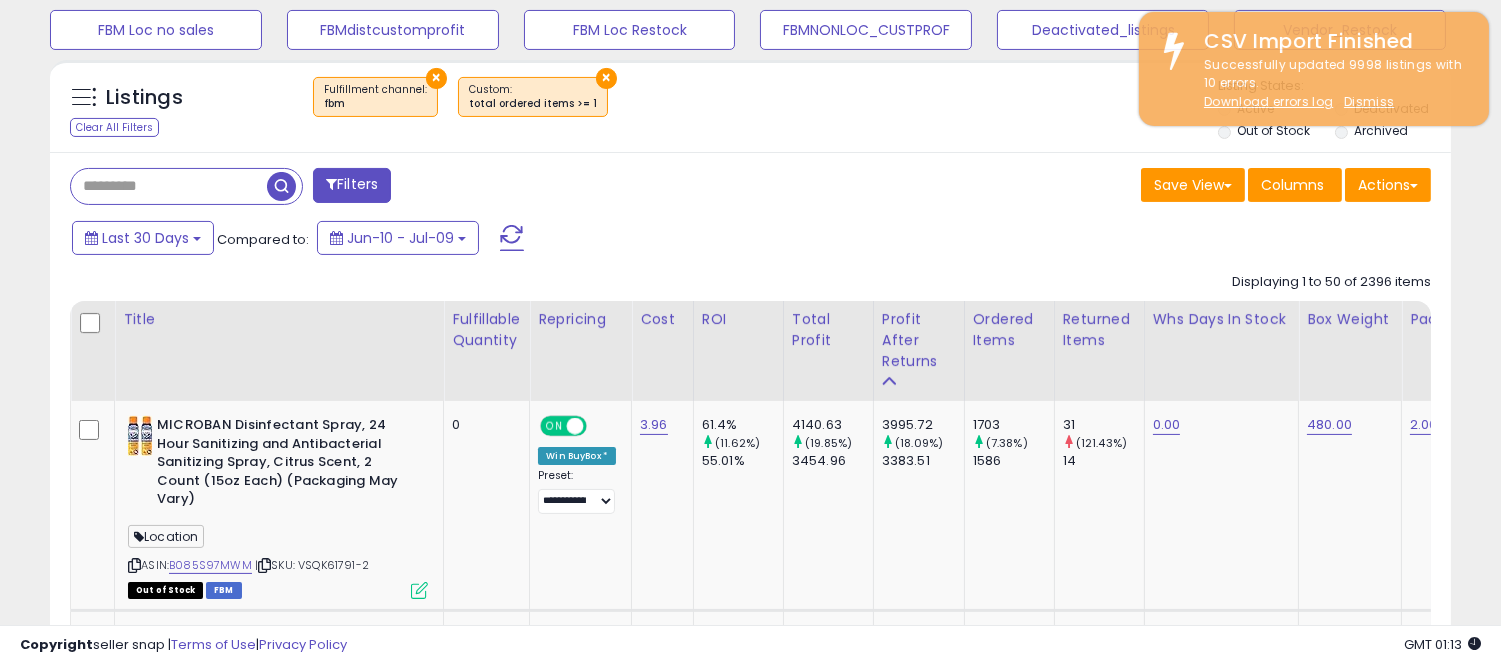 click at bounding box center (169, 186) 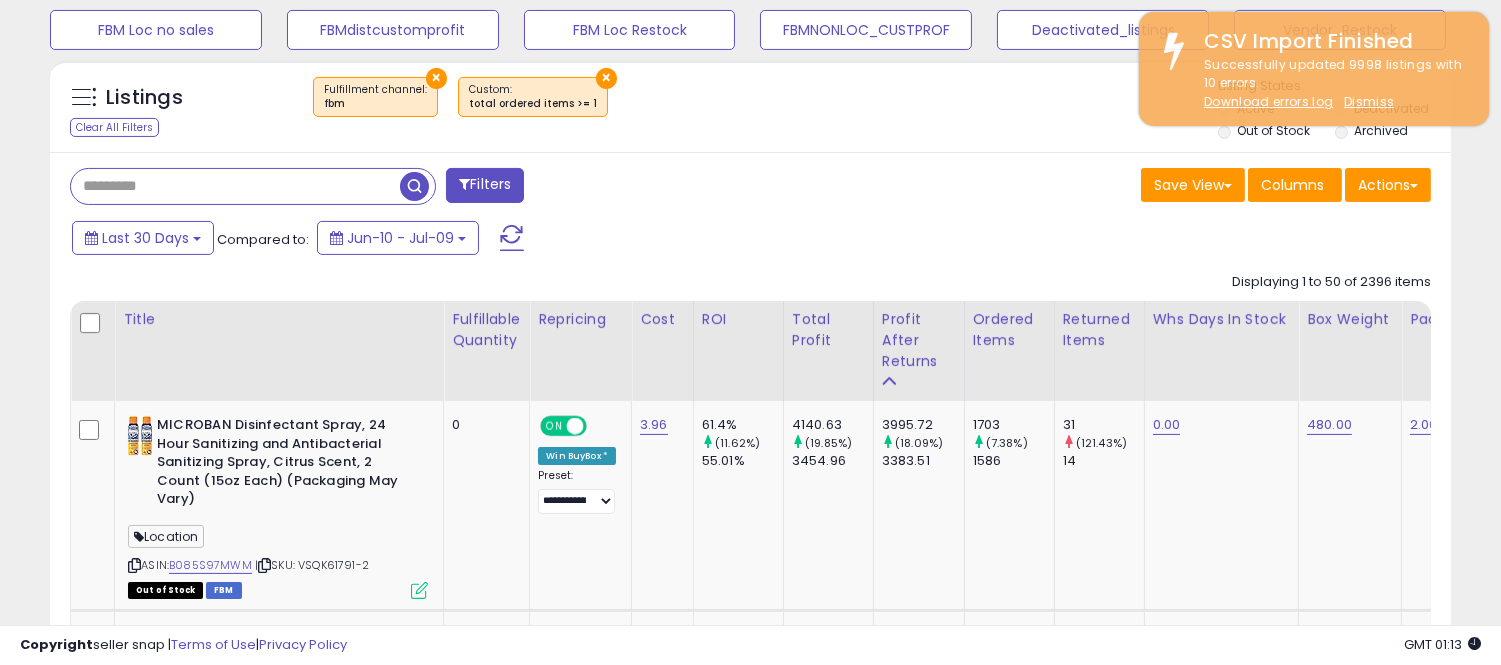 paste on "**********" 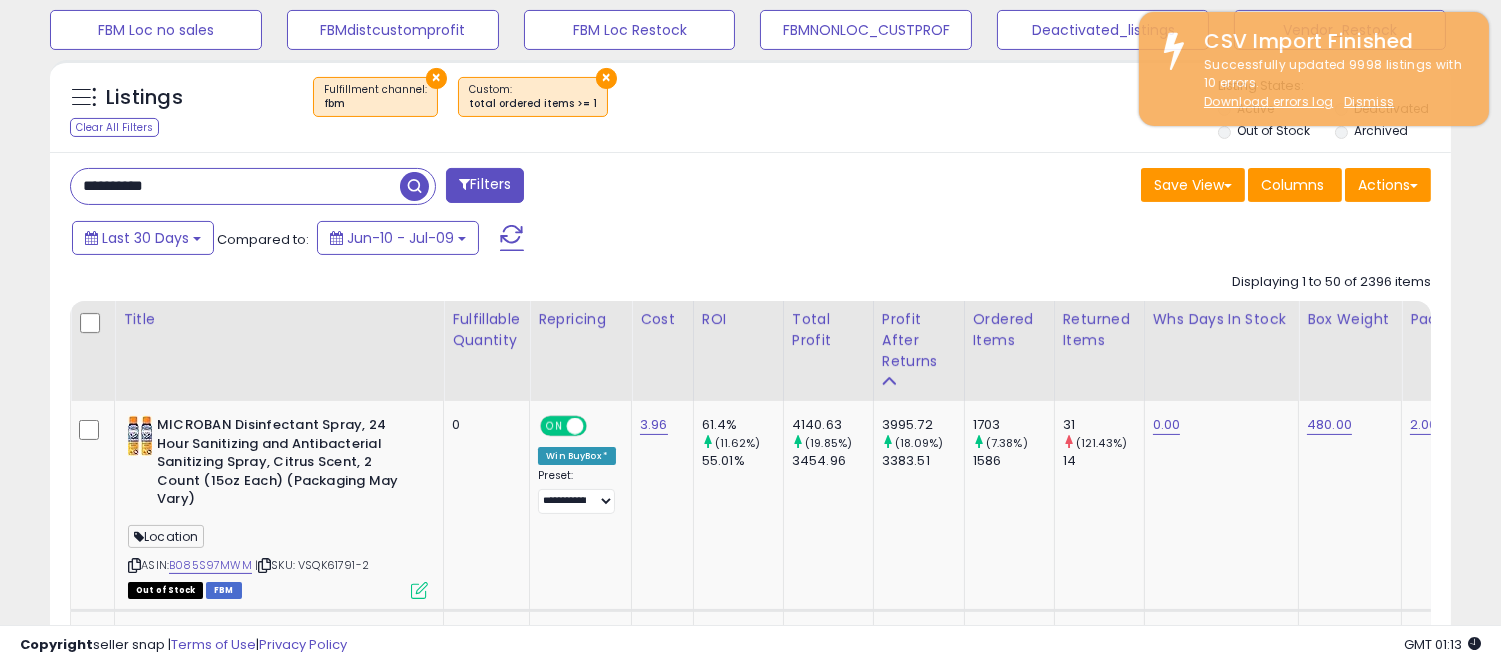 type on "**********" 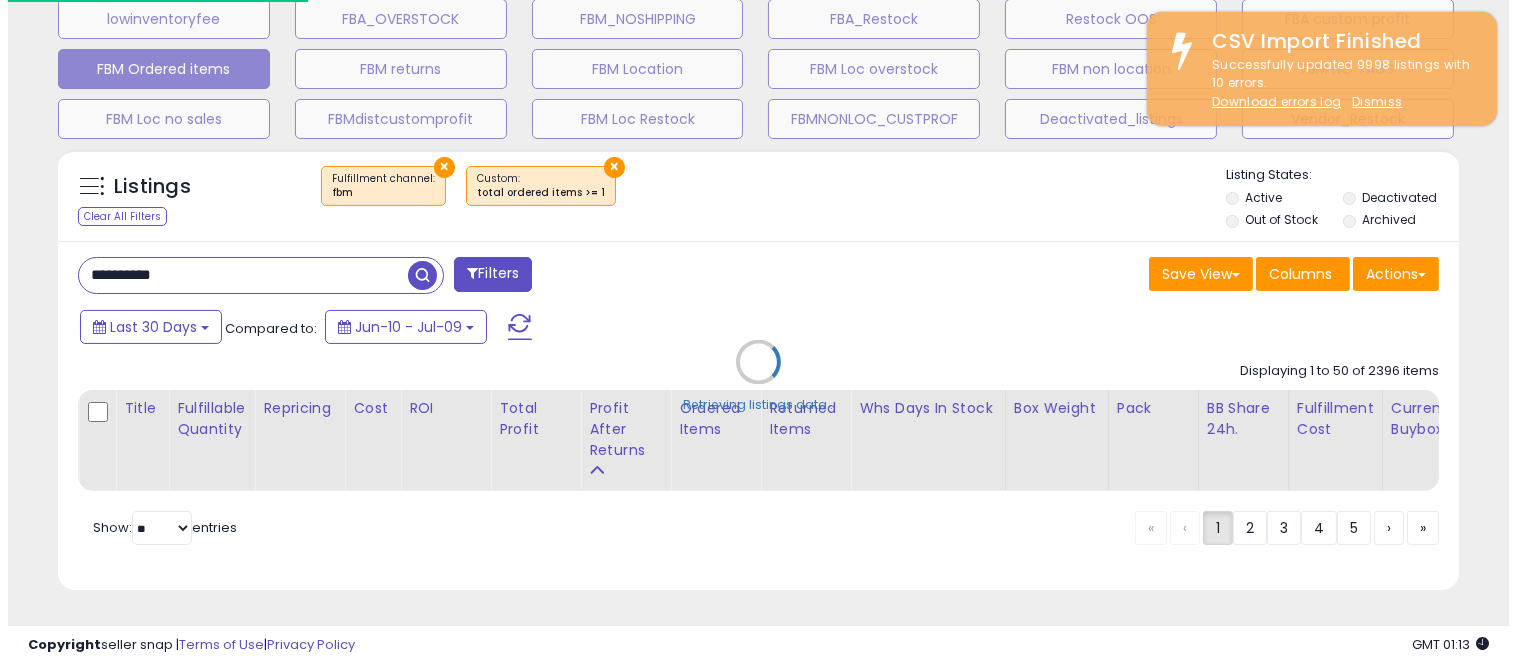 scroll, scrollTop: 748, scrollLeft: 0, axis: vertical 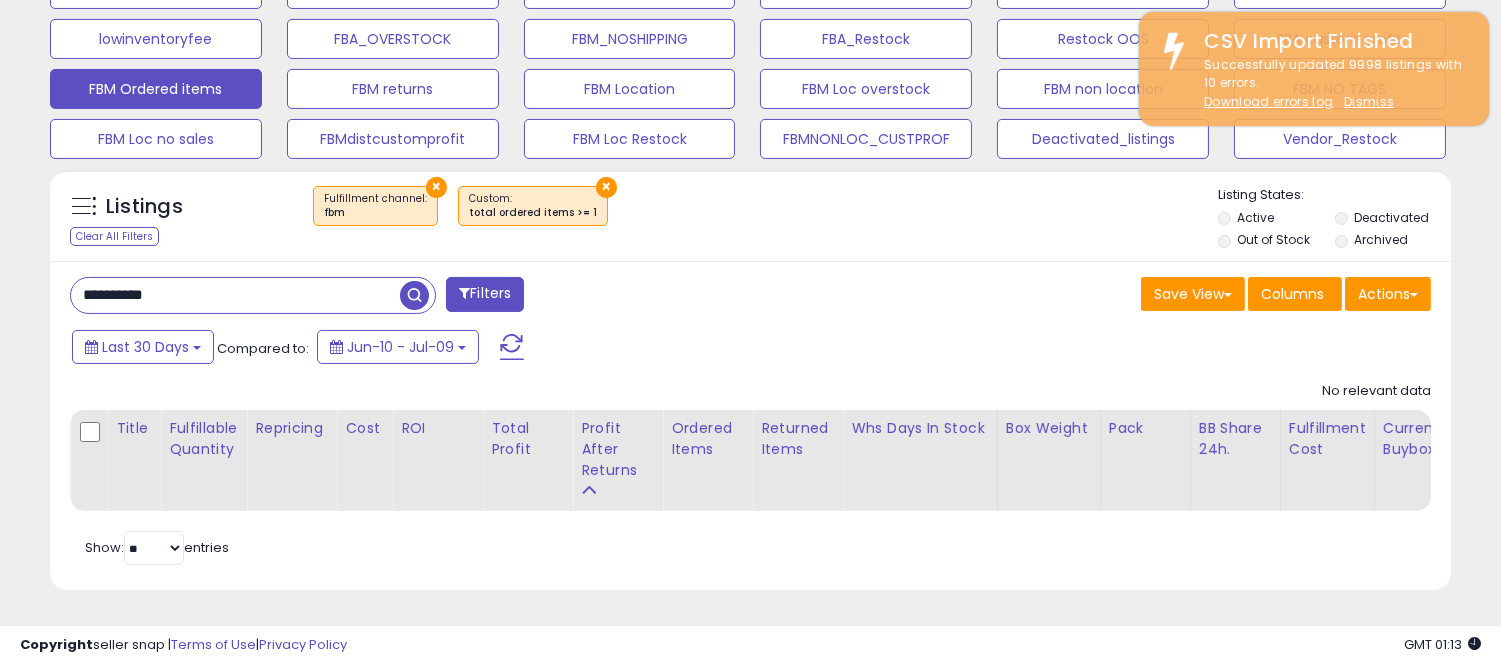 click at bounding box center (414, 295) 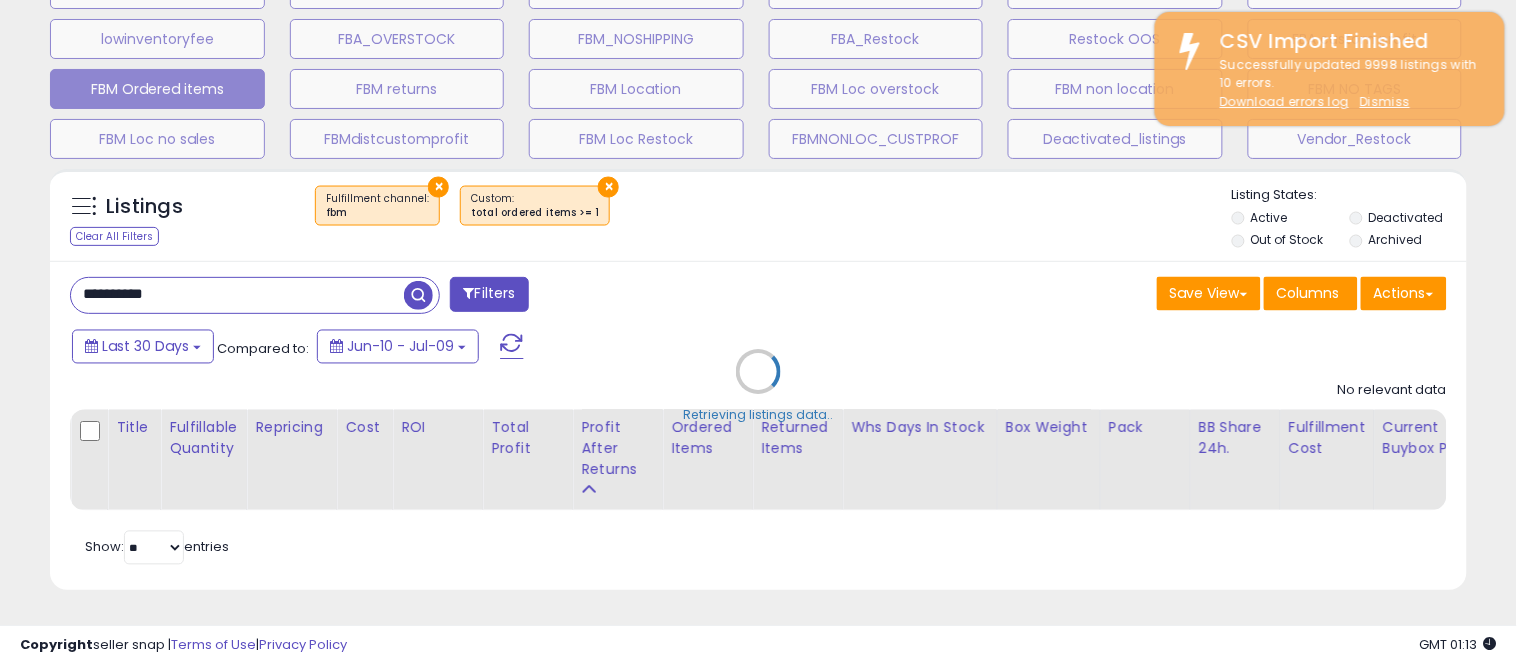 scroll, scrollTop: 999590, scrollLeft: 999178, axis: both 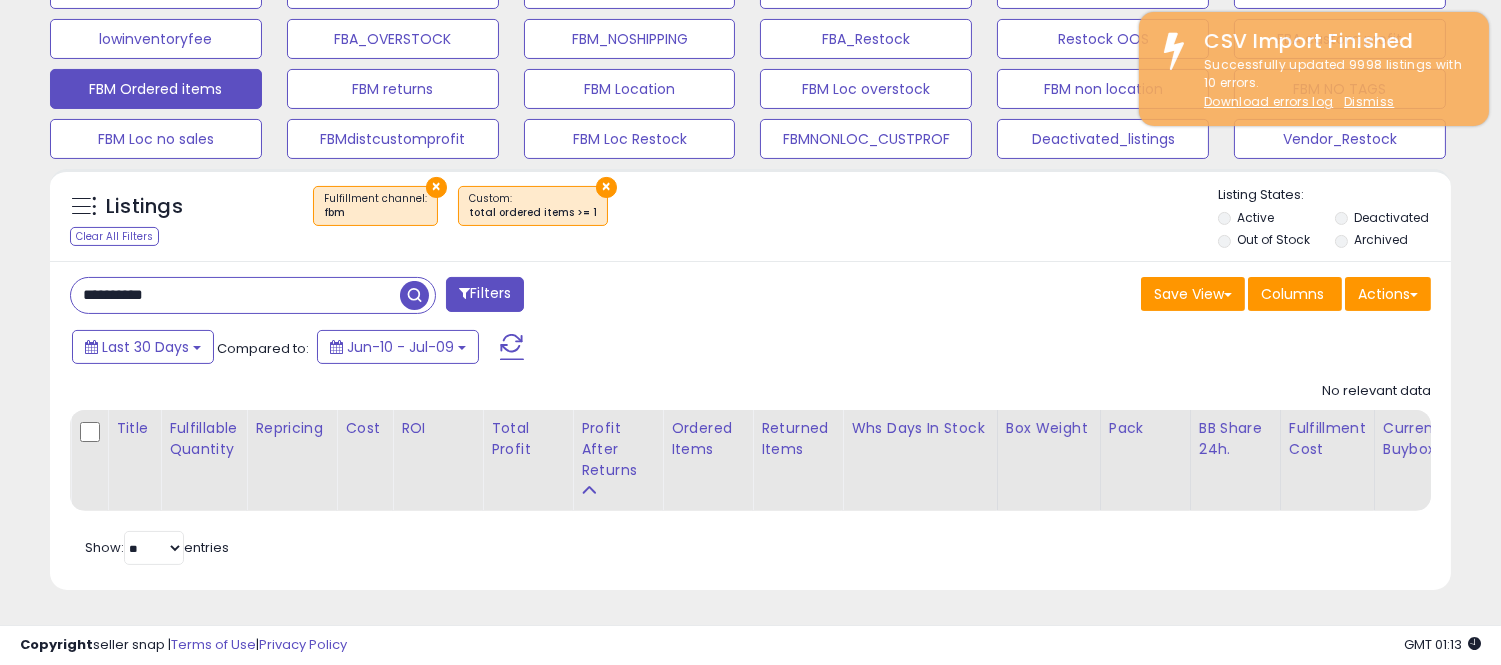 click on "Archived" at bounding box center [1381, 239] 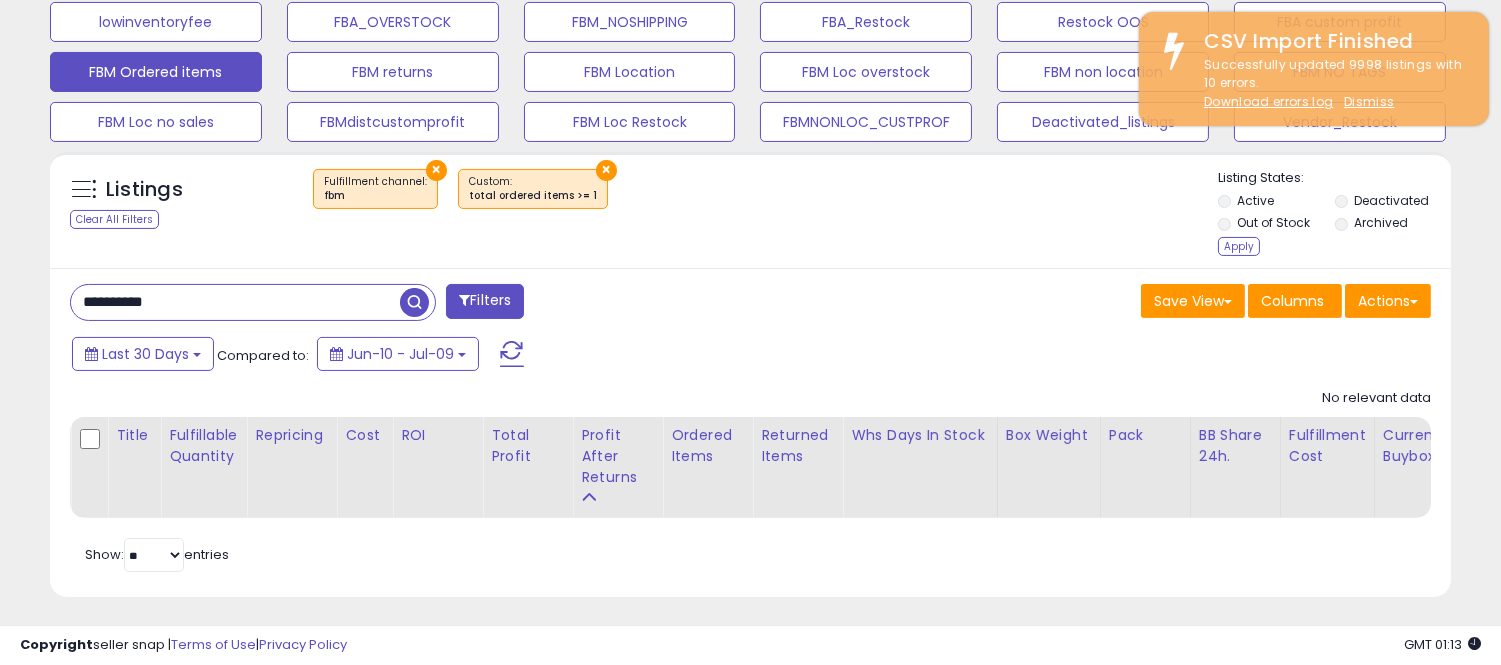 click on "Deactivated" at bounding box center [1391, 200] 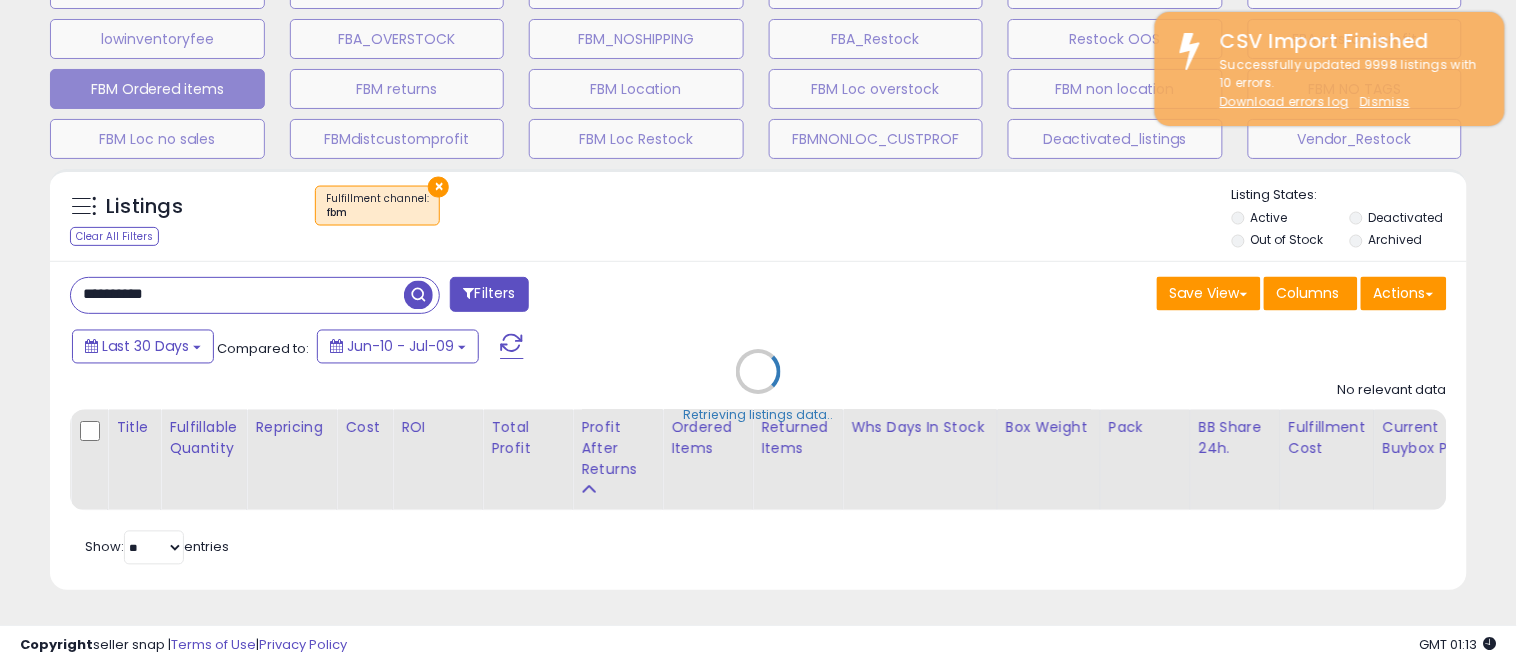 scroll, scrollTop: 999590, scrollLeft: 999178, axis: both 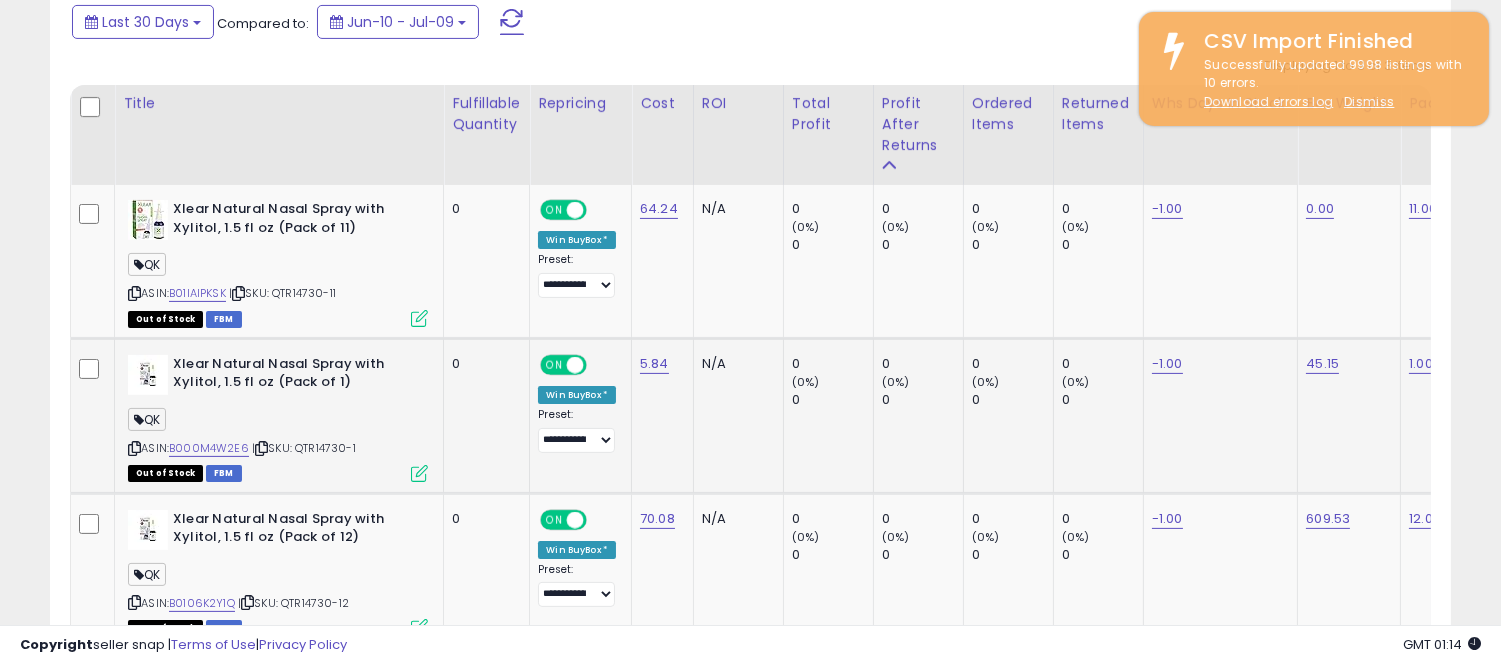 click on "ASIN:  B000M4W2E6    |   SKU: QTR14730-1 Out of Stock FBM" at bounding box center (278, 417) 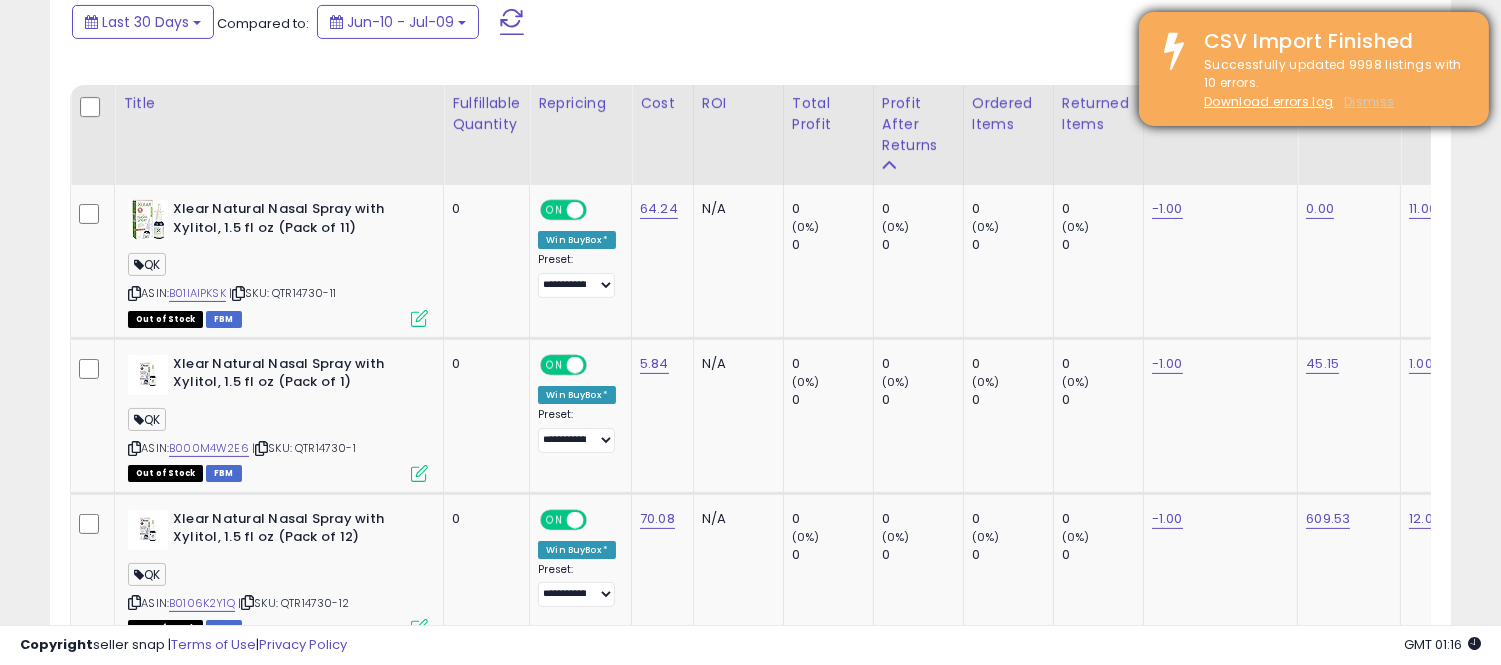 click on "Dismiss" at bounding box center (1369, 101) 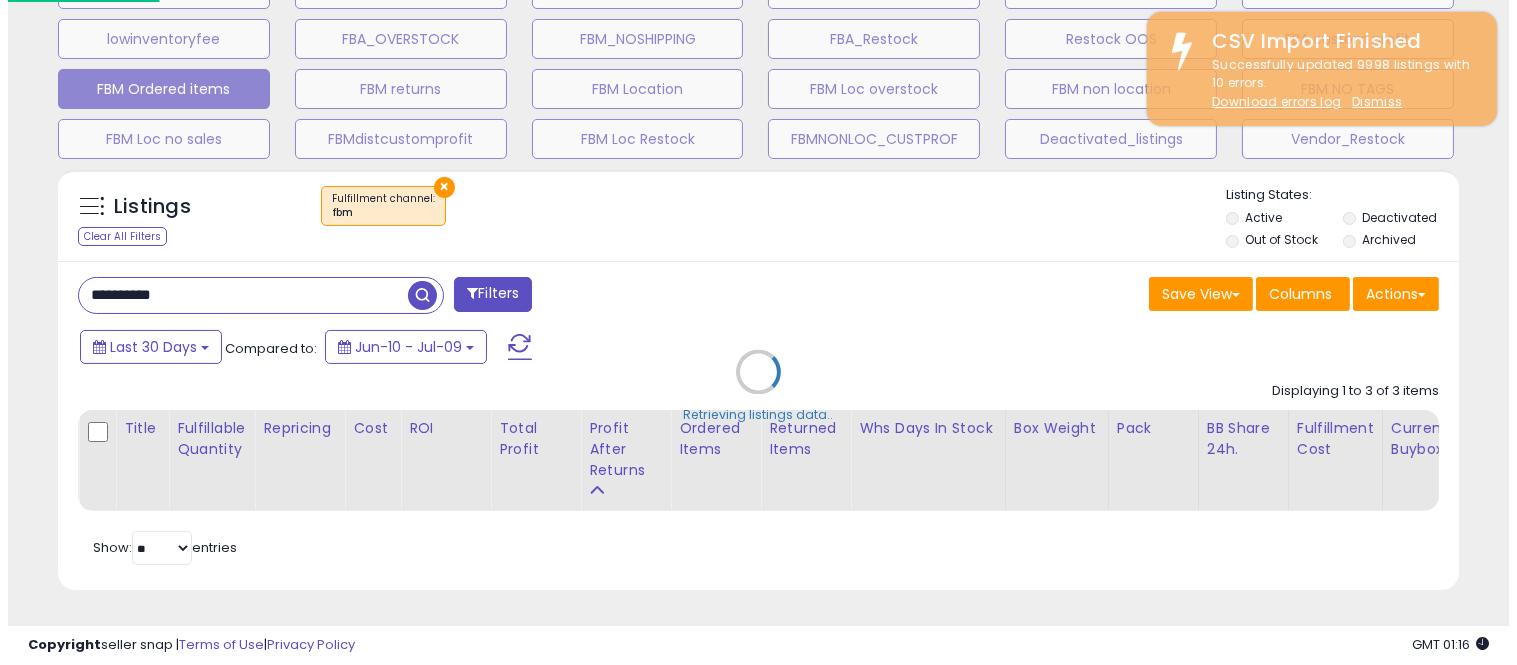 scroll, scrollTop: 728, scrollLeft: 0, axis: vertical 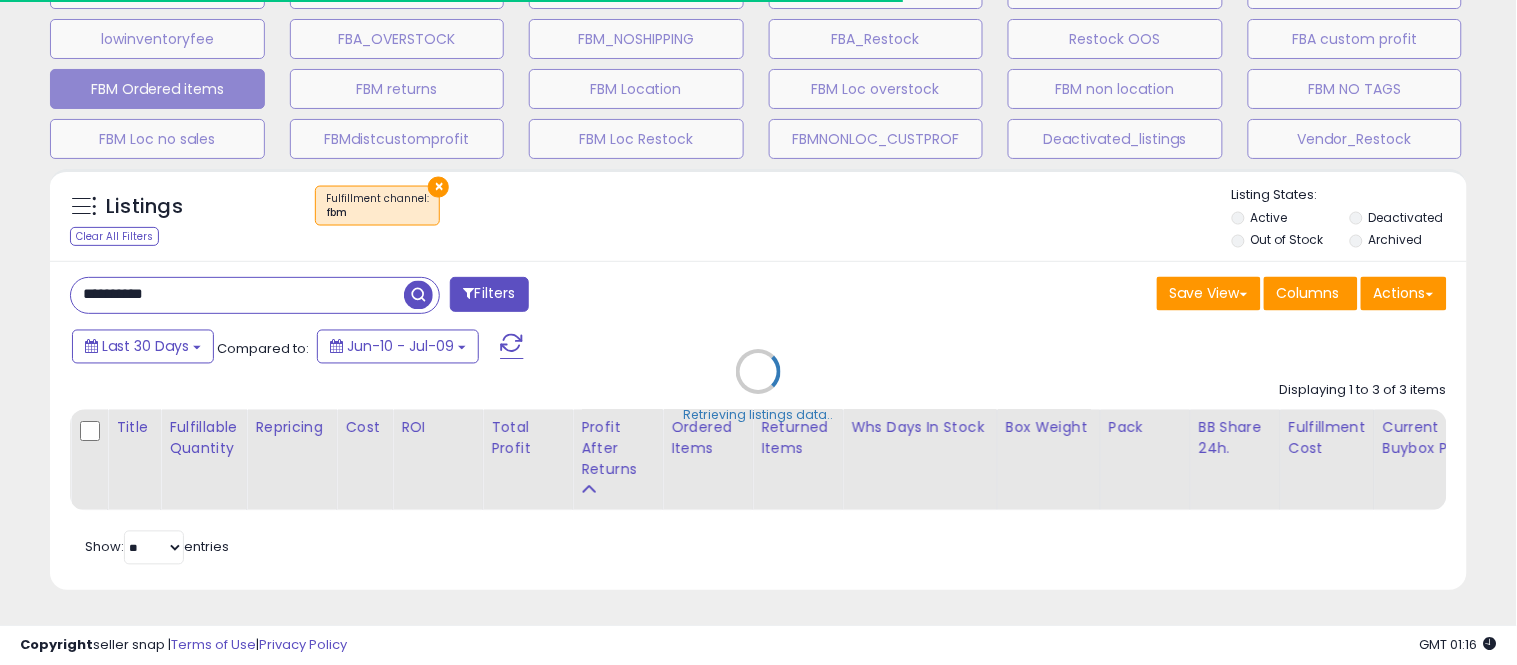 type 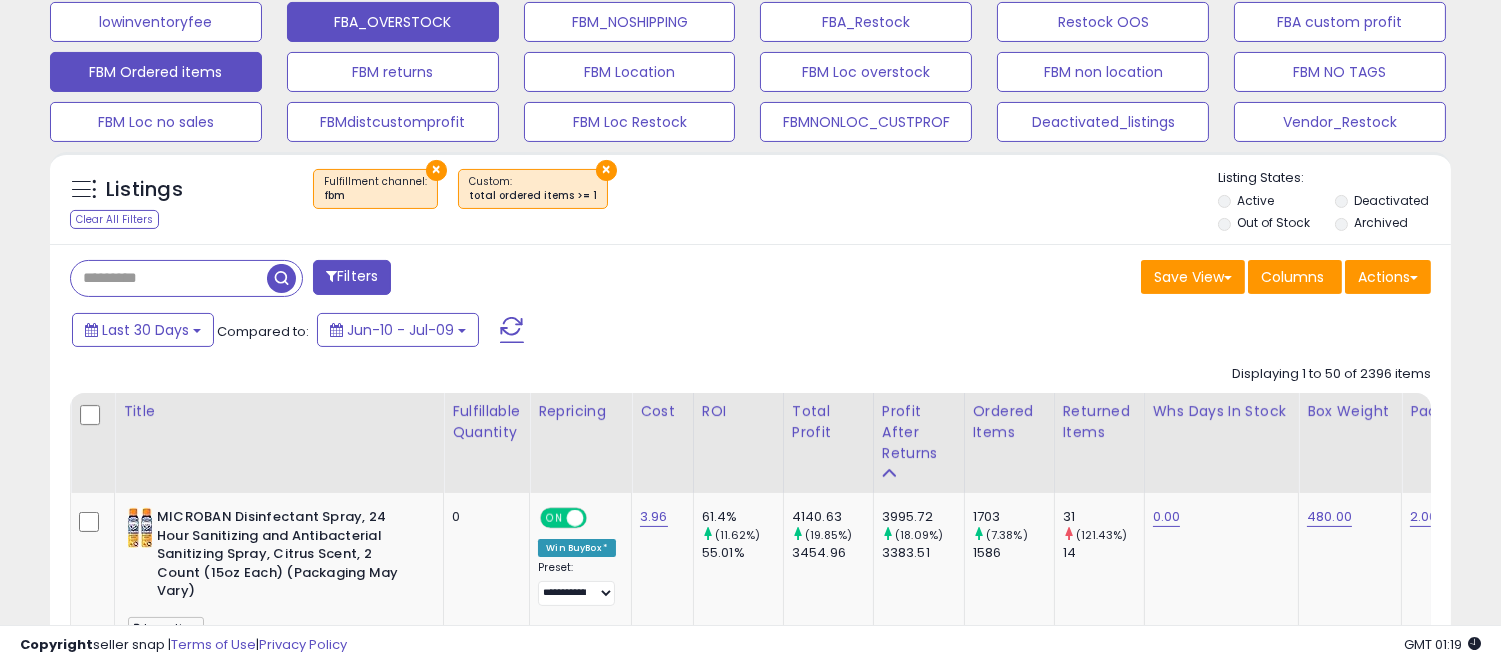 scroll, scrollTop: 999590, scrollLeft: 999188, axis: both 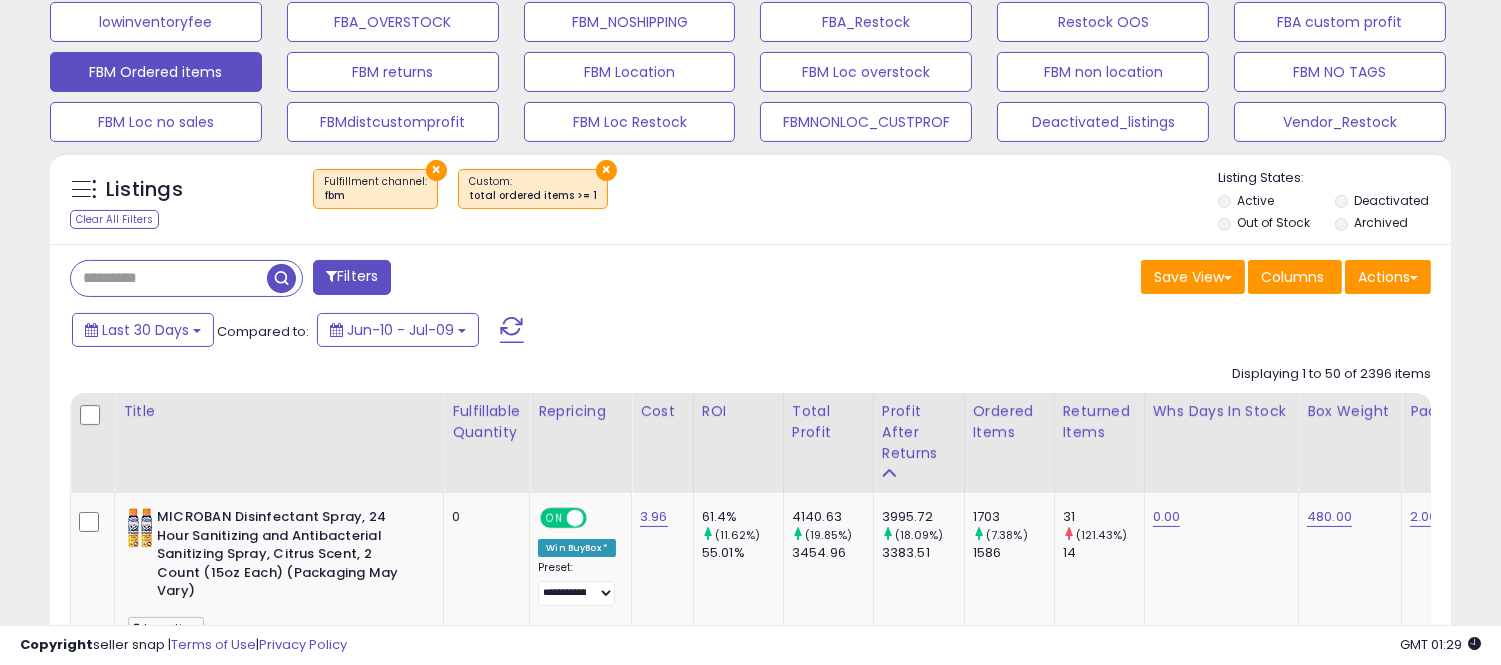 click on "×" at bounding box center [606, 170] 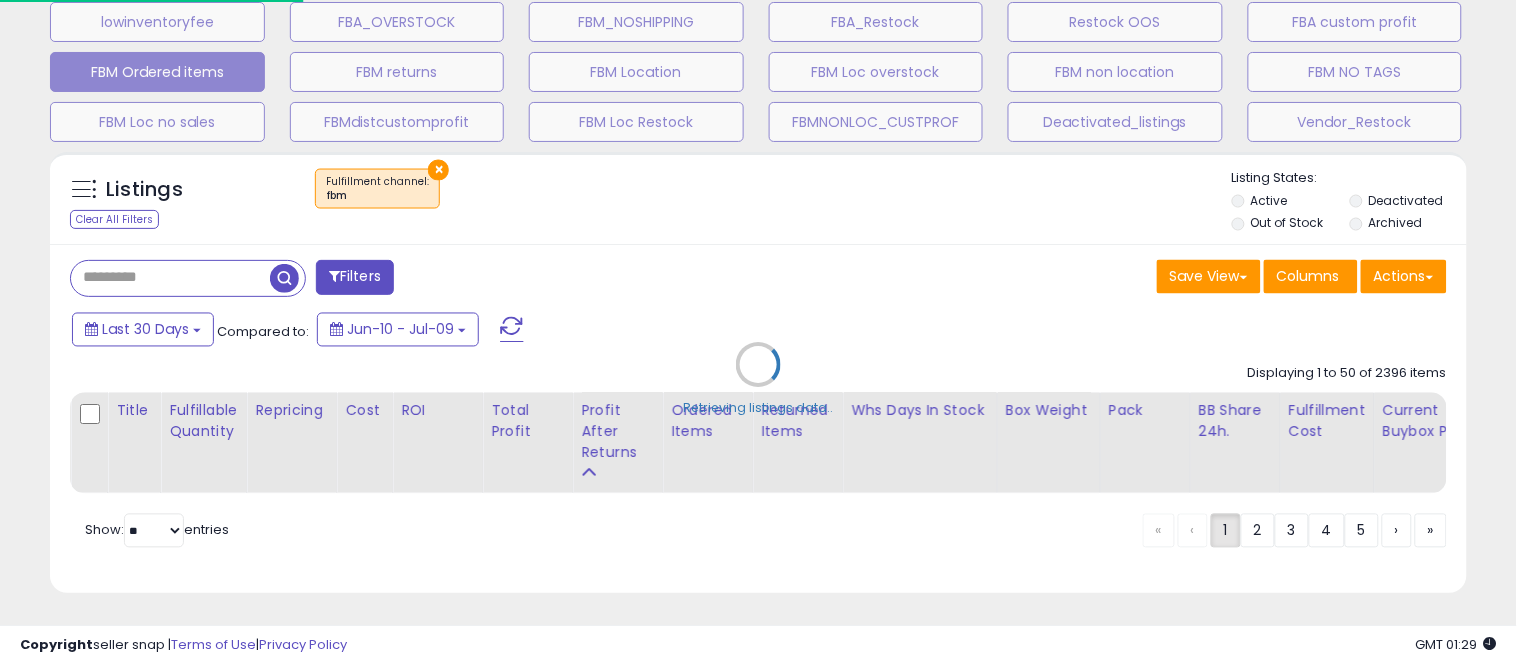 scroll, scrollTop: 999590, scrollLeft: 999178, axis: both 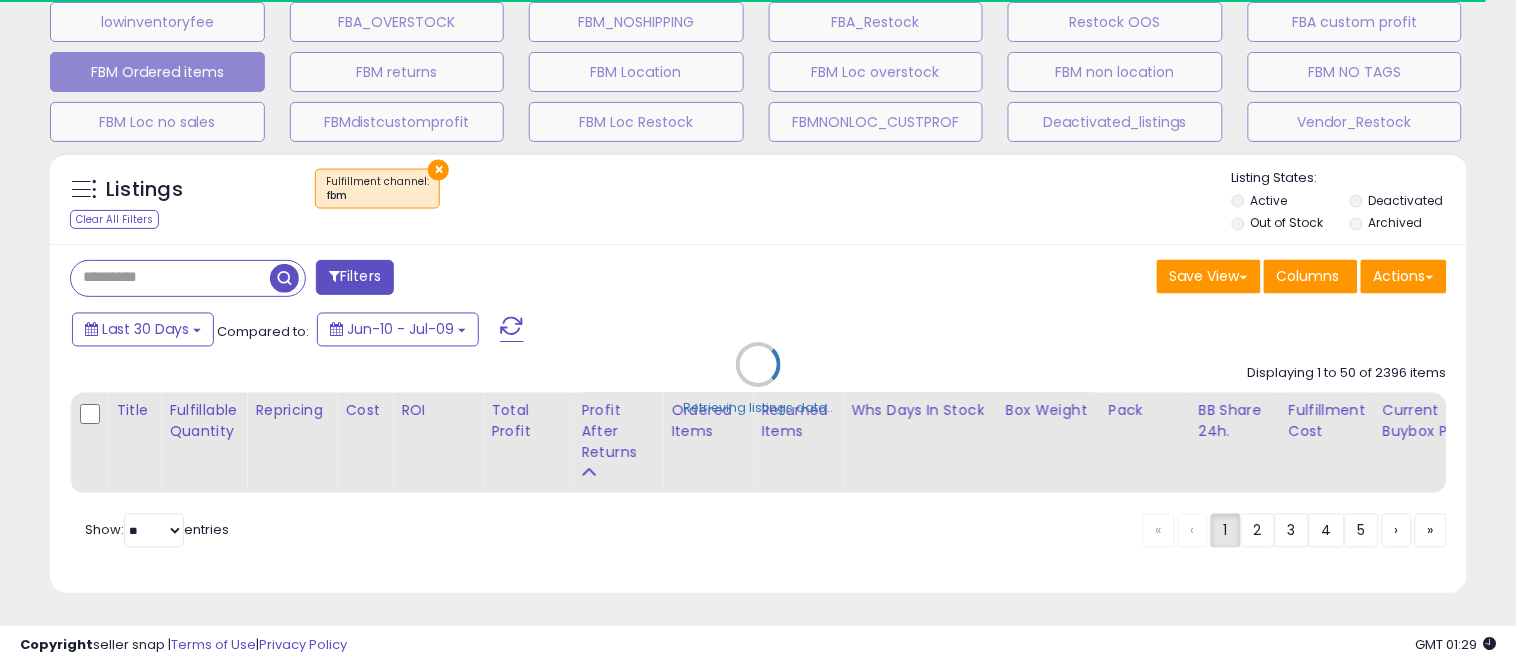 click on "Retrieving listings data.." at bounding box center [758, 380] 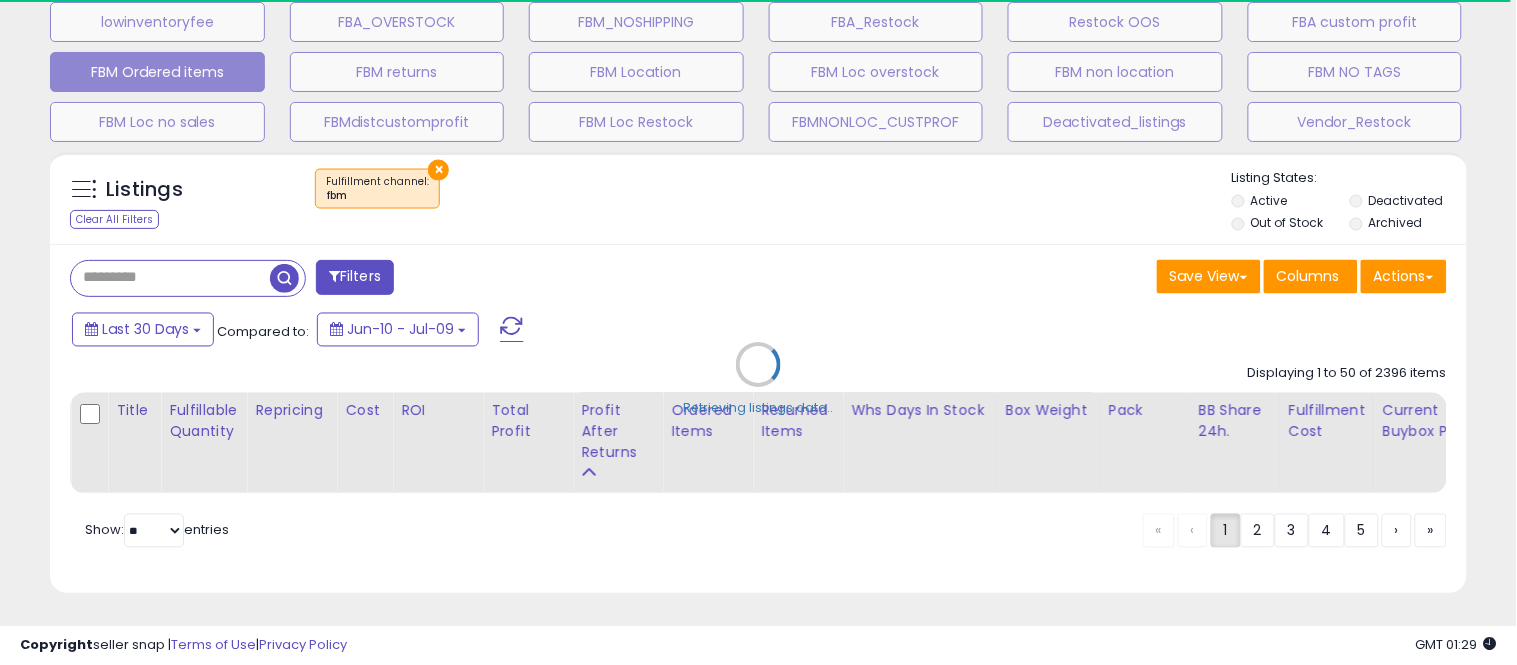 click on "Retrieving listings data.." at bounding box center (758, 380) 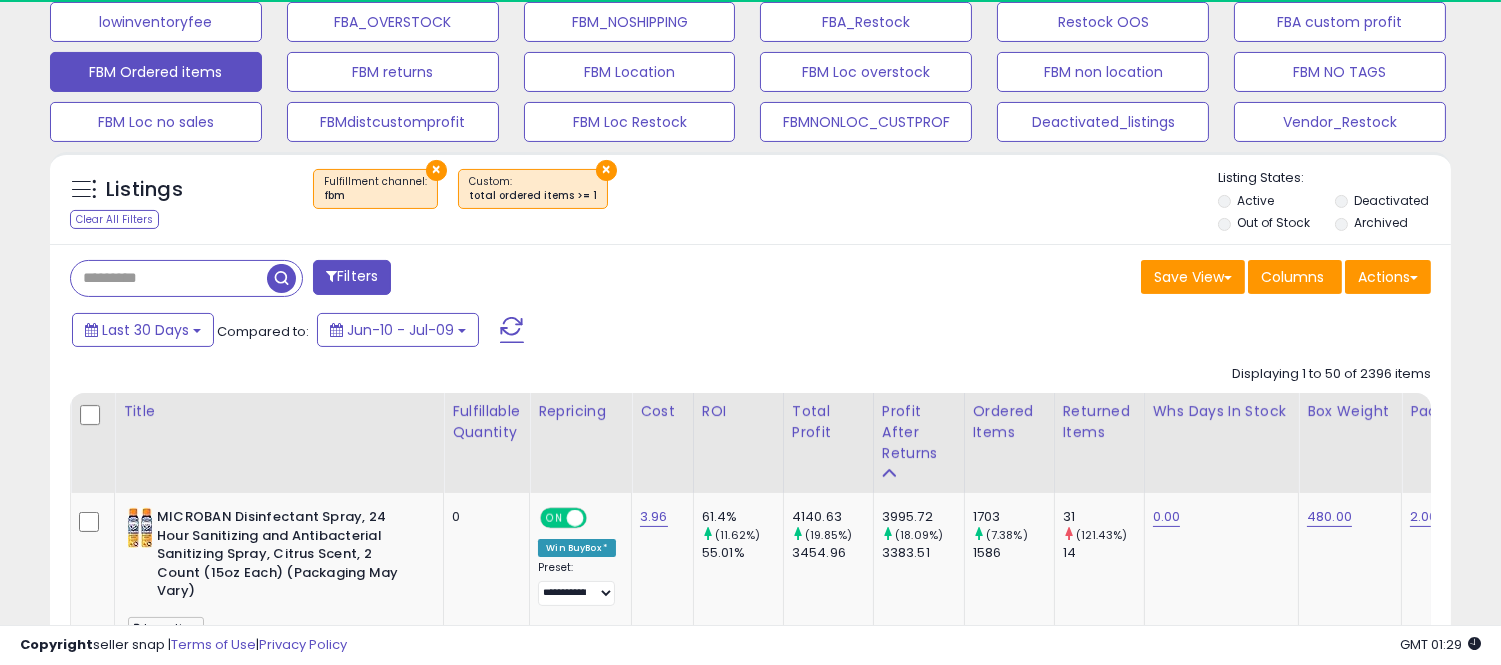 scroll, scrollTop: 410, scrollLeft: 812, axis: both 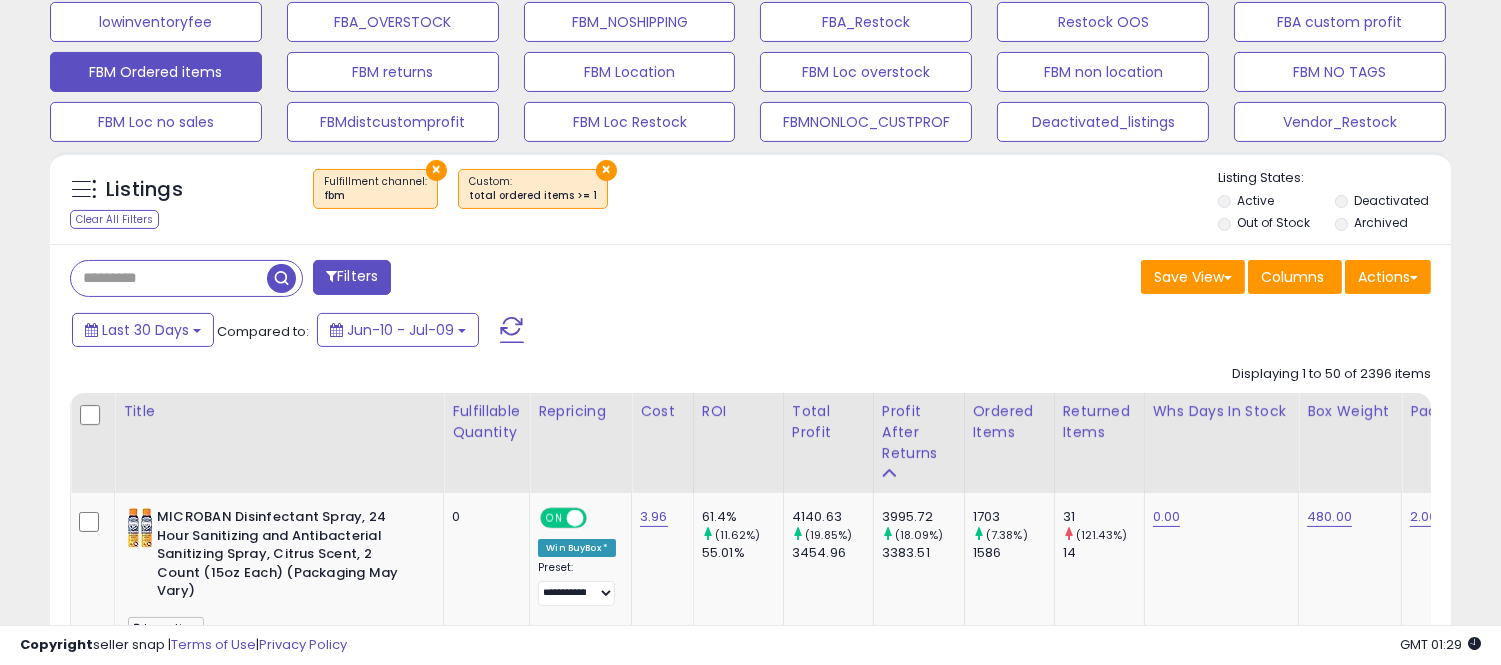 click on "Out of Stock" at bounding box center (1273, 222) 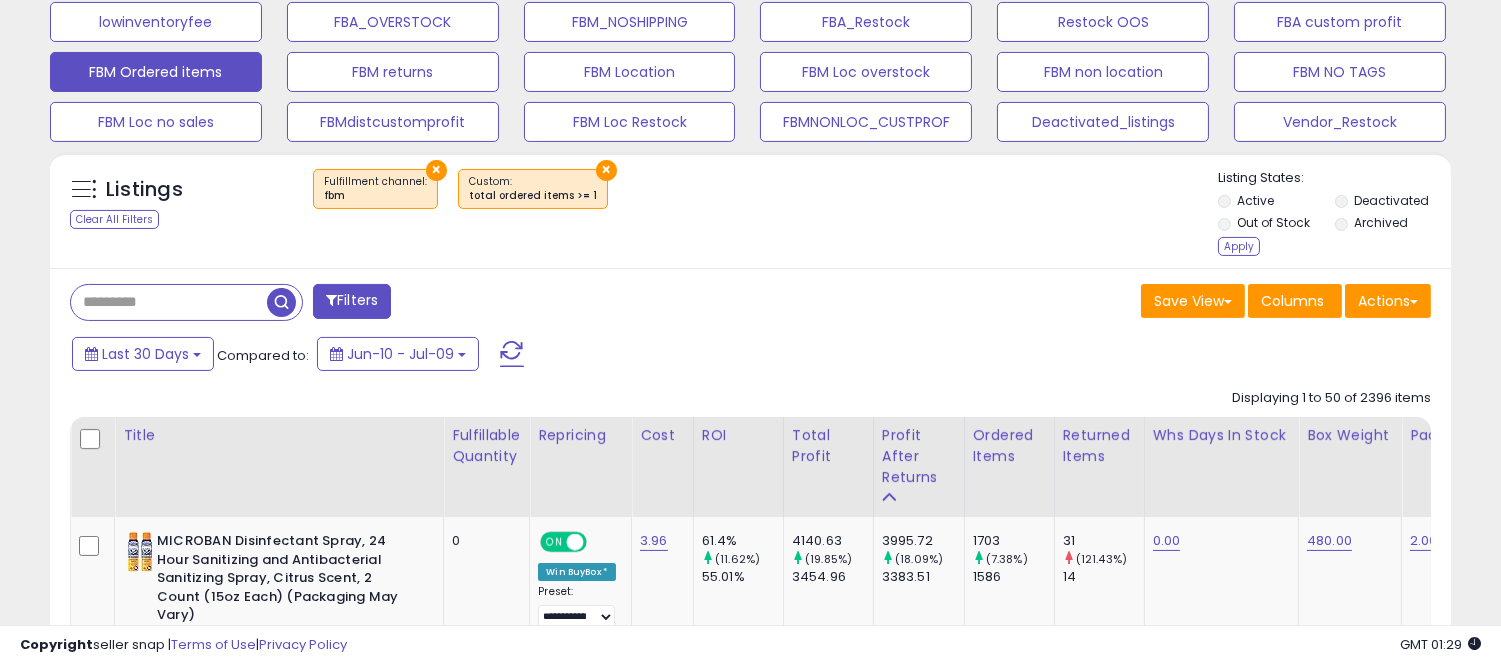scroll, scrollTop: 999590, scrollLeft: 999188, axis: both 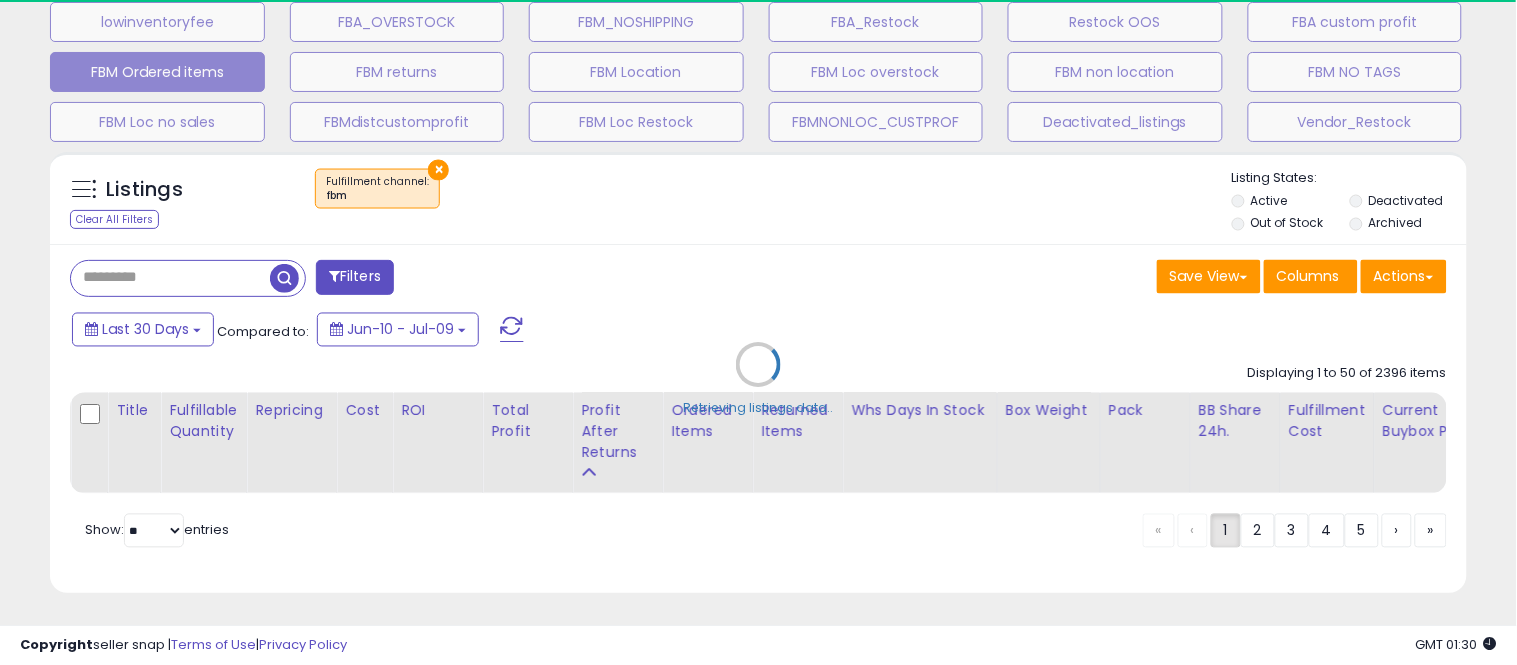 click on "Retrieving listings data.." at bounding box center [758, 380] 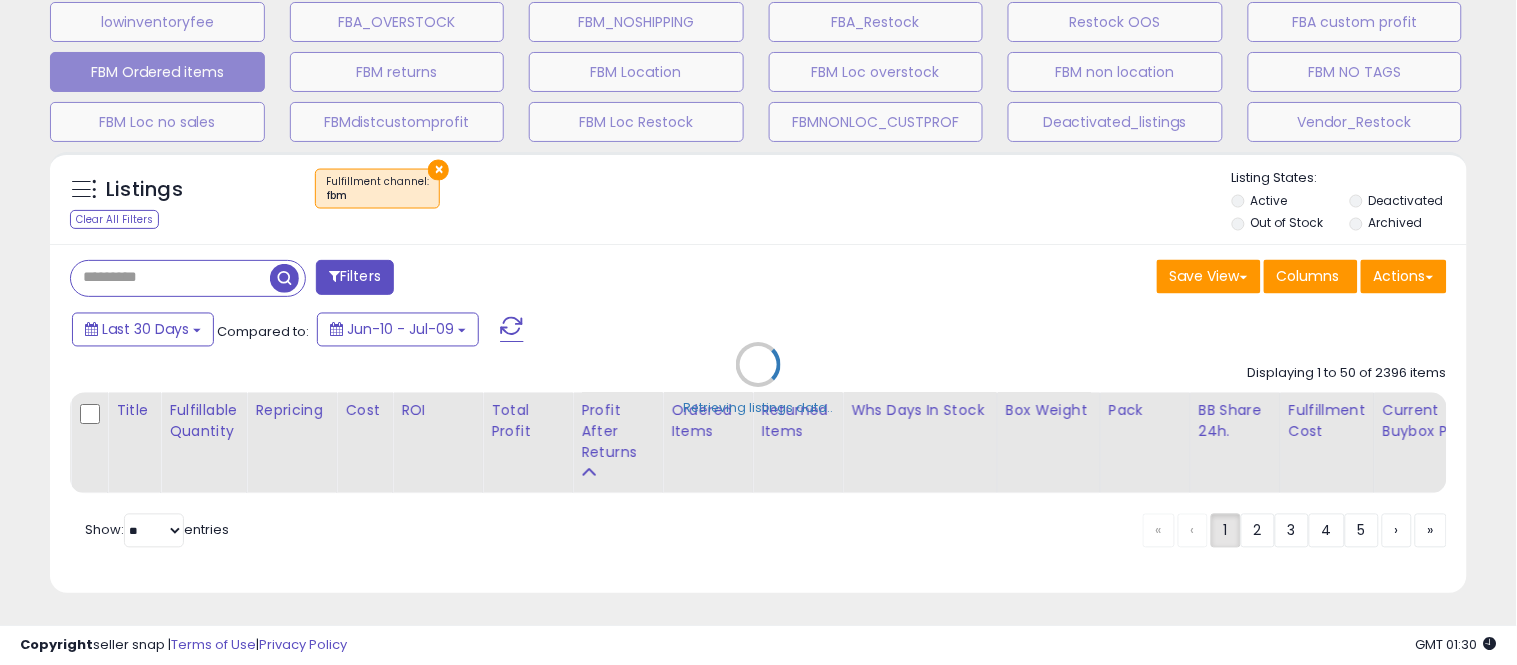 click on "Retrieving listings data.." at bounding box center (758, 380) 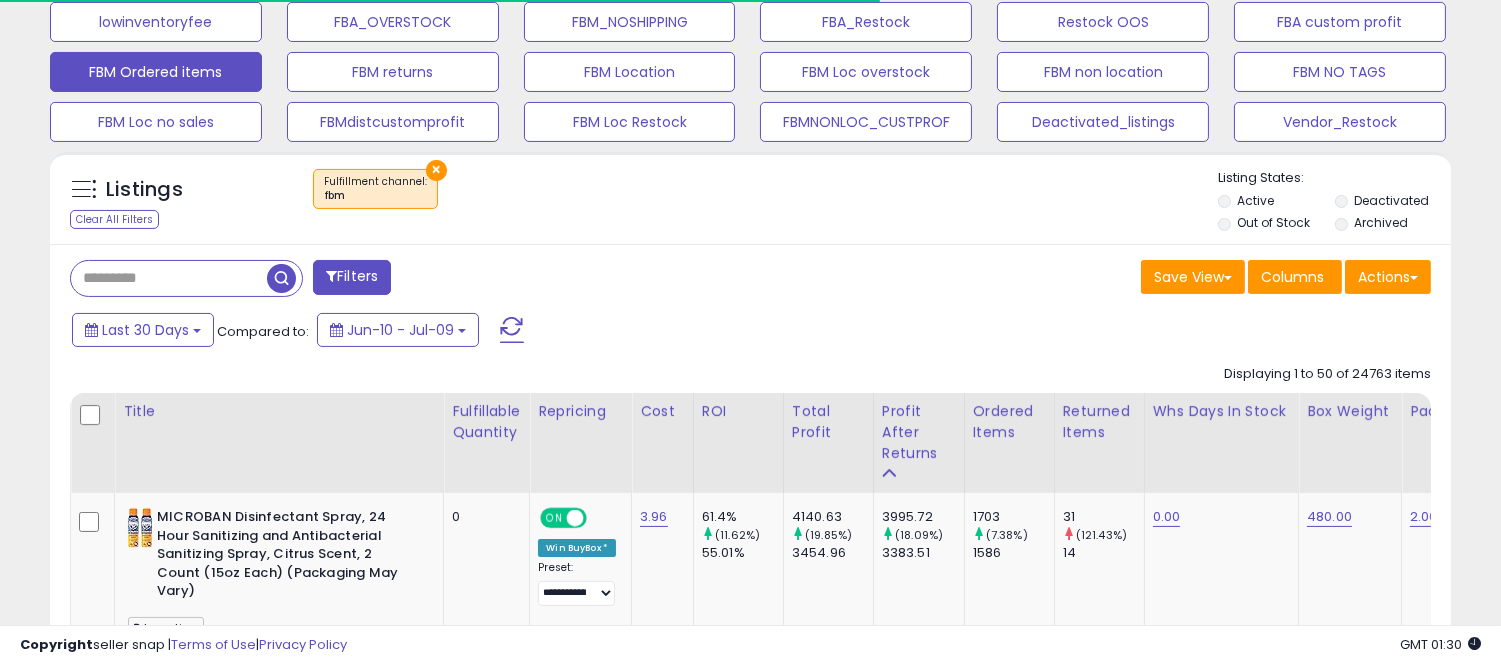 scroll, scrollTop: 410, scrollLeft: 812, axis: both 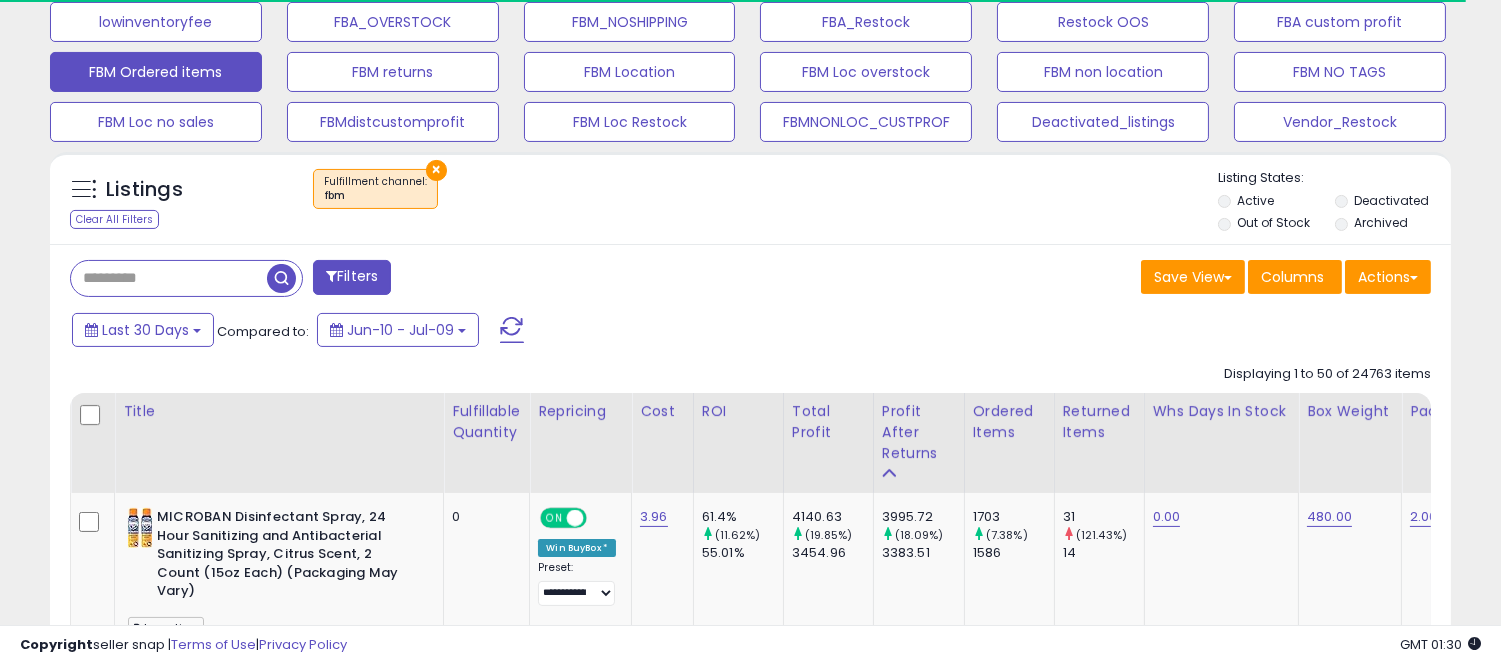 click on "Out of Stock" at bounding box center [1273, 222] 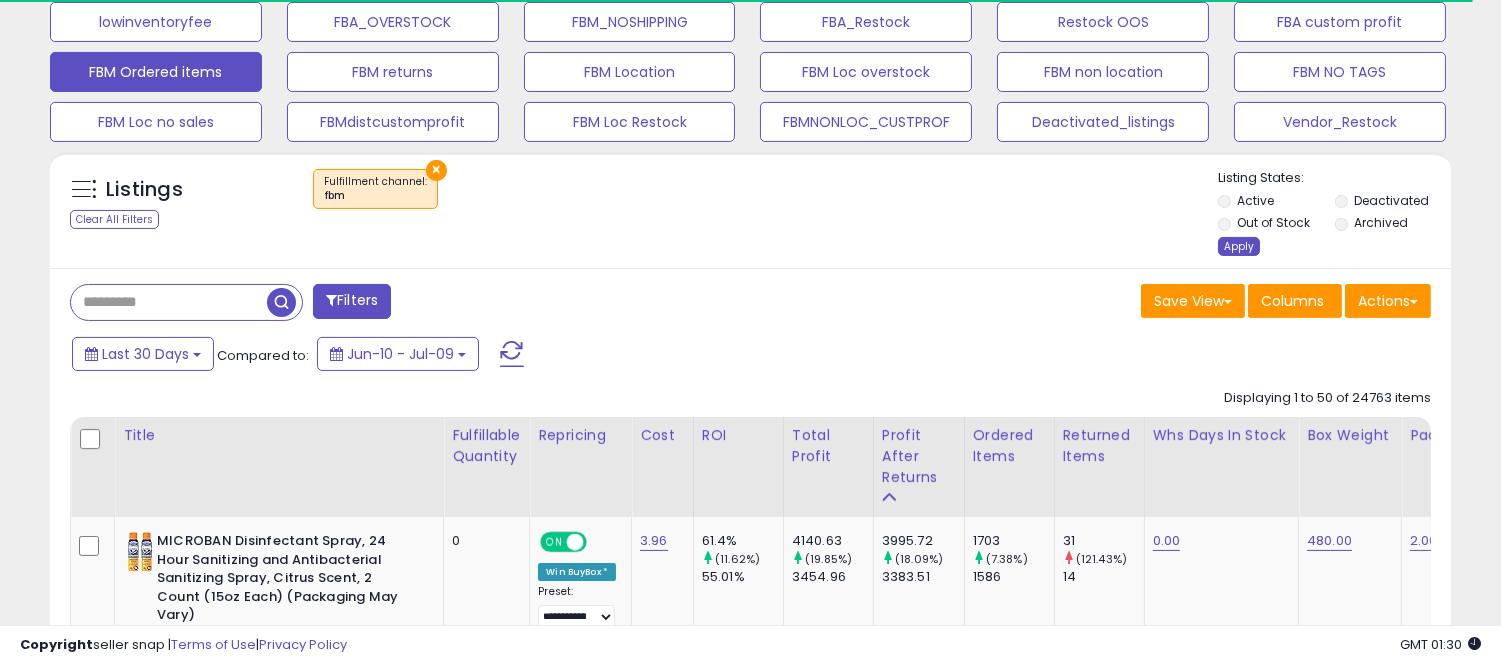 click on "Apply" at bounding box center (1239, 246) 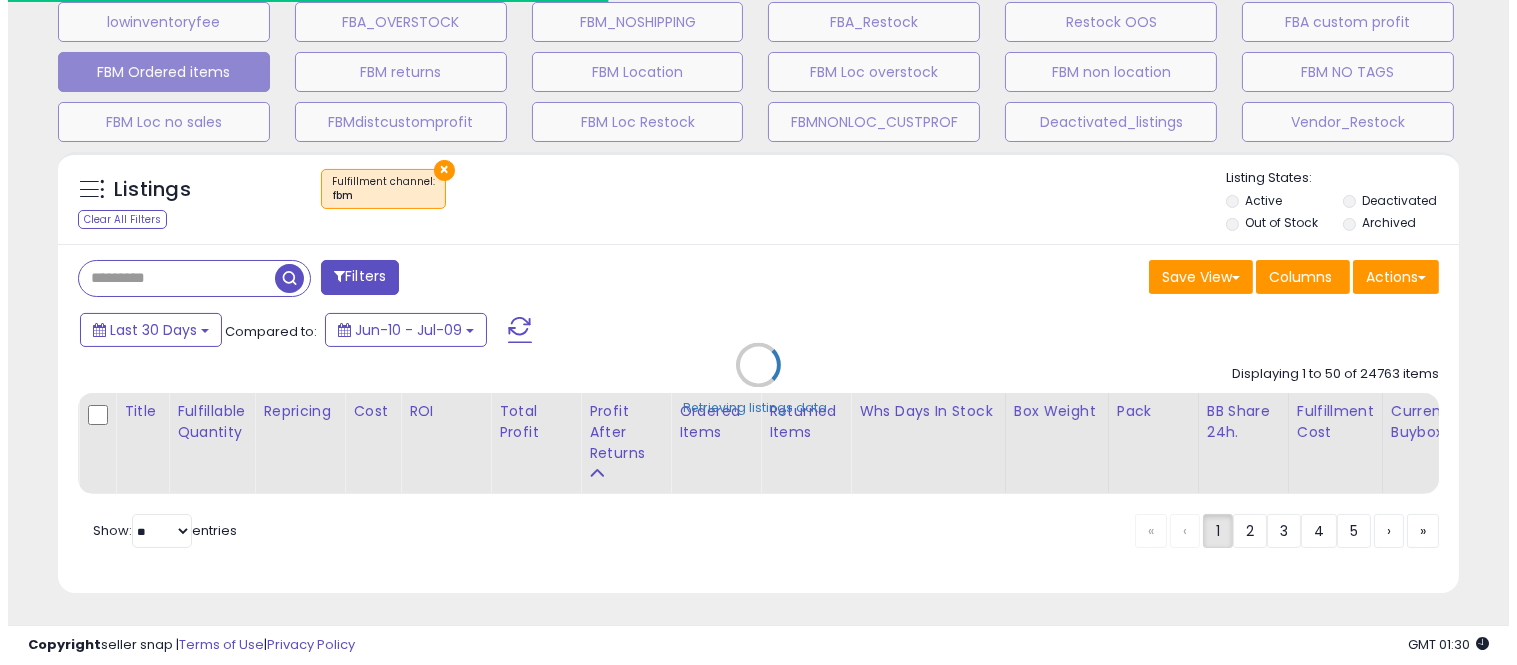 scroll, scrollTop: 999590, scrollLeft: 999178, axis: both 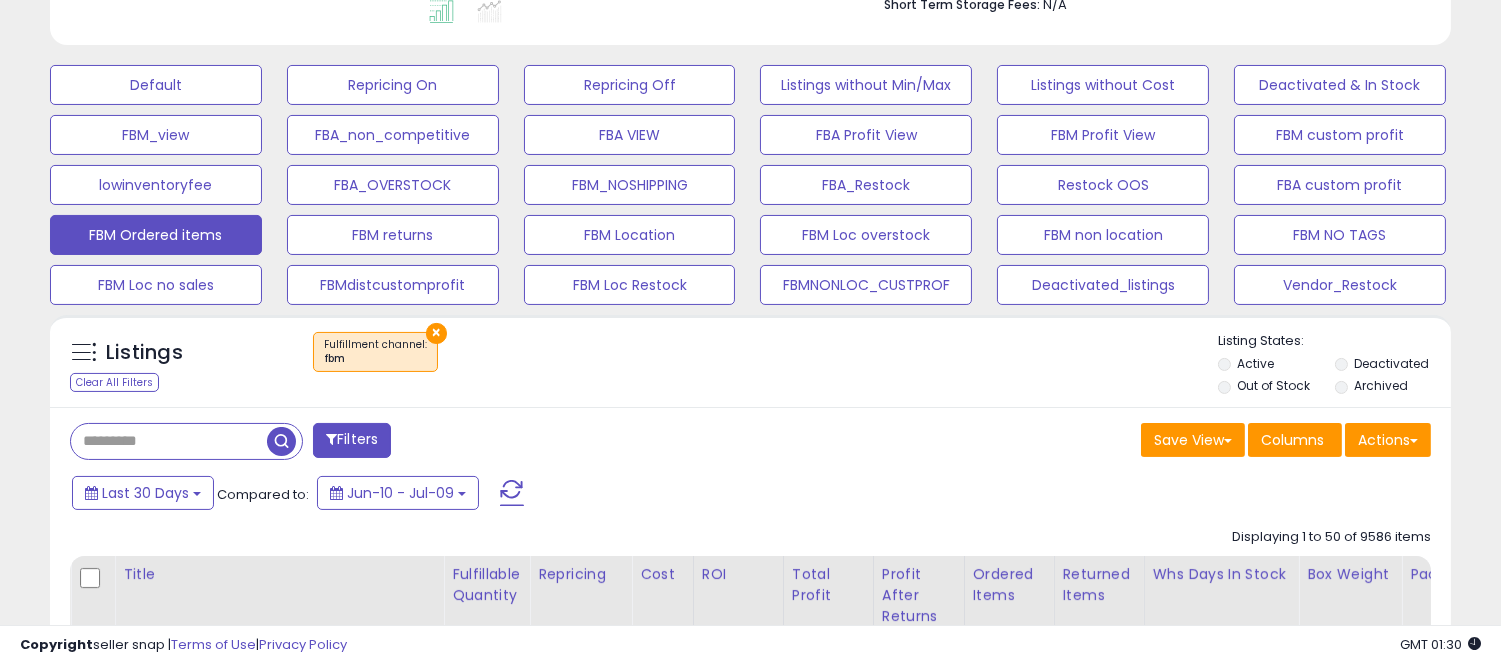 click on "Filters
Save View
Save As New View
Update Current View
Columns" at bounding box center [750, 5011] 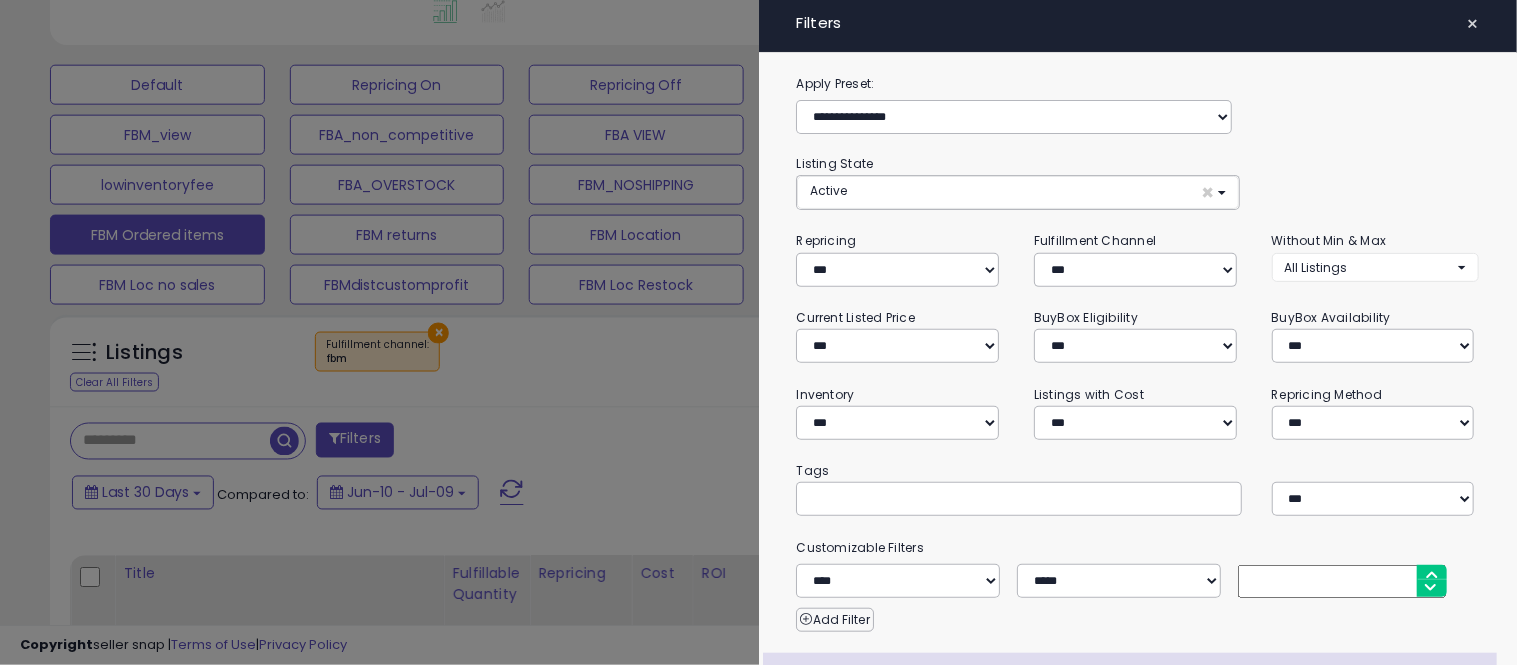 scroll, scrollTop: 999590, scrollLeft: 999178, axis: both 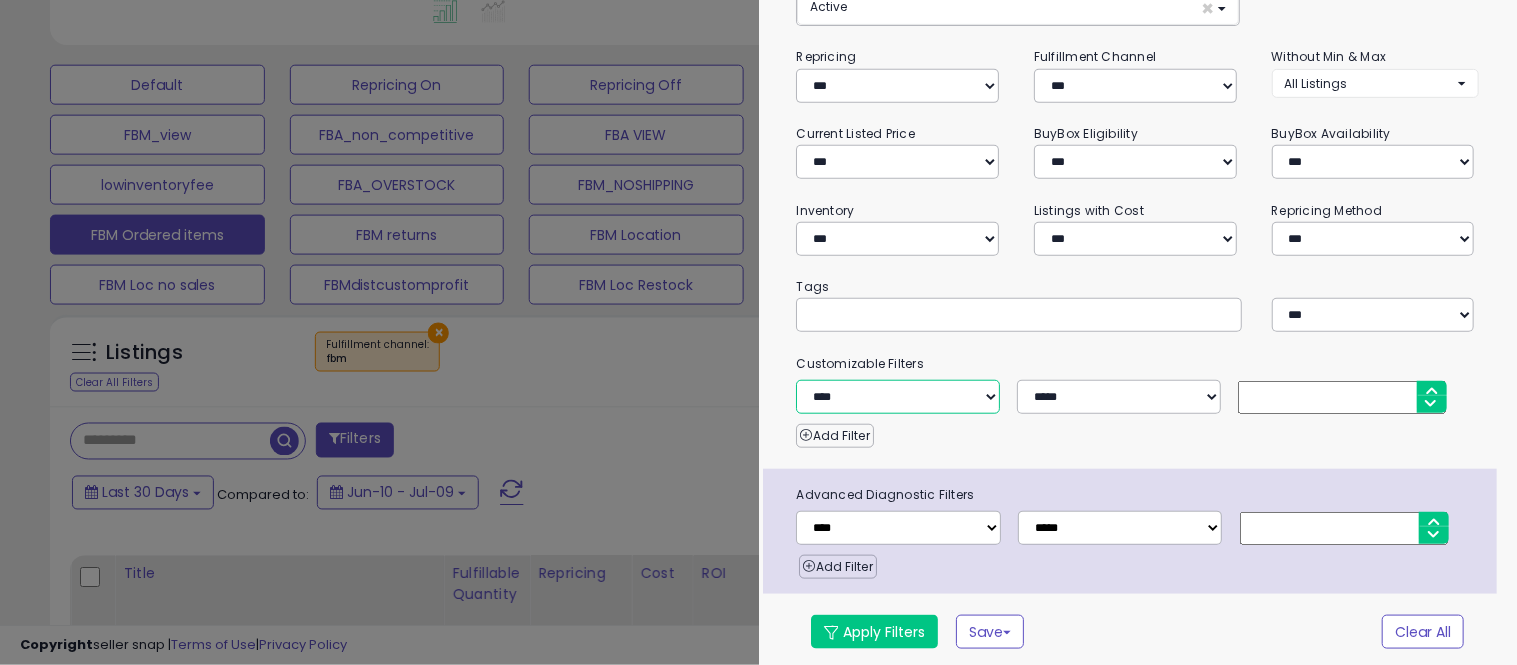 click on "**********" at bounding box center [897, 397] 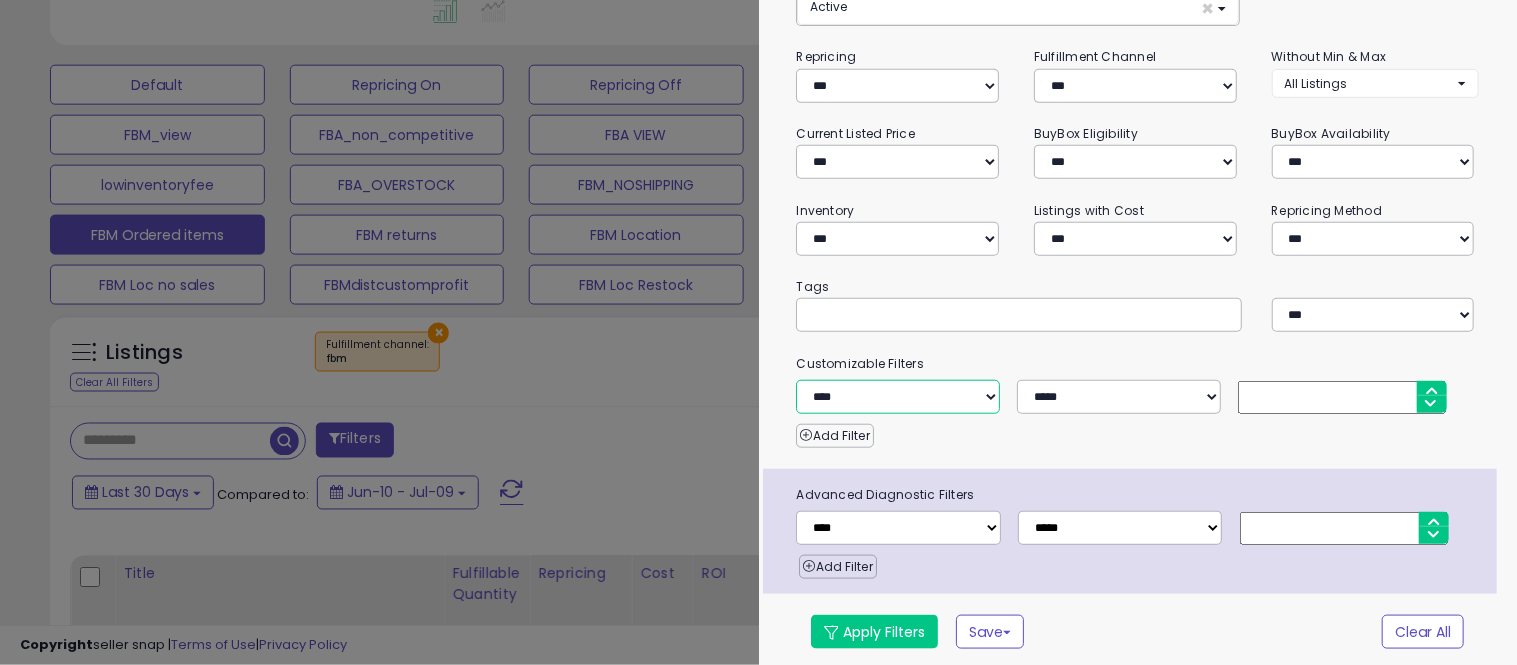 select on "****" 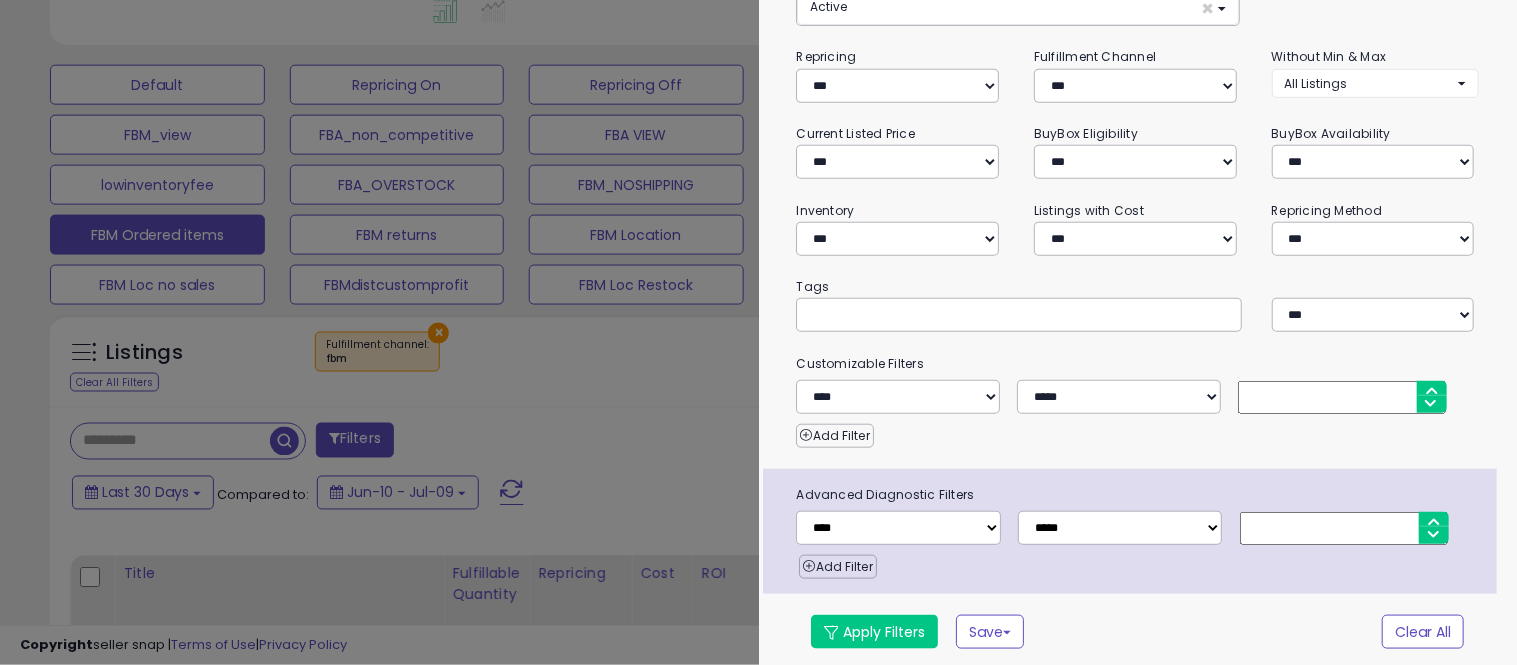 click at bounding box center [1342, 397] 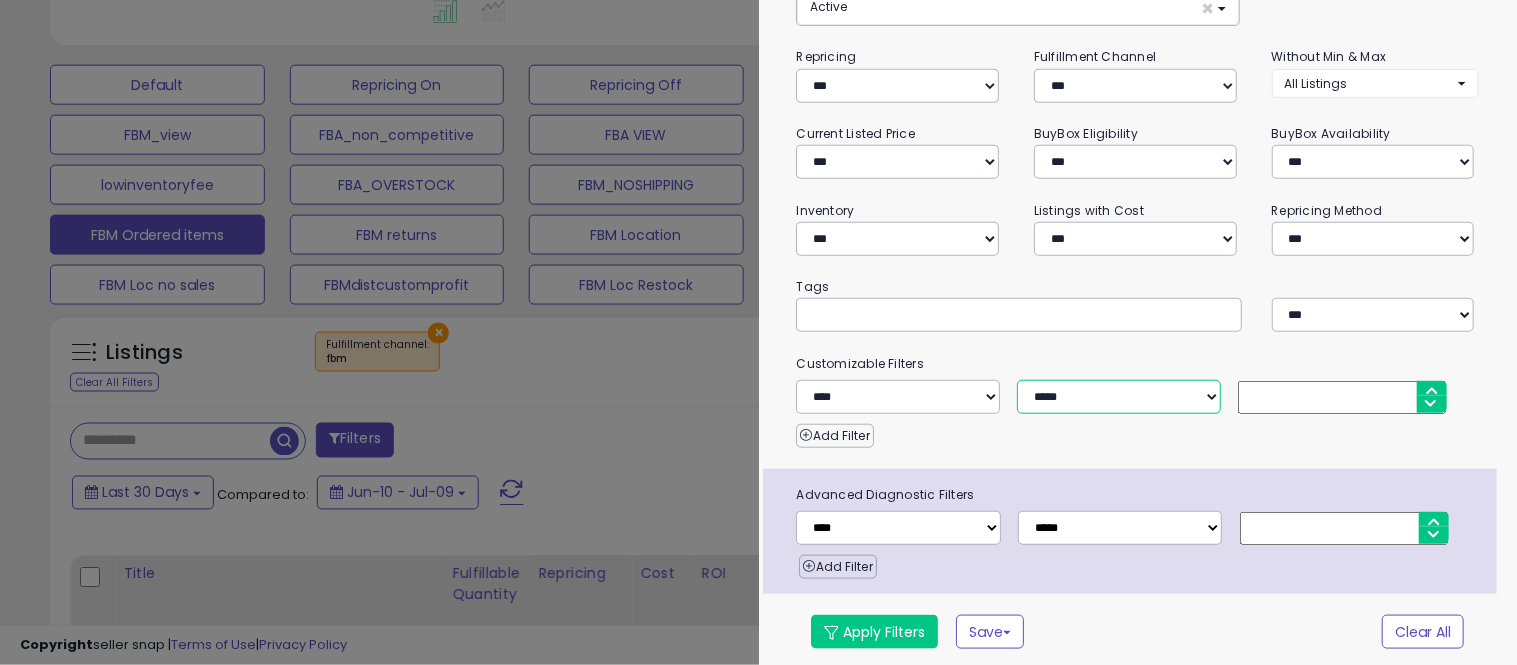 click on "**********" at bounding box center [1118, 397] 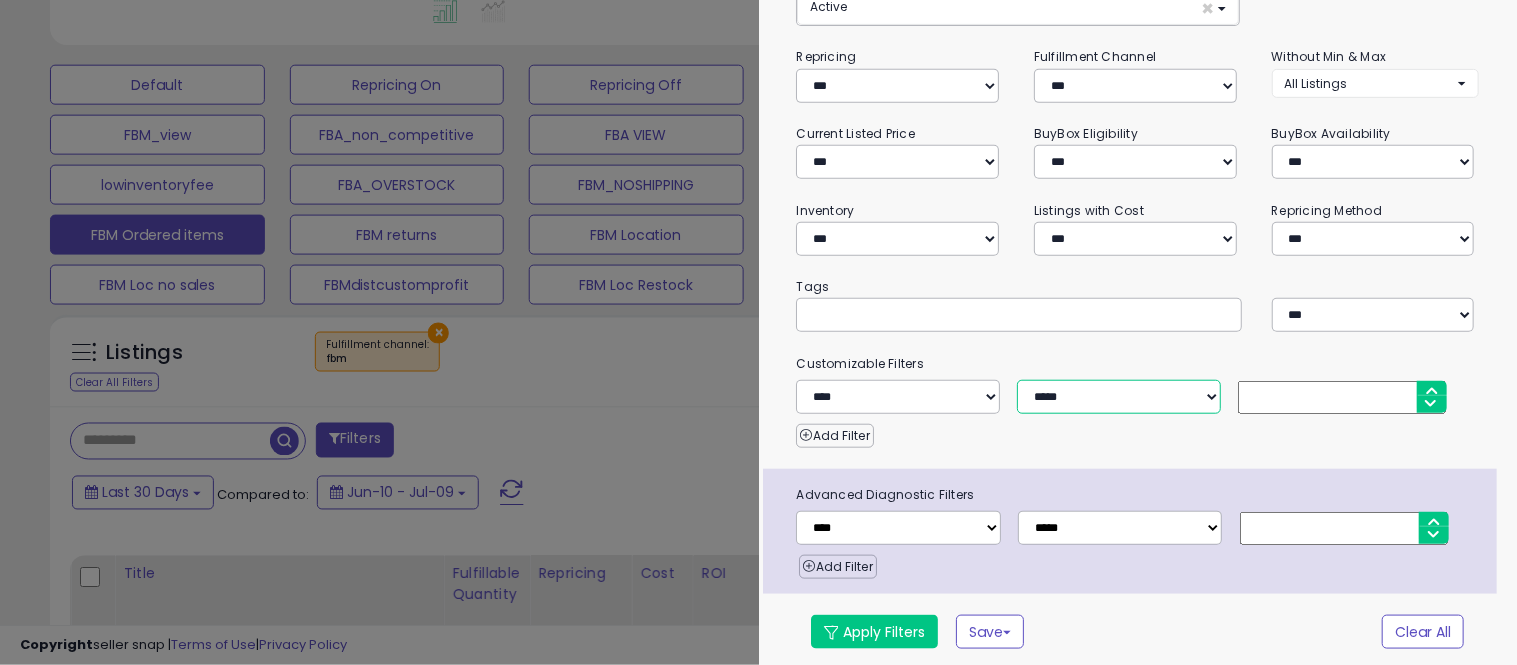 select on "**" 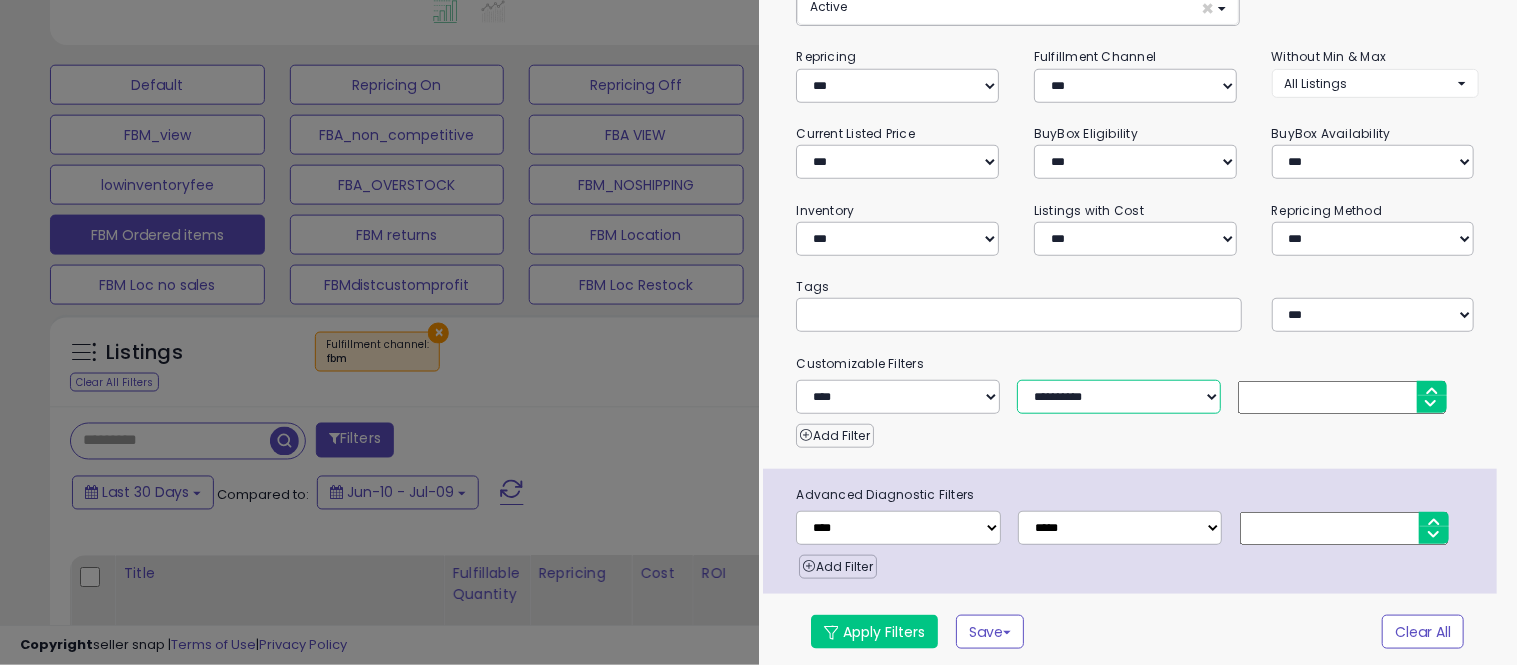 click on "**********" at bounding box center [1118, 397] 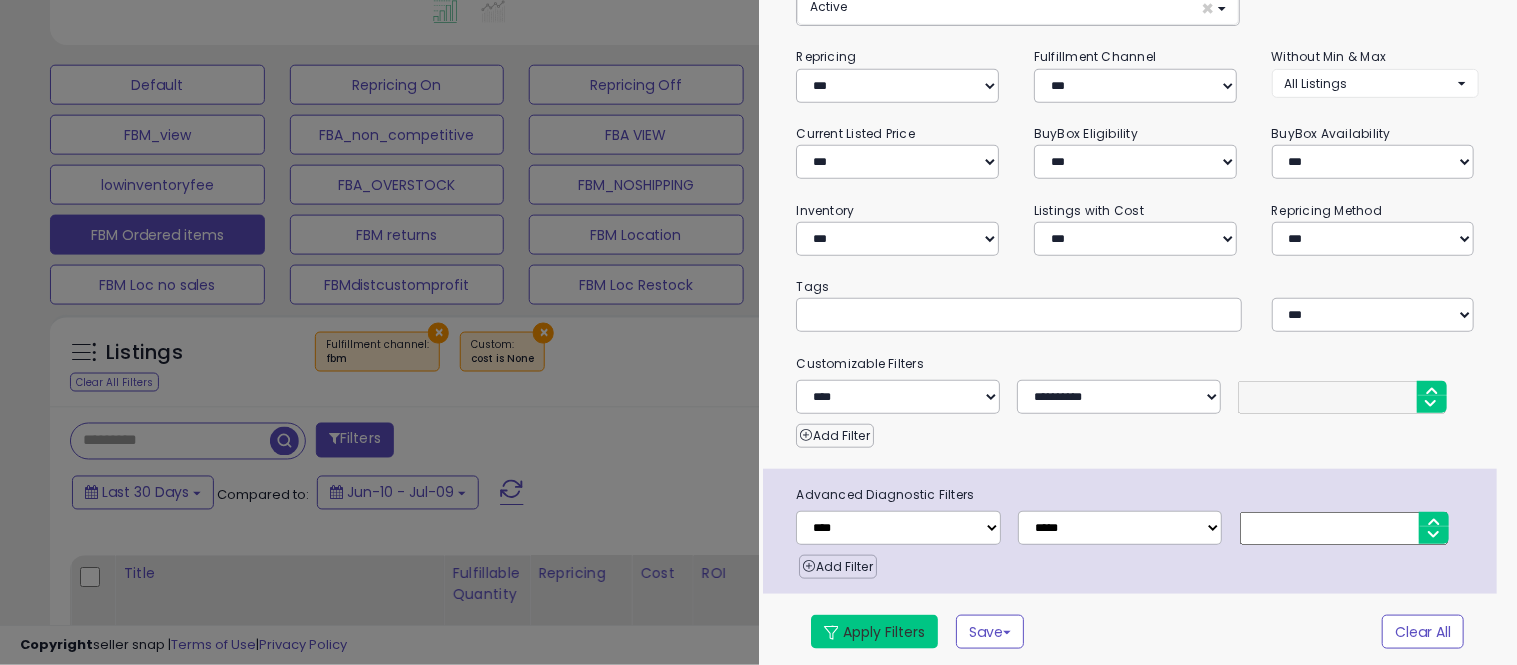 click on "Apply Filters" at bounding box center (874, 632) 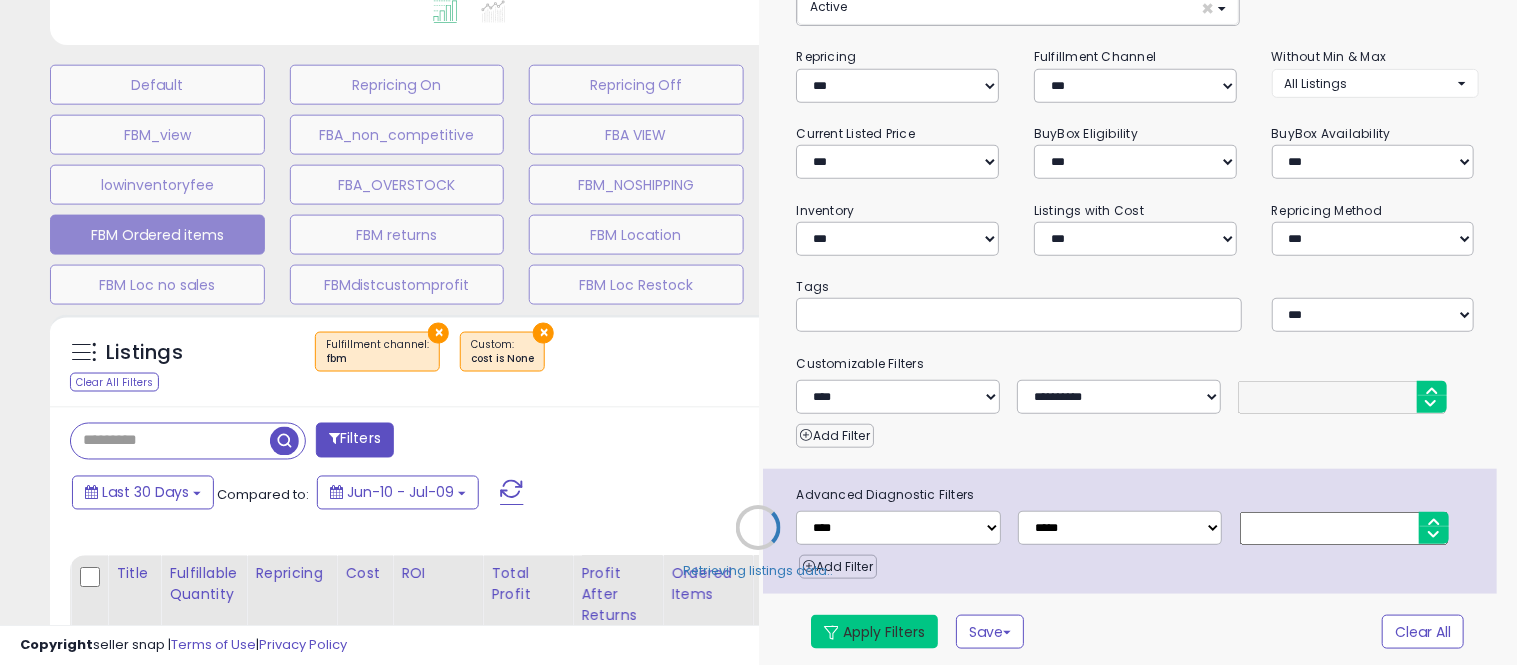 select on "****" 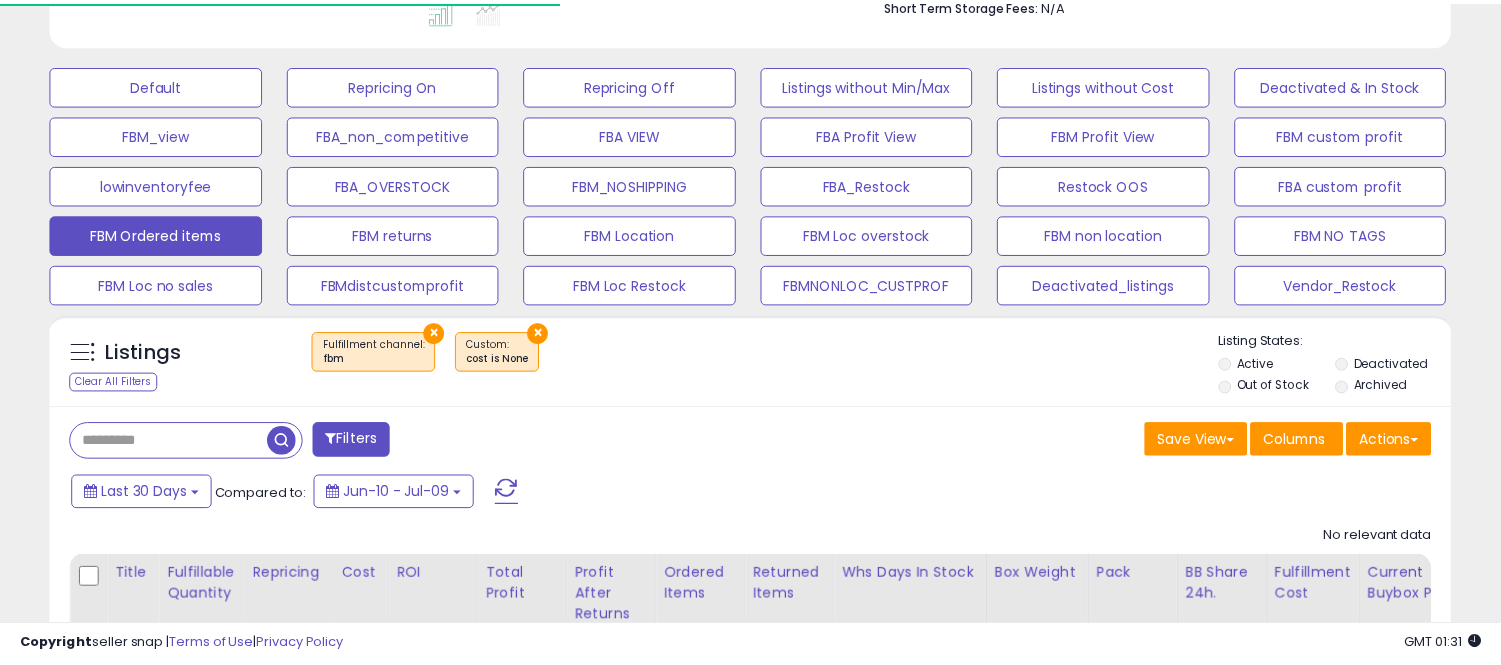 scroll, scrollTop: 410, scrollLeft: 812, axis: both 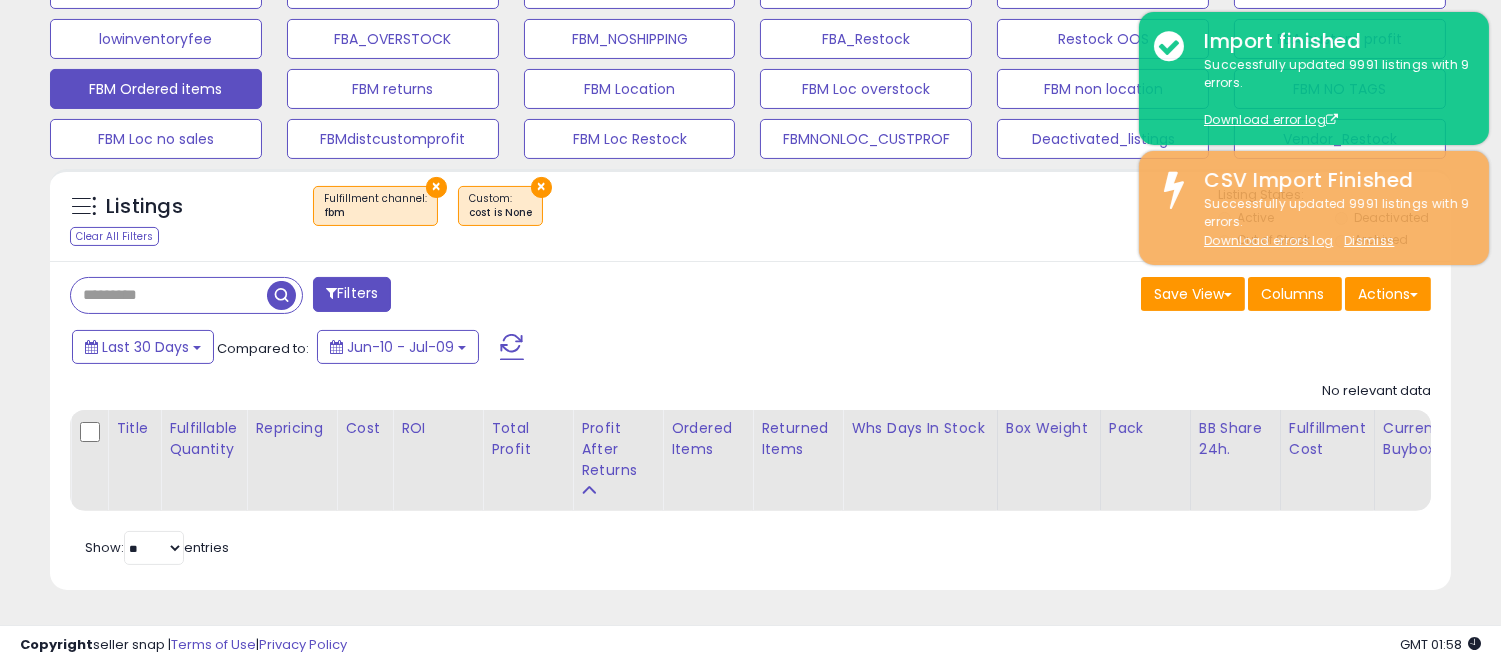click on "×" at bounding box center (541, 187) 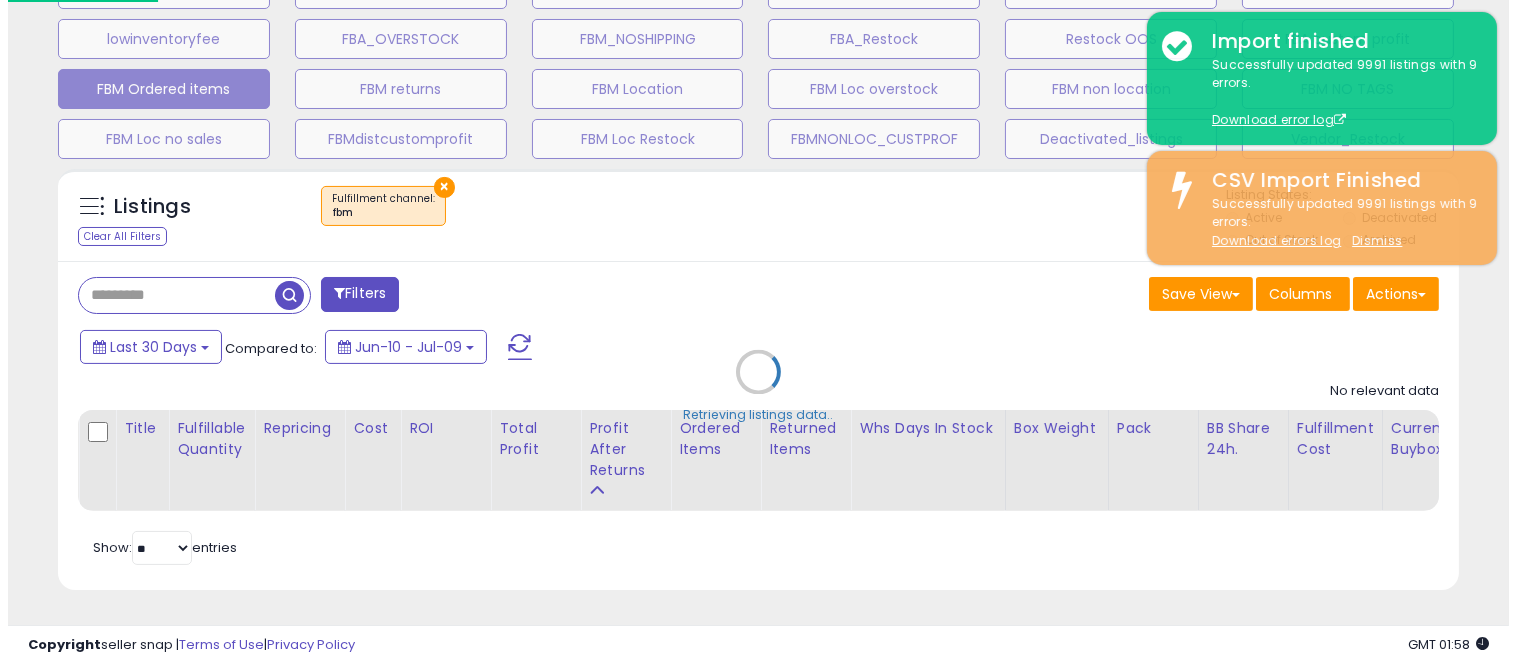 scroll, scrollTop: 999590, scrollLeft: 999178, axis: both 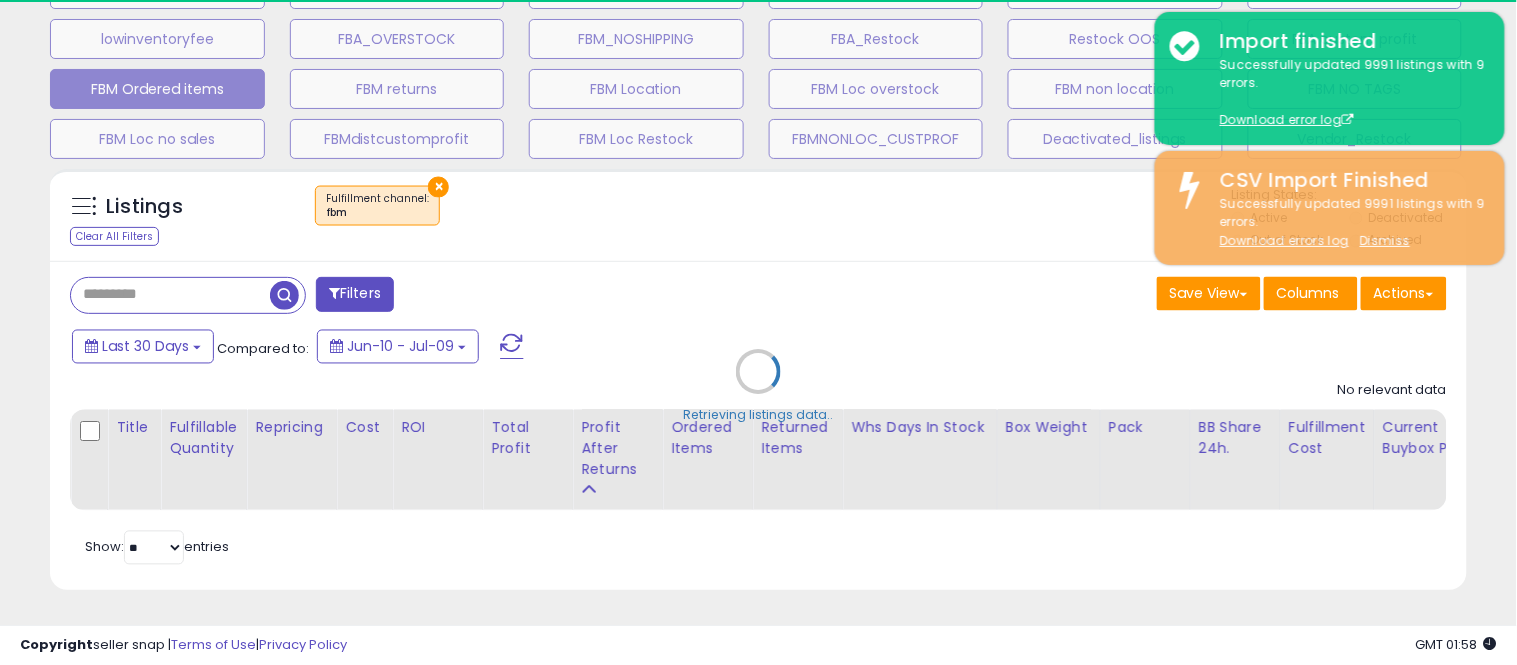 click on "Retrieving listings data.." at bounding box center (758, 387) 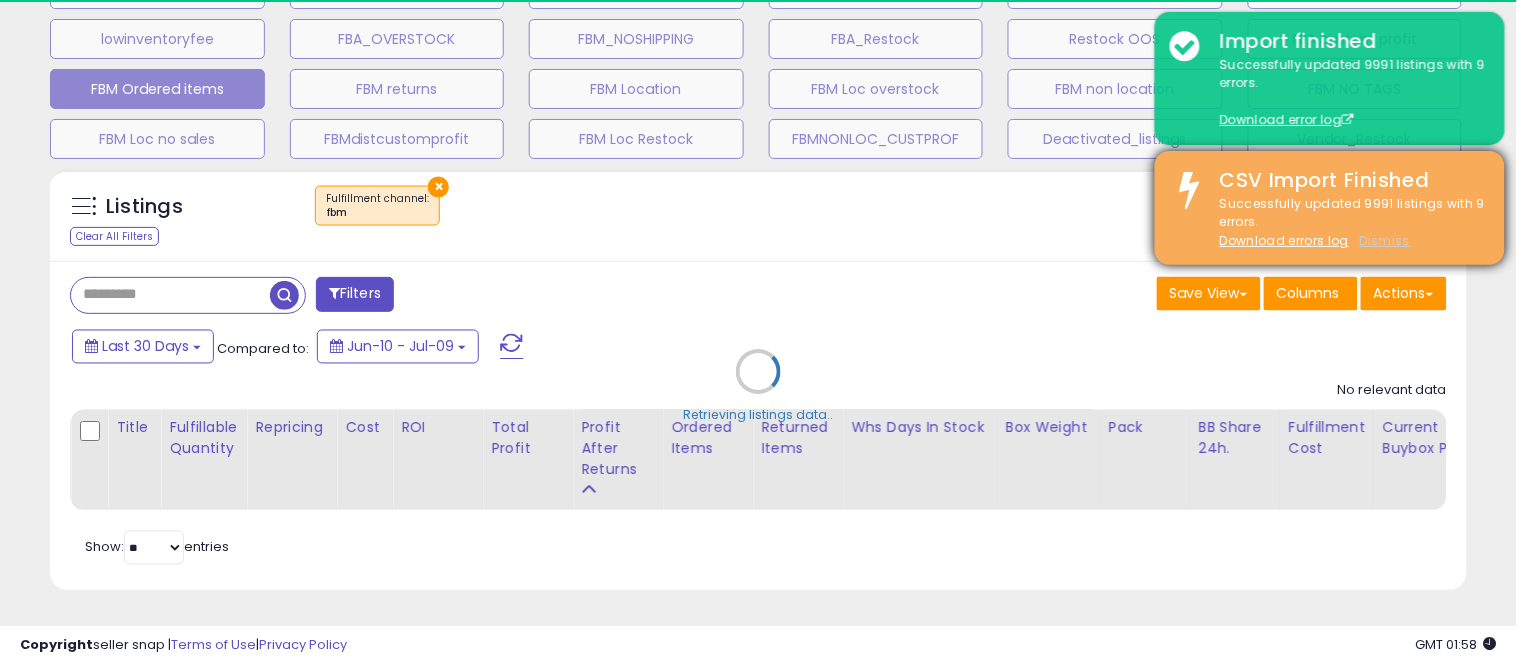 click on "Dismiss" at bounding box center (1385, 240) 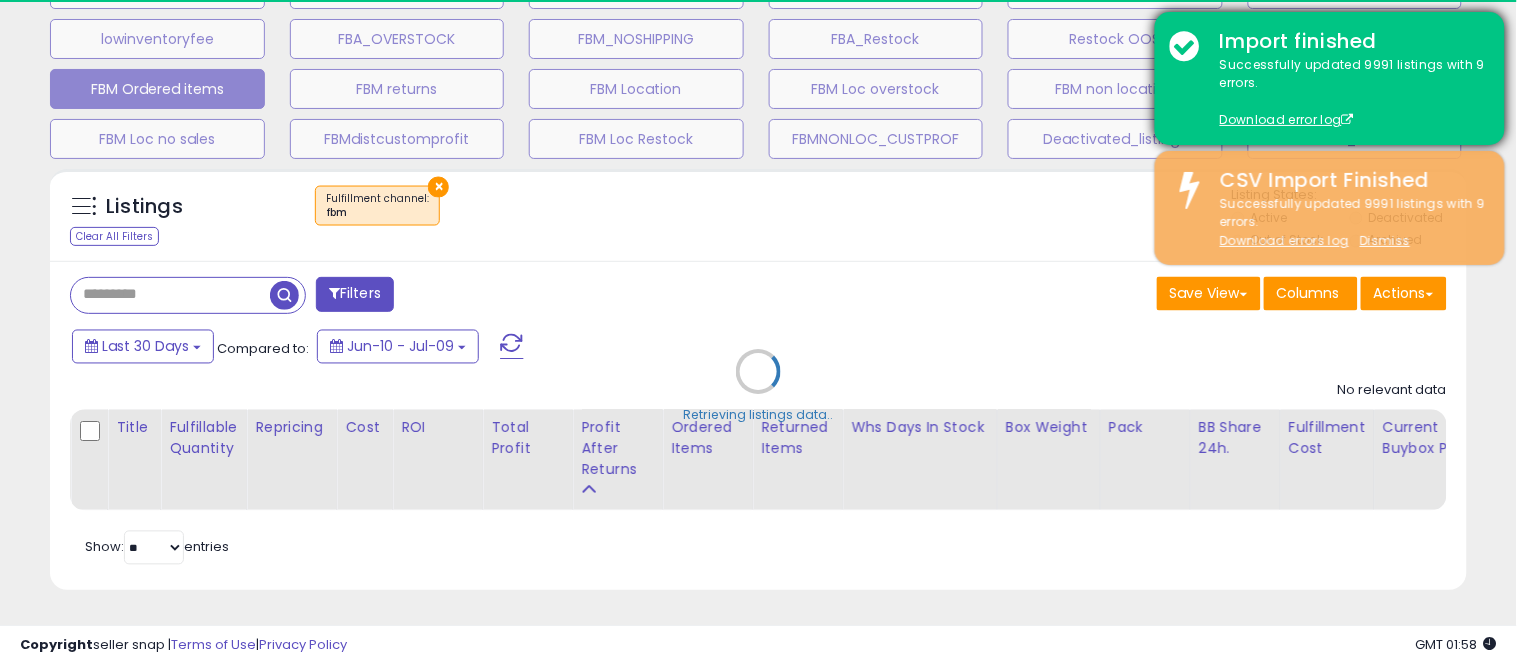 click on "Retrieving listings data.." at bounding box center (758, 387) 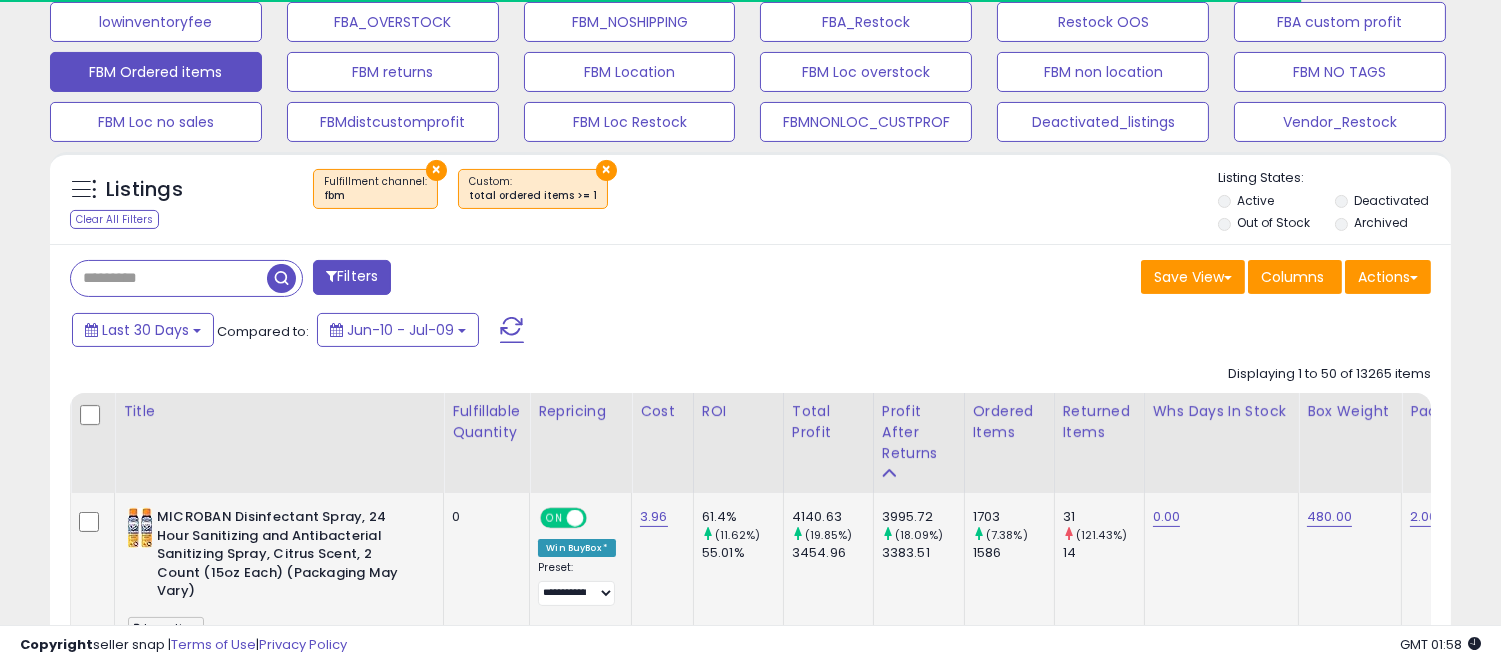 scroll, scrollTop: 884, scrollLeft: 0, axis: vertical 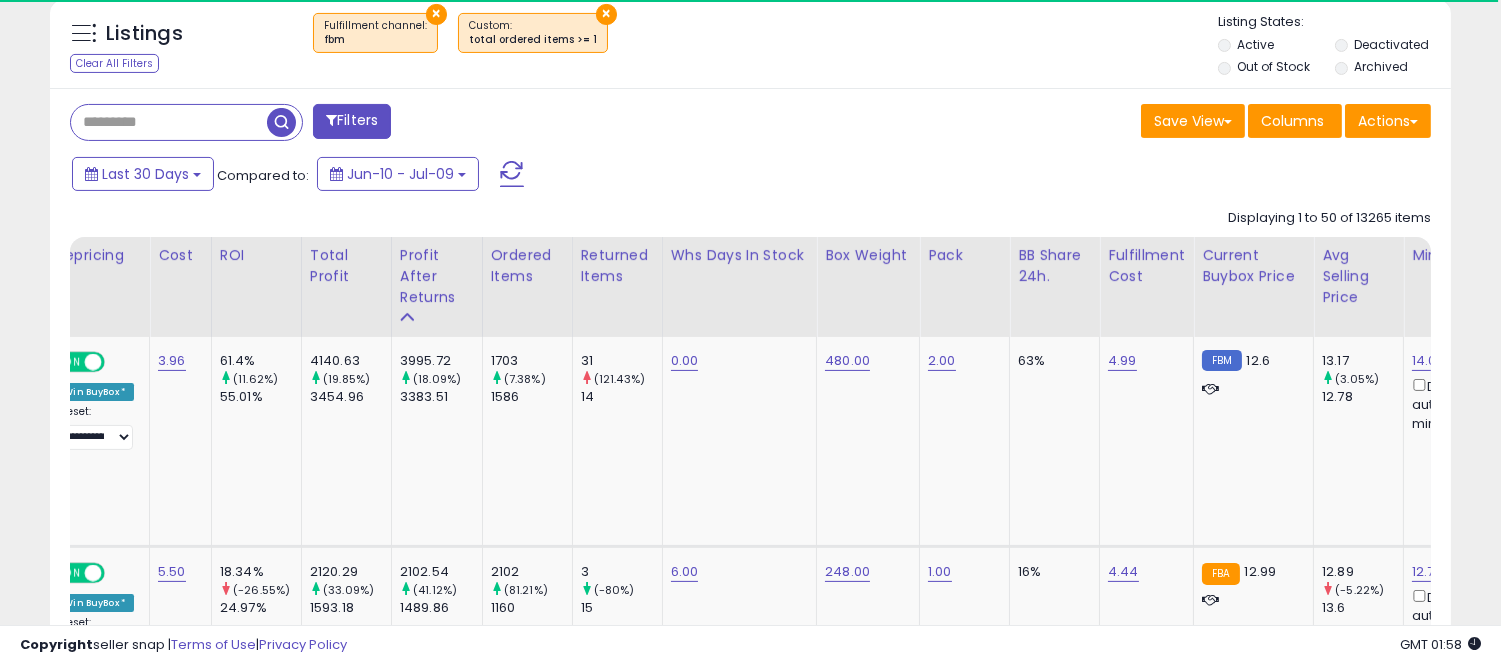 drag, startPoint x: 580, startPoint y: 628, endPoint x: 608, endPoint y: 628, distance: 28 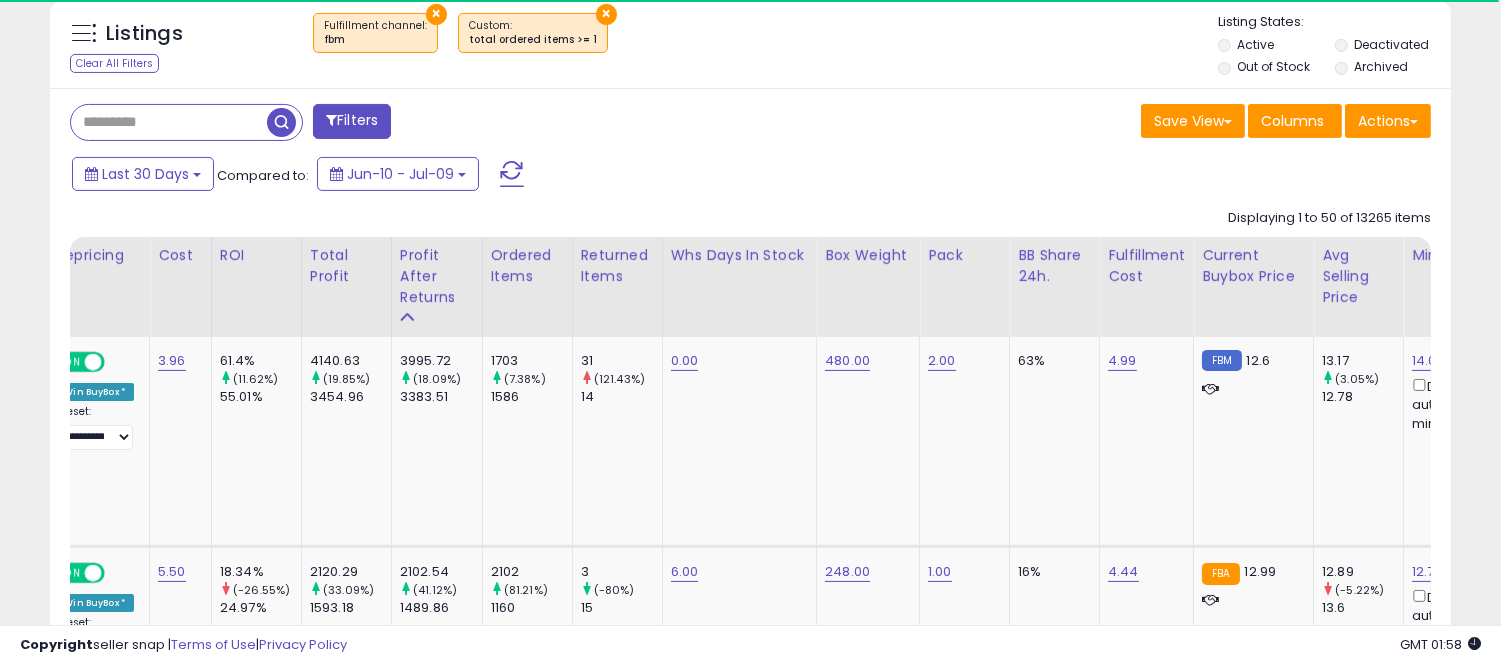 scroll, scrollTop: 999590, scrollLeft: 999188, axis: both 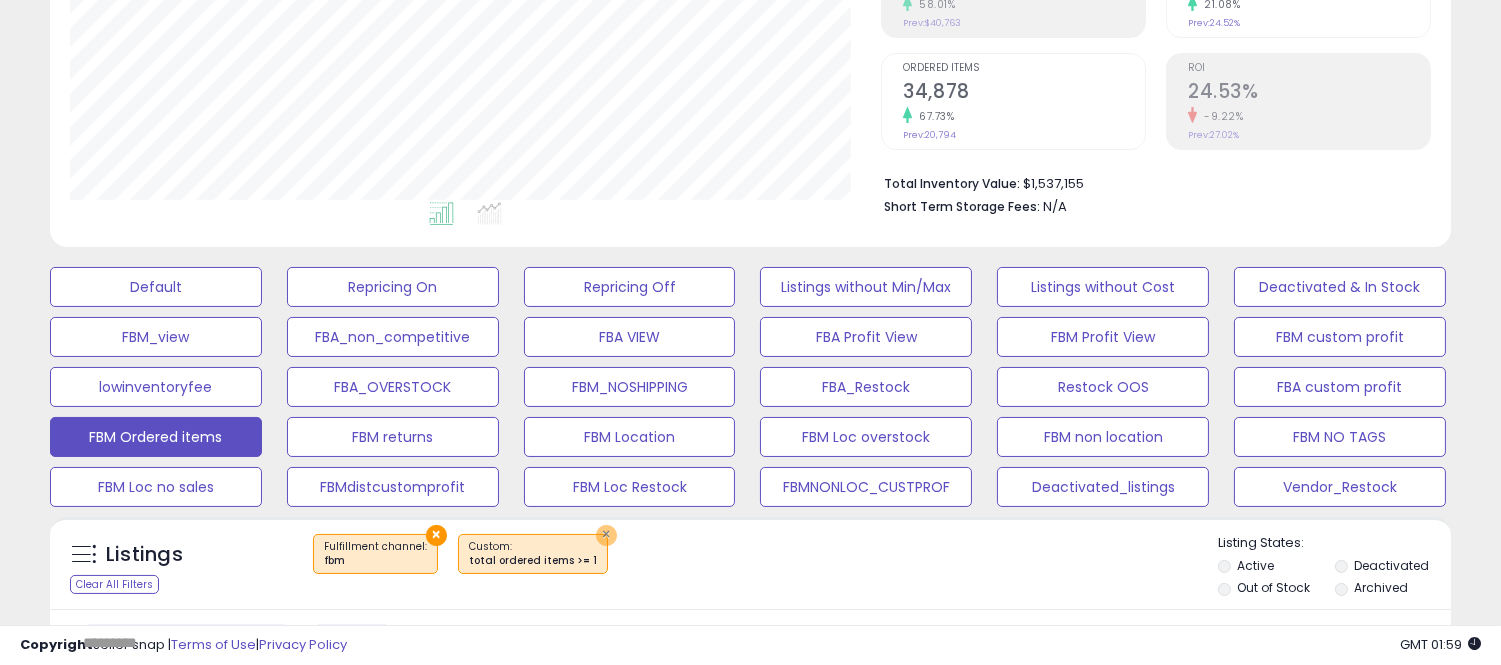 click on "×" at bounding box center (606, 535) 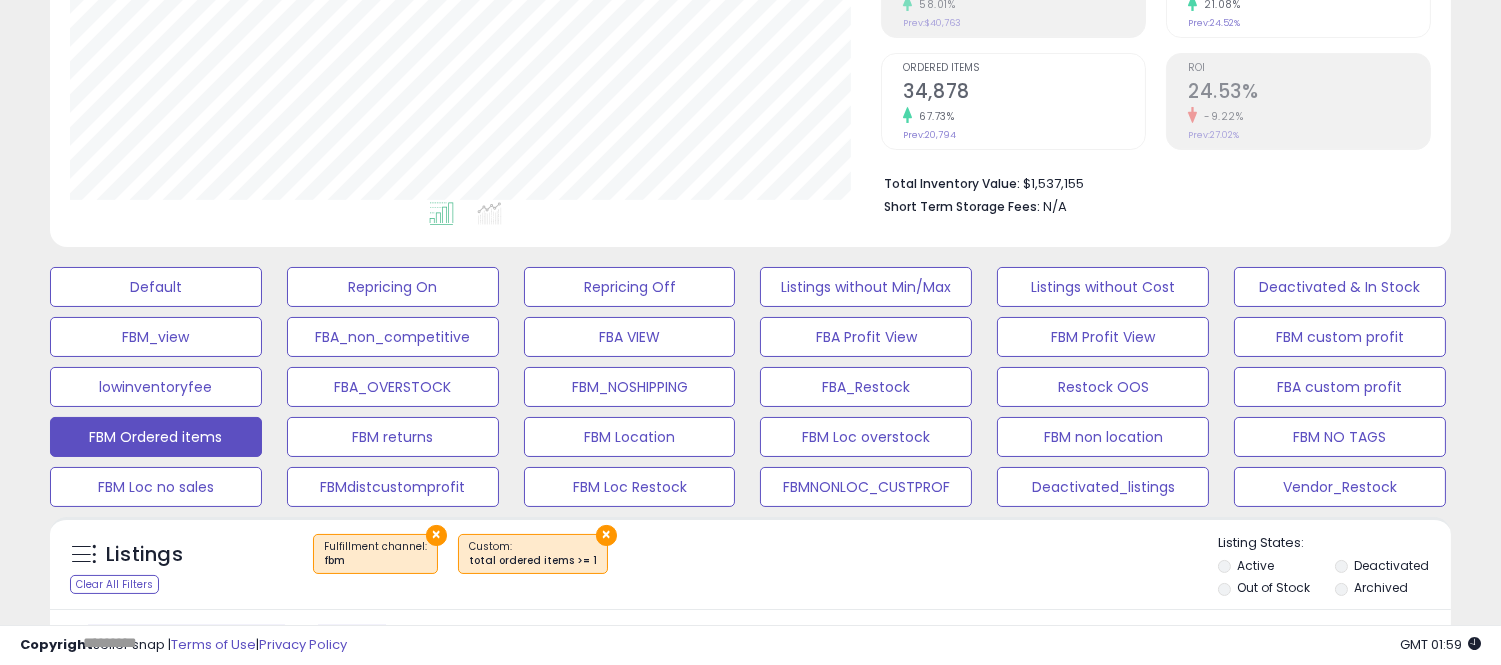 click on "Retrieving listings data.." at bounding box center [0, 0] 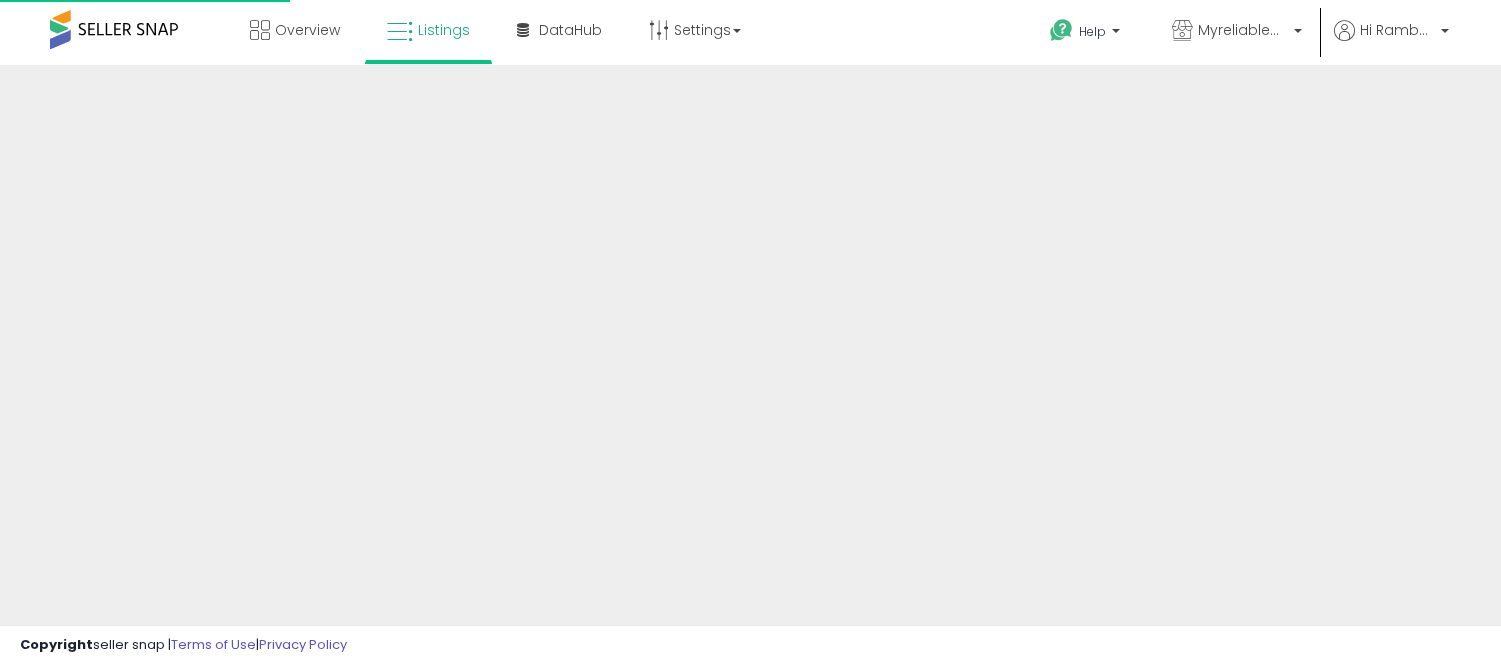 scroll, scrollTop: 0, scrollLeft: 0, axis: both 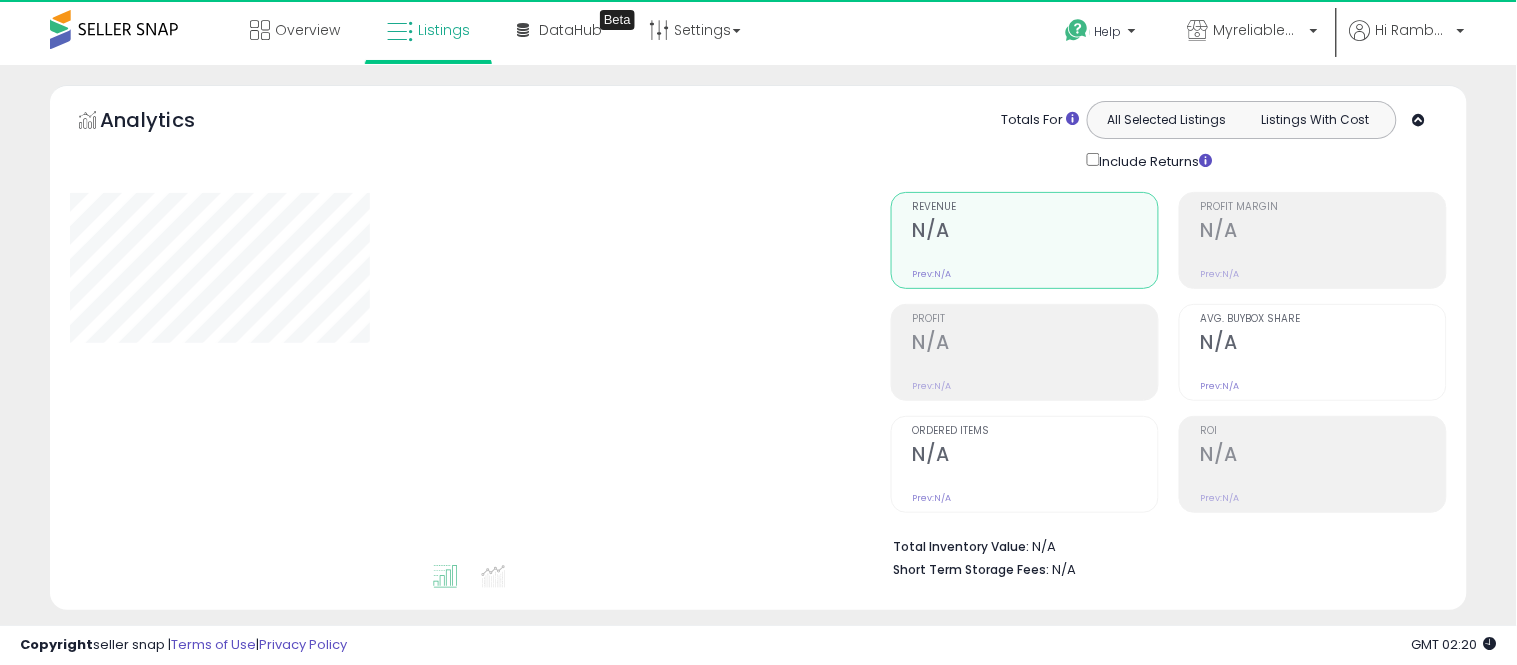 select on "**" 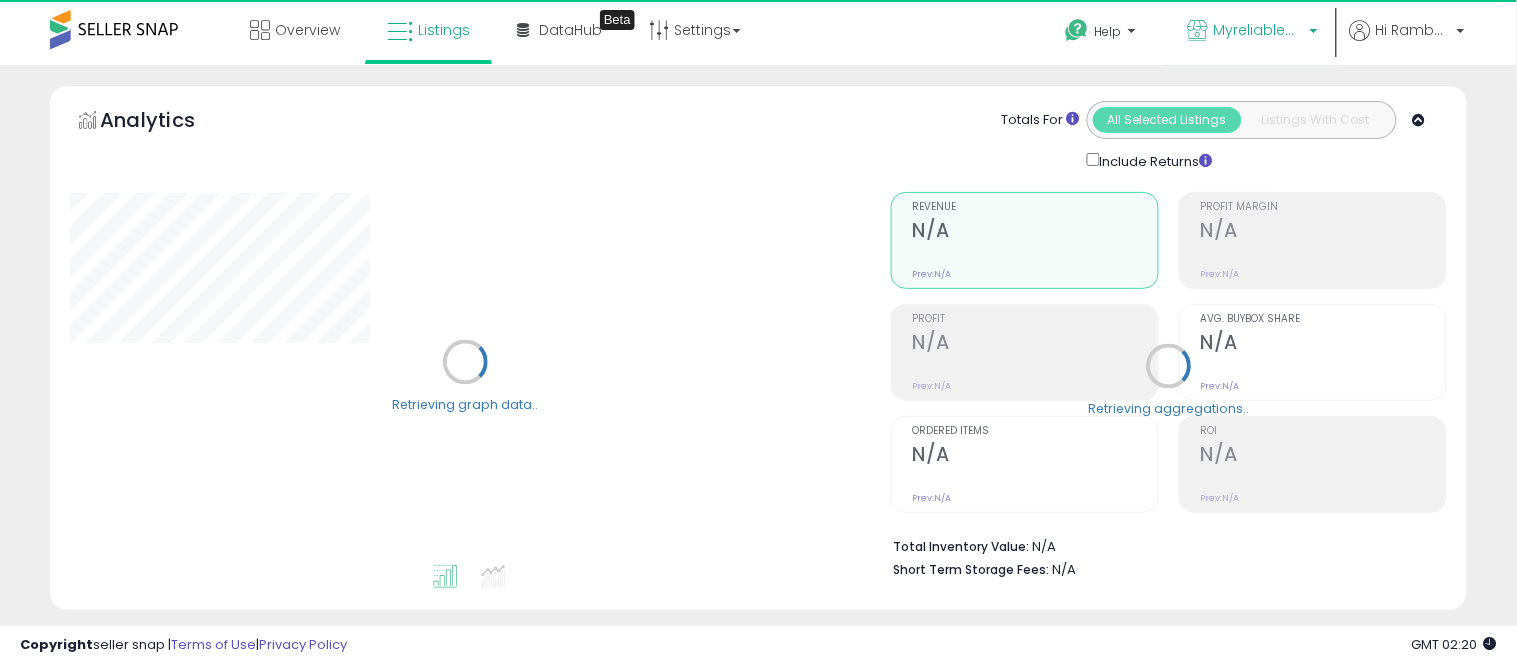 click on "Myreliablemart" at bounding box center [1259, 30] 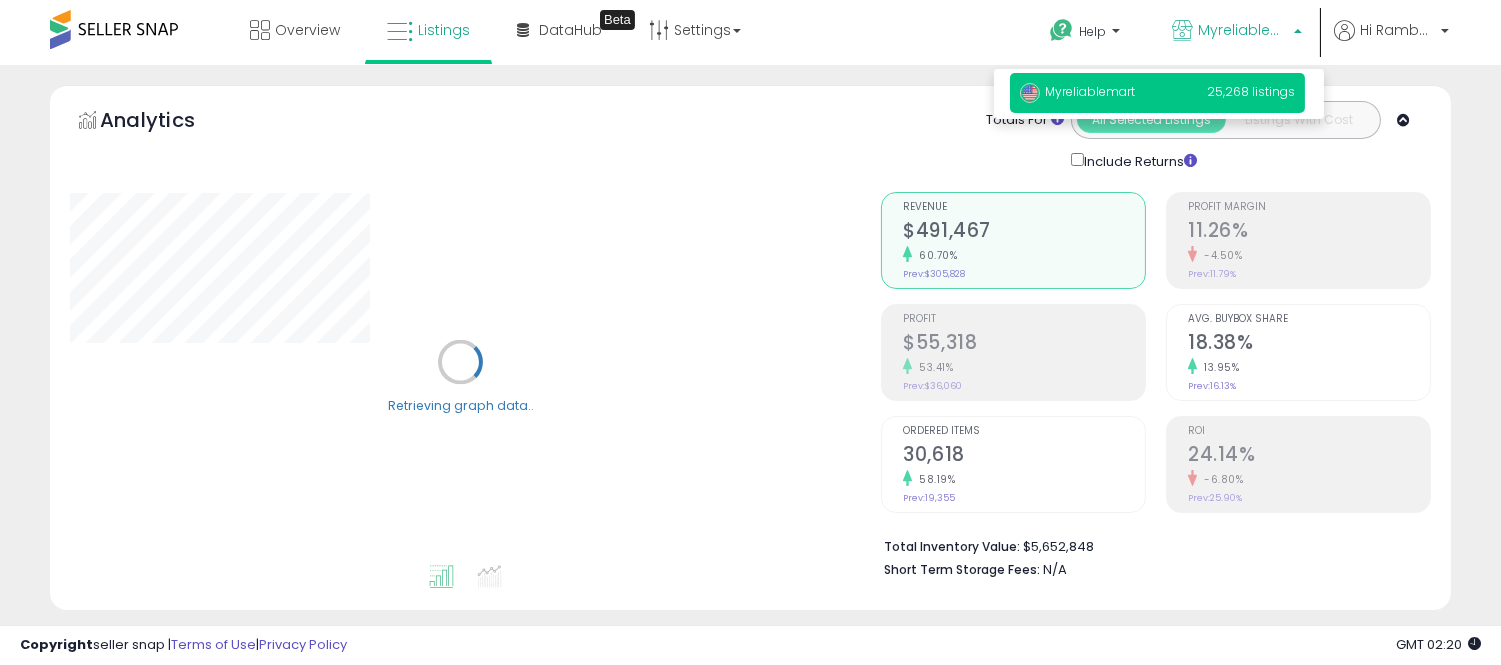 click on "Myreliablemart" at bounding box center (1243, 30) 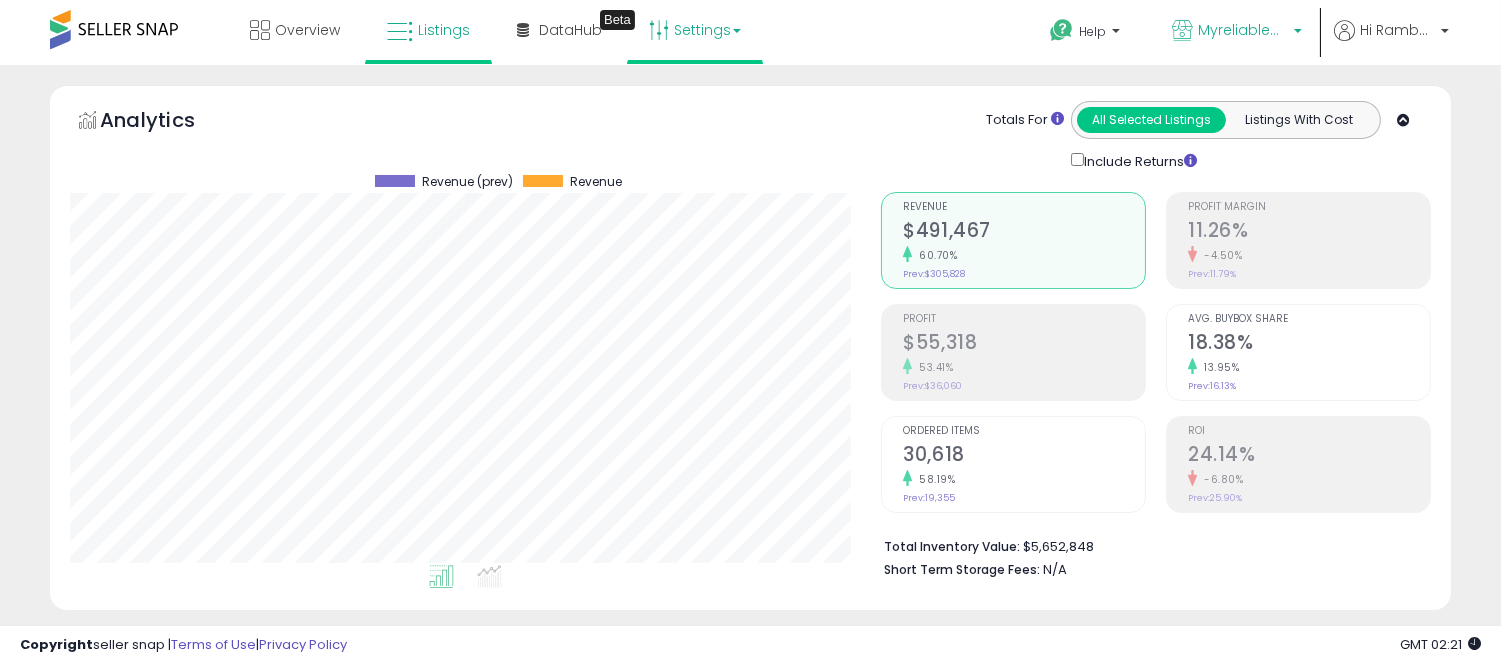 scroll, scrollTop: 999590, scrollLeft: 999188, axis: both 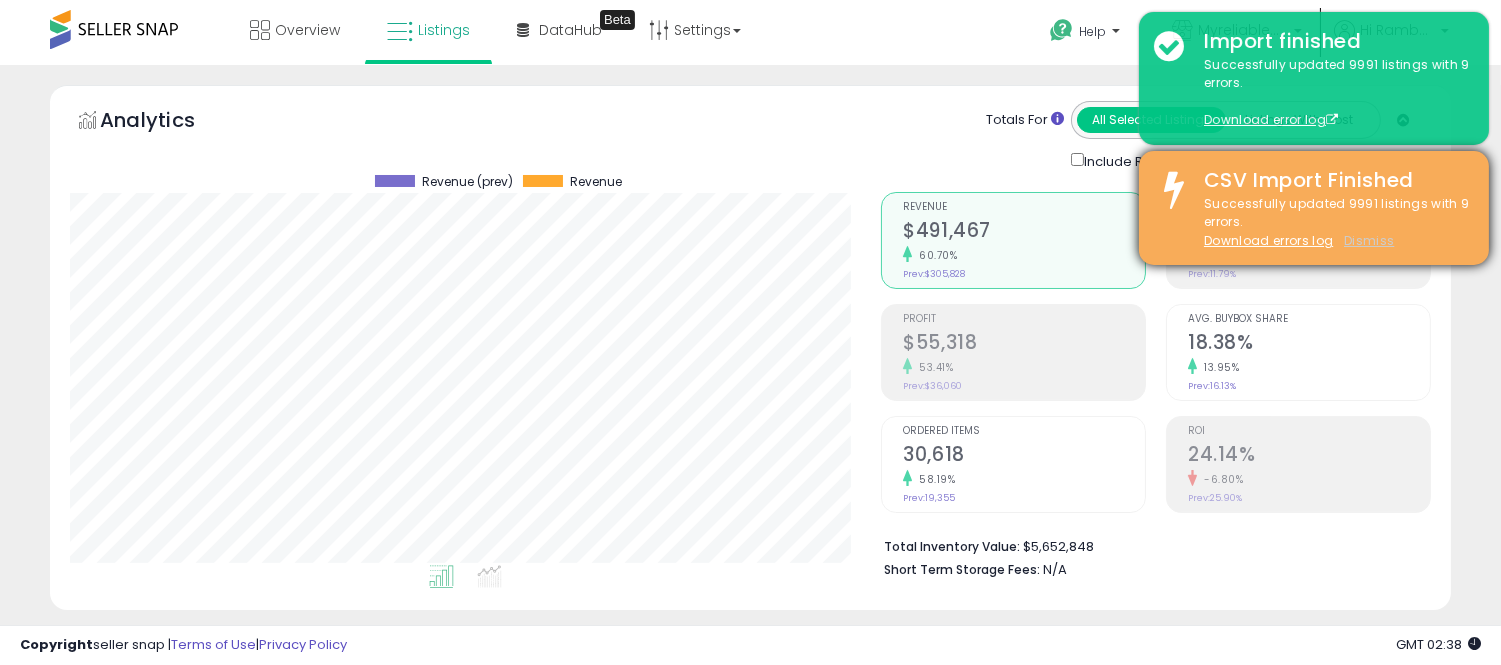 click on "Dismiss" at bounding box center (1369, 240) 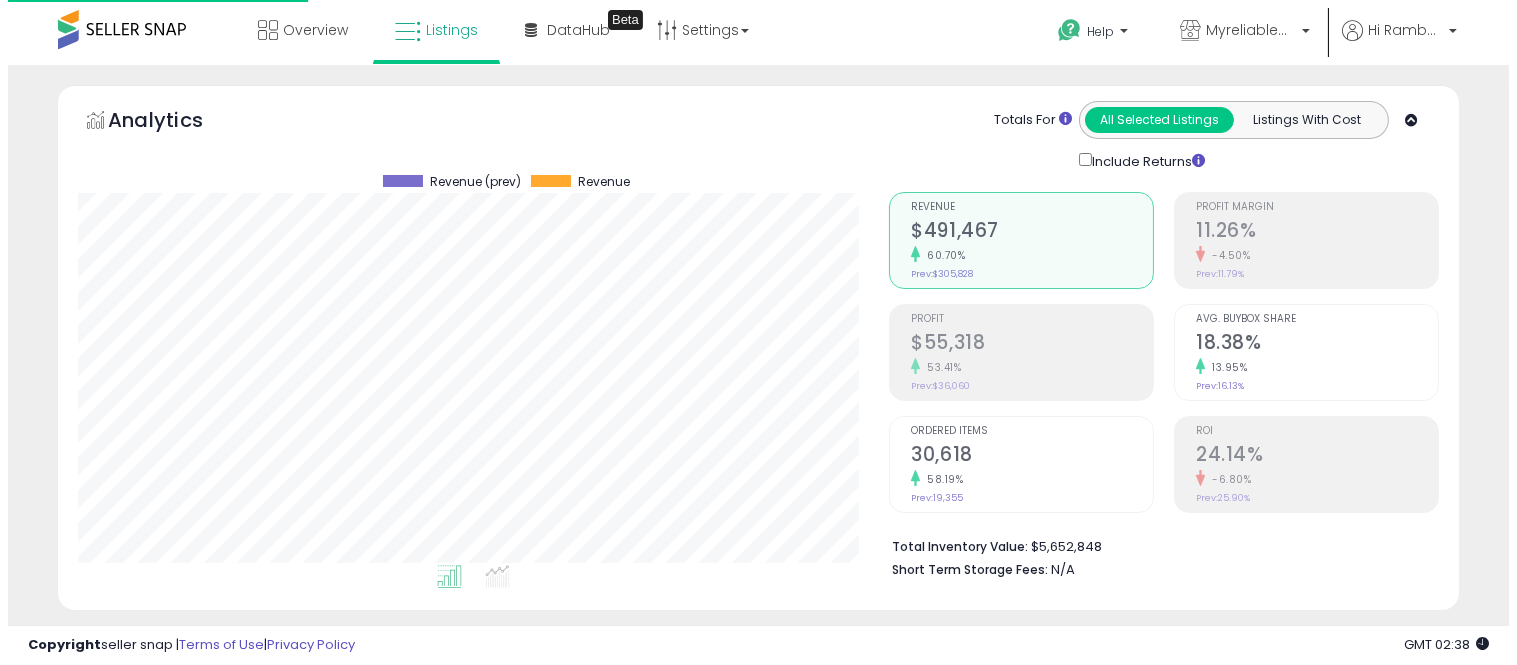 scroll, scrollTop: 999590, scrollLeft: 999178, axis: both 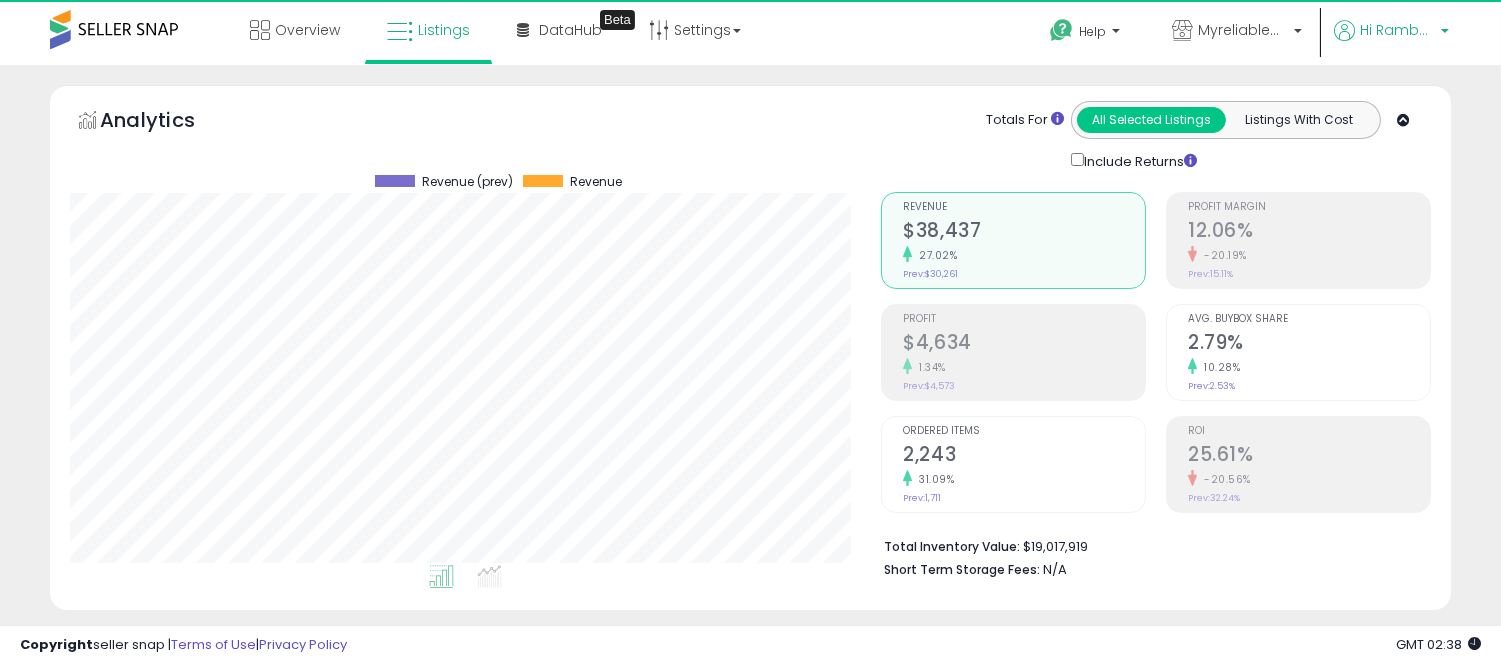 click on "Hi Rambabu" at bounding box center (1397, 30) 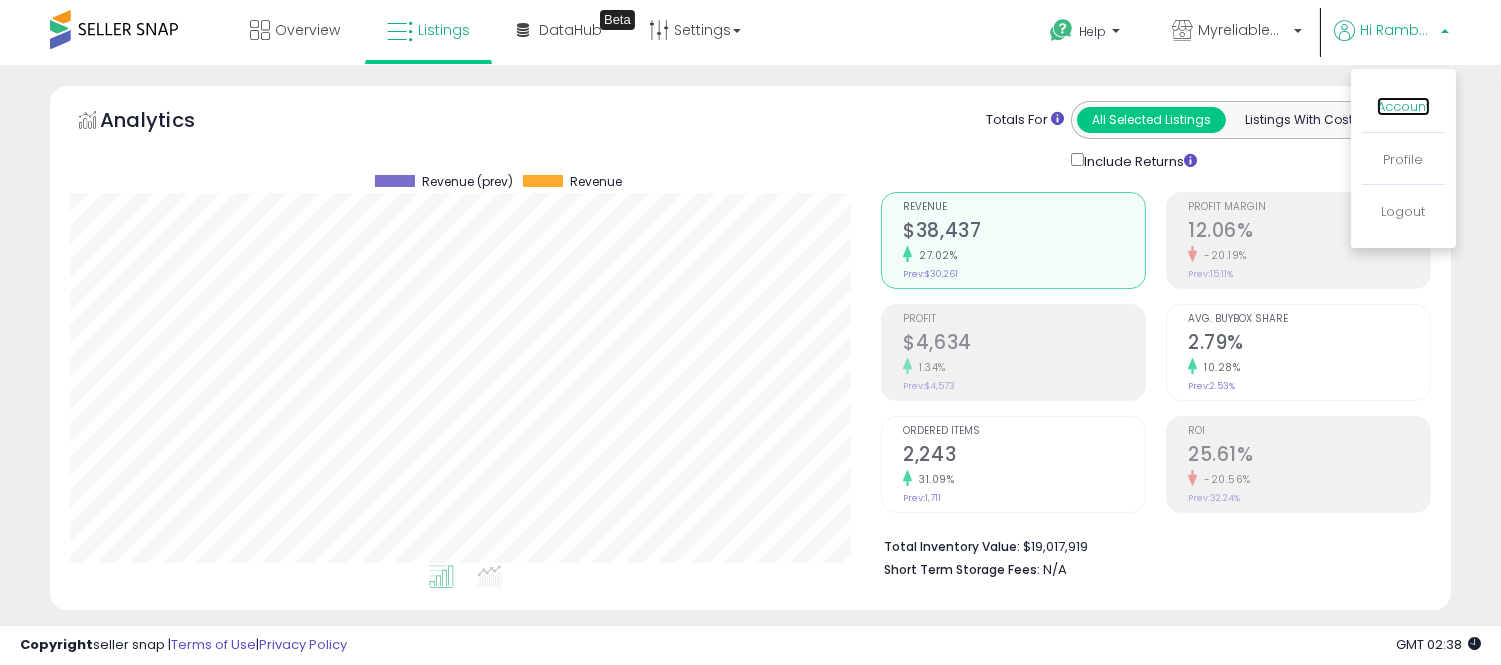 scroll, scrollTop: 999590, scrollLeft: 999188, axis: both 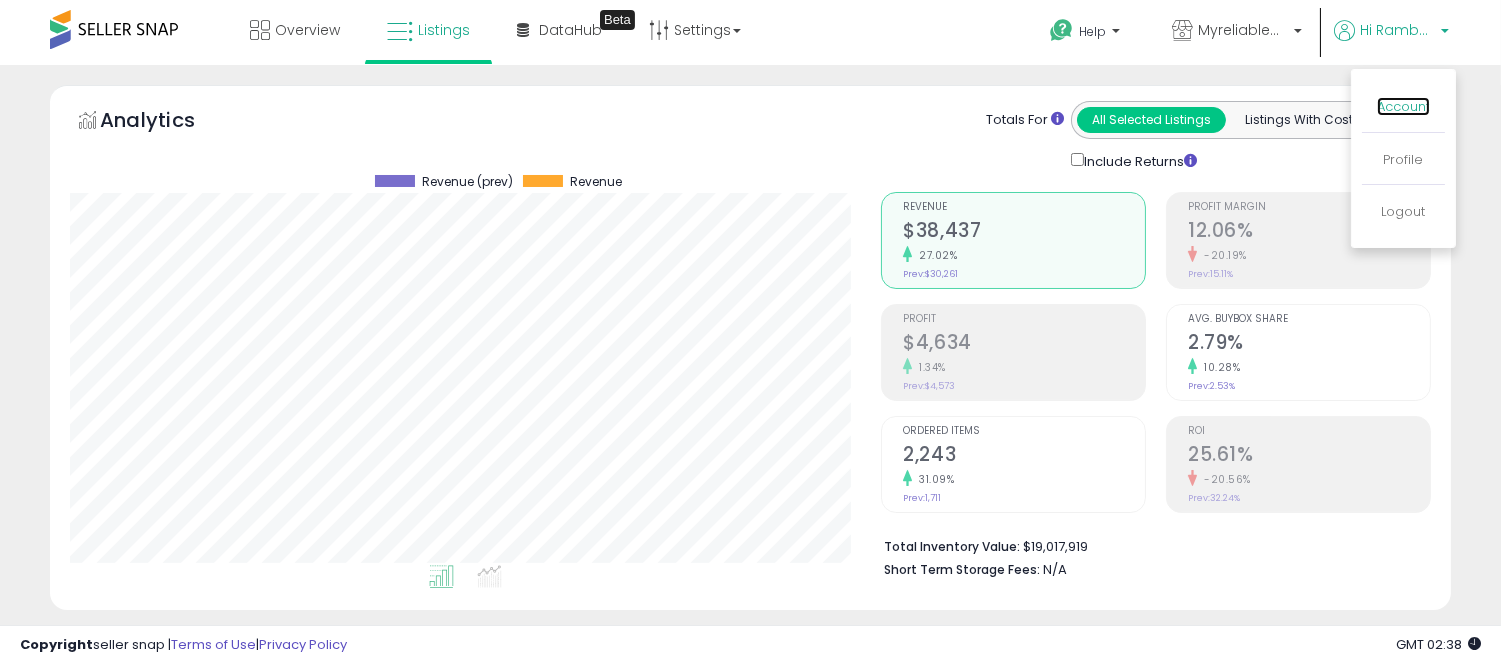 click on "Account" at bounding box center (1403, 106) 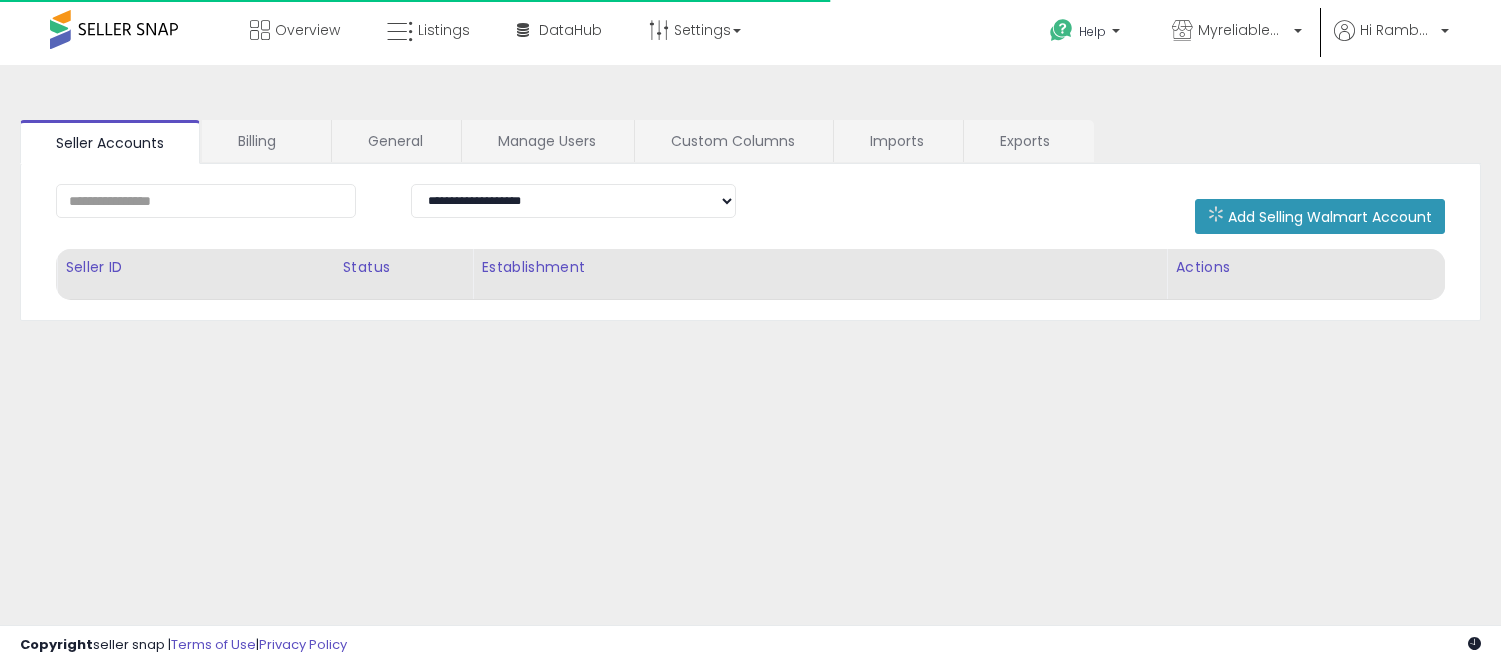 scroll, scrollTop: 0, scrollLeft: 0, axis: both 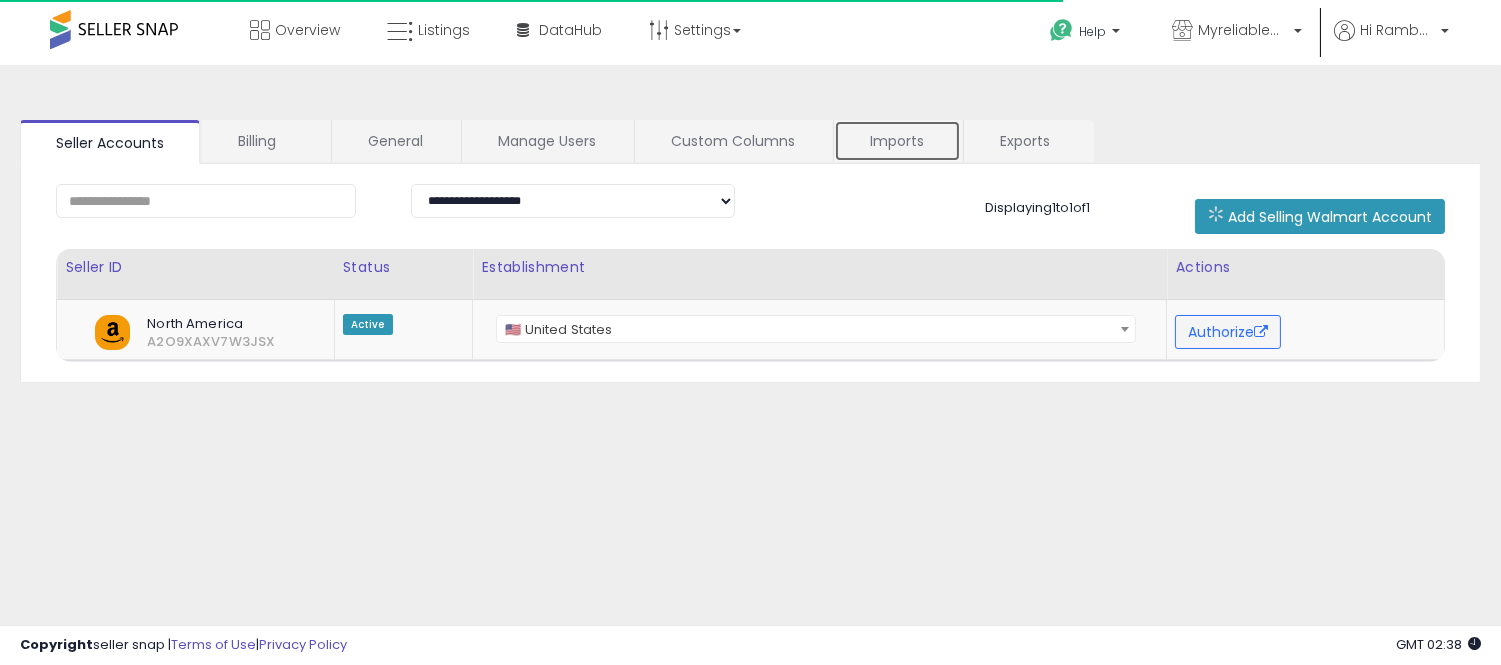 click on "Imports" at bounding box center (897, 141) 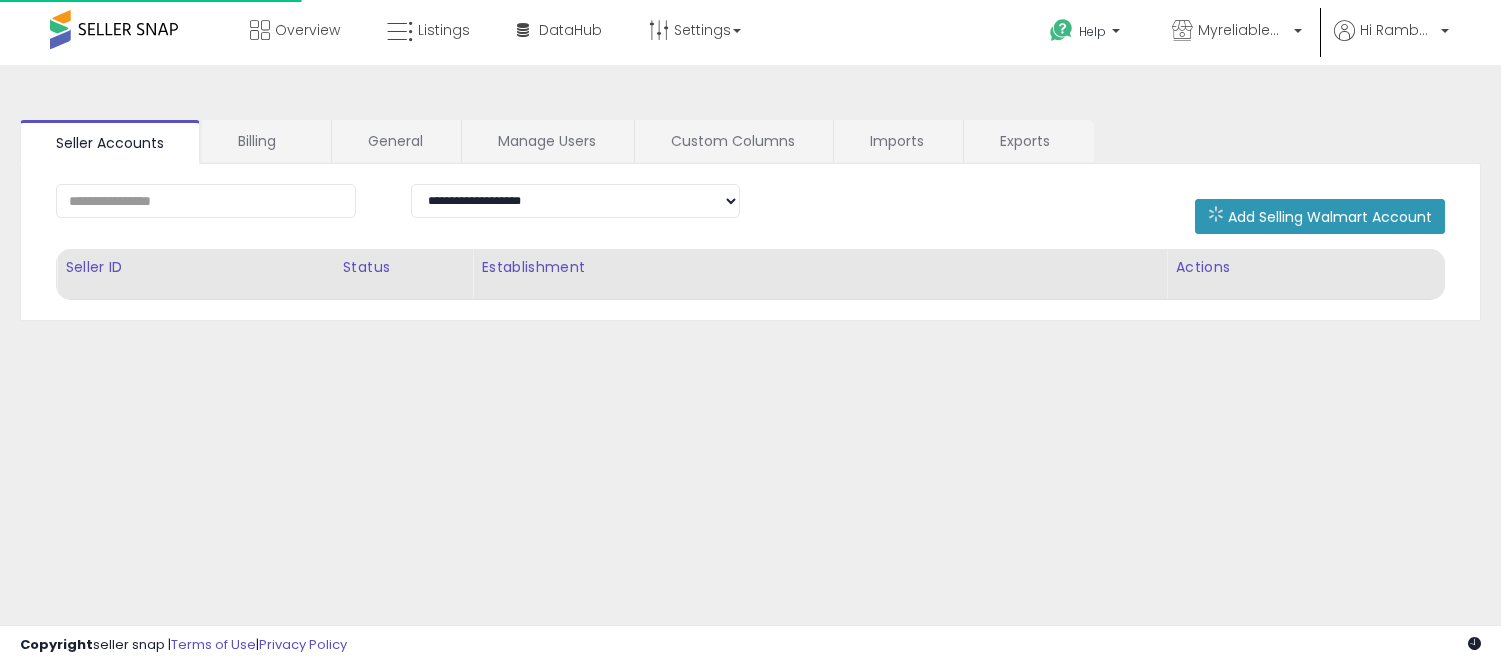 scroll, scrollTop: 0, scrollLeft: 0, axis: both 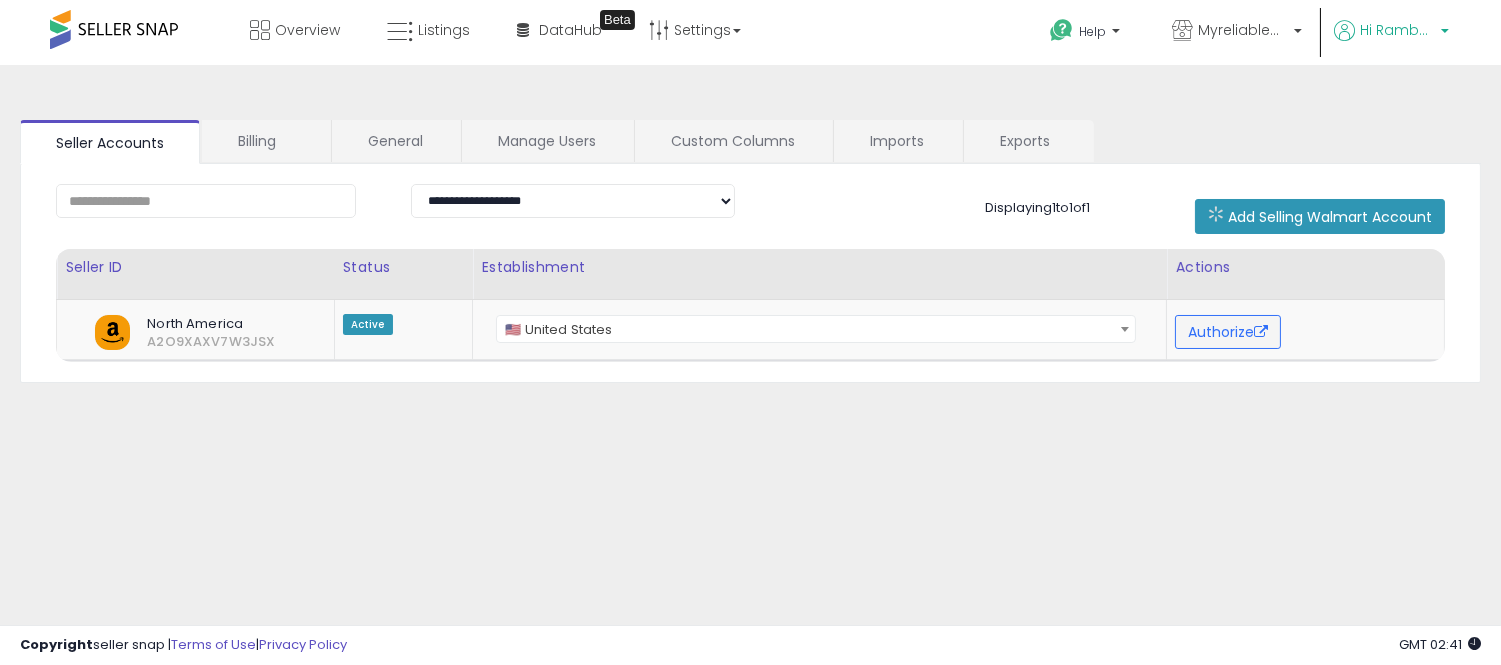 click on "Hi Rambabu" at bounding box center (1397, 30) 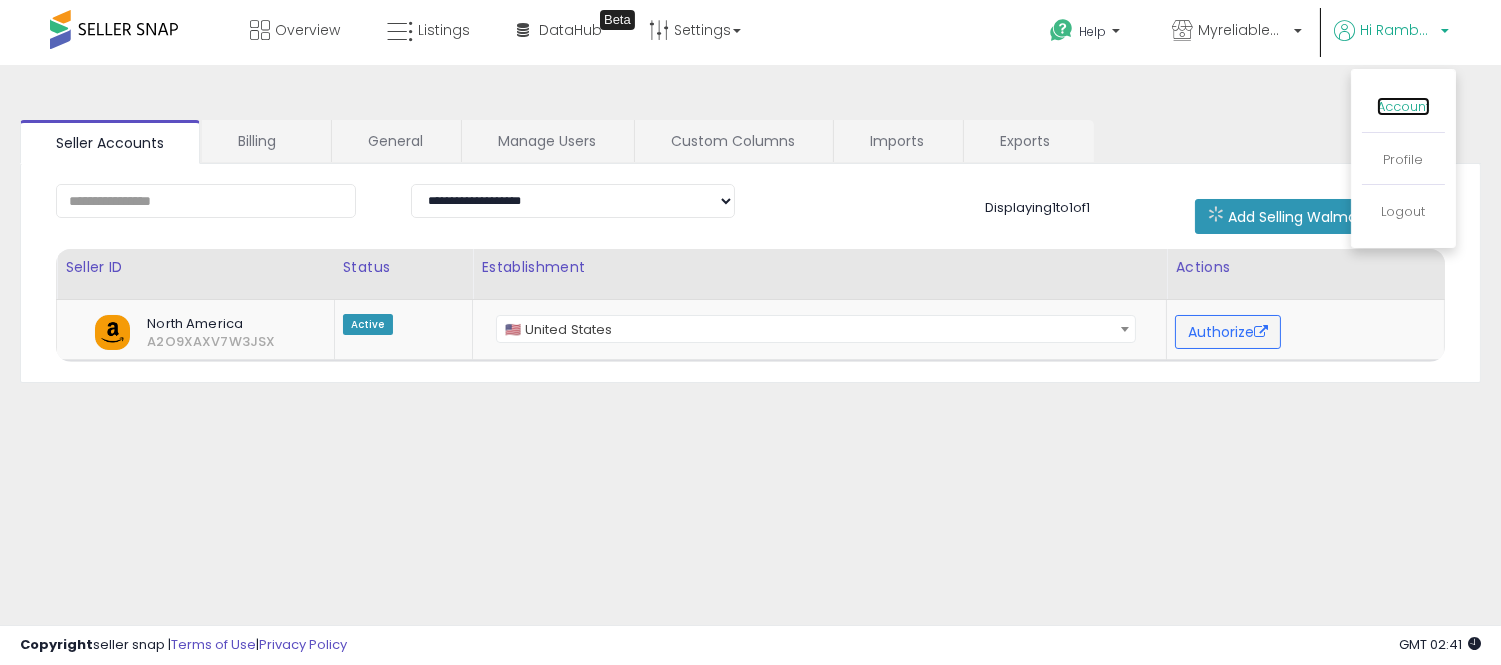click on "Account" at bounding box center (1403, 106) 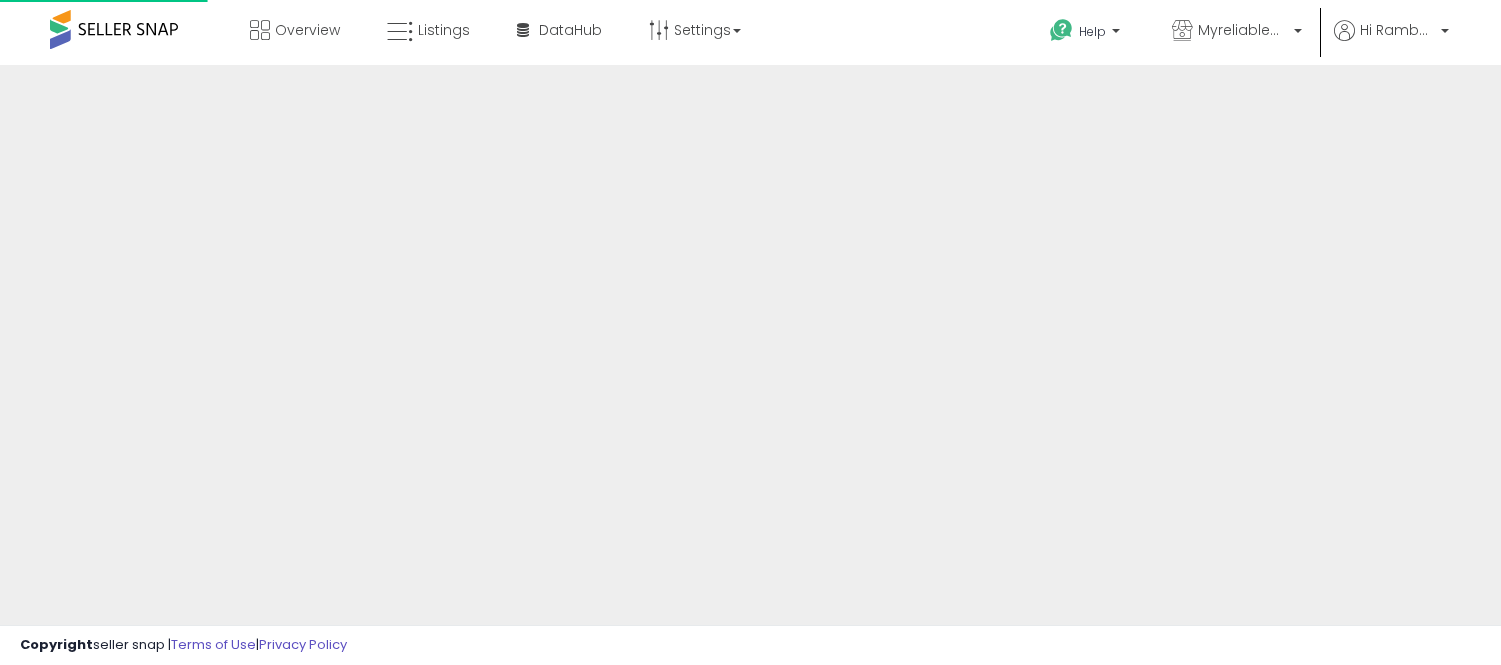scroll, scrollTop: 0, scrollLeft: 0, axis: both 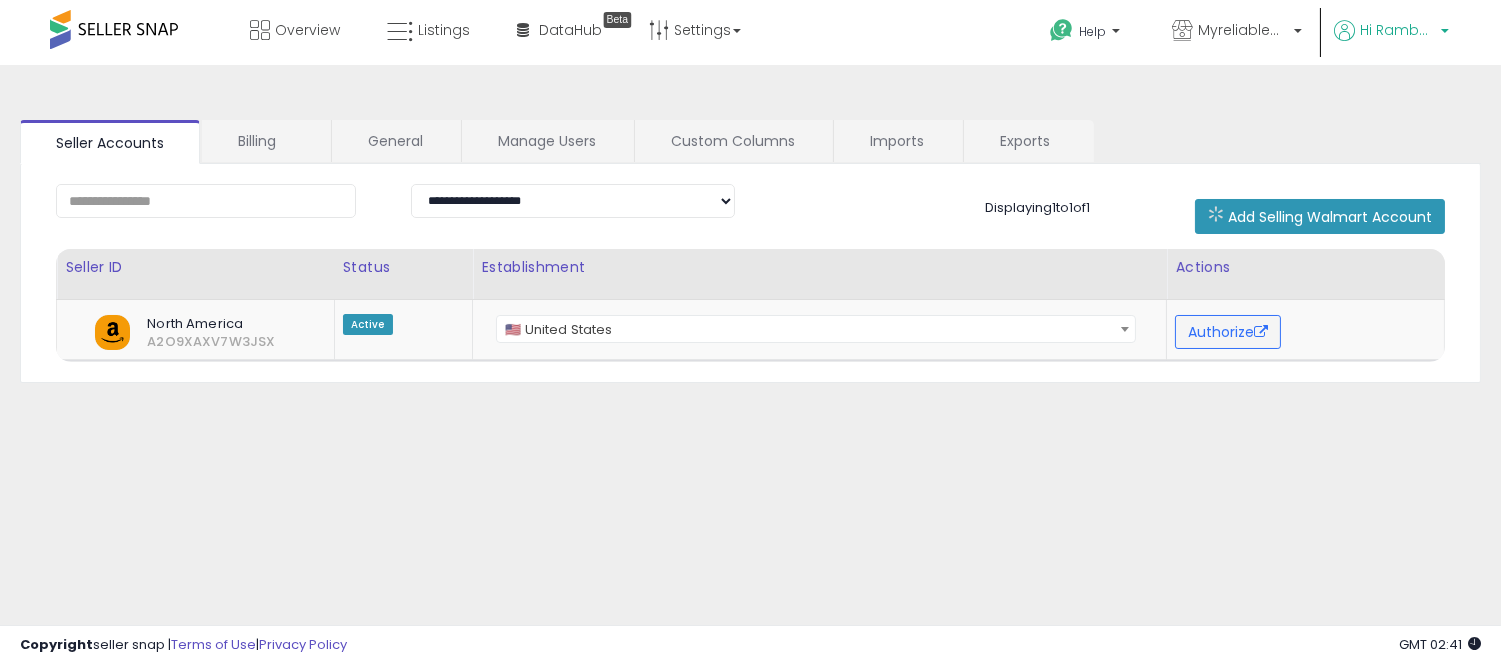 click on "Hi Rambabu" at bounding box center [1397, 30] 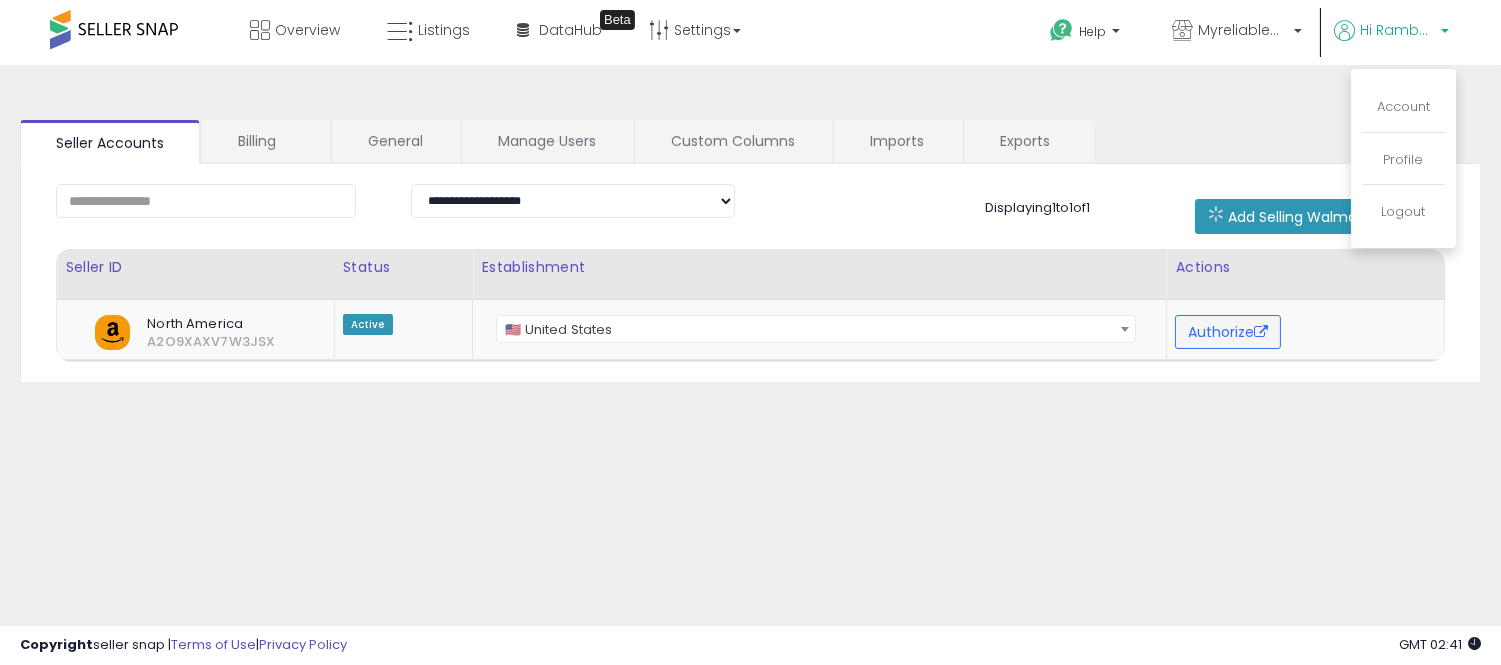 click on "Account" at bounding box center (1403, 108) 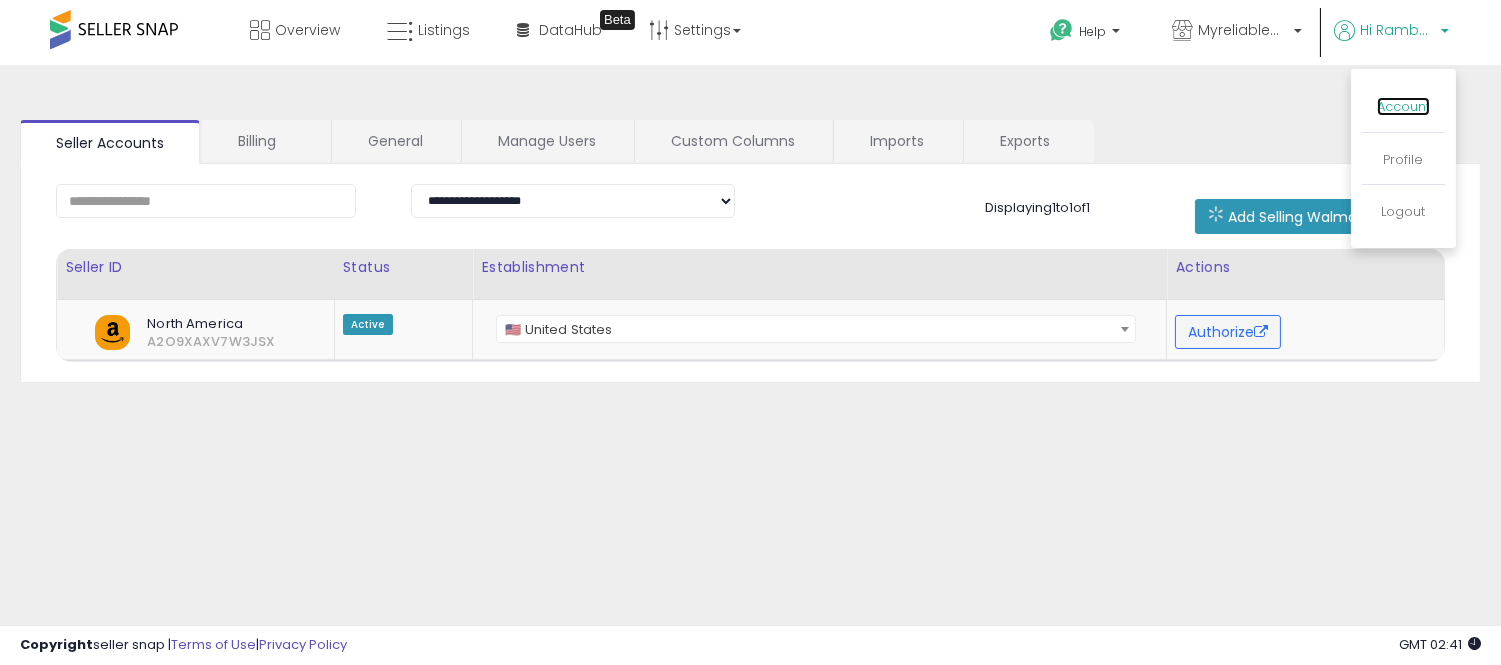 click on "Account" at bounding box center (1403, 106) 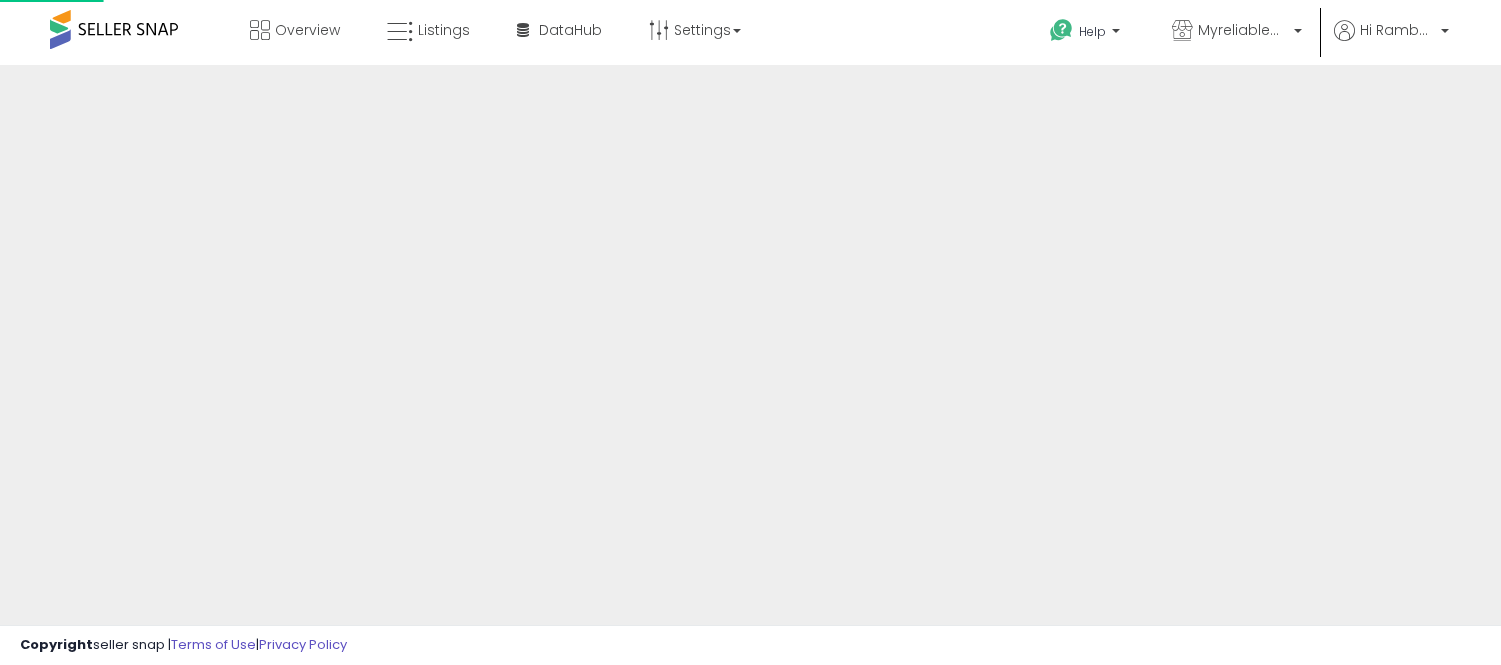 scroll, scrollTop: 0, scrollLeft: 0, axis: both 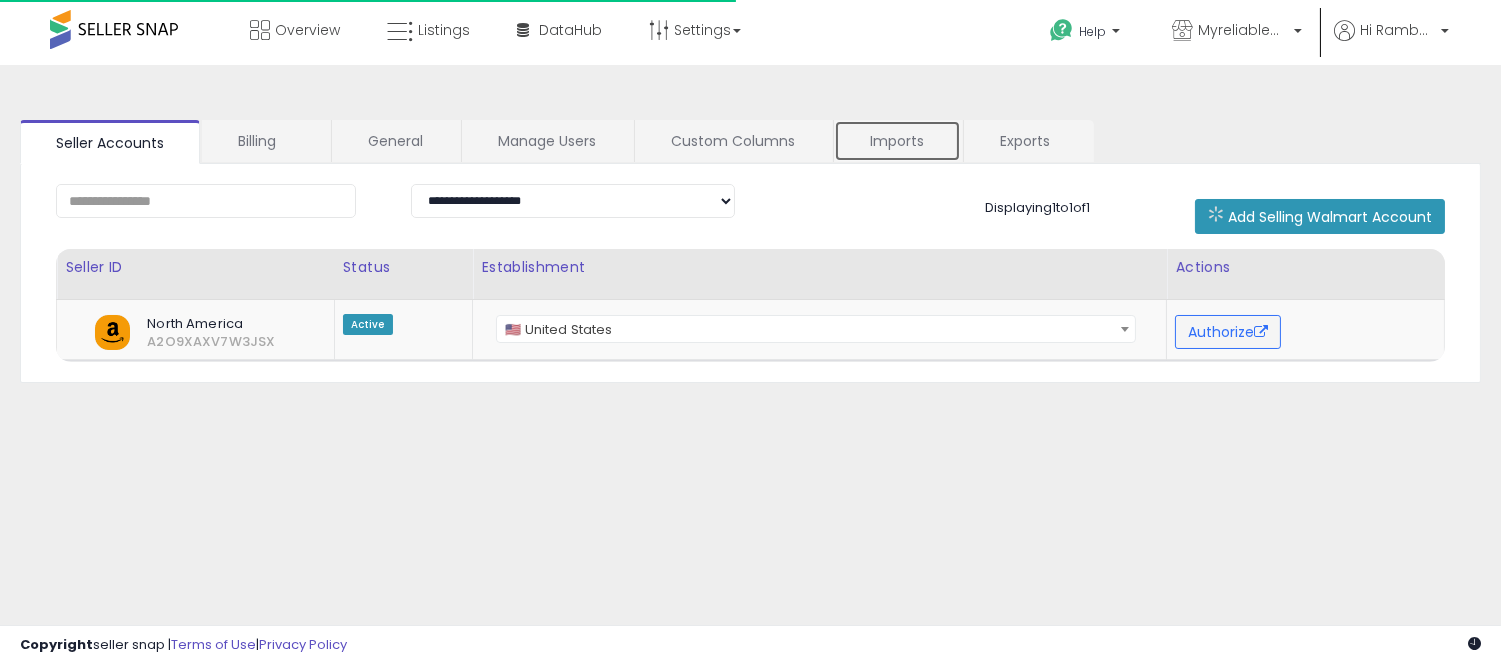 click on "Imports" at bounding box center [897, 141] 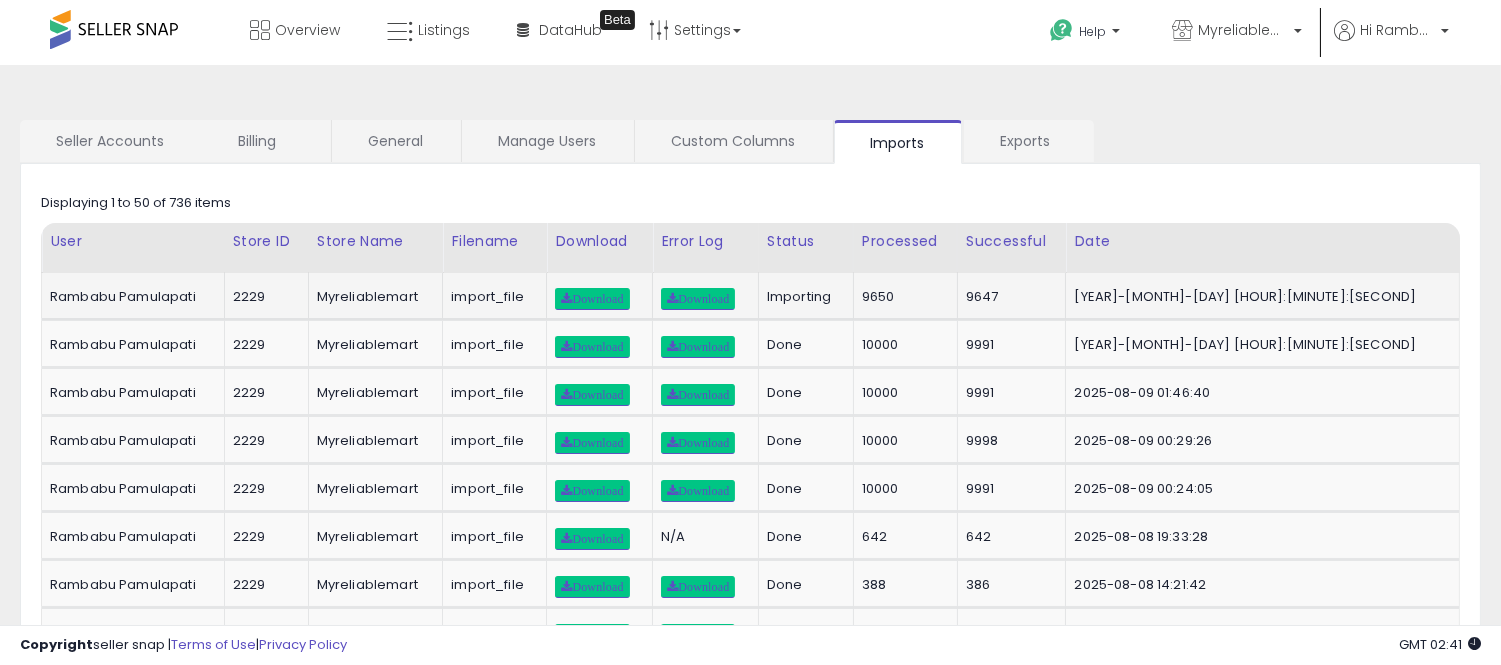 click on "9650" at bounding box center [902, 297] 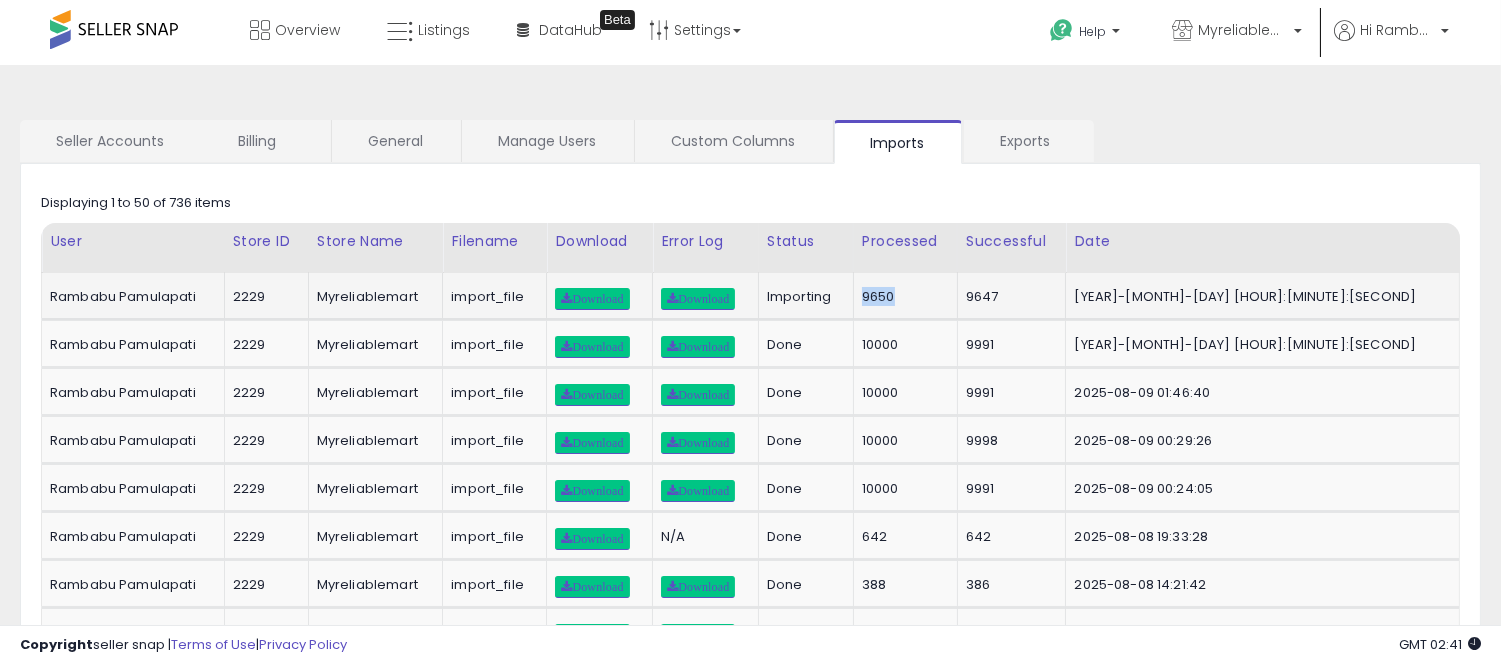 click on "9650" at bounding box center (902, 297) 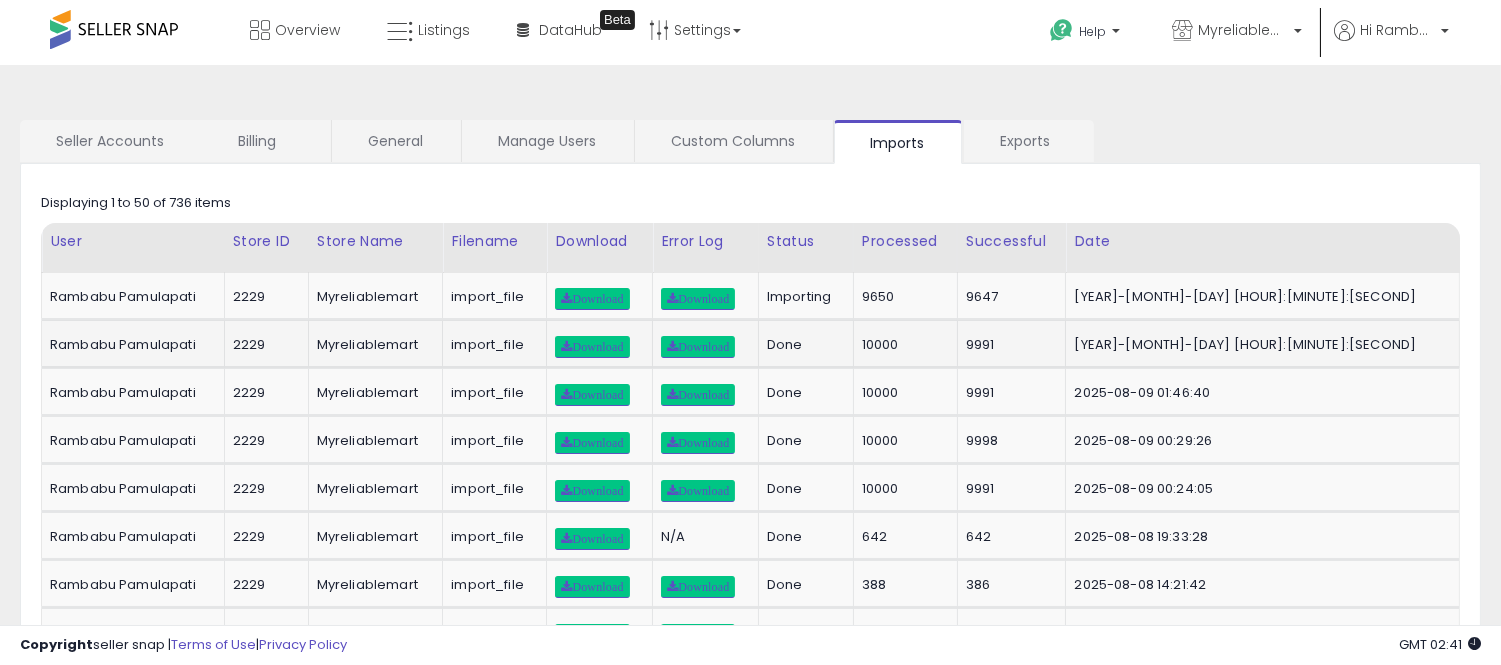 click on "10000" 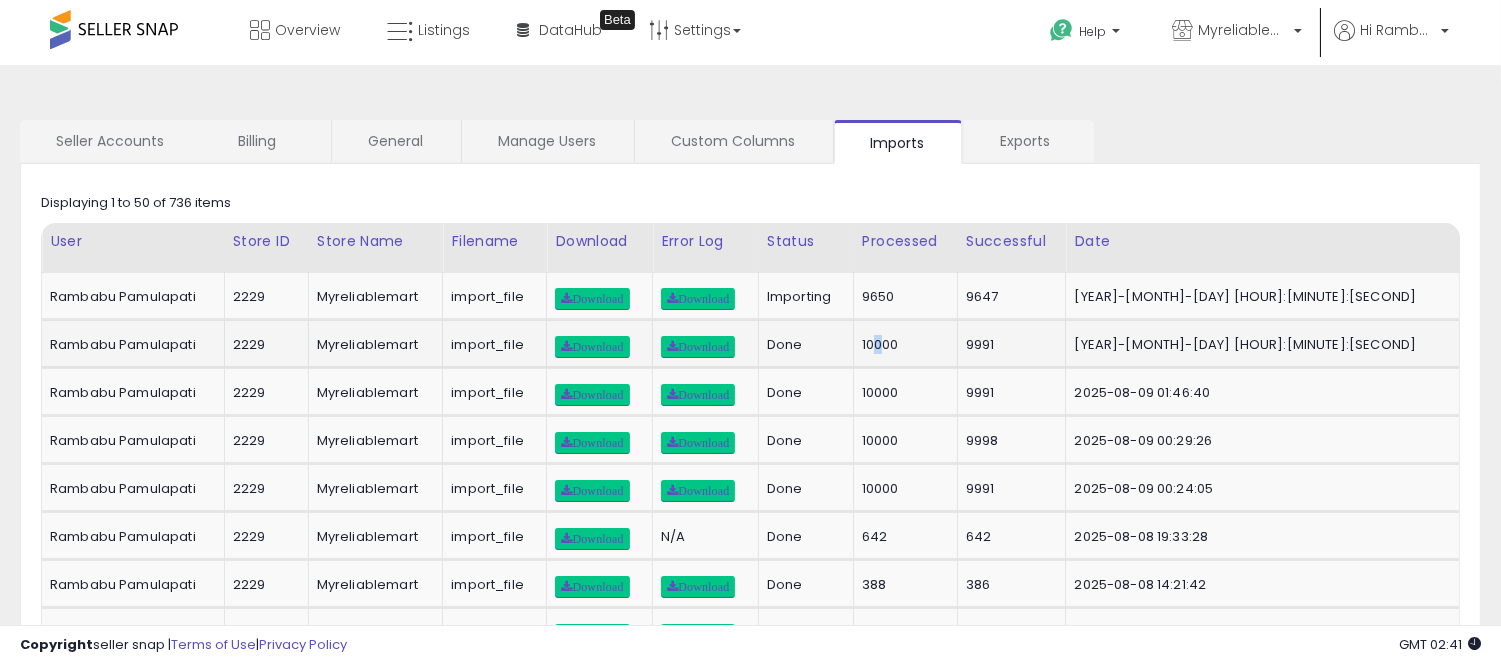 click on "10000" at bounding box center (902, 345) 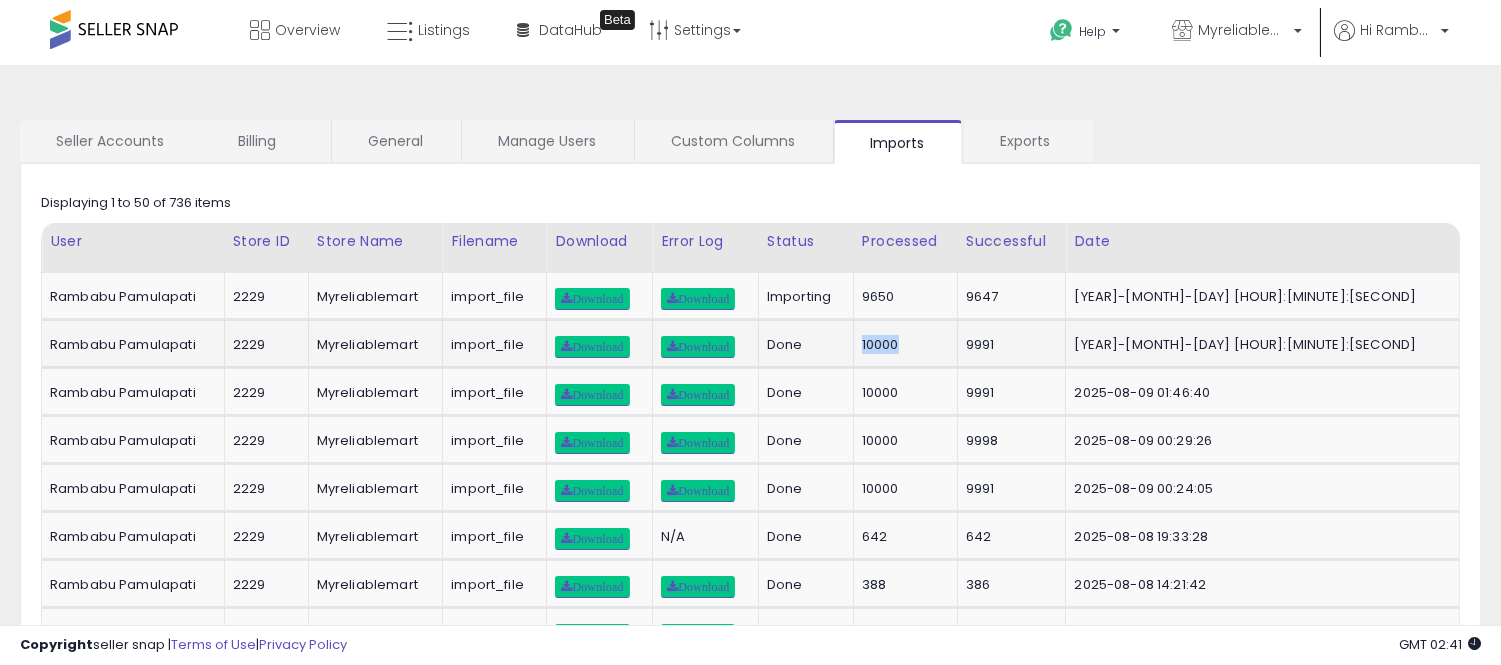 click on "10000" at bounding box center [902, 345] 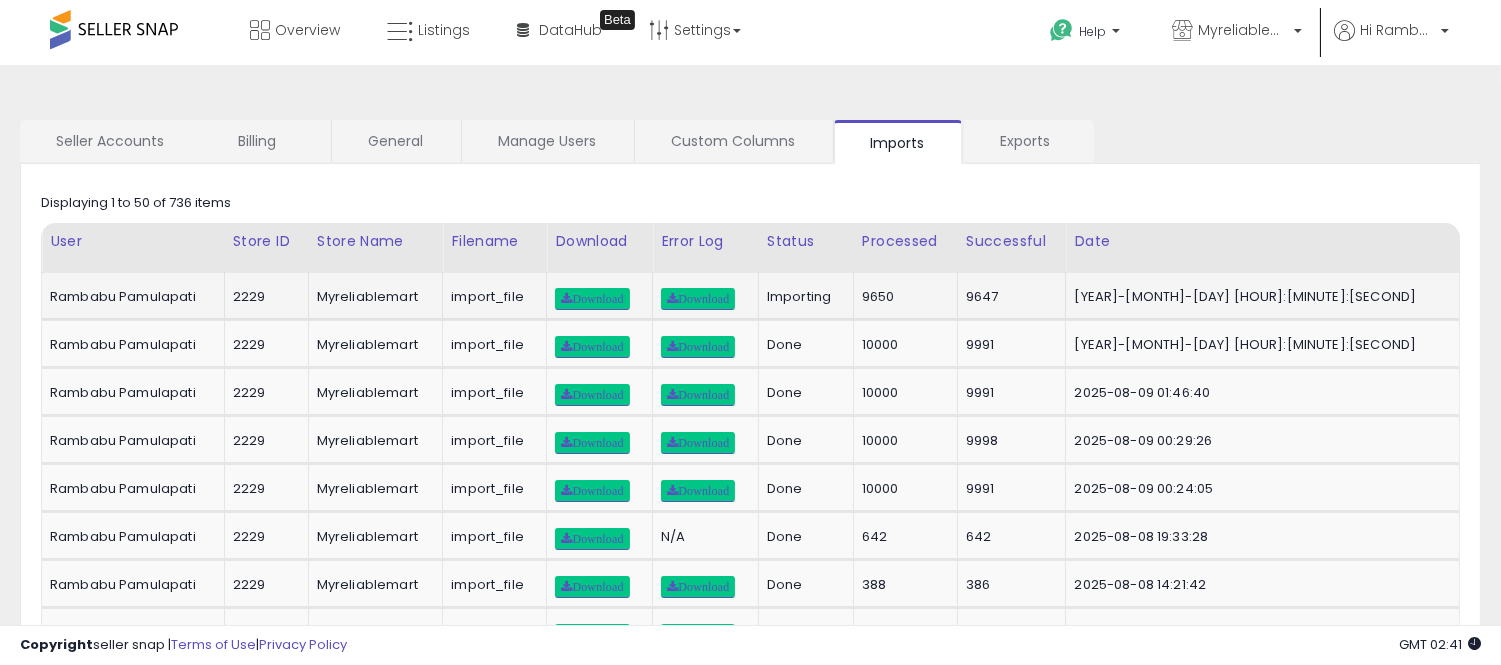 click on "9650" at bounding box center [902, 297] 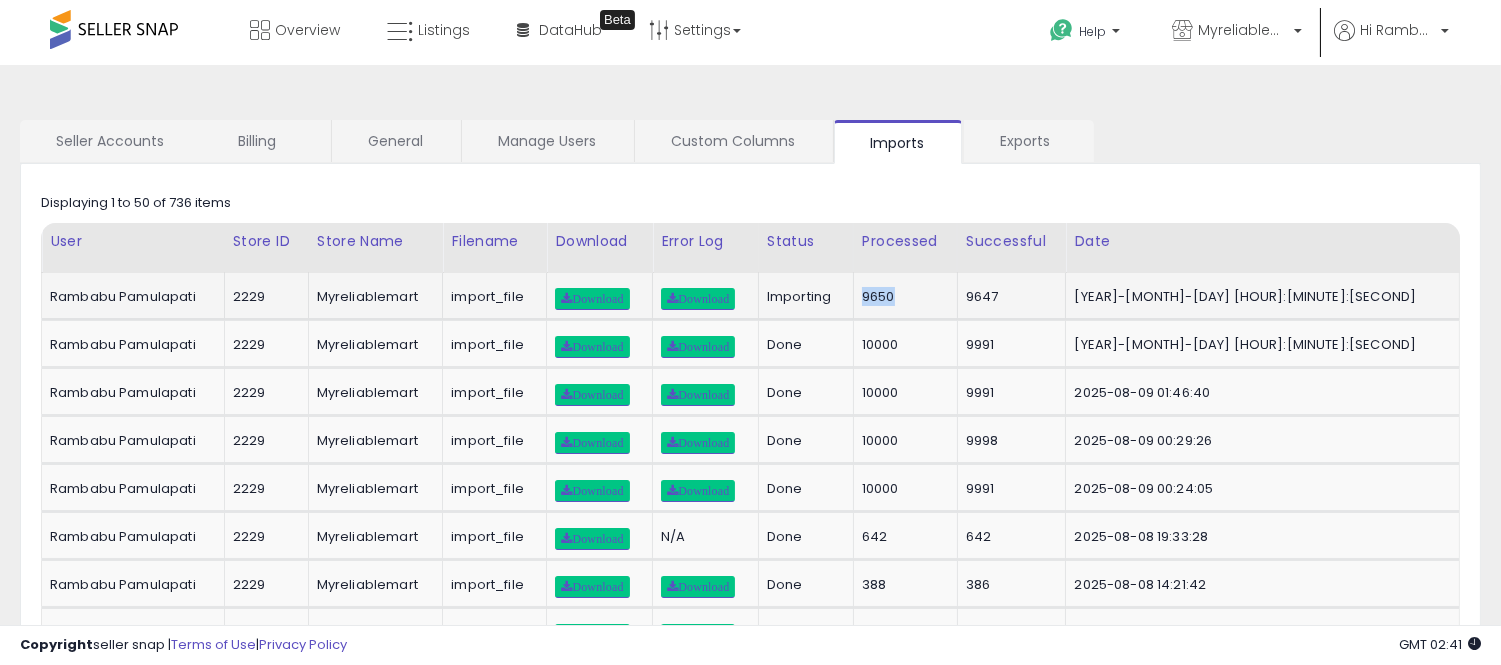 click on "9650" at bounding box center (902, 297) 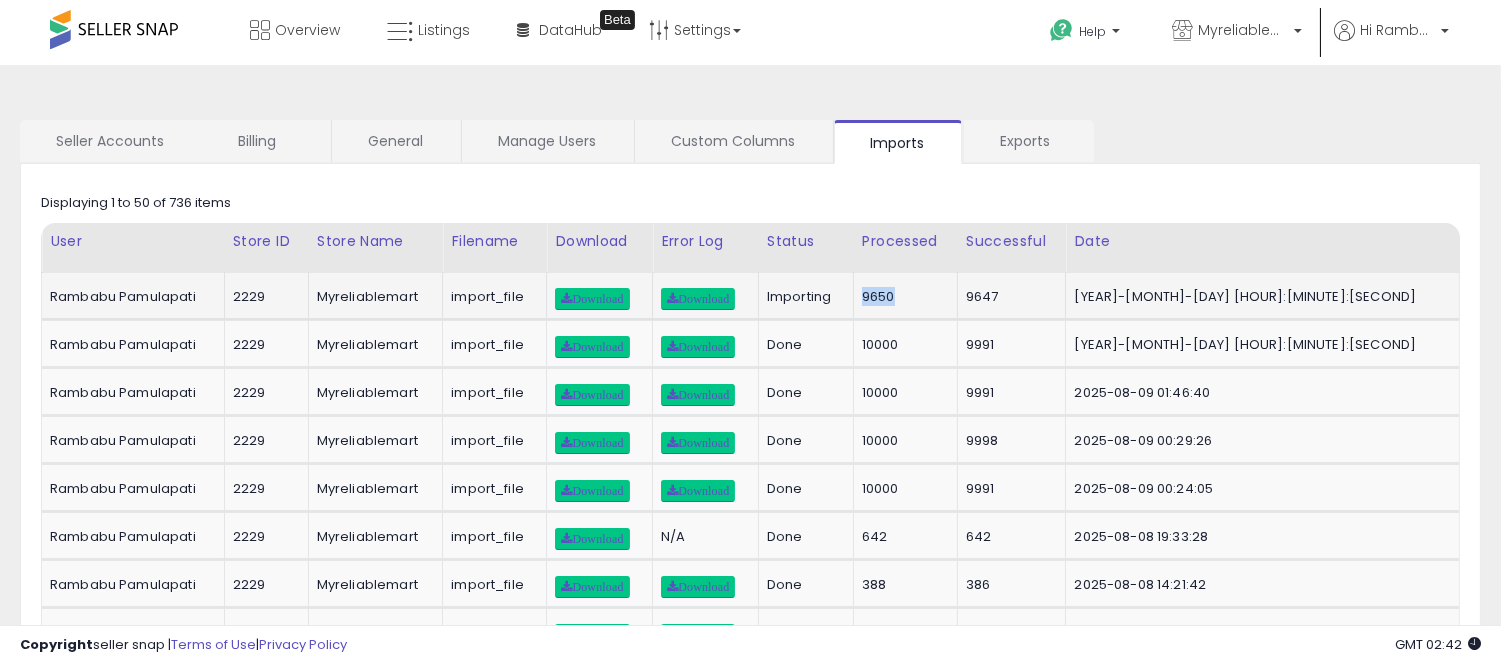 click on "9650" at bounding box center [902, 297] 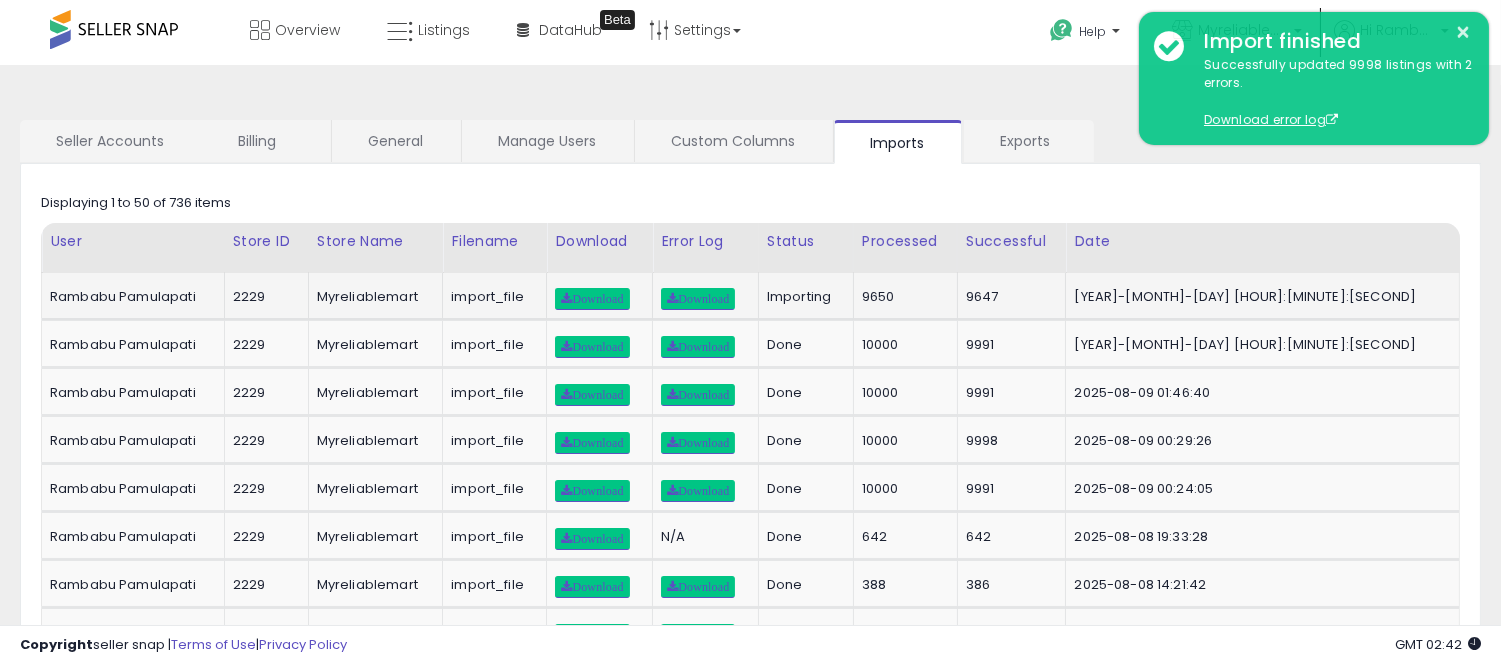 click on "9650" at bounding box center [902, 297] 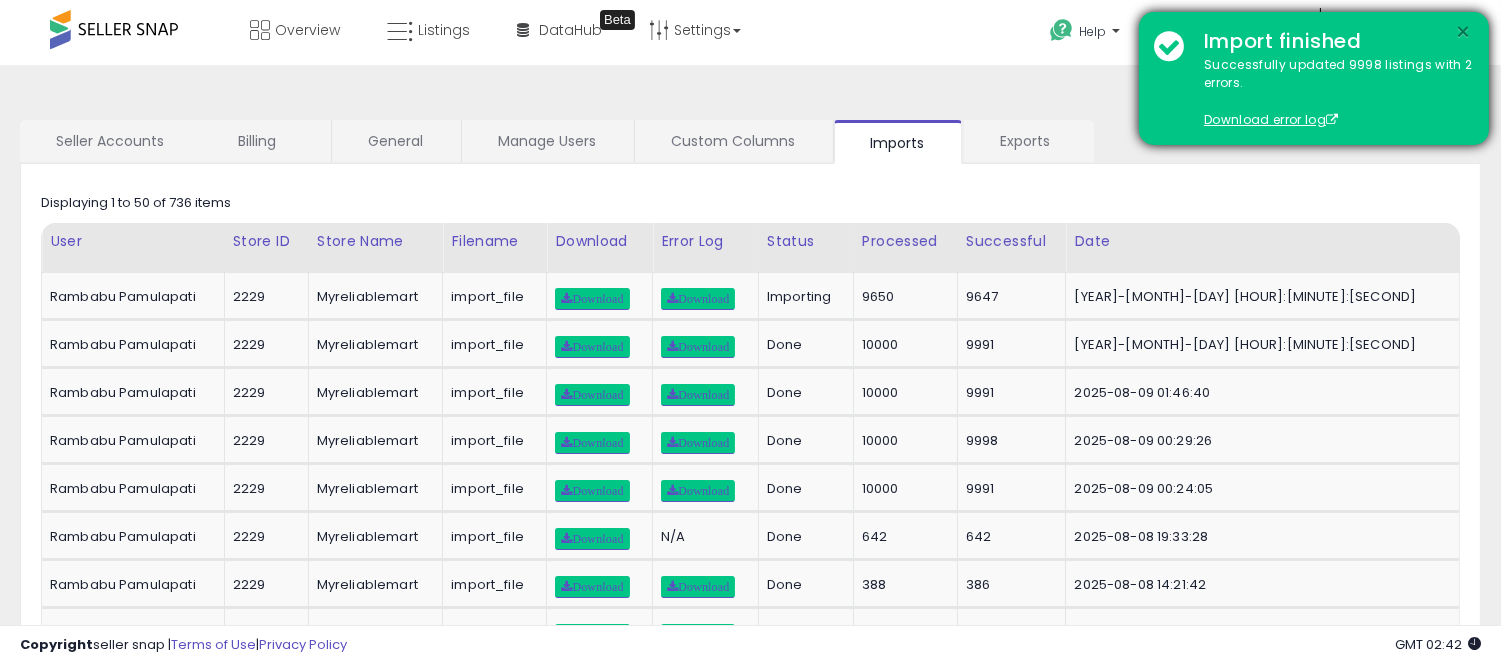 click on "×" at bounding box center [1464, 32] 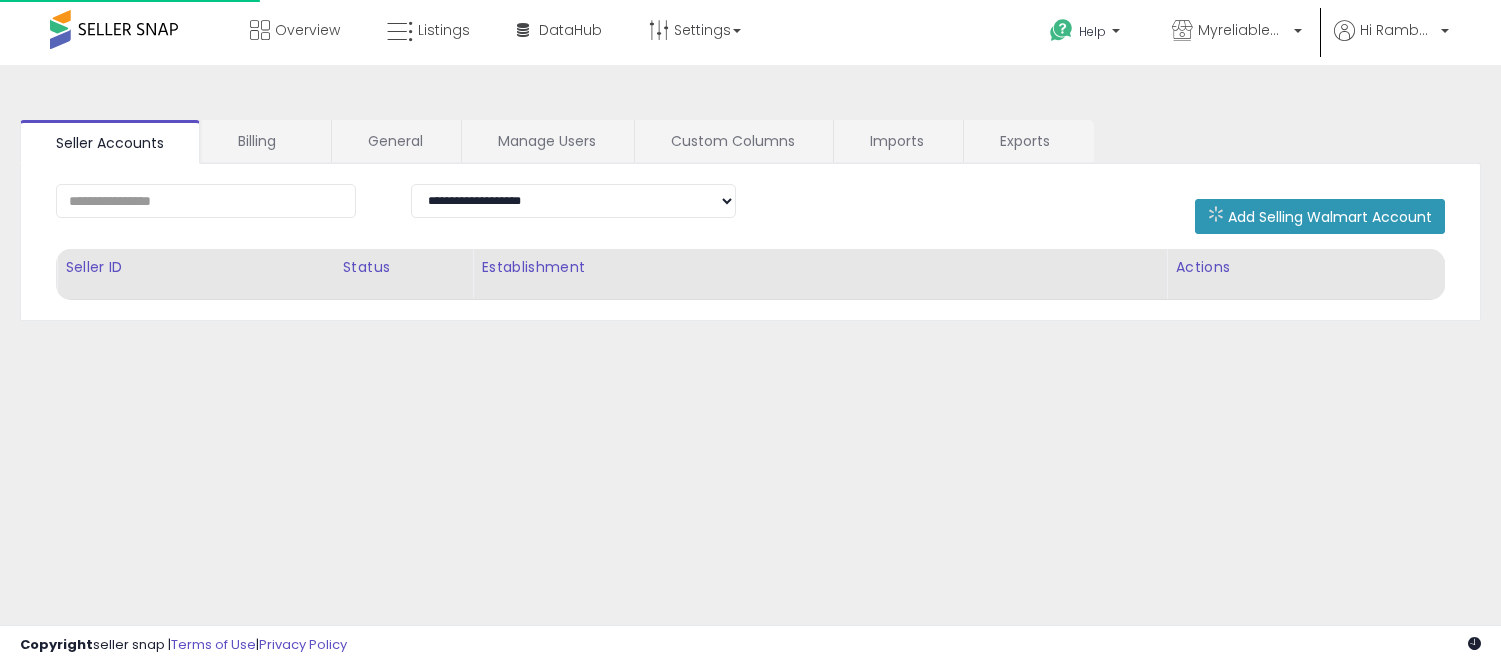 scroll, scrollTop: 0, scrollLeft: 0, axis: both 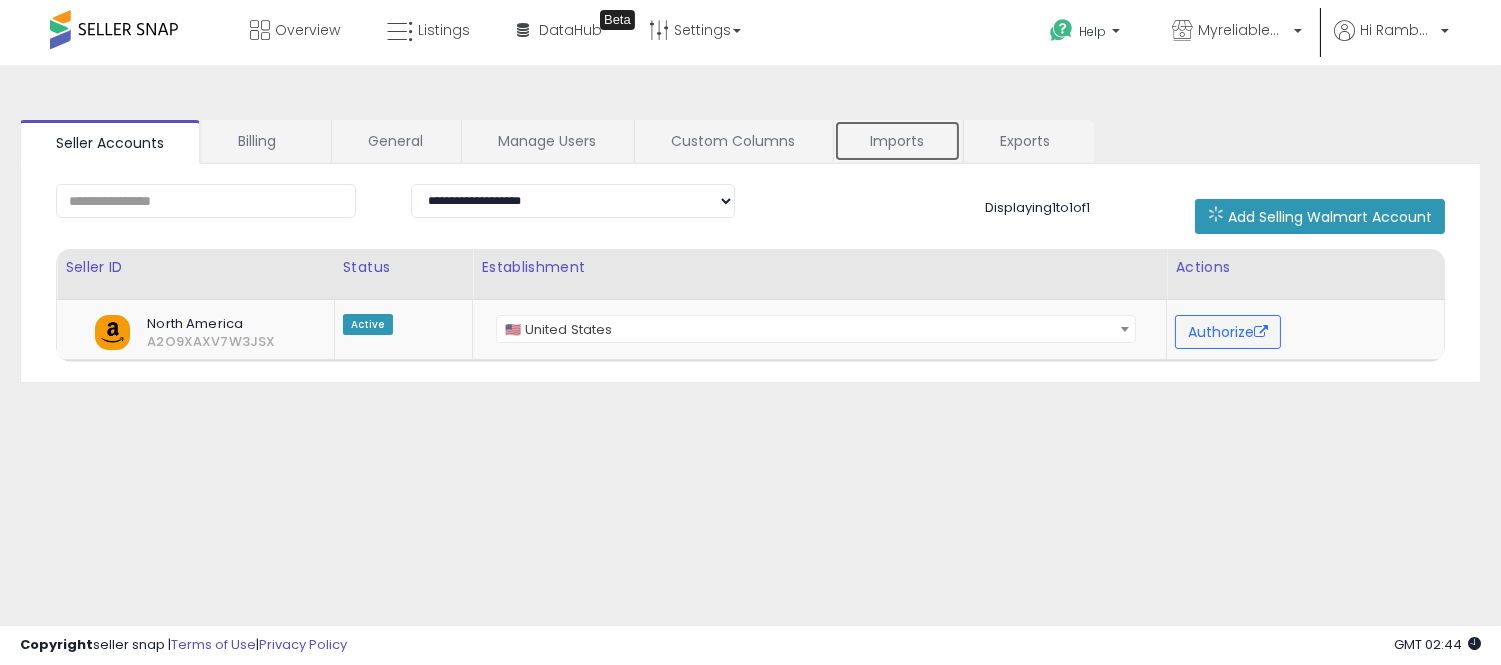 click on "Imports" at bounding box center [897, 141] 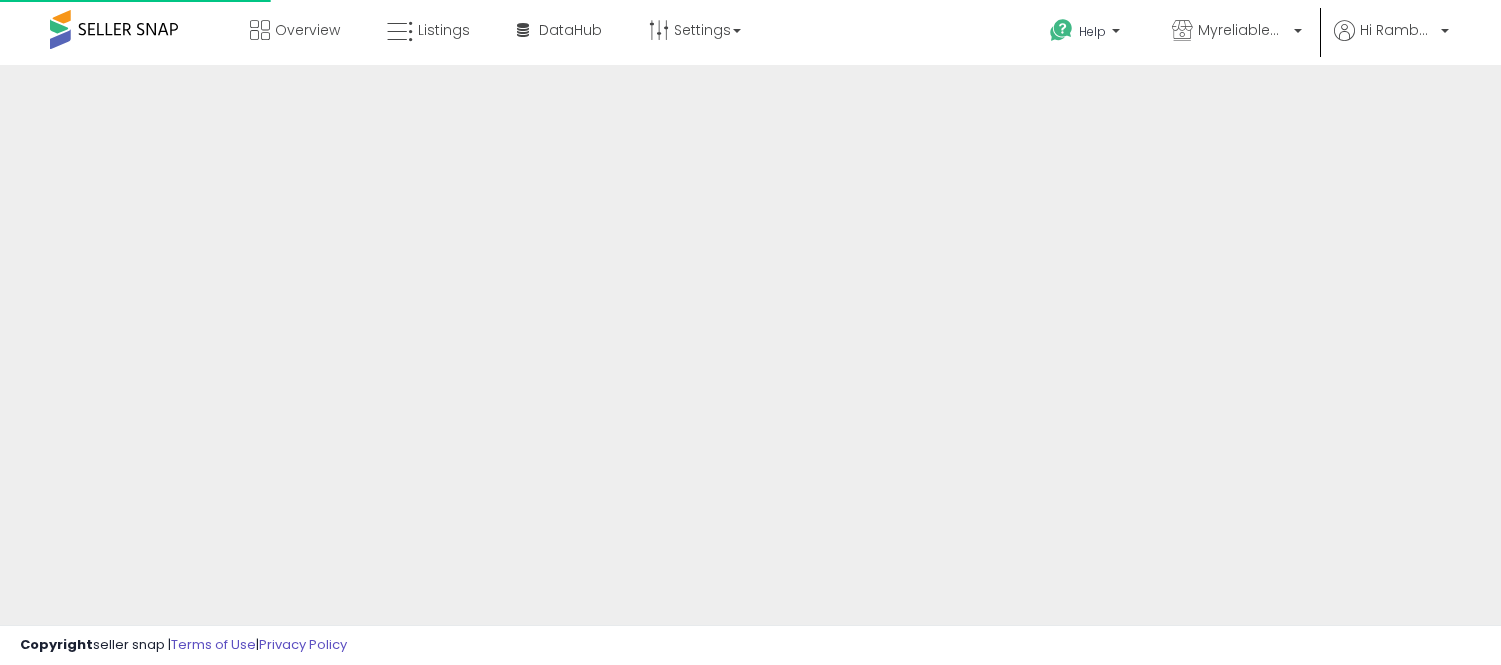 scroll, scrollTop: 0, scrollLeft: 0, axis: both 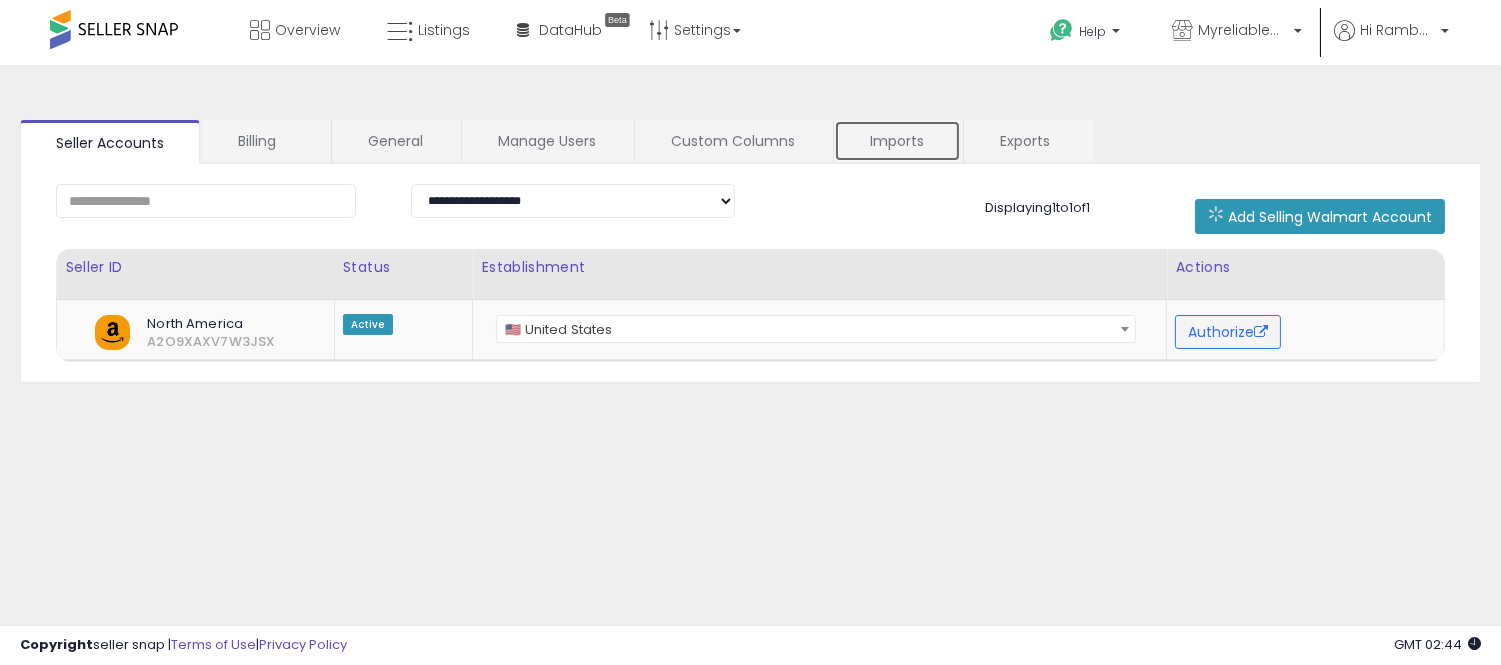 click on "Imports" at bounding box center (897, 141) 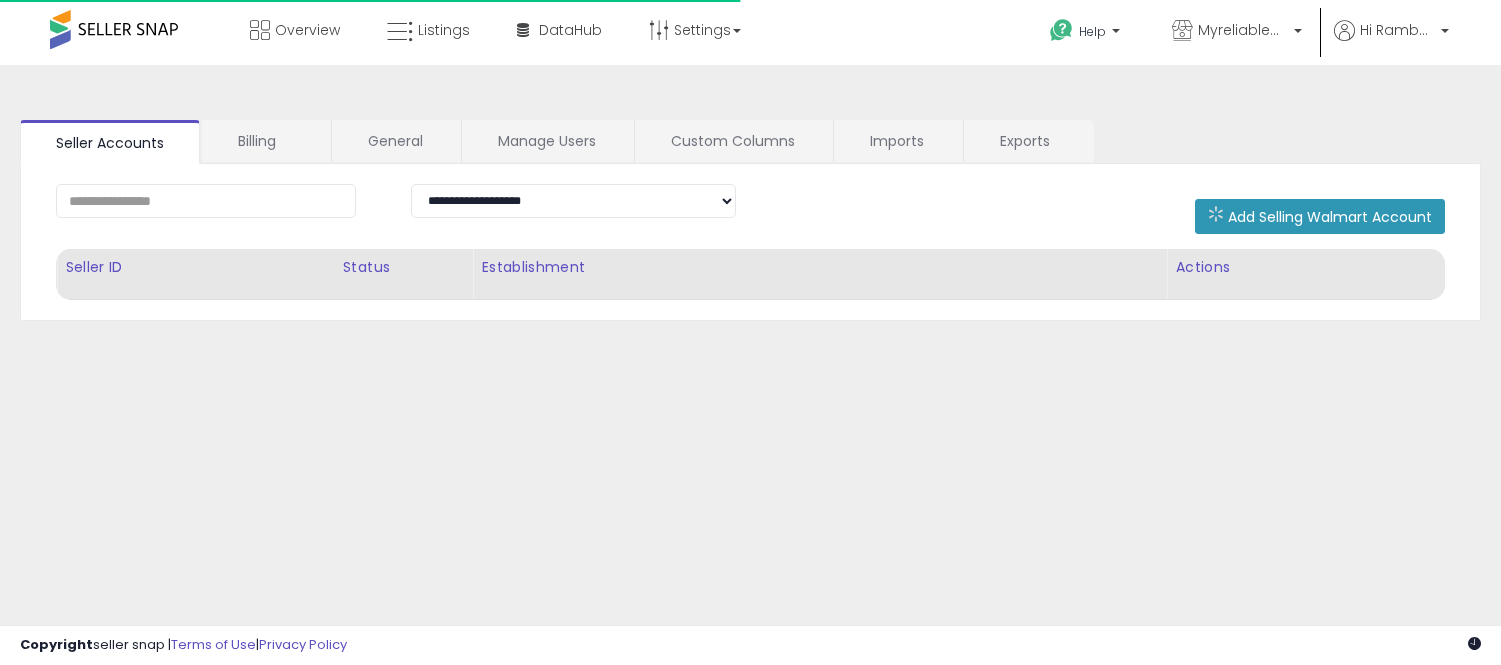 scroll, scrollTop: 0, scrollLeft: 0, axis: both 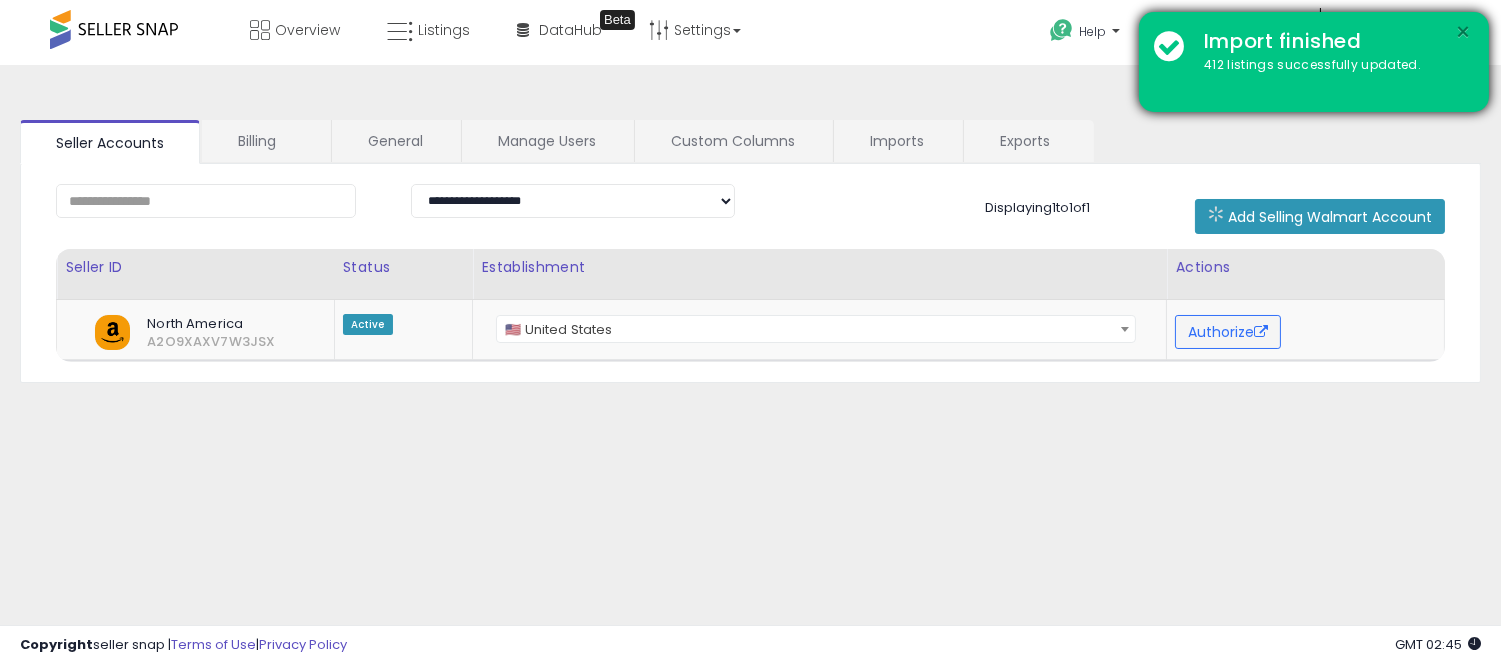 click on "×" at bounding box center (1464, 32) 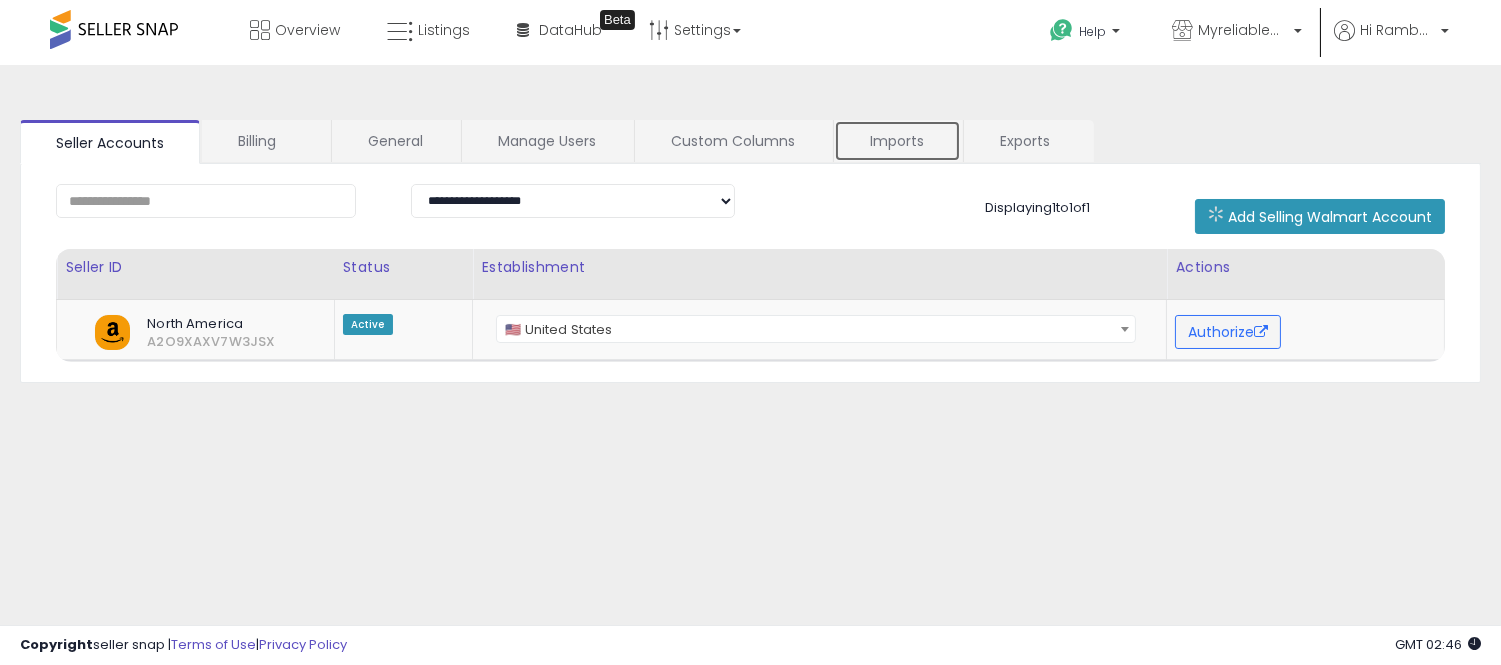 click on "Imports" at bounding box center [897, 141] 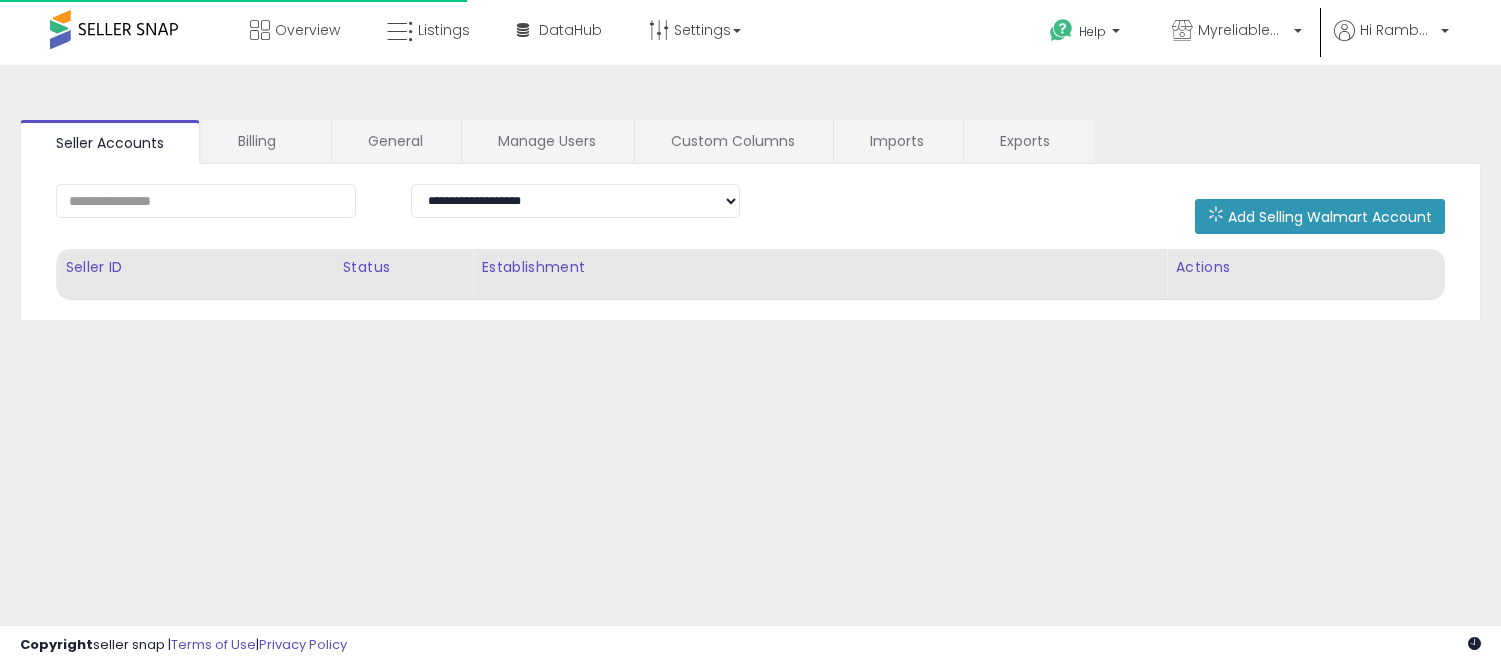 scroll, scrollTop: 0, scrollLeft: 0, axis: both 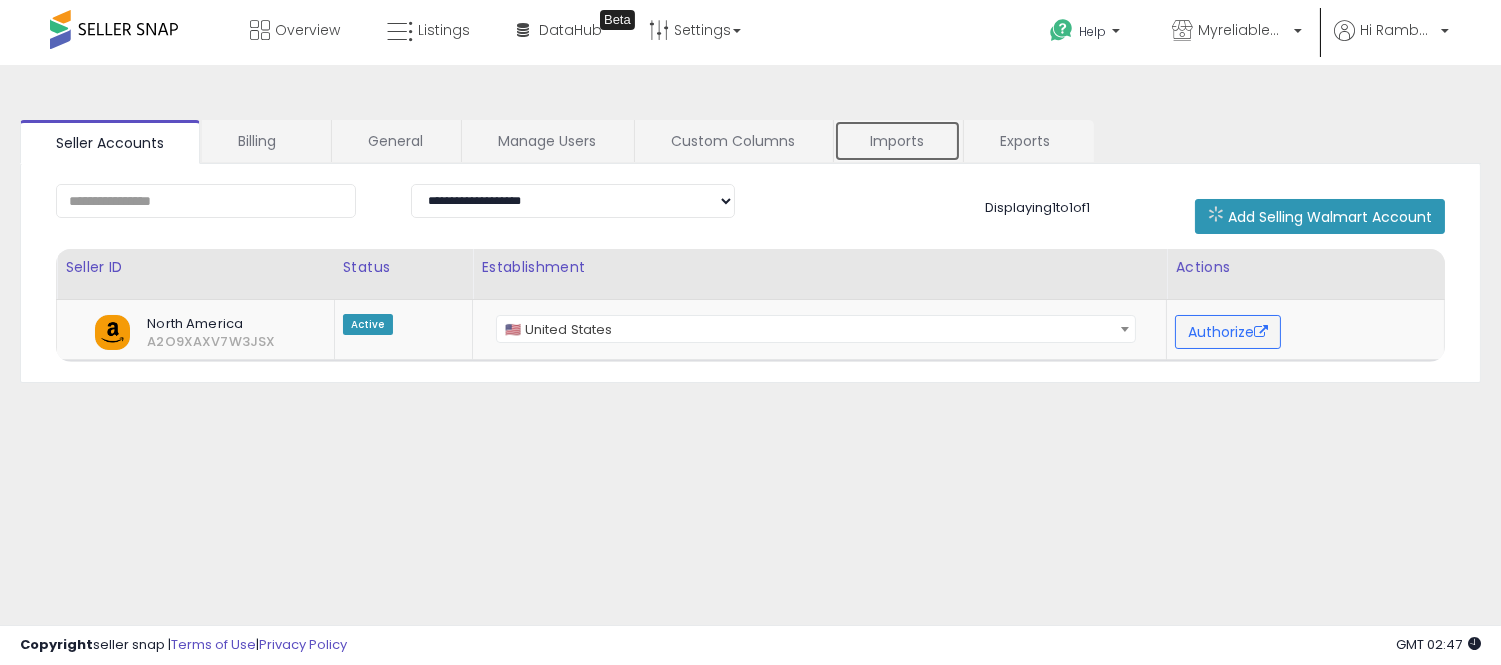 click on "Imports" at bounding box center (897, 141) 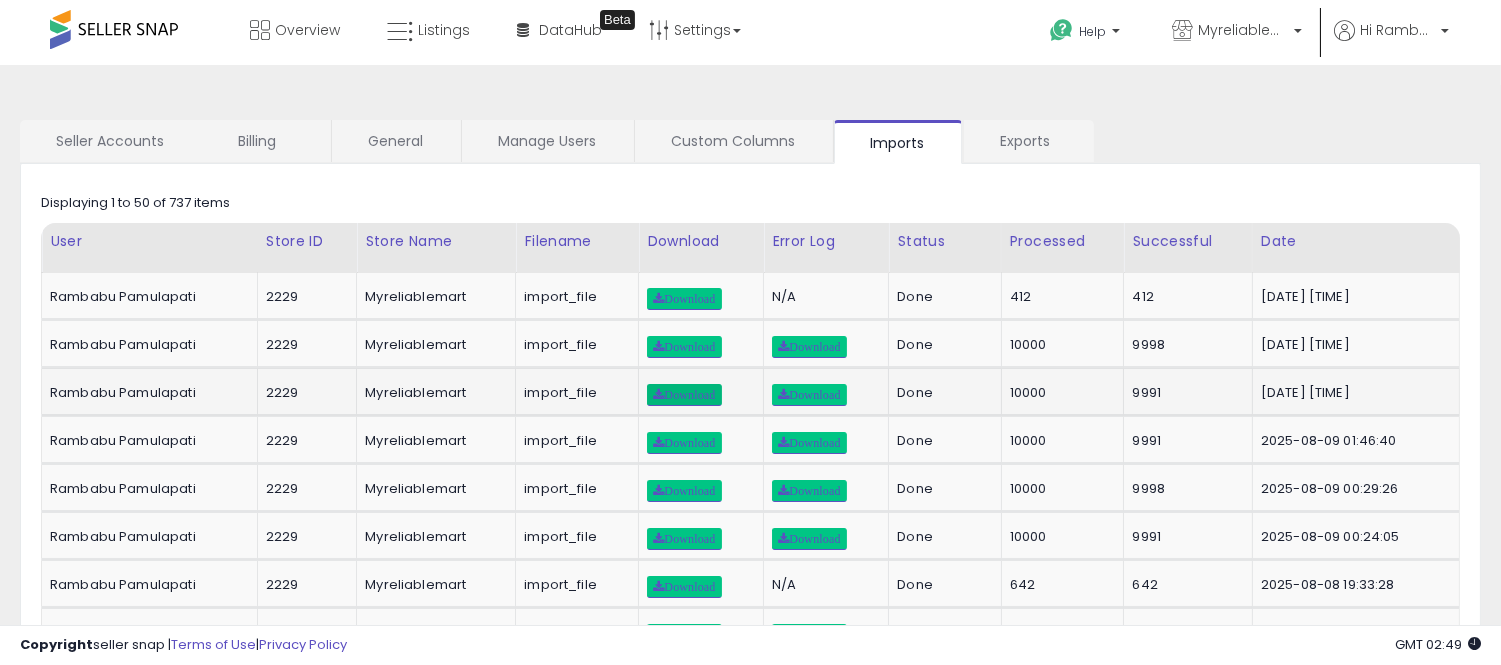 click on "Download" at bounding box center [684, 395] 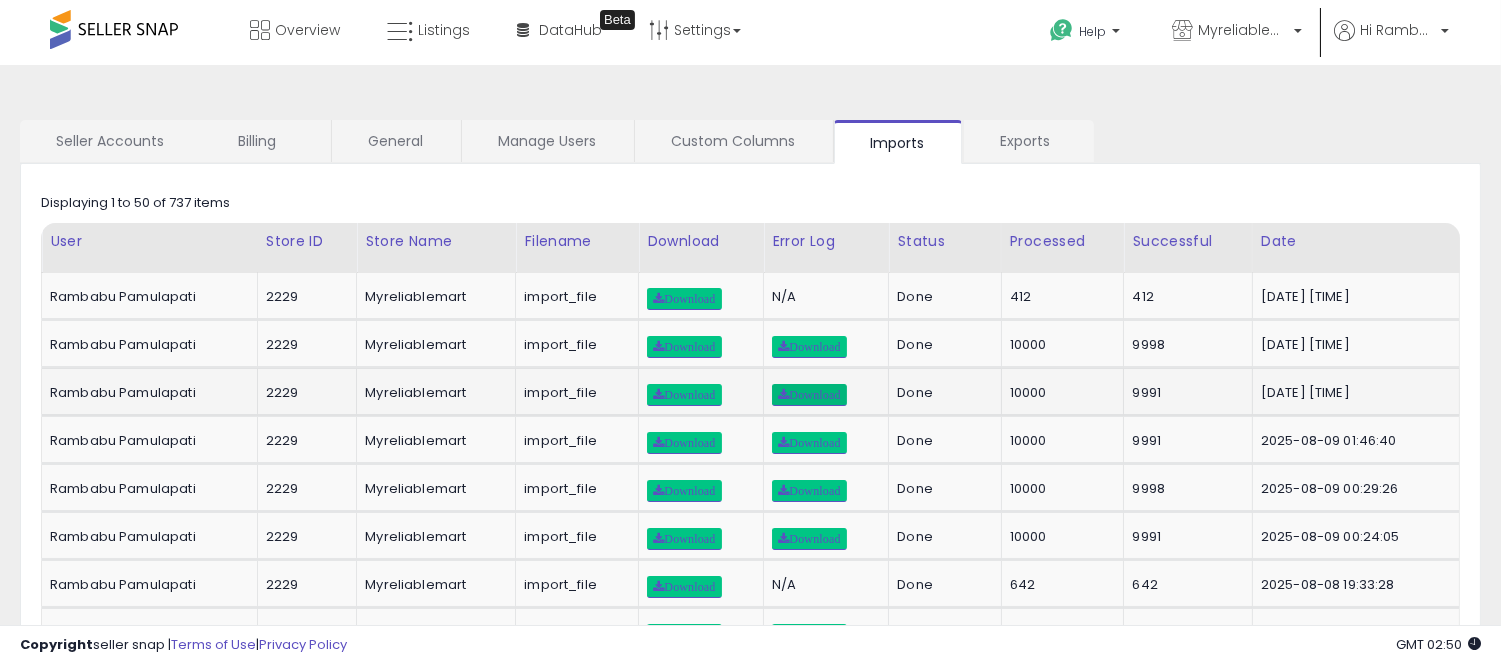 click on "Download" at bounding box center [809, 395] 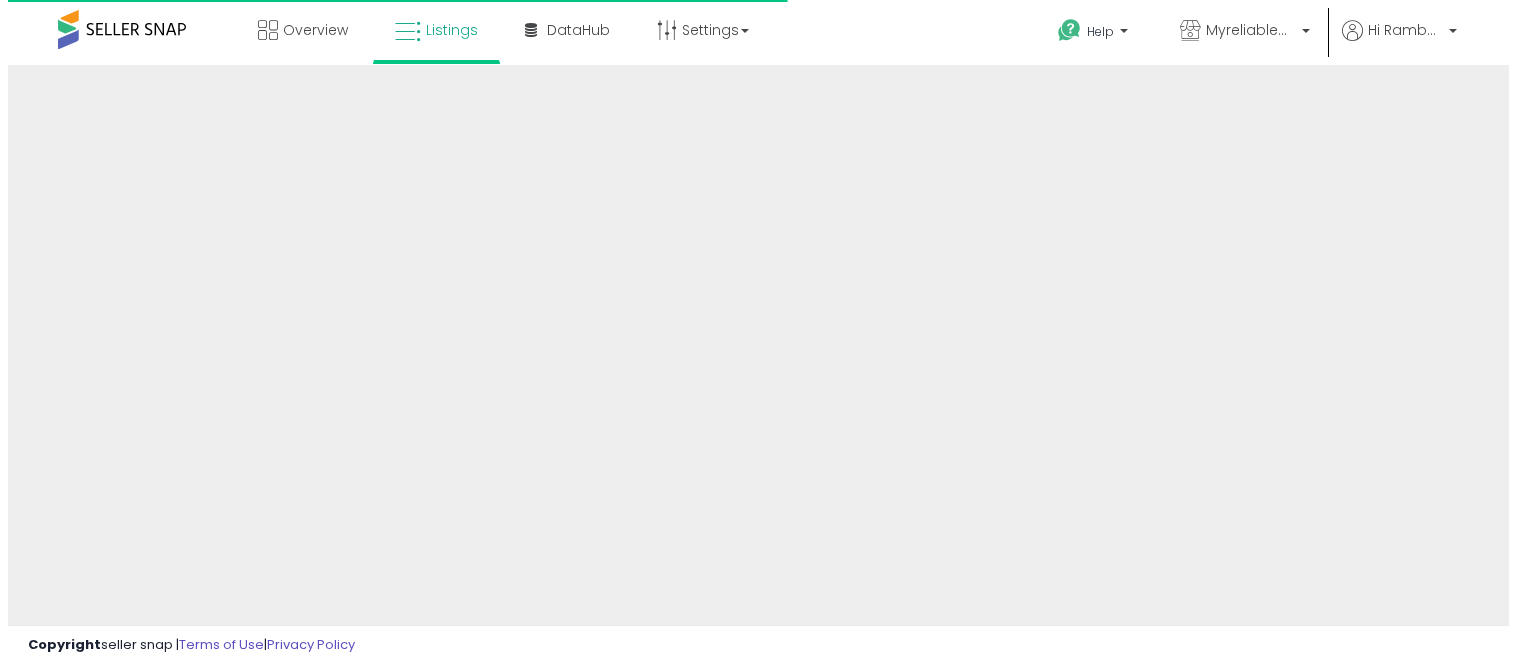 scroll, scrollTop: 0, scrollLeft: 0, axis: both 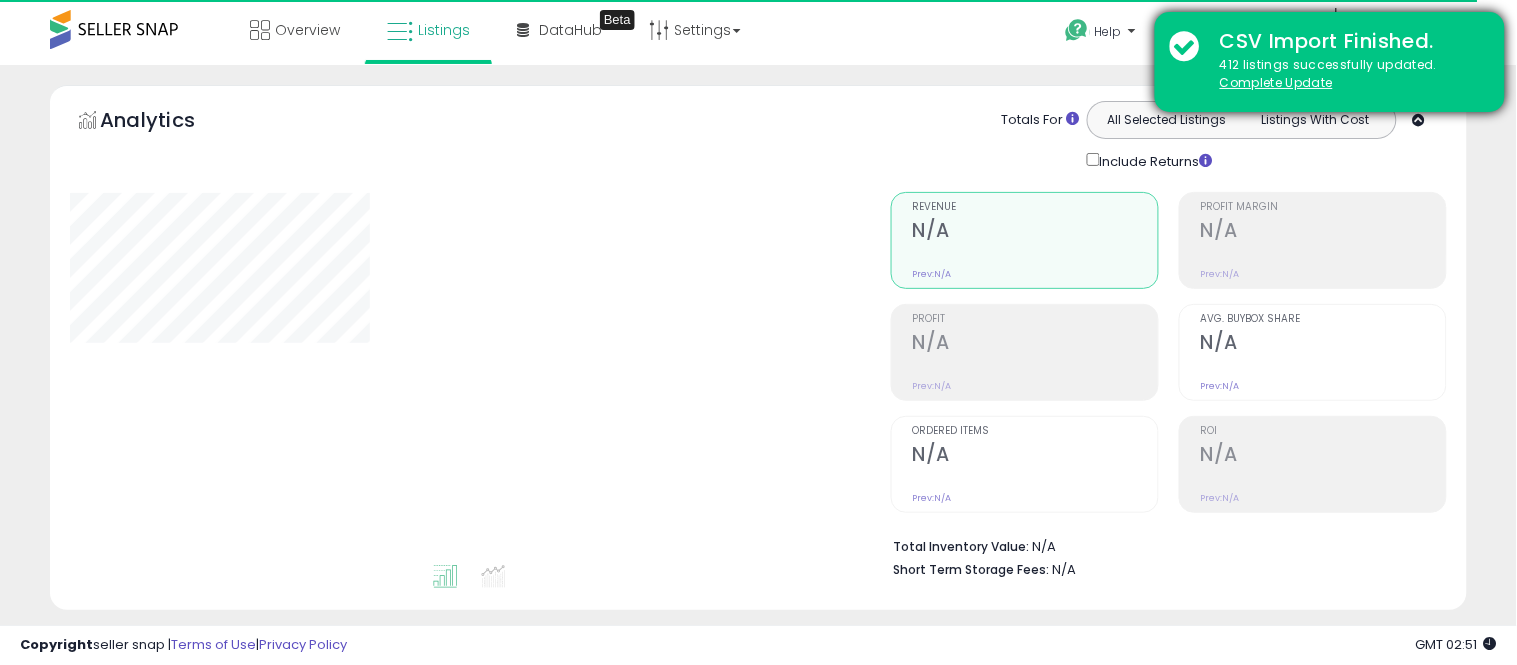 click on "CSV Import Finished.  412 listings successfully updated.  Complete Update" at bounding box center (1330, 62) 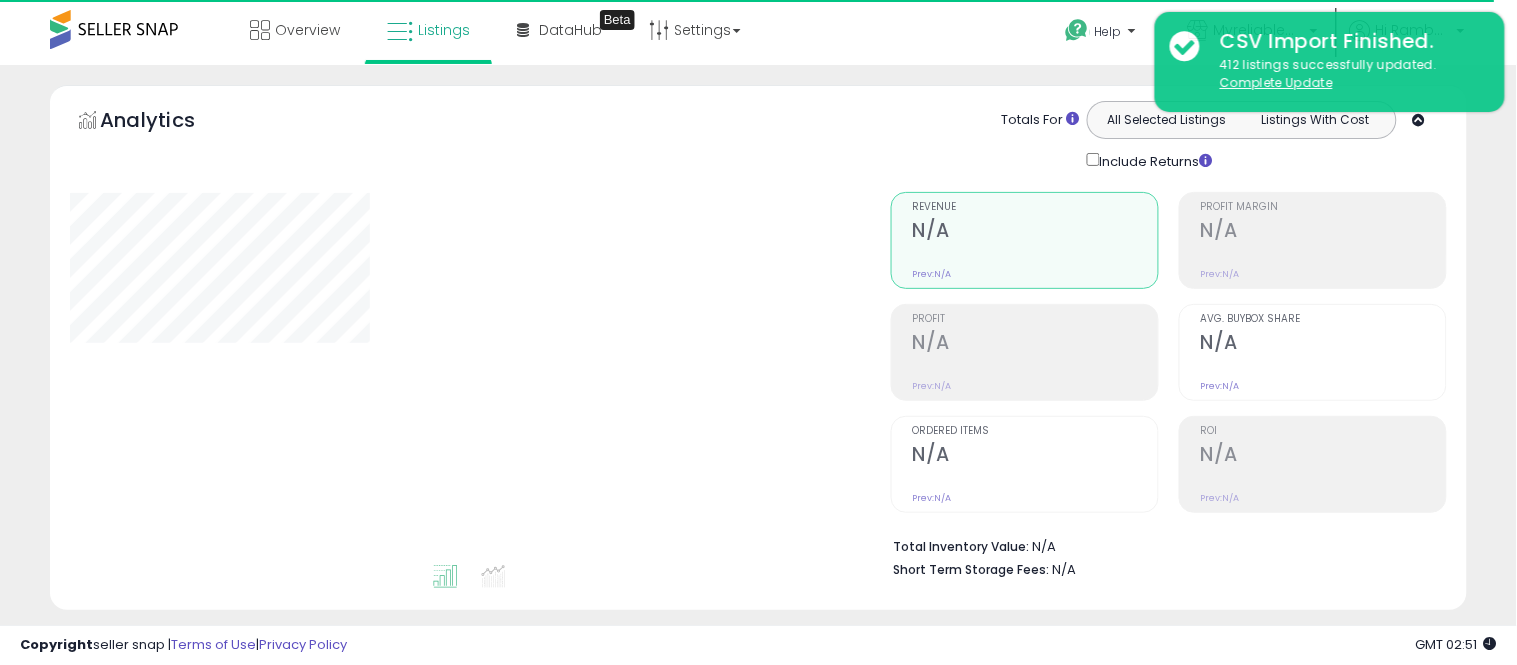 click on "Complete Update" at bounding box center (1276, 82) 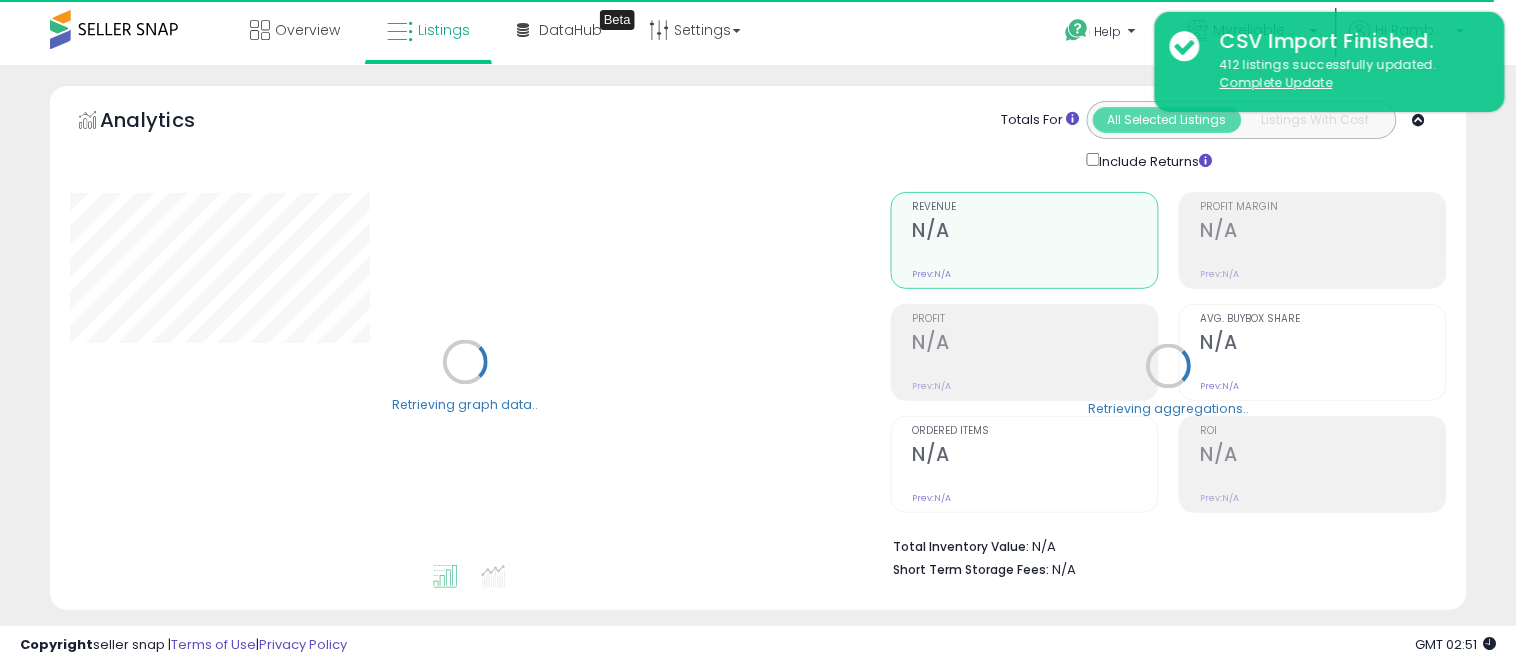 select on "**" 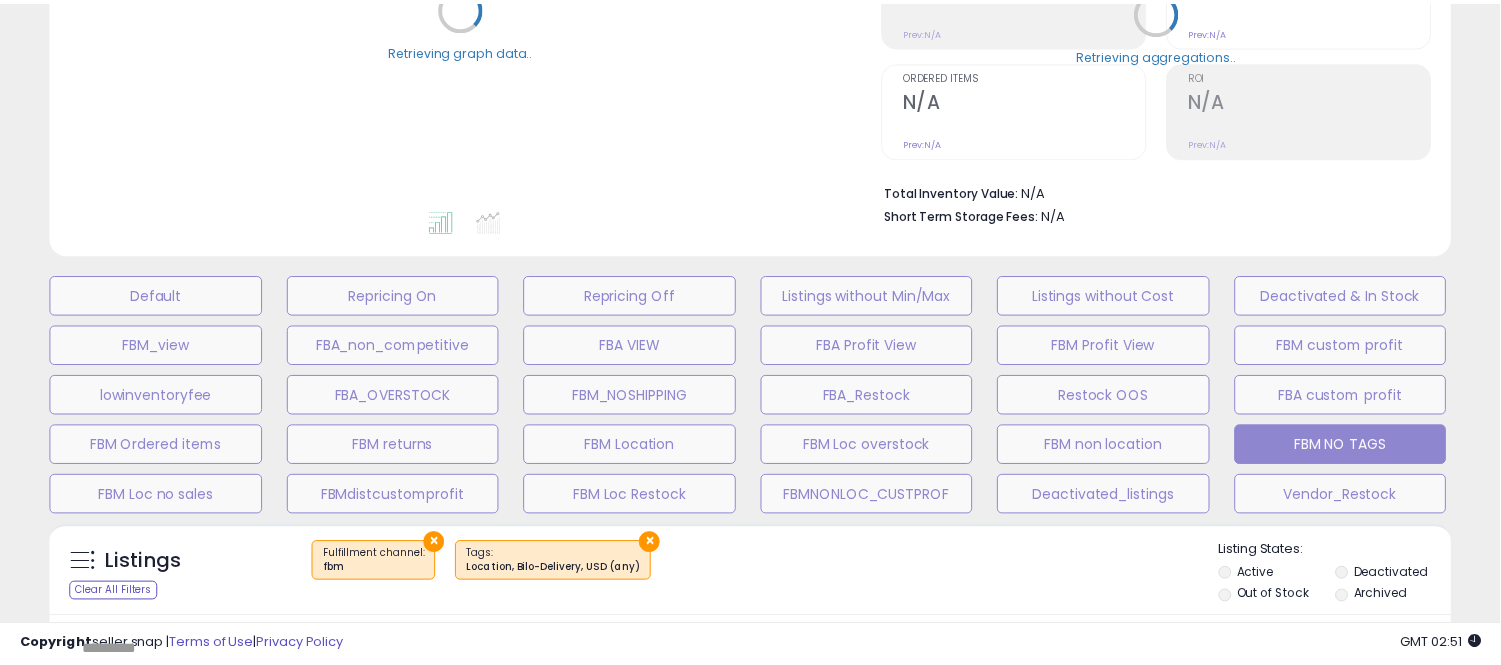 scroll, scrollTop: 547, scrollLeft: 0, axis: vertical 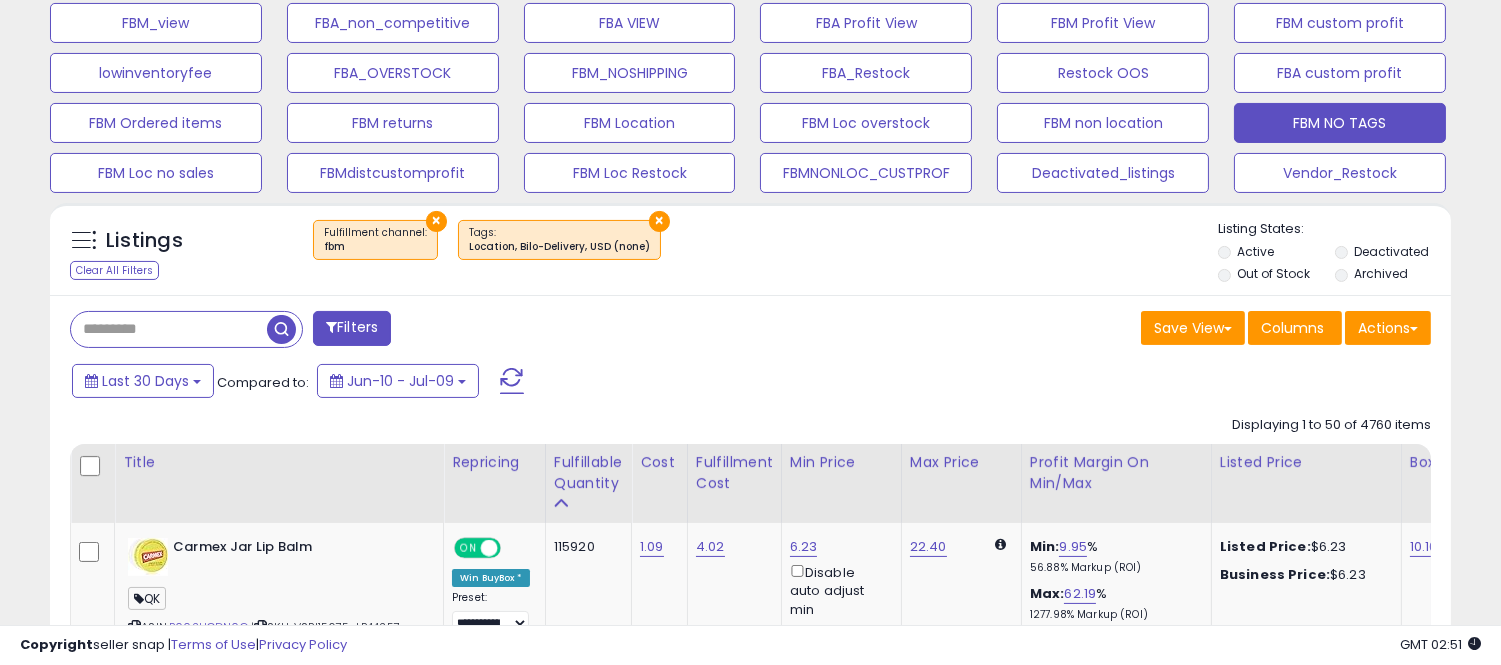 click on "Filters" at bounding box center [352, 328] 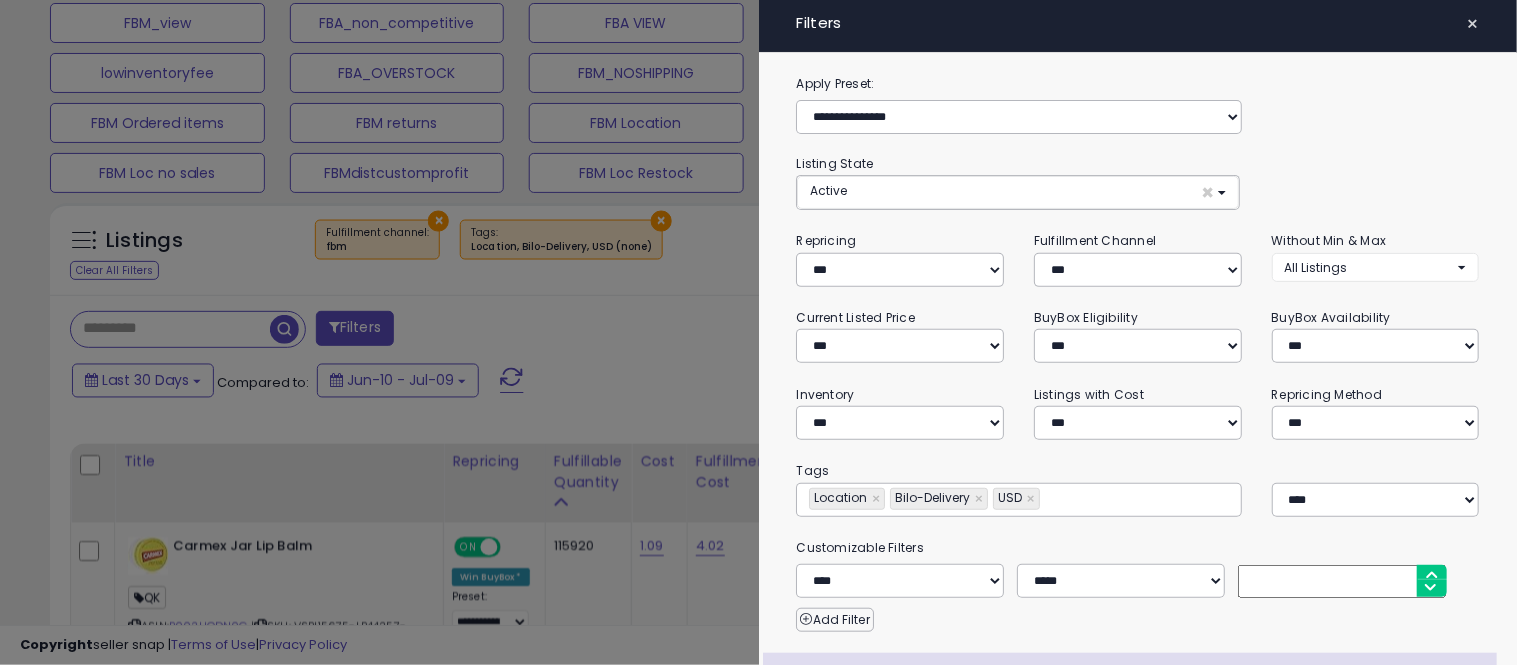 scroll, scrollTop: 999590, scrollLeft: 999178, axis: both 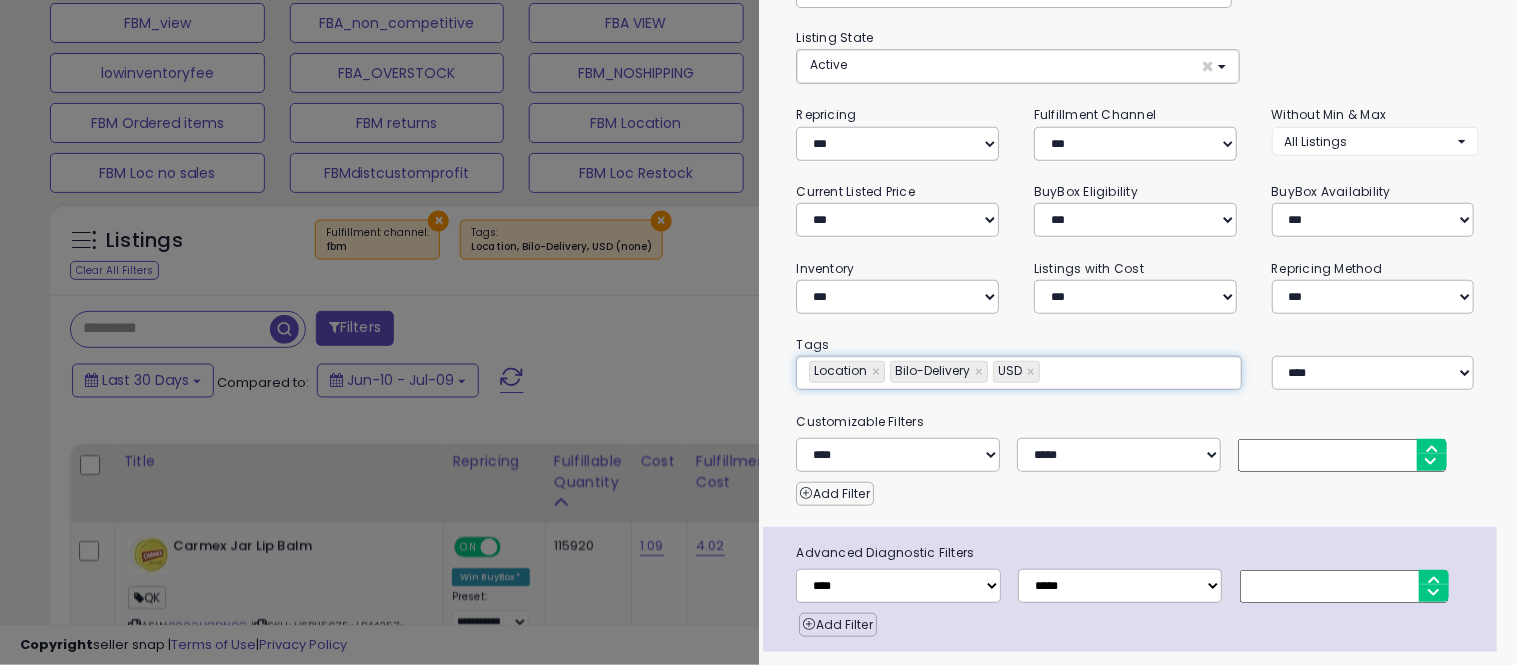 click on "**********" at bounding box center [1018, 373] 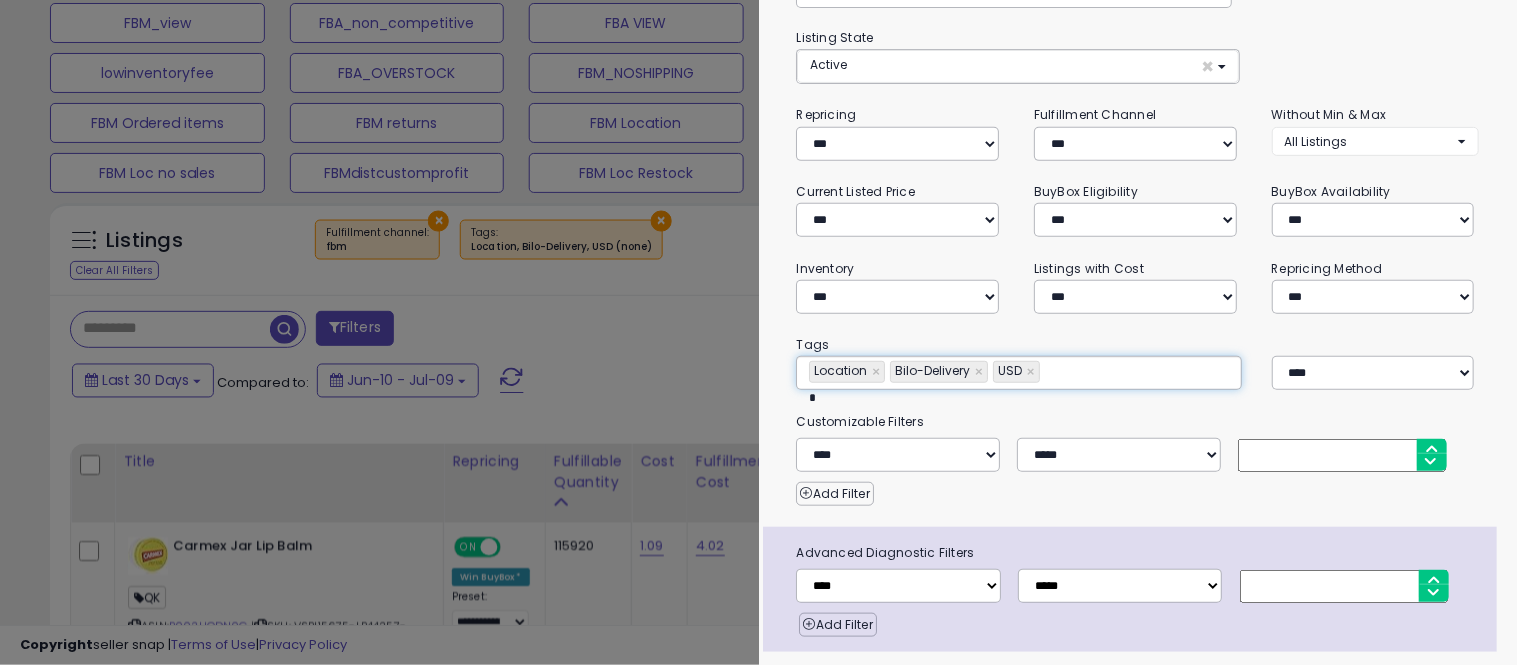 type on "**********" 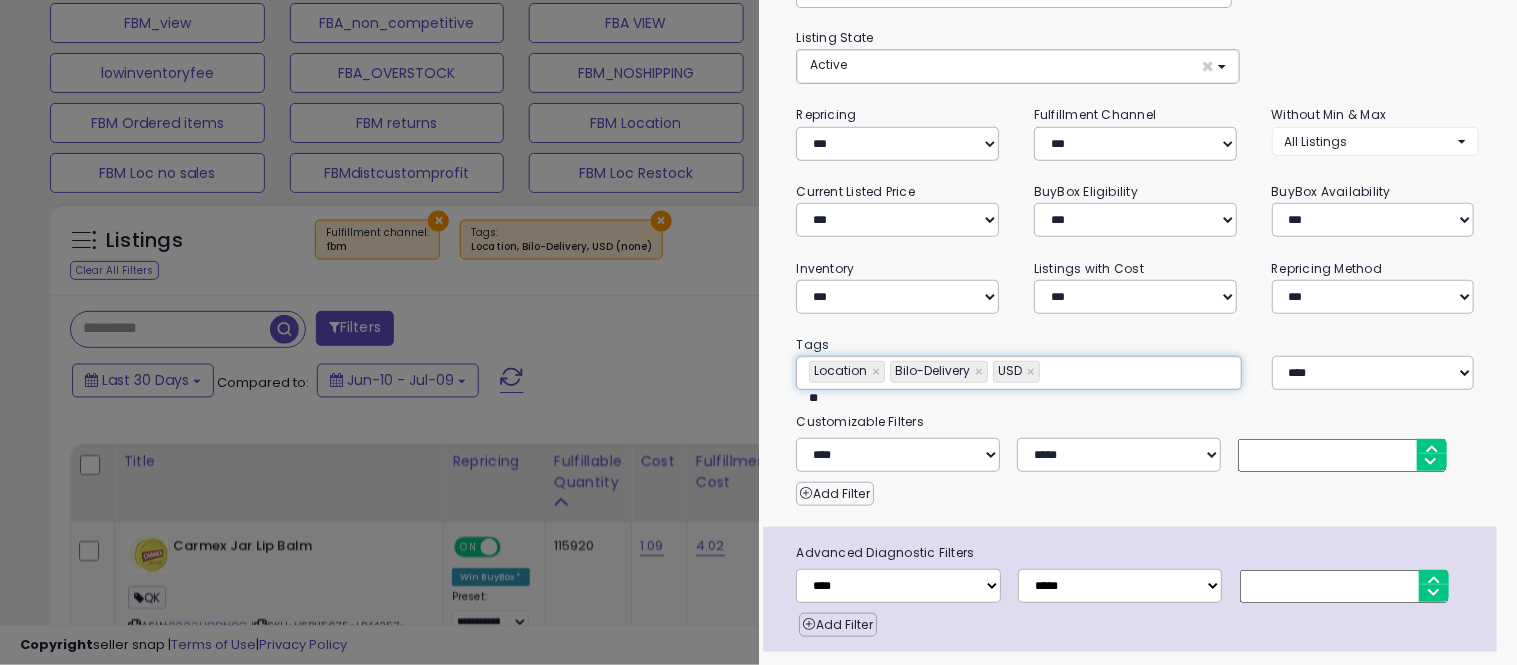 type on "**********" 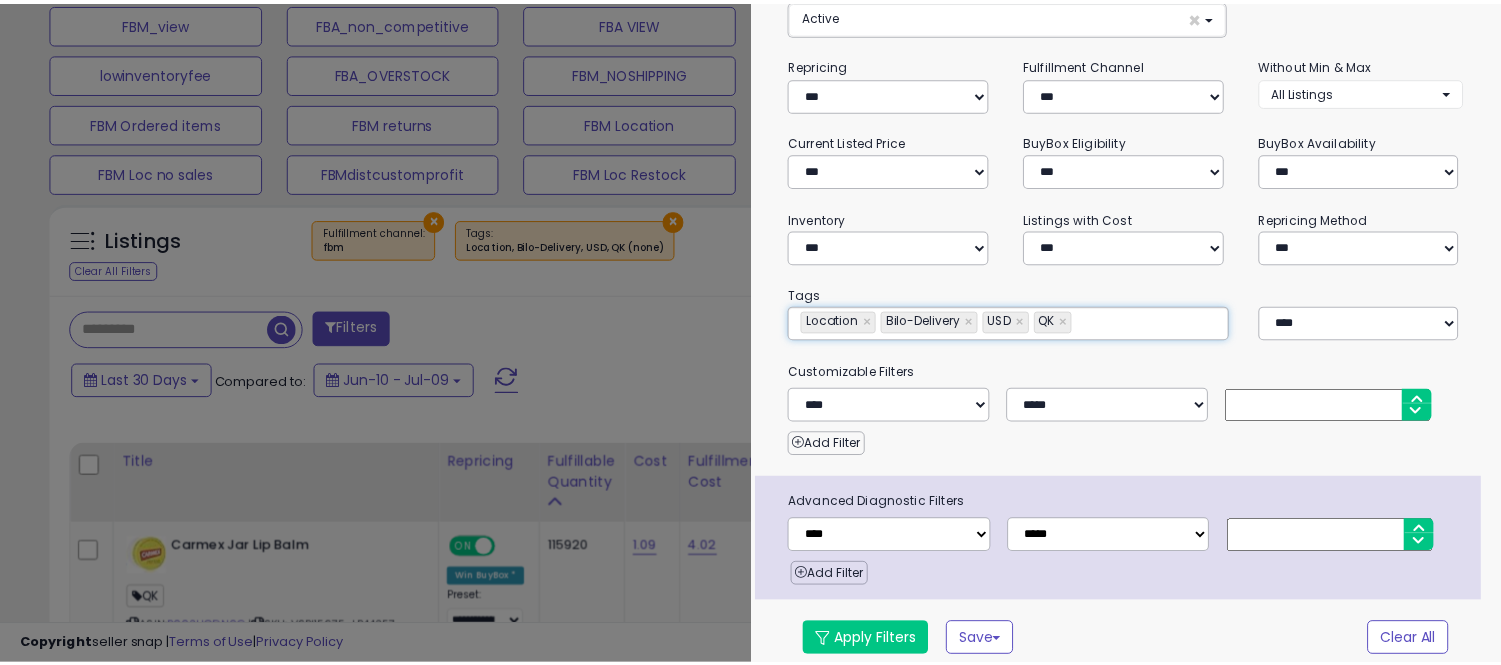 scroll, scrollTop: 184, scrollLeft: 0, axis: vertical 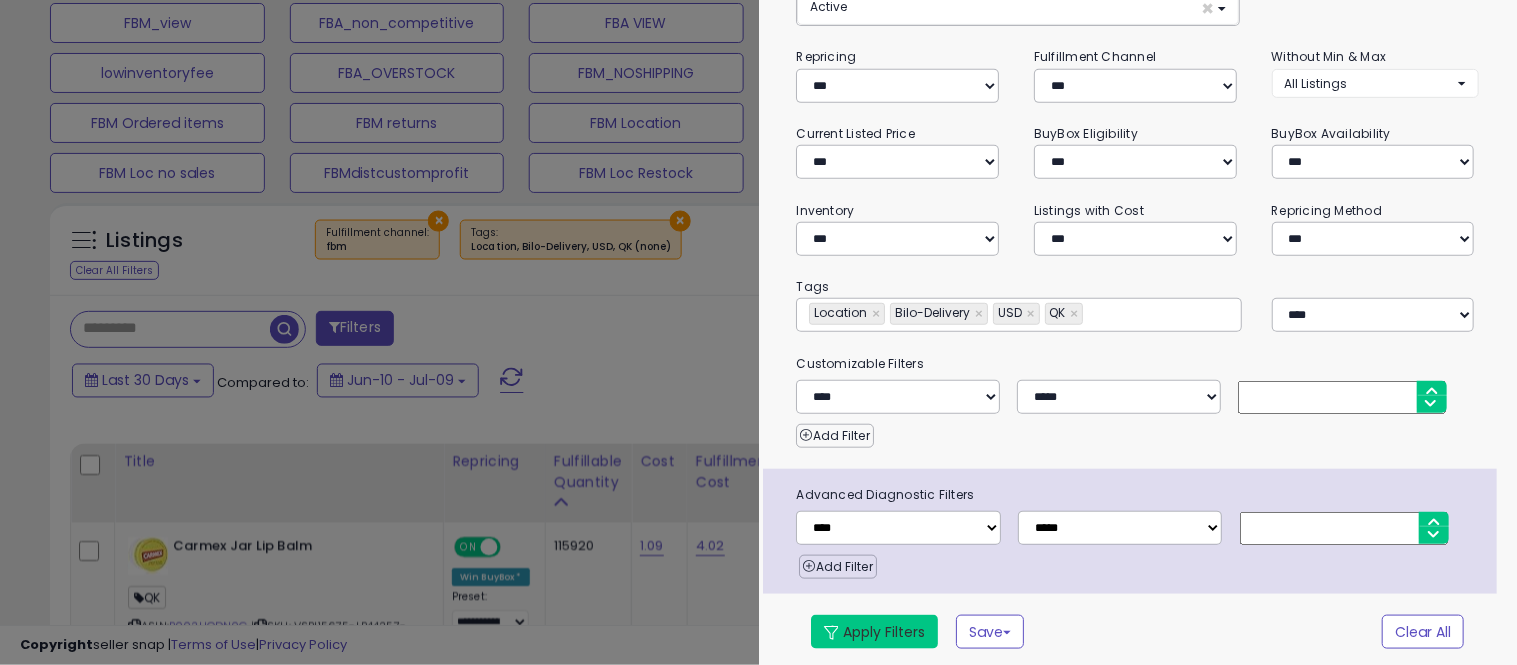 click on "Apply Filters" at bounding box center [874, 632] 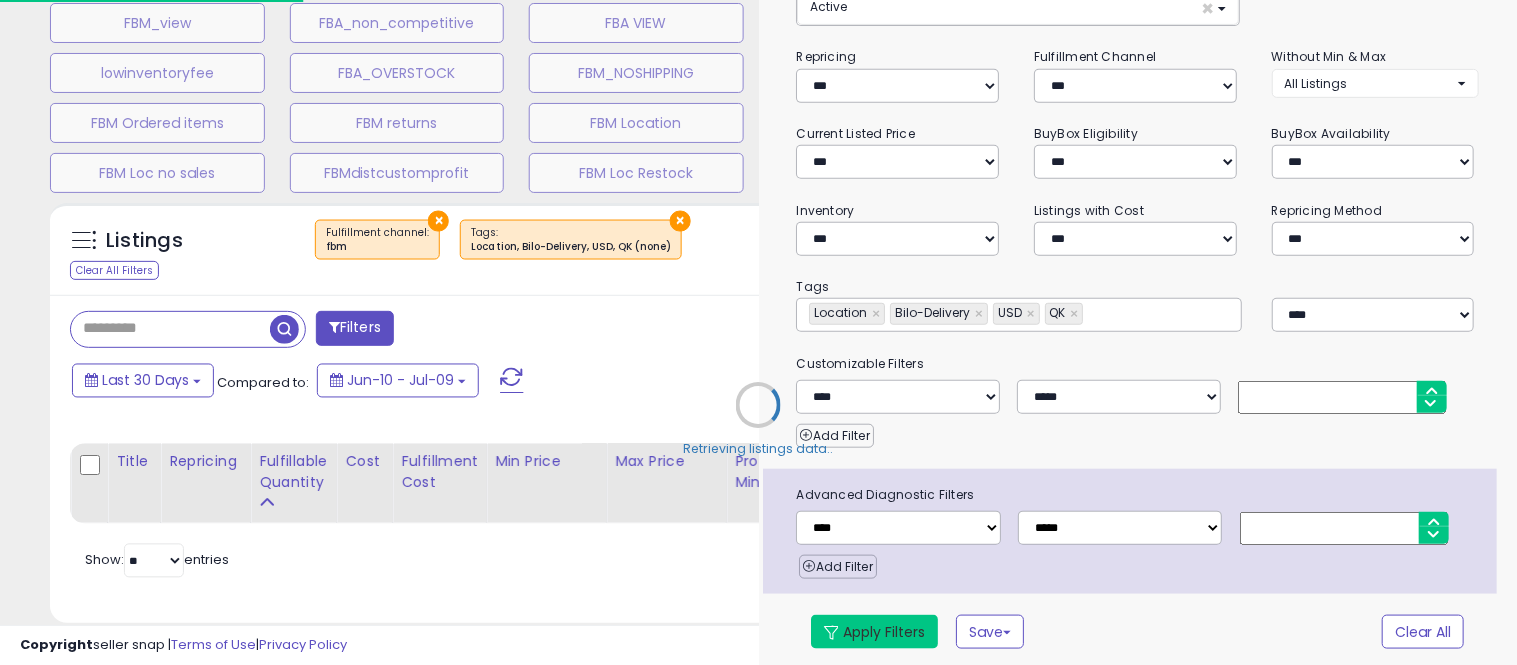 type on "**********" 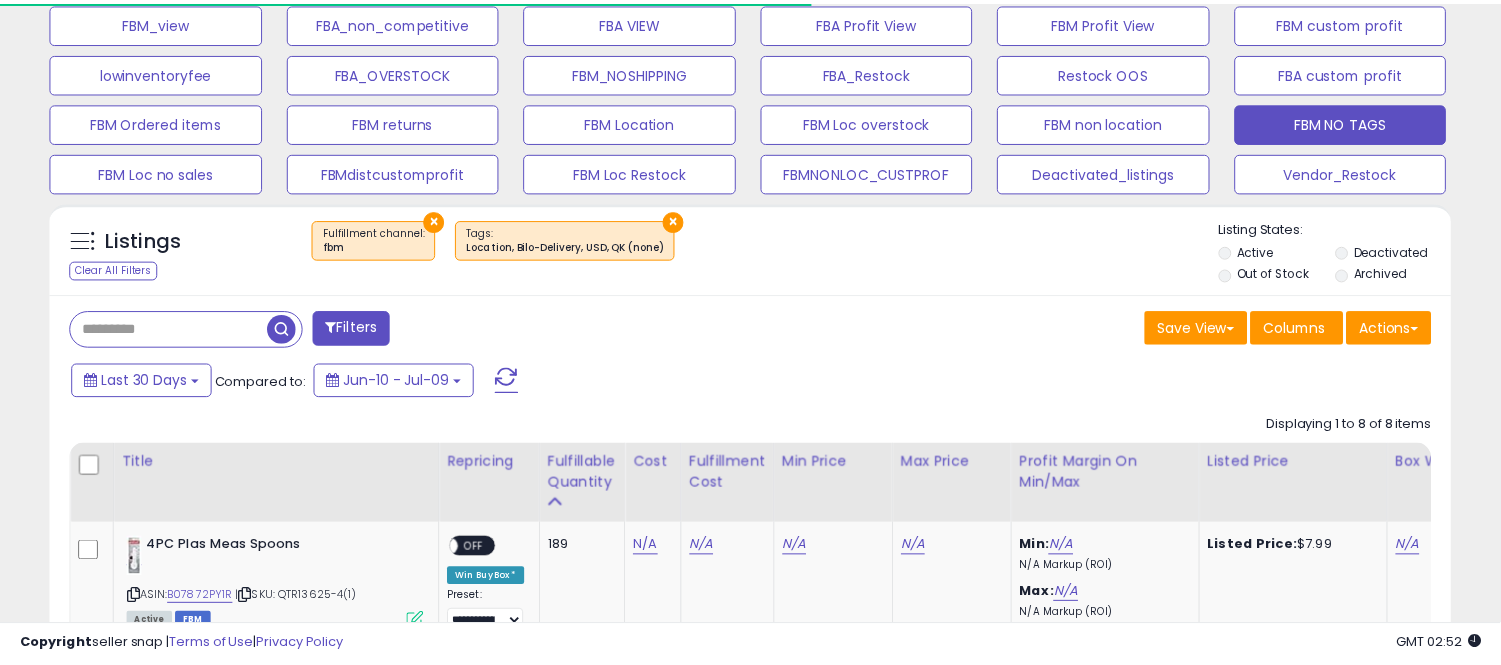 scroll, scrollTop: 410, scrollLeft: 812, axis: both 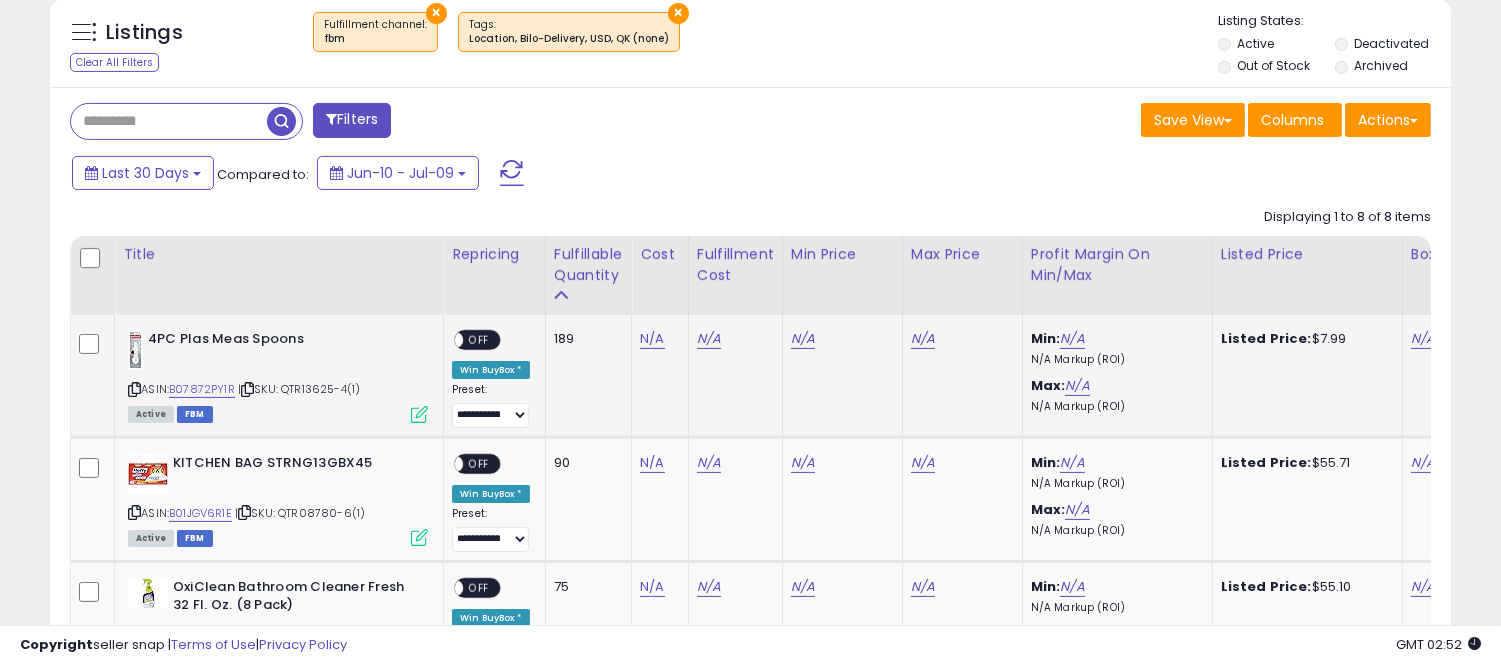 click at bounding box center (247, 389) 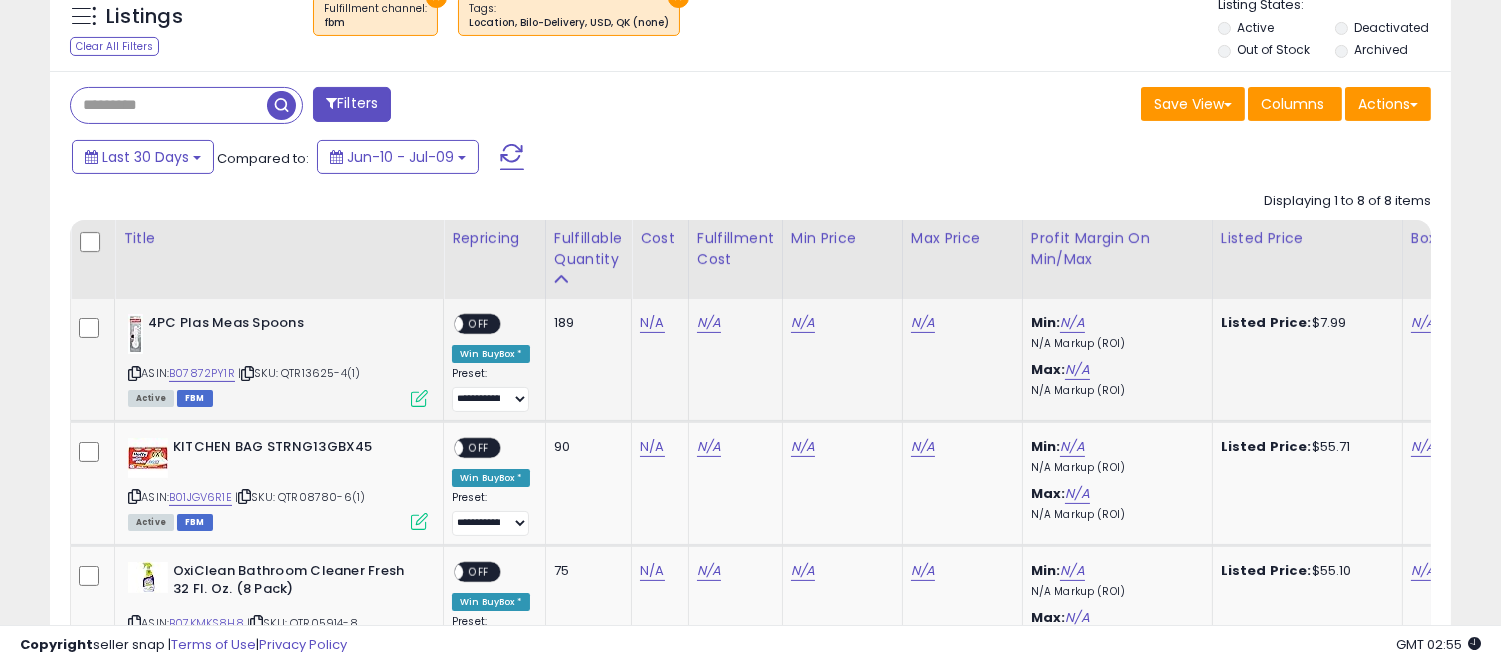 scroll, scrollTop: 914, scrollLeft: 0, axis: vertical 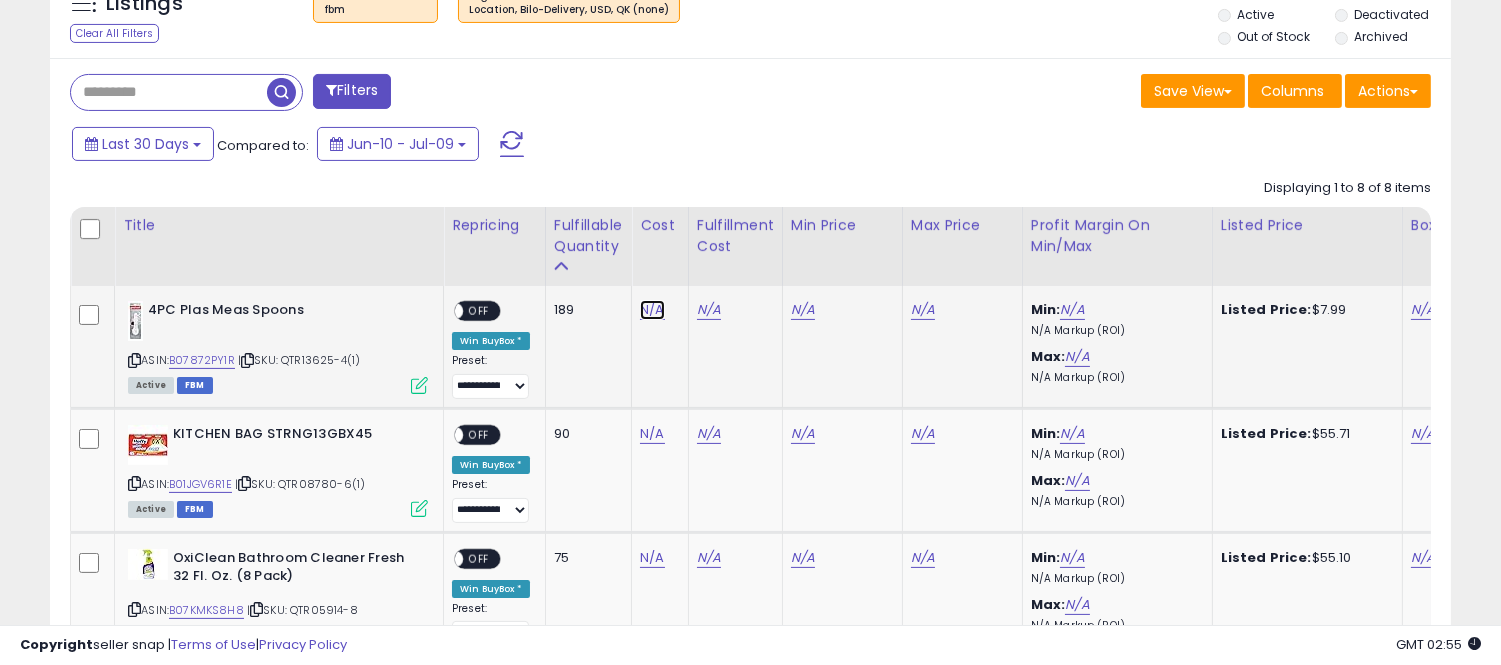 click on "N/A" at bounding box center (652, 310) 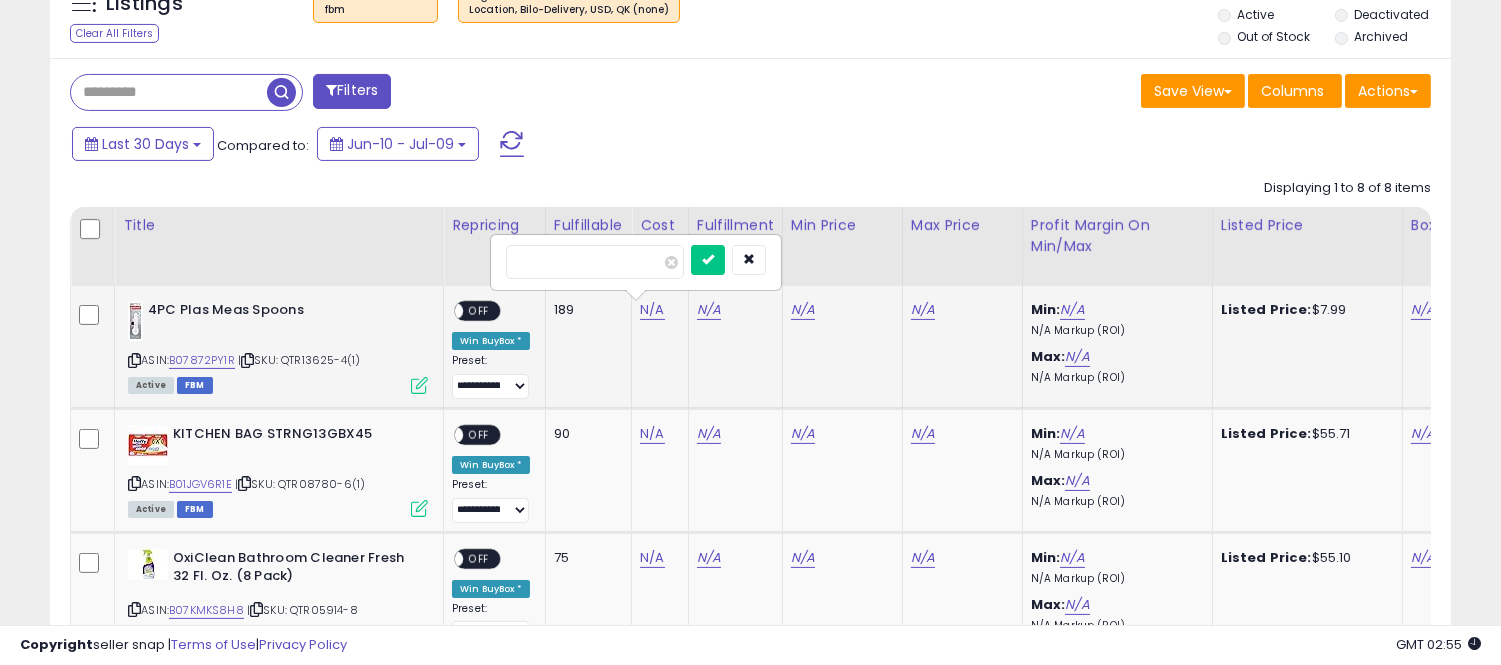 type on "****" 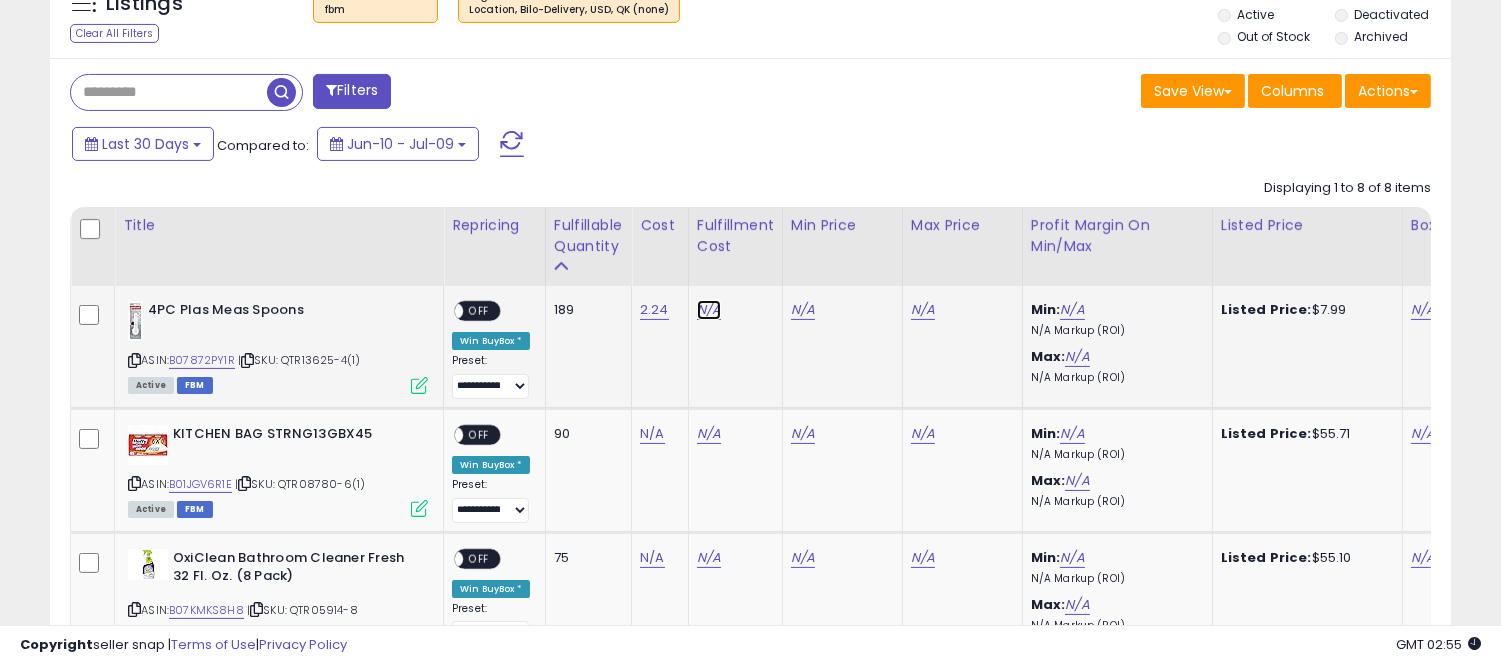 click on "N/A" at bounding box center [709, 310] 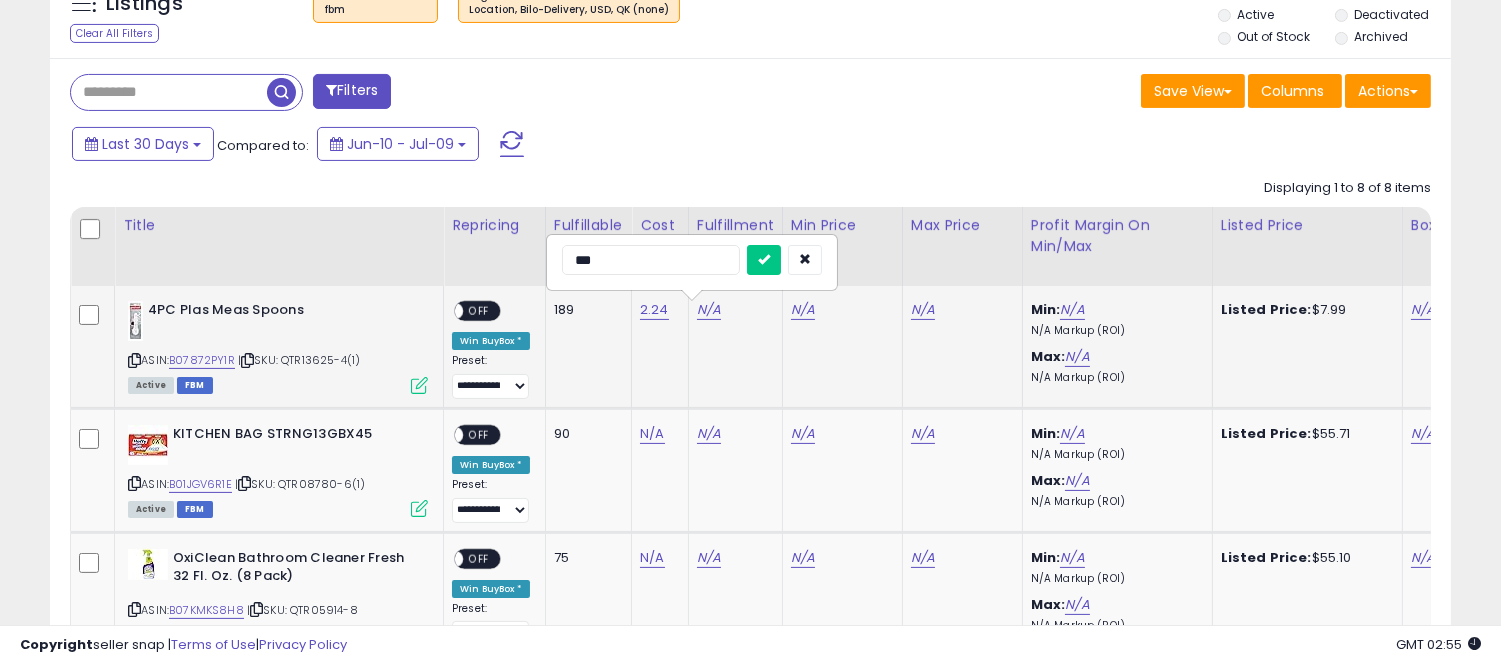 type on "****" 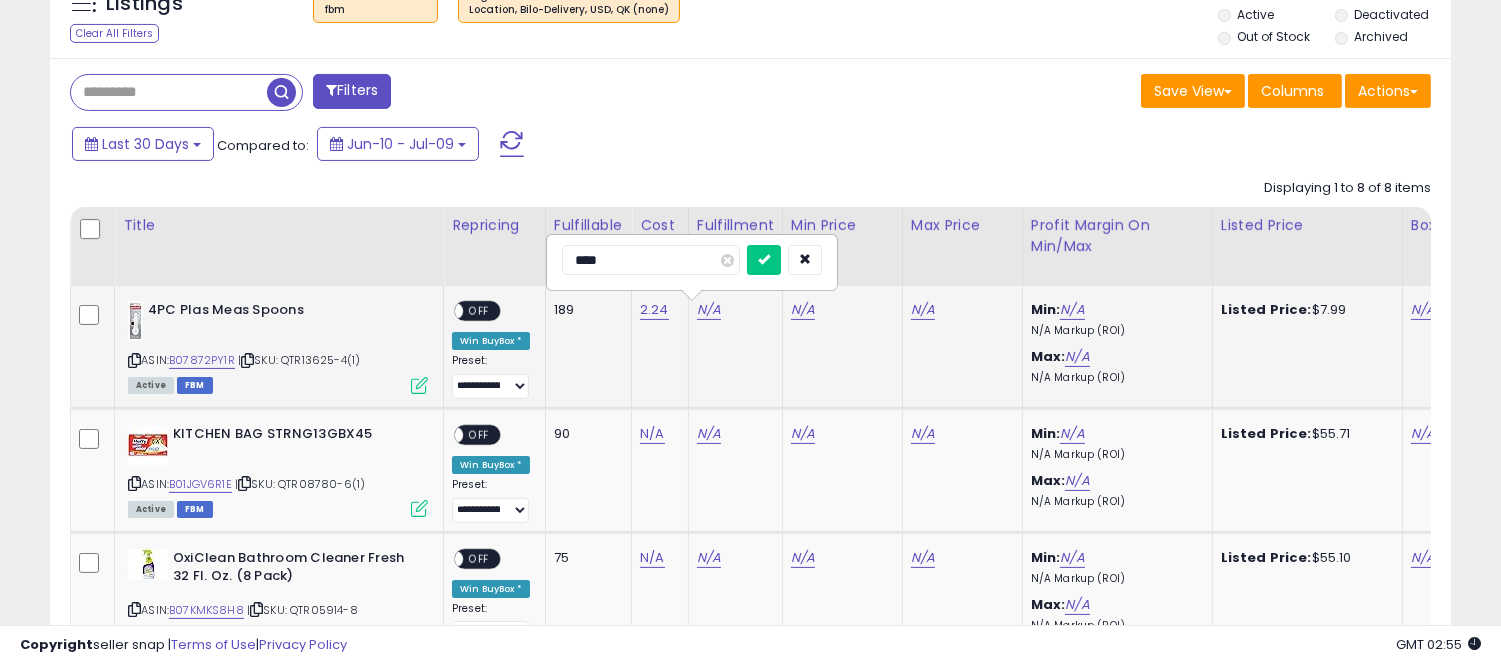 click at bounding box center (764, 260) 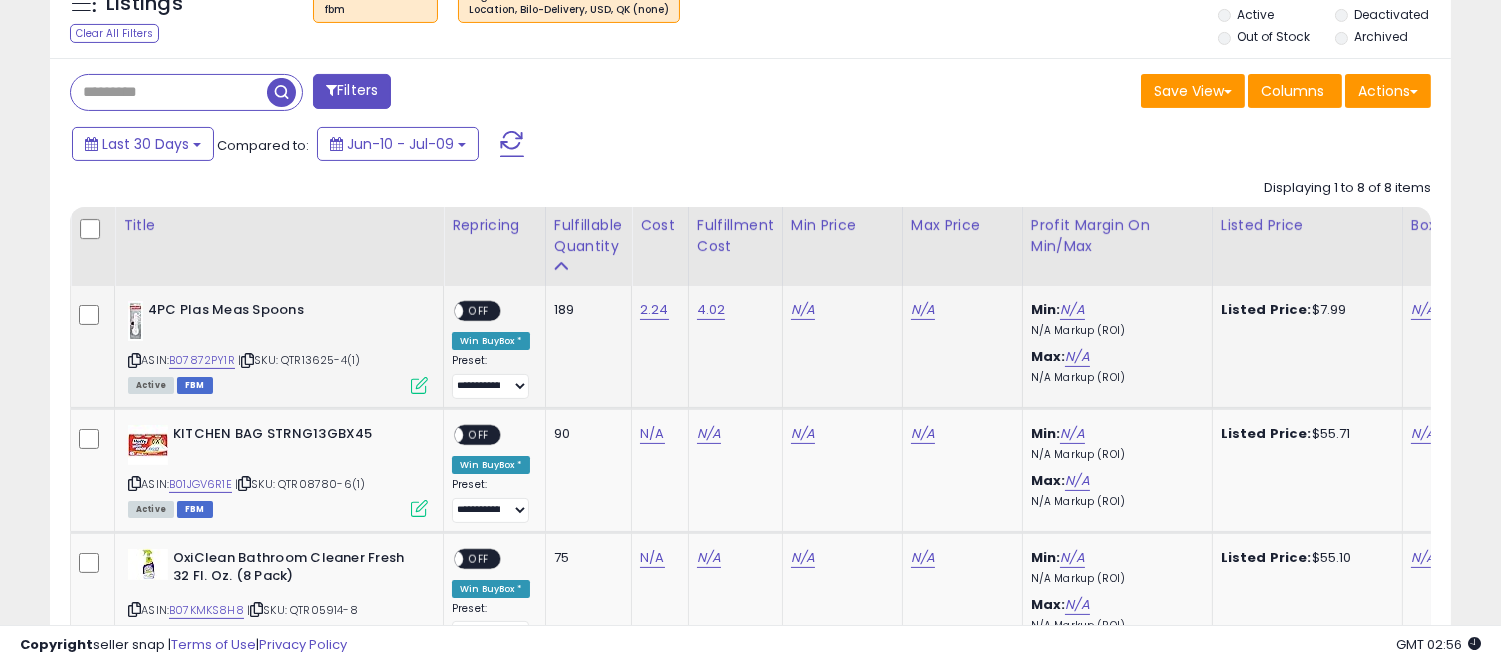 scroll, scrollTop: 0, scrollLeft: 183, axis: horizontal 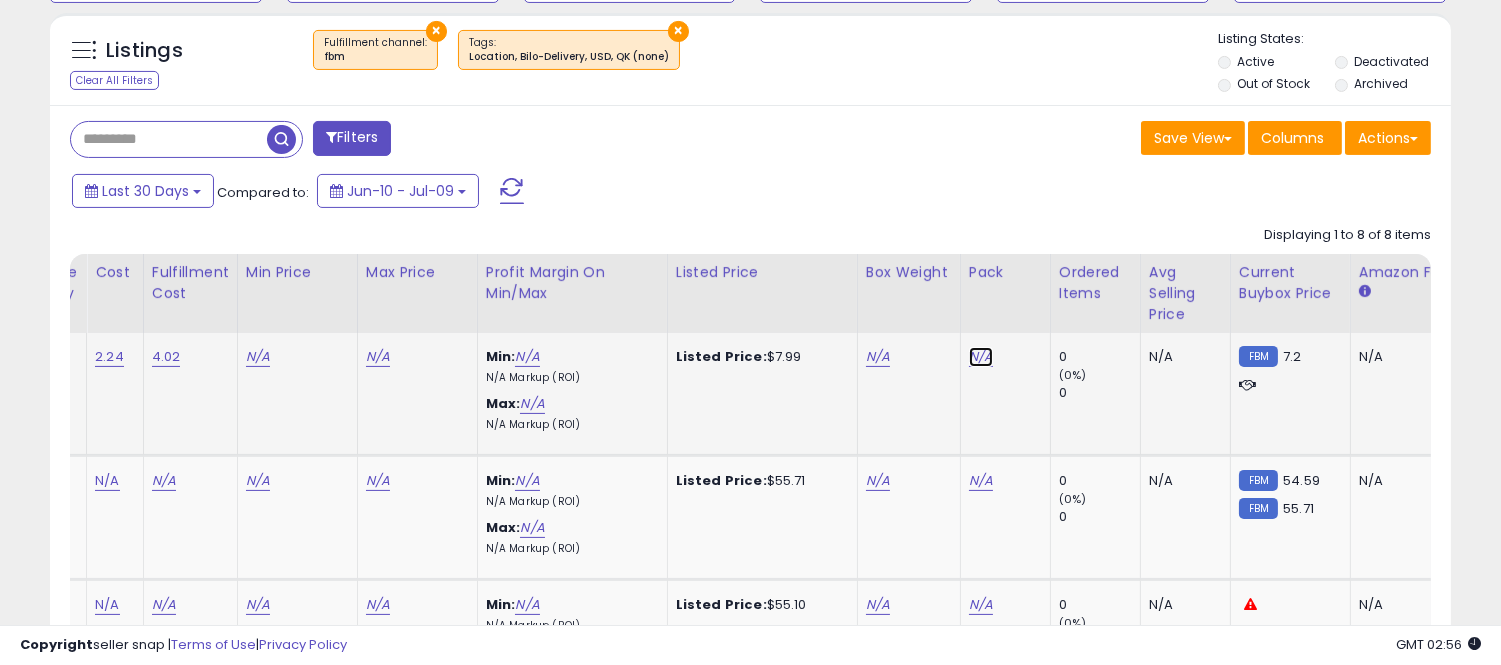 click on "N/A" at bounding box center [981, 357] 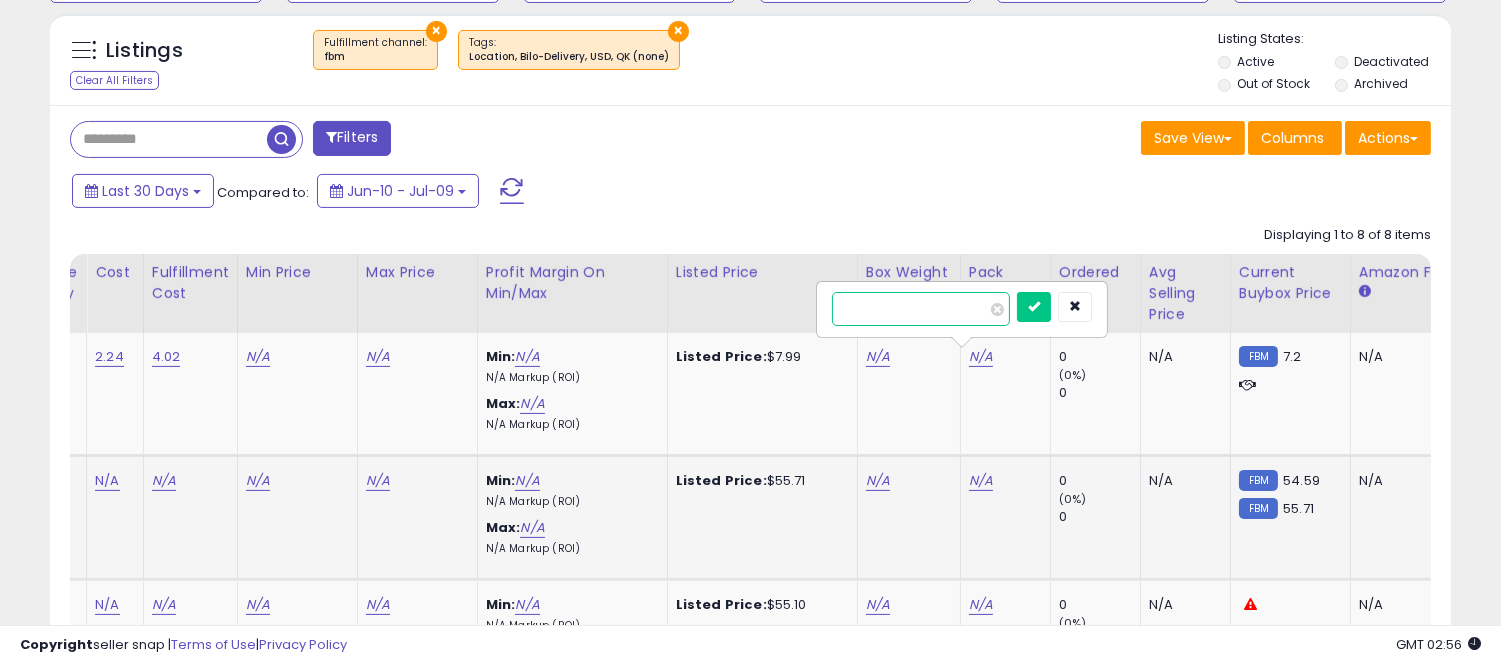 type on "*" 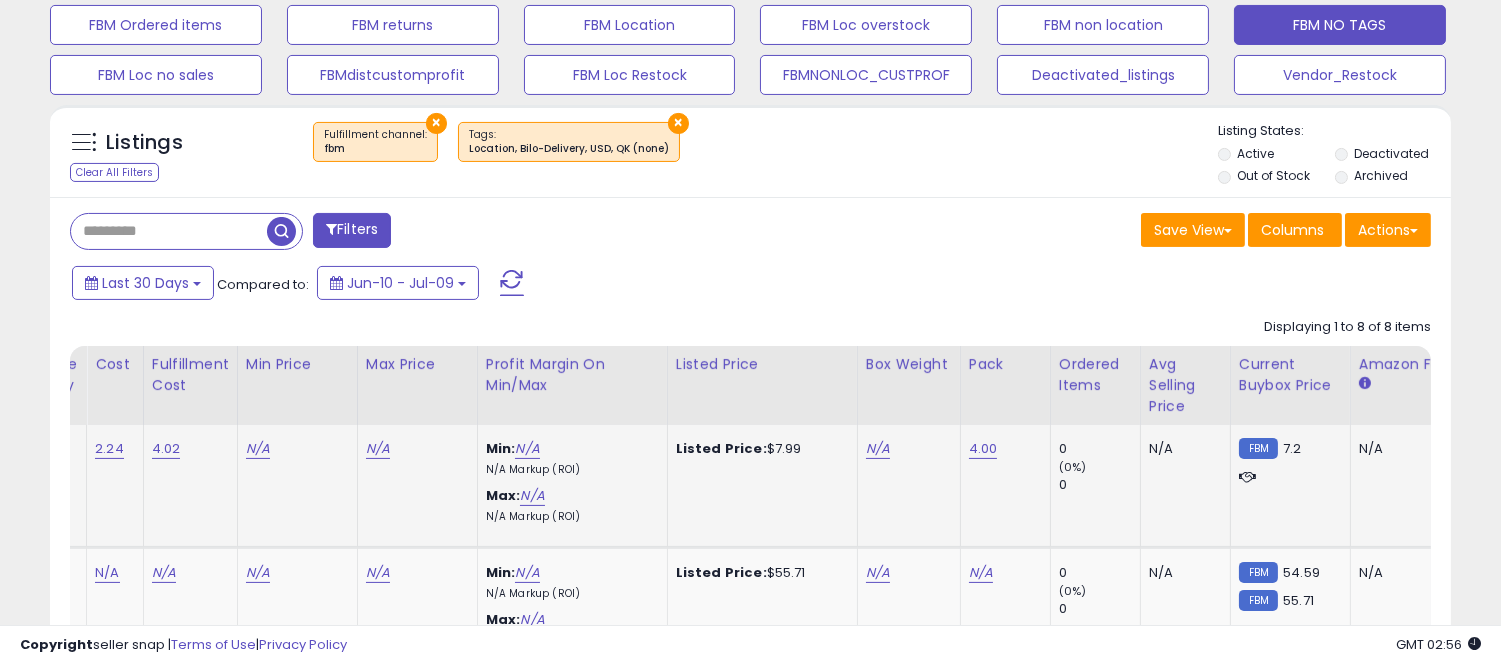 scroll, scrollTop: 776, scrollLeft: 0, axis: vertical 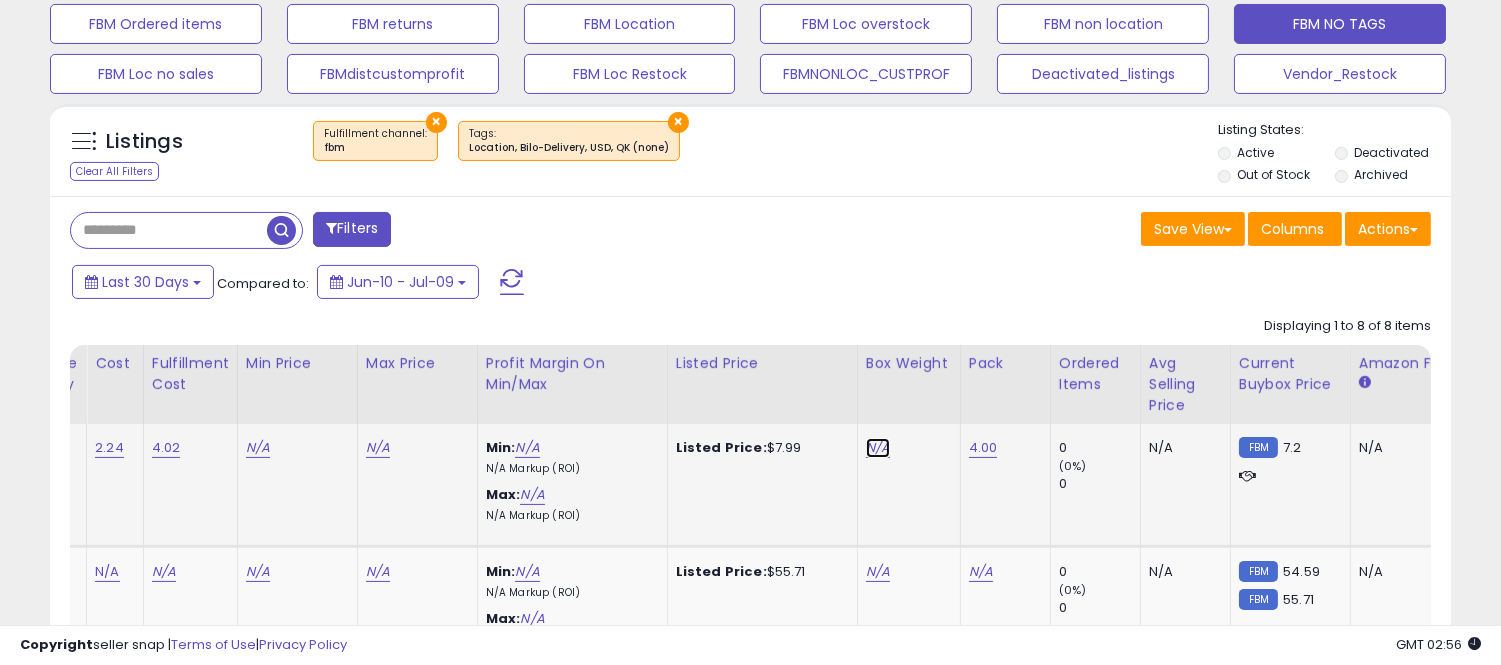 click on "N/A" at bounding box center [878, 448] 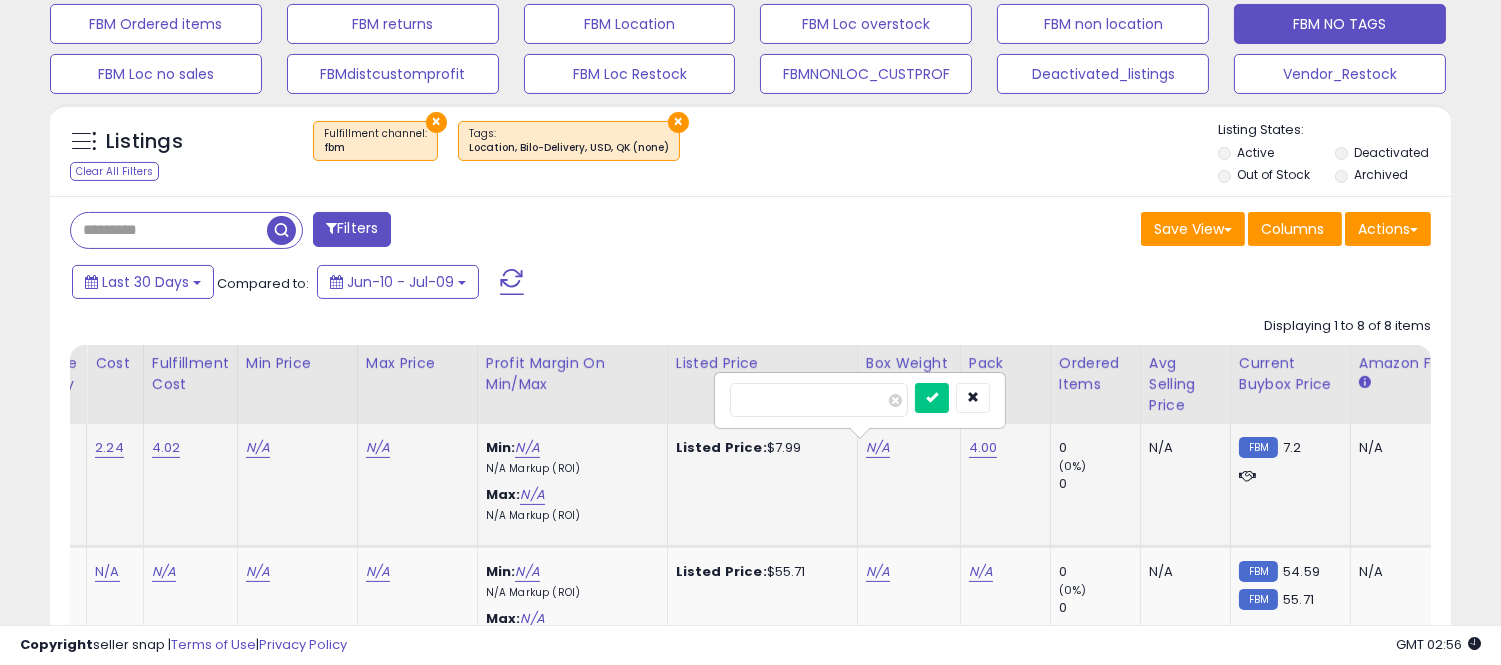 type on "*" 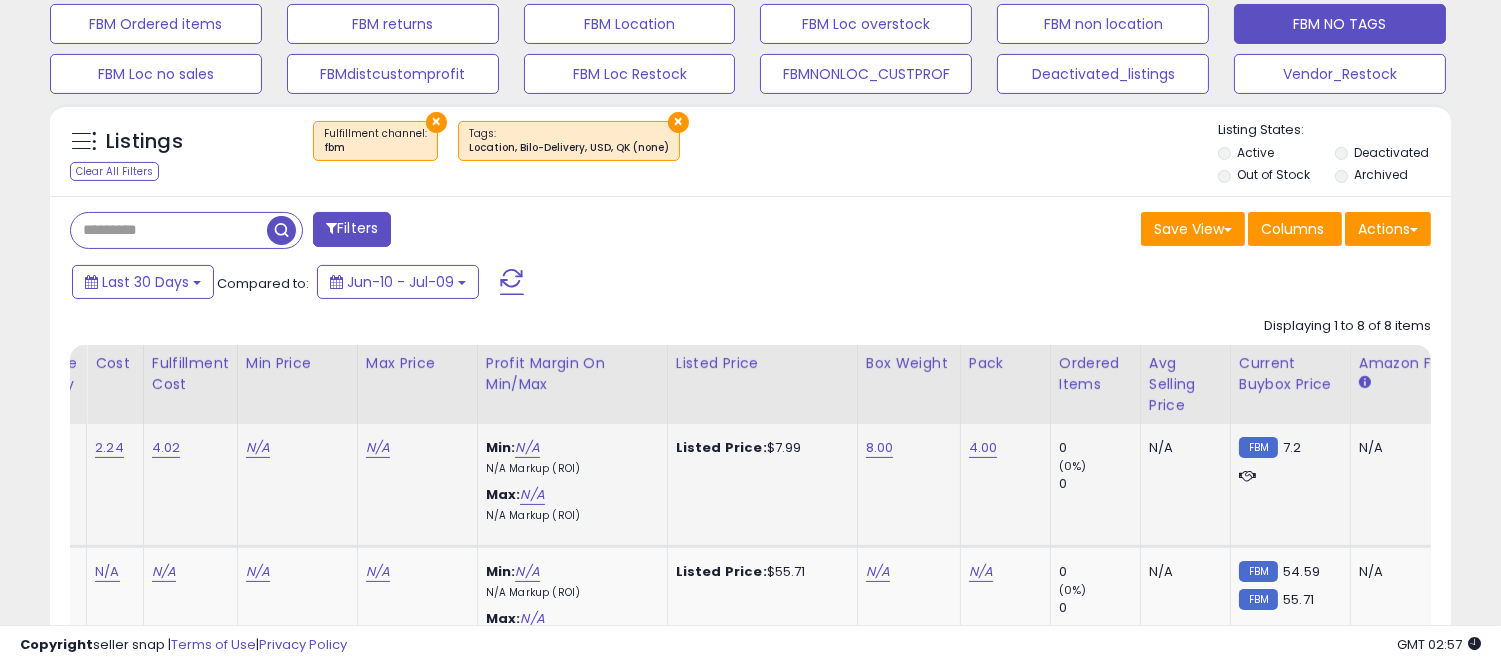 scroll, scrollTop: 0, scrollLeft: 742, axis: horizontal 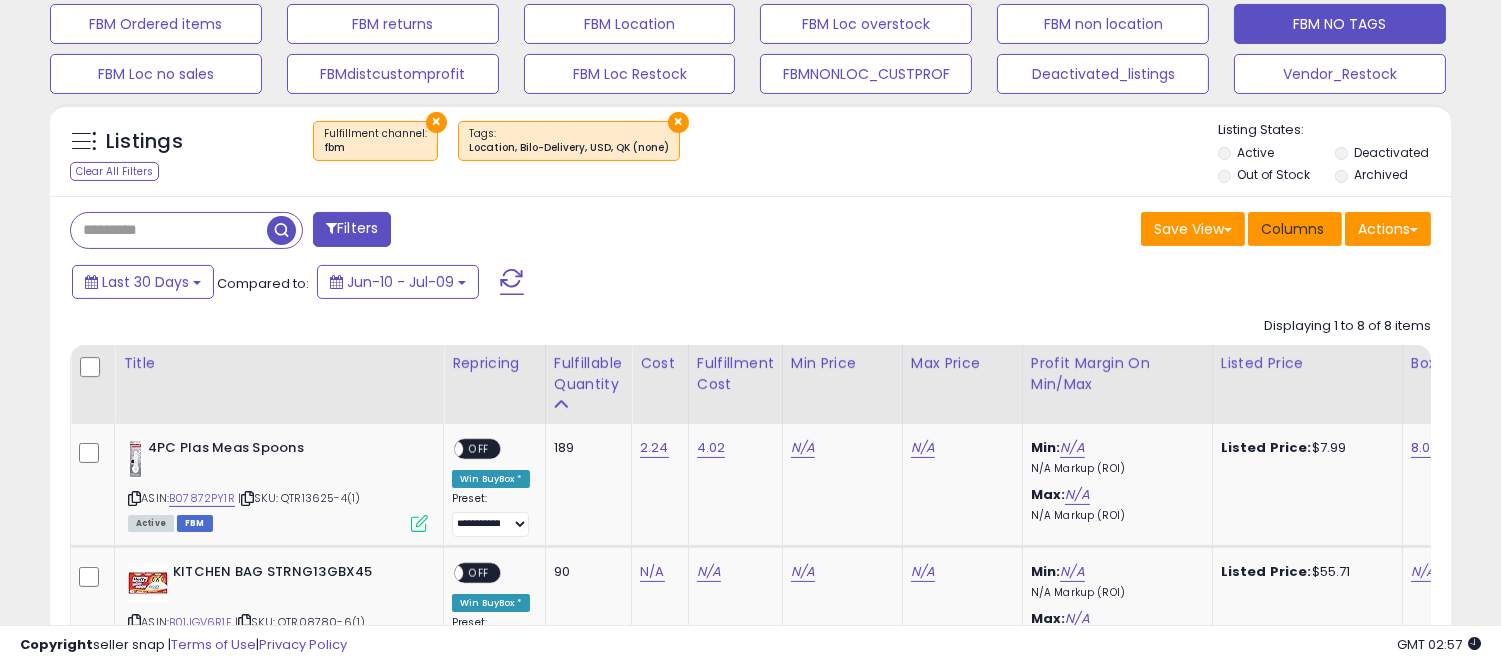 click on "Columns" at bounding box center (1292, 229) 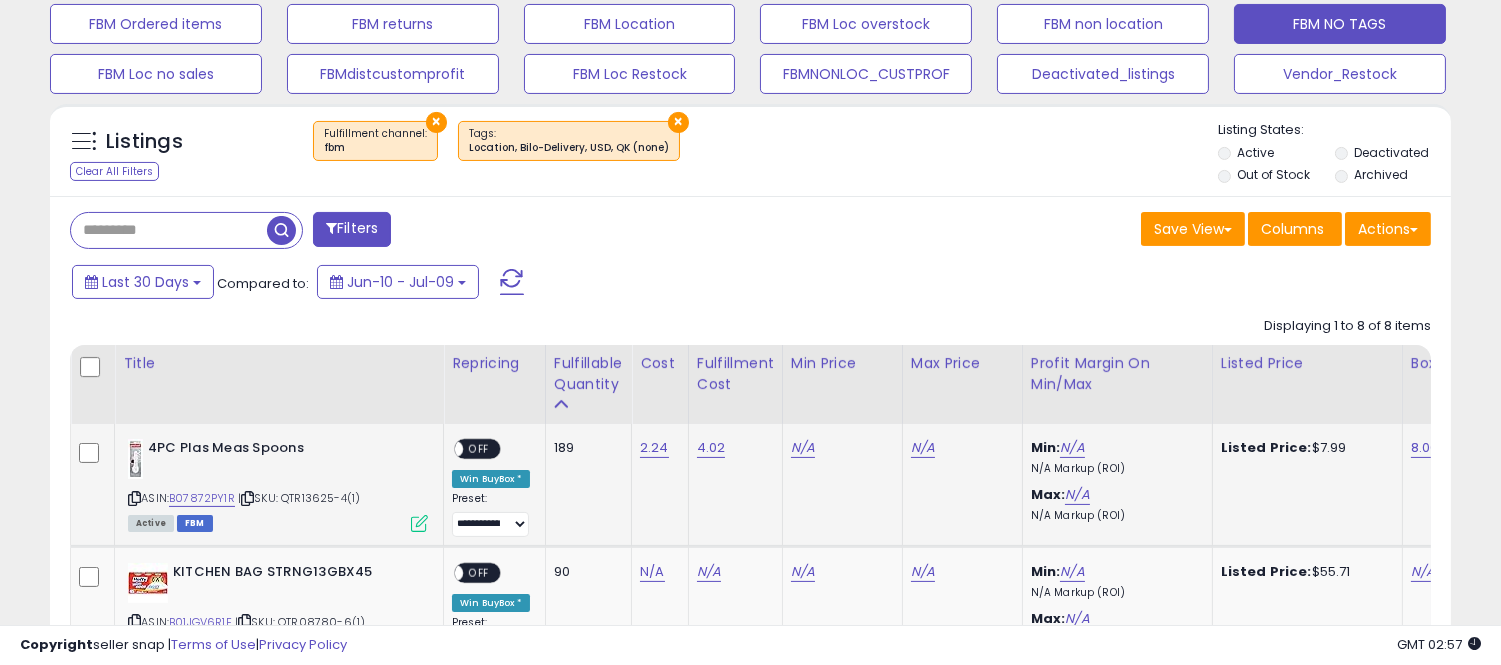 click at bounding box center (419, 523) 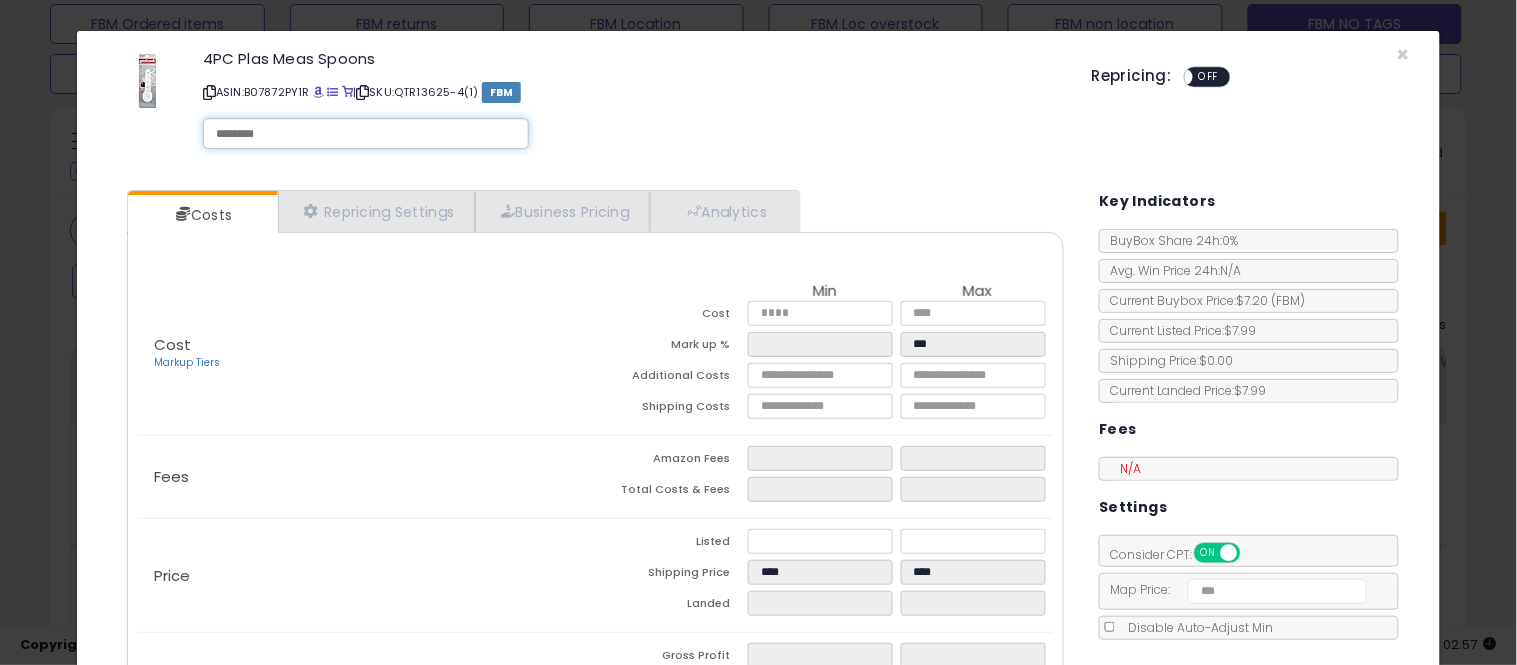 click at bounding box center [366, 134] 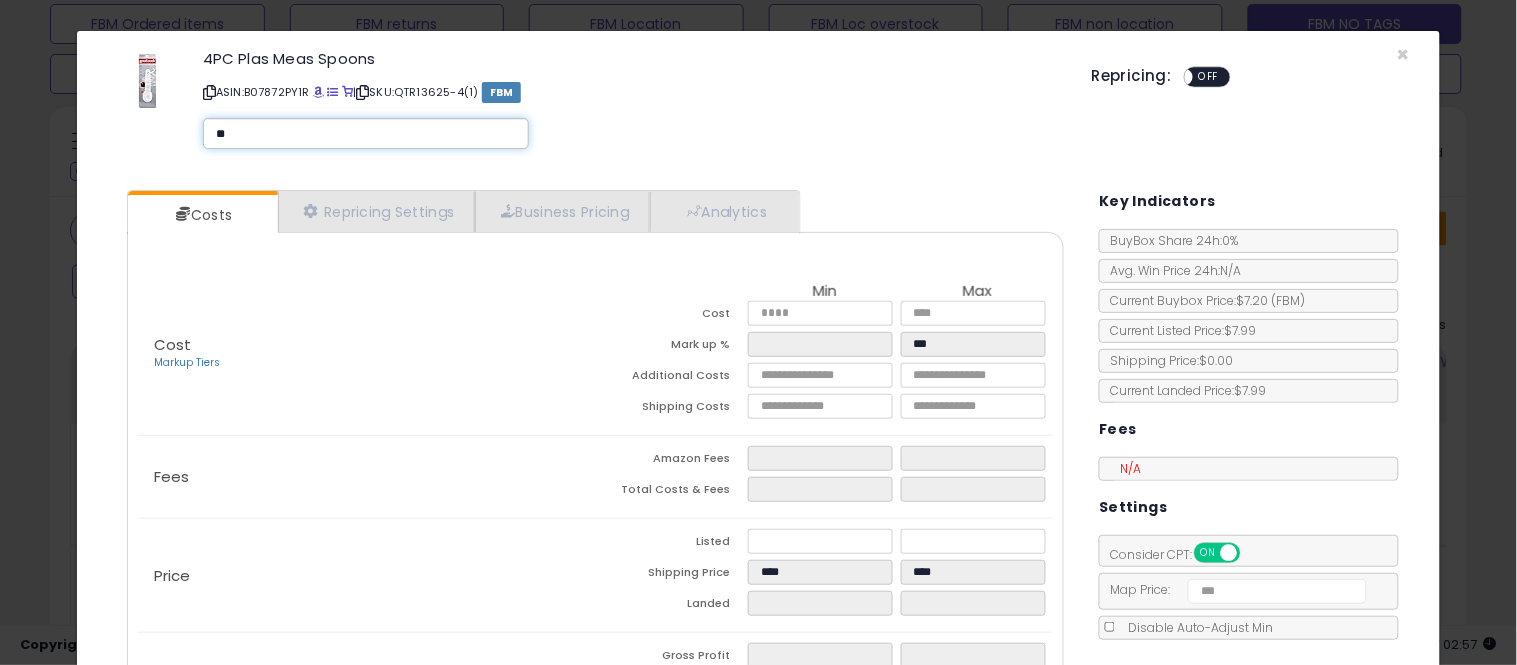 type on "*" 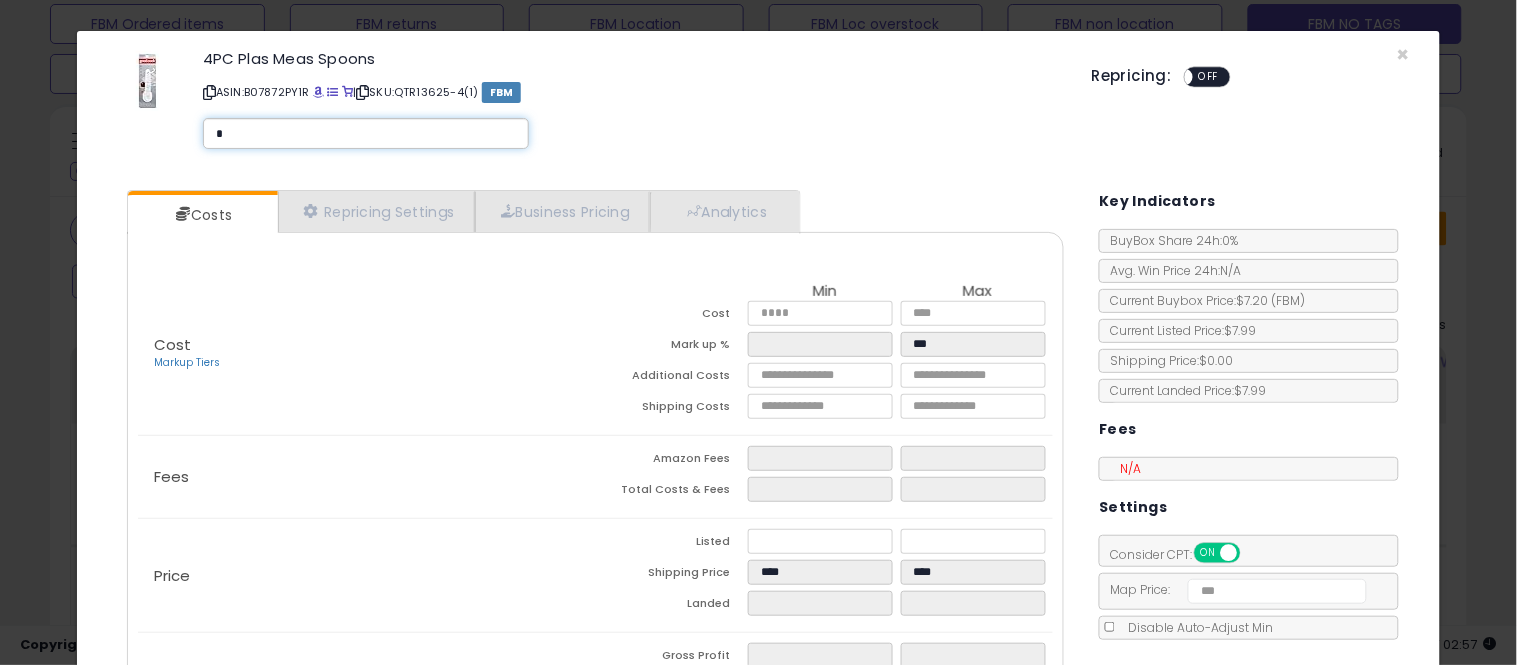 type on "**" 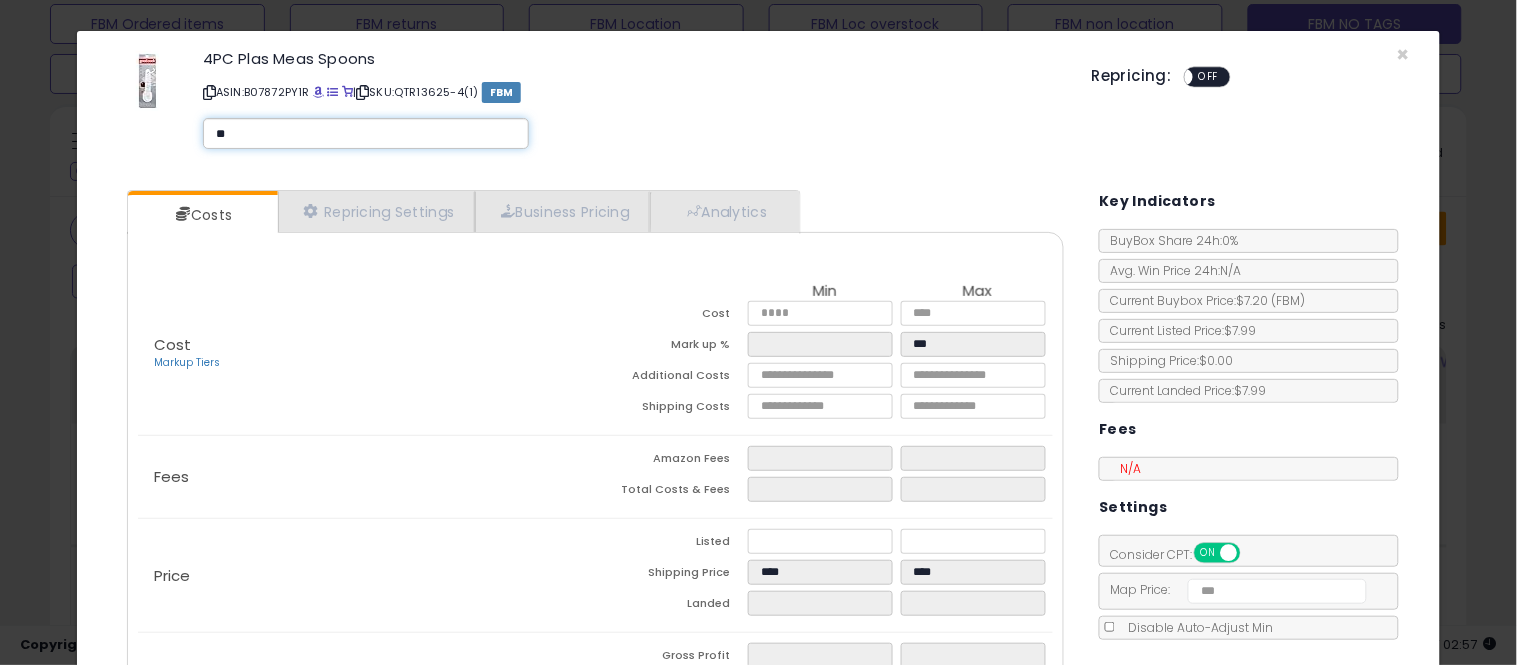 type on "**" 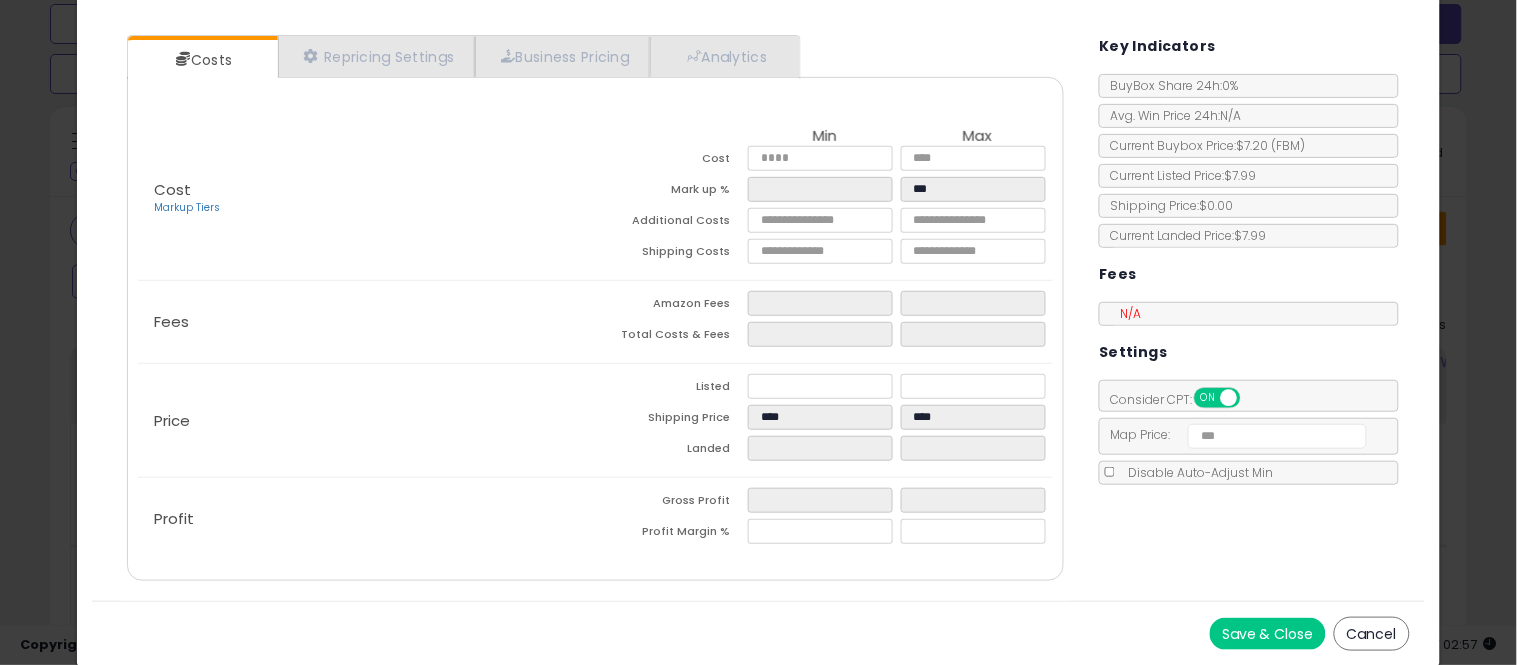 click on "Save & Close" at bounding box center [1268, 634] 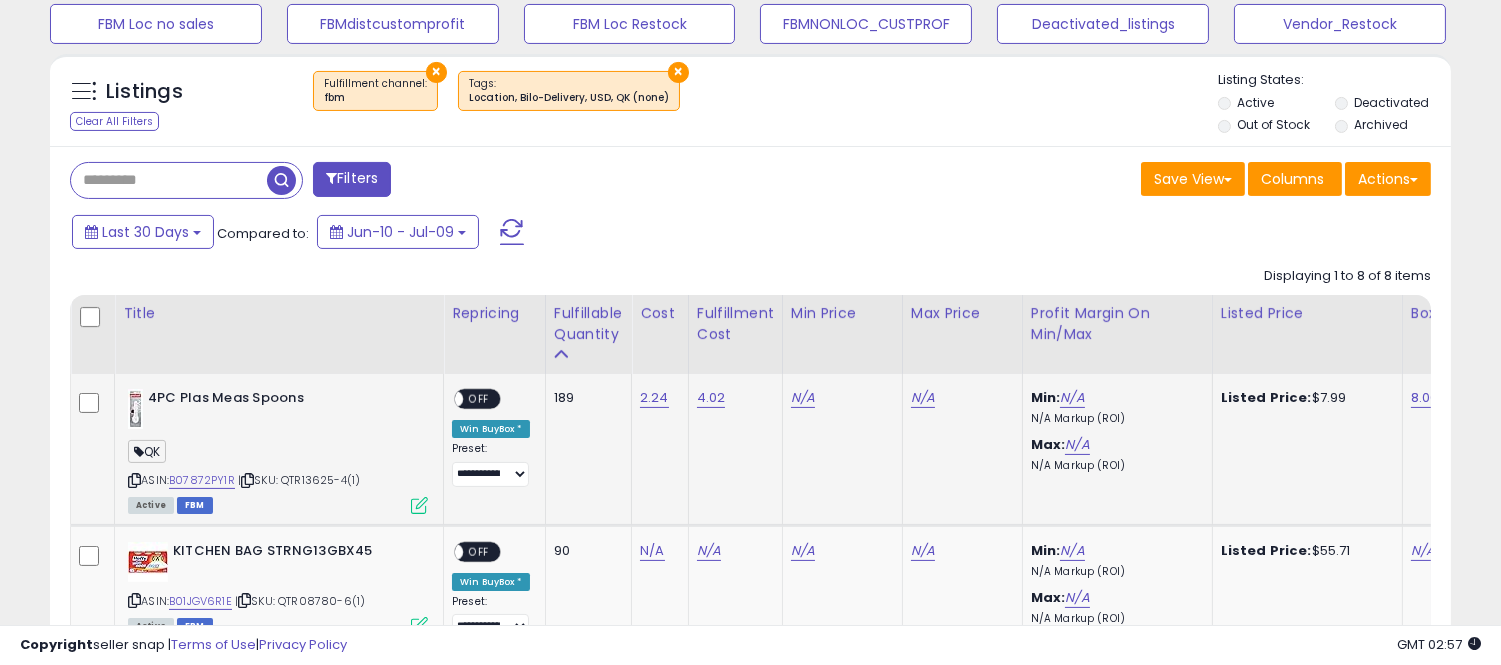 click on "OFF" at bounding box center (479, 399) 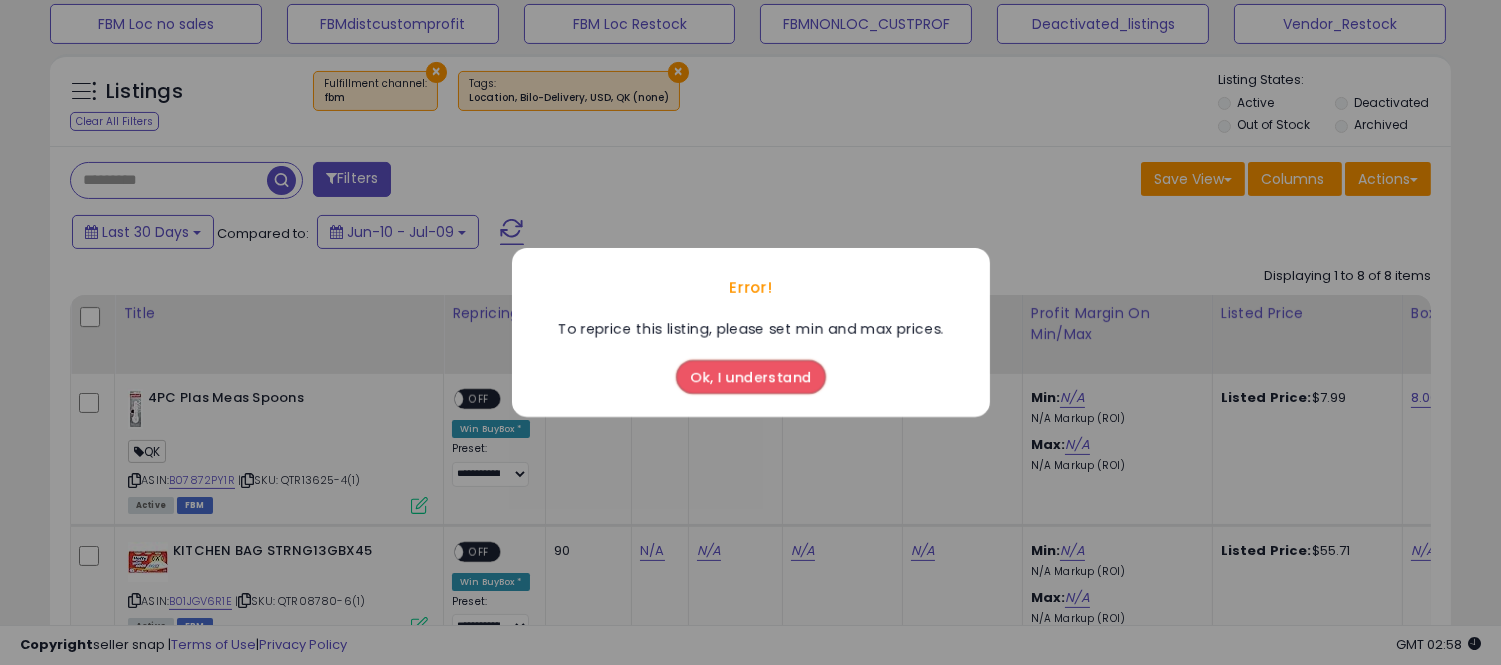 click on "Ok, I understand" at bounding box center (751, 377) 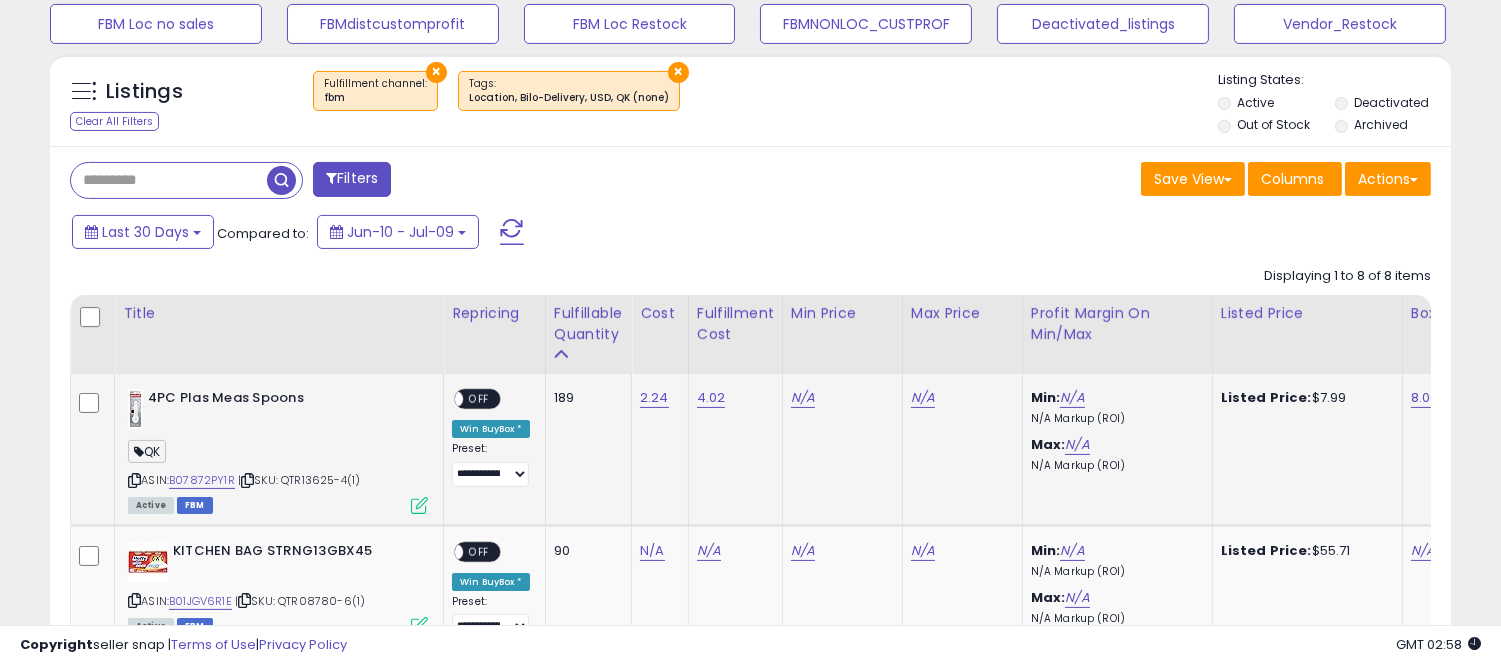 click on "OFF" at bounding box center (479, 399) 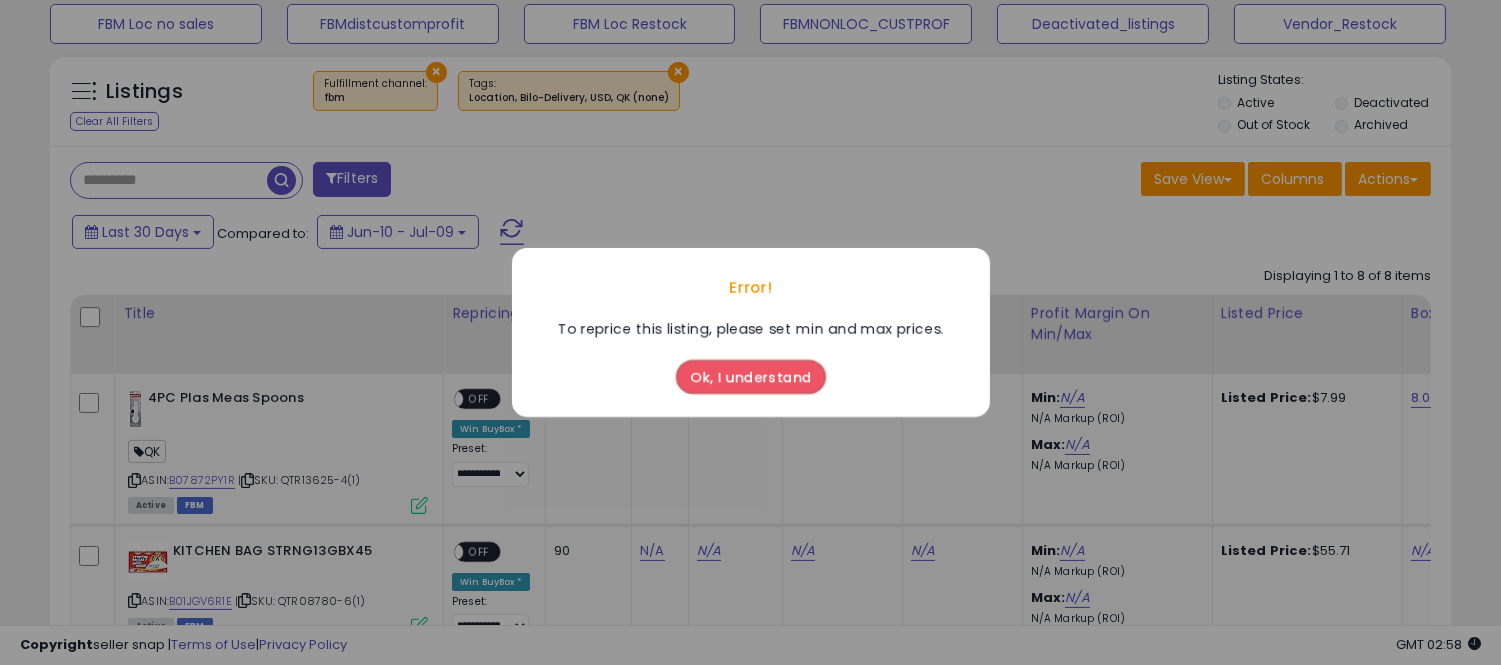 click on "Ok, I understand" at bounding box center [751, 372] 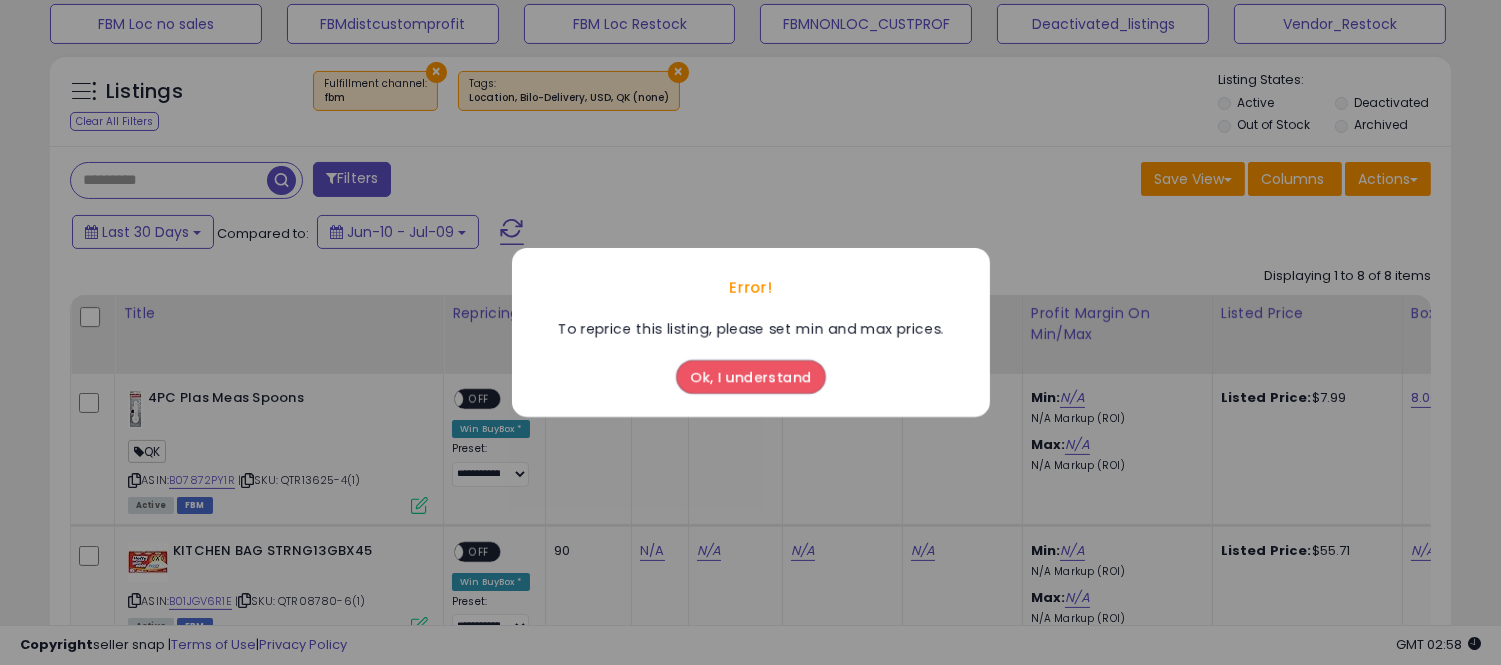 click on "Ok, I understand" at bounding box center [751, 377] 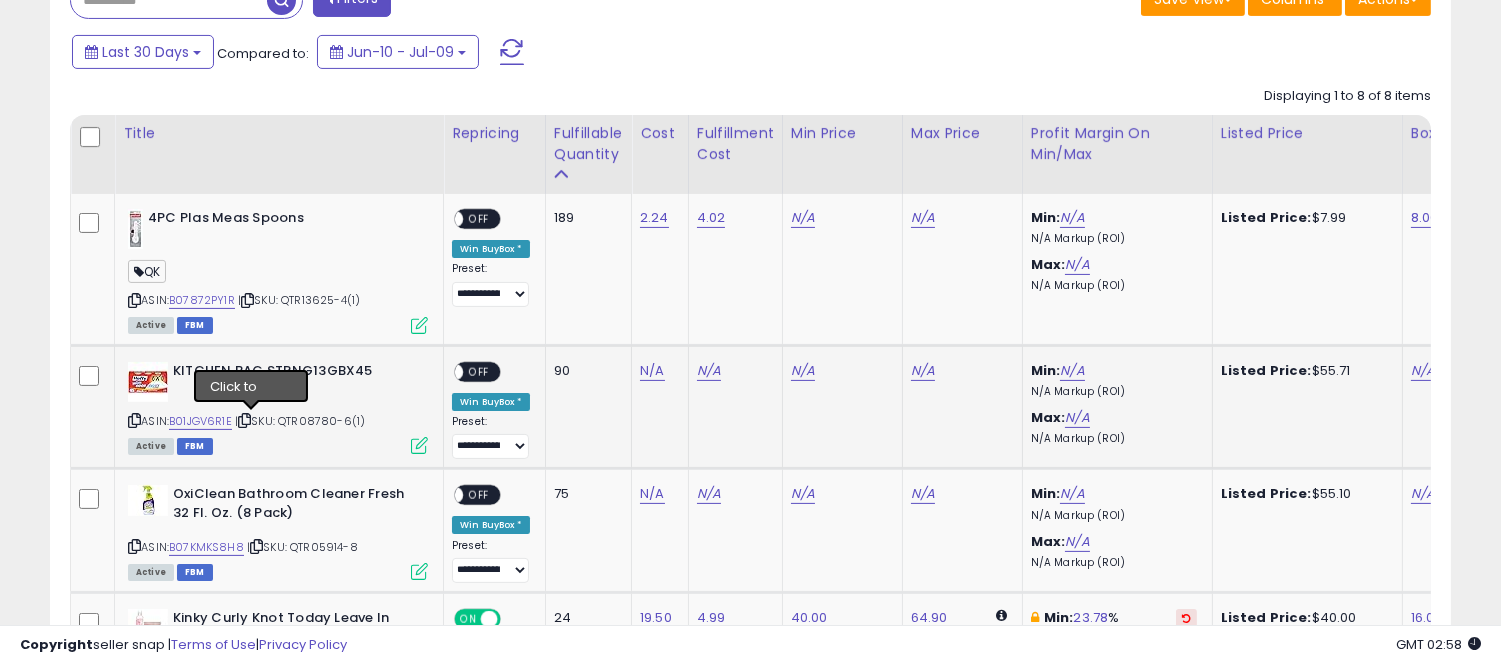 click at bounding box center (244, 420) 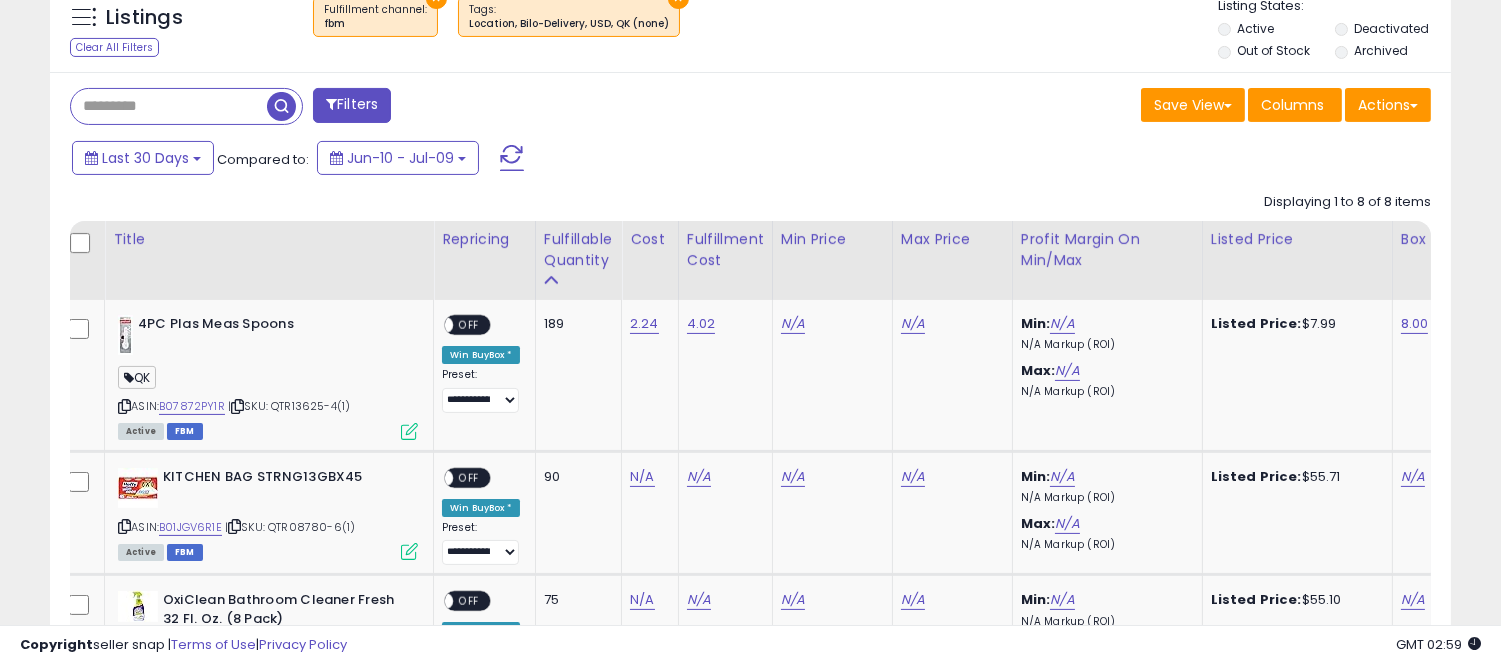 scroll, scrollTop: 902, scrollLeft: 0, axis: vertical 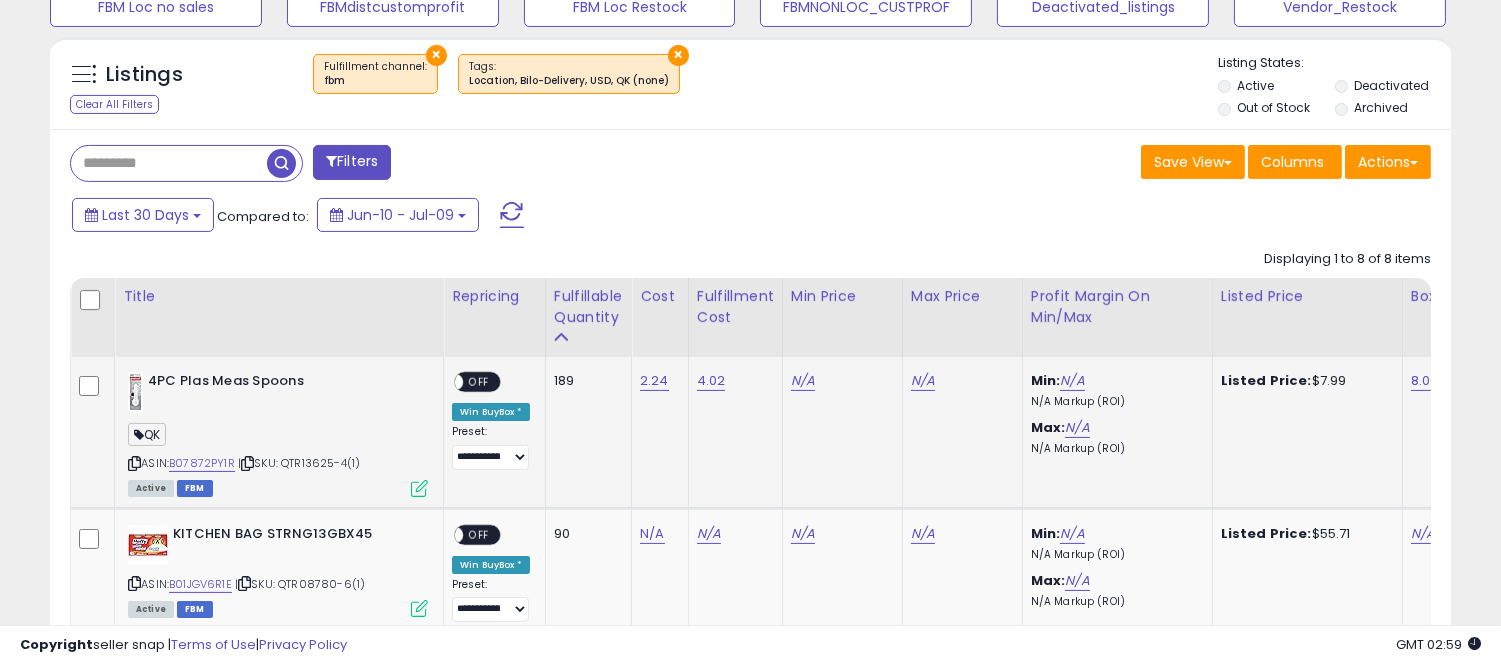 click on "OFF" at bounding box center [479, 382] 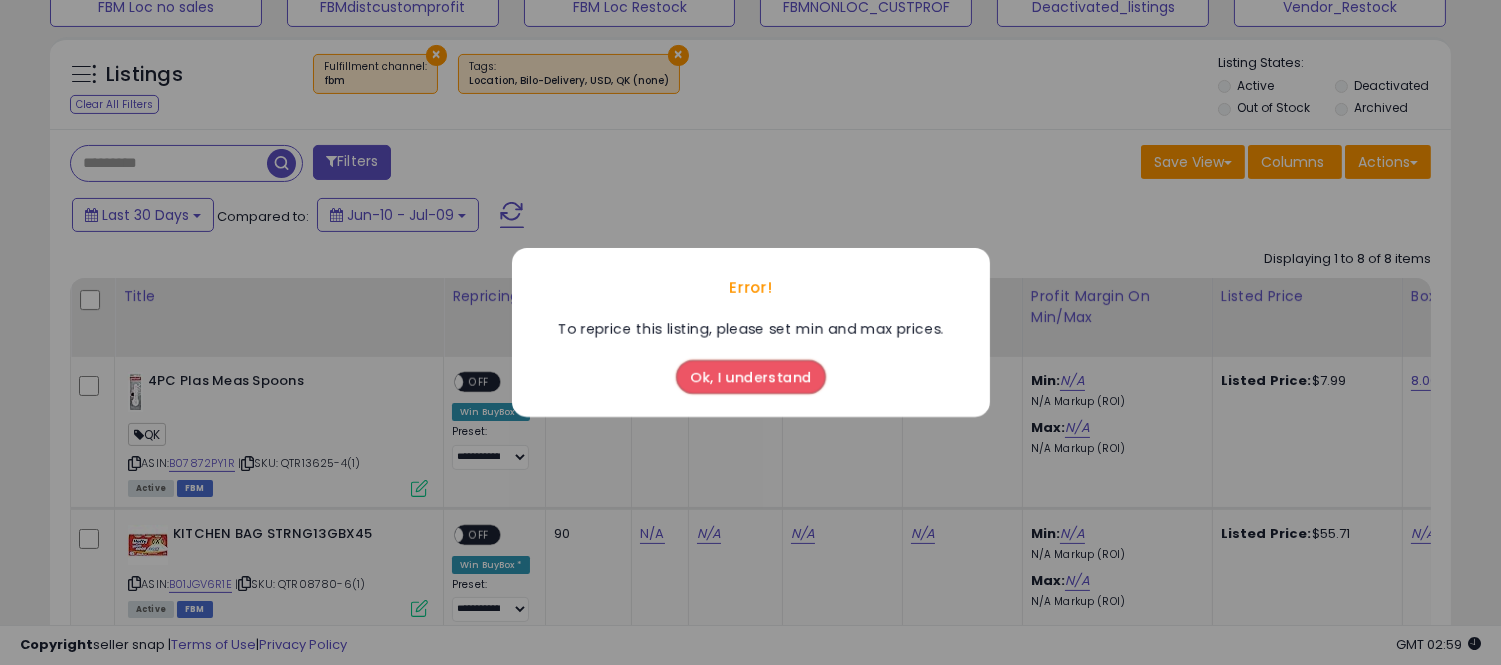 click on "Ok, I understand" at bounding box center [751, 377] 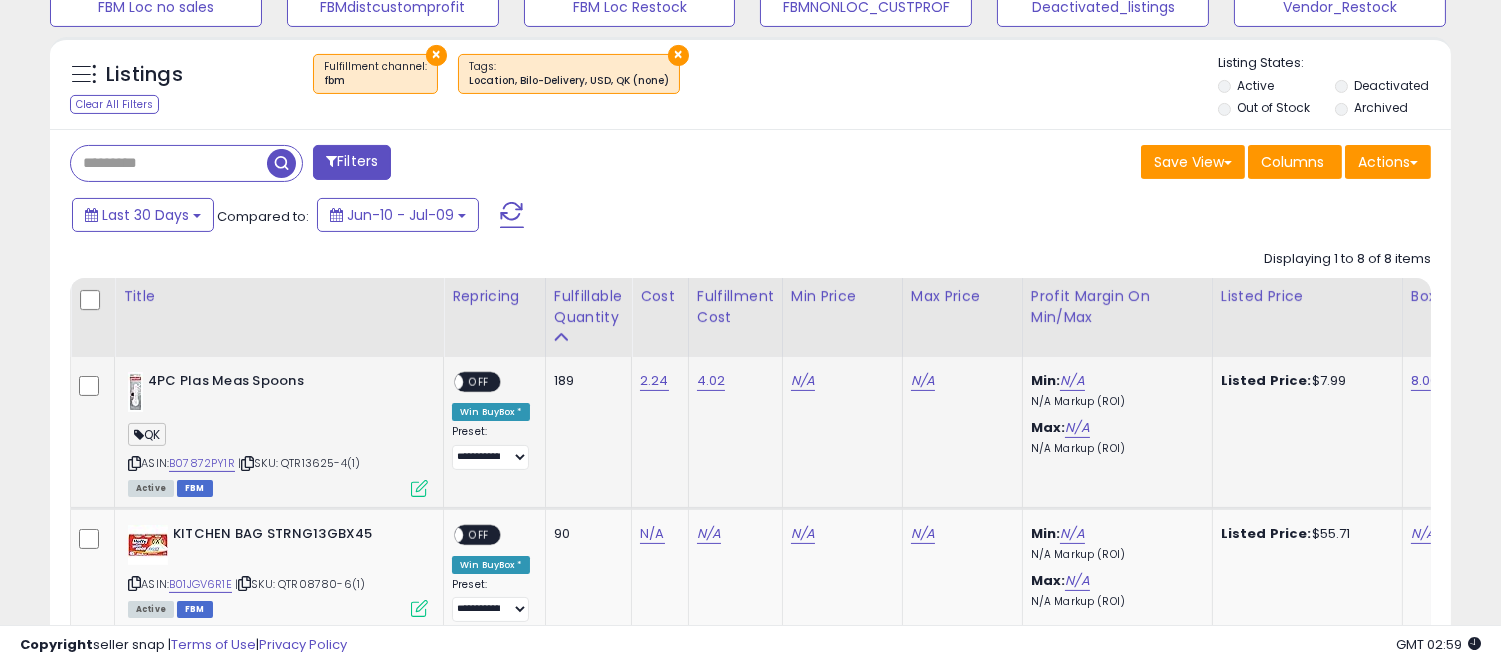 click at bounding box center [247, 463] 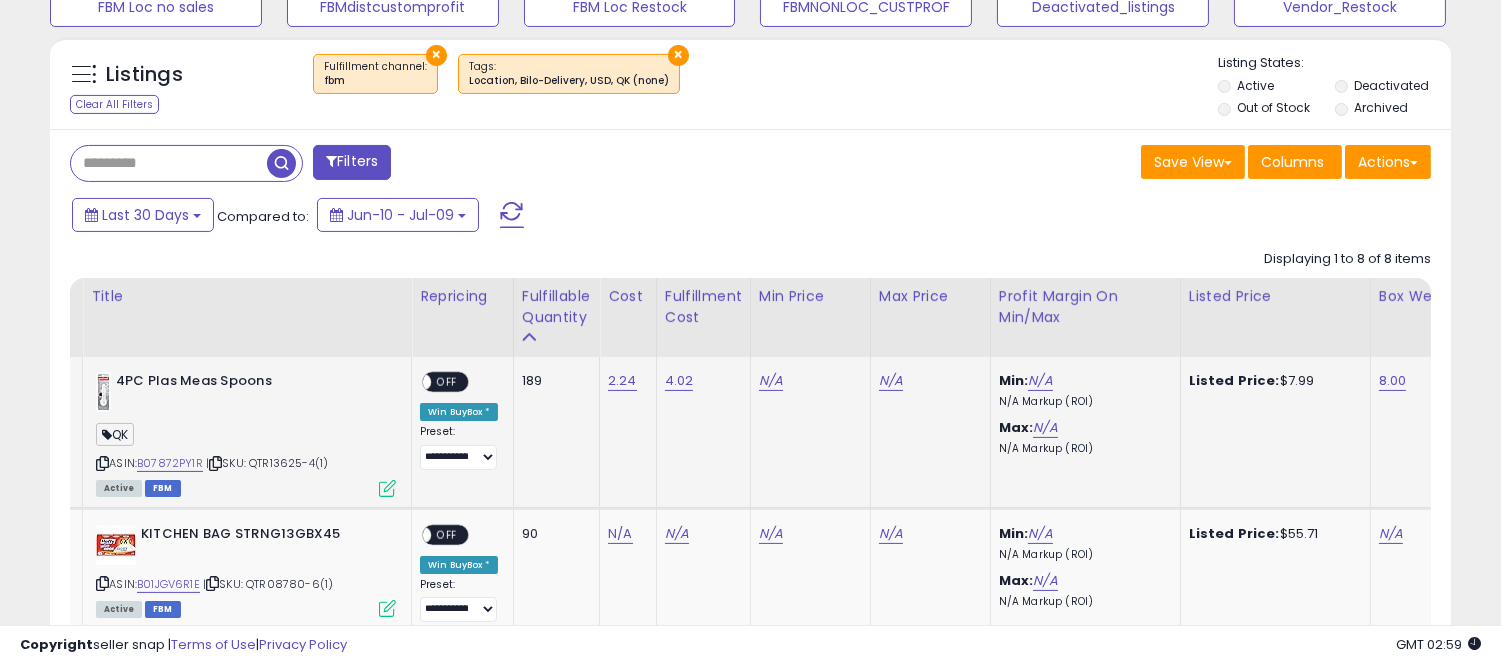 scroll, scrollTop: 0, scrollLeft: 33, axis: horizontal 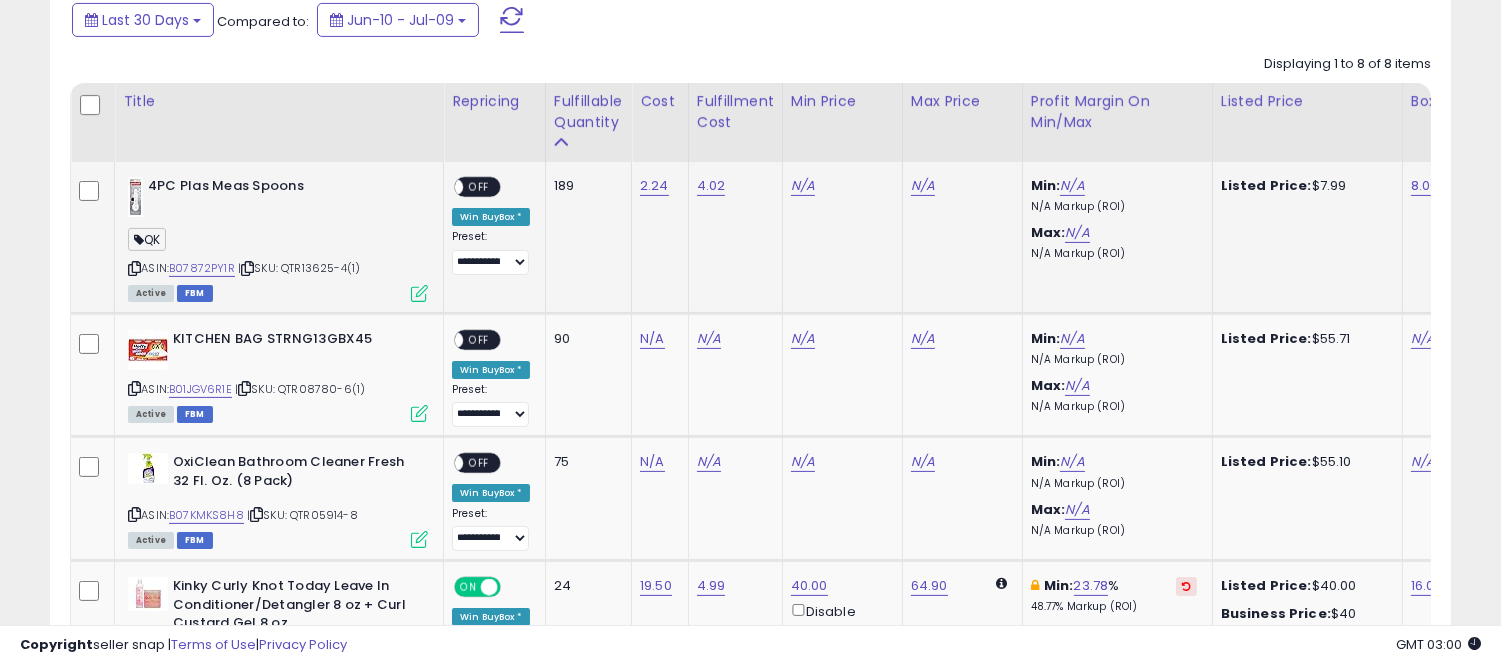 click at bounding box center [419, 293] 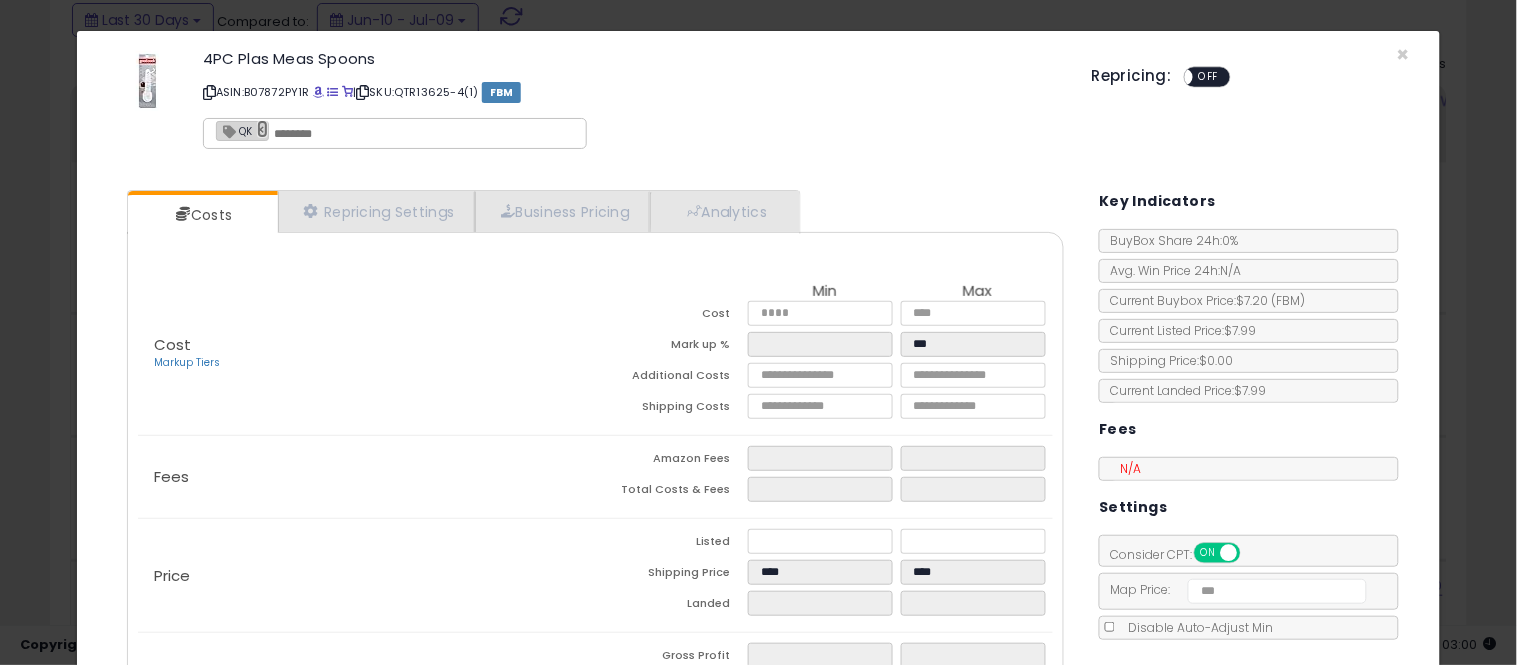 click on "×" at bounding box center [263, 129] 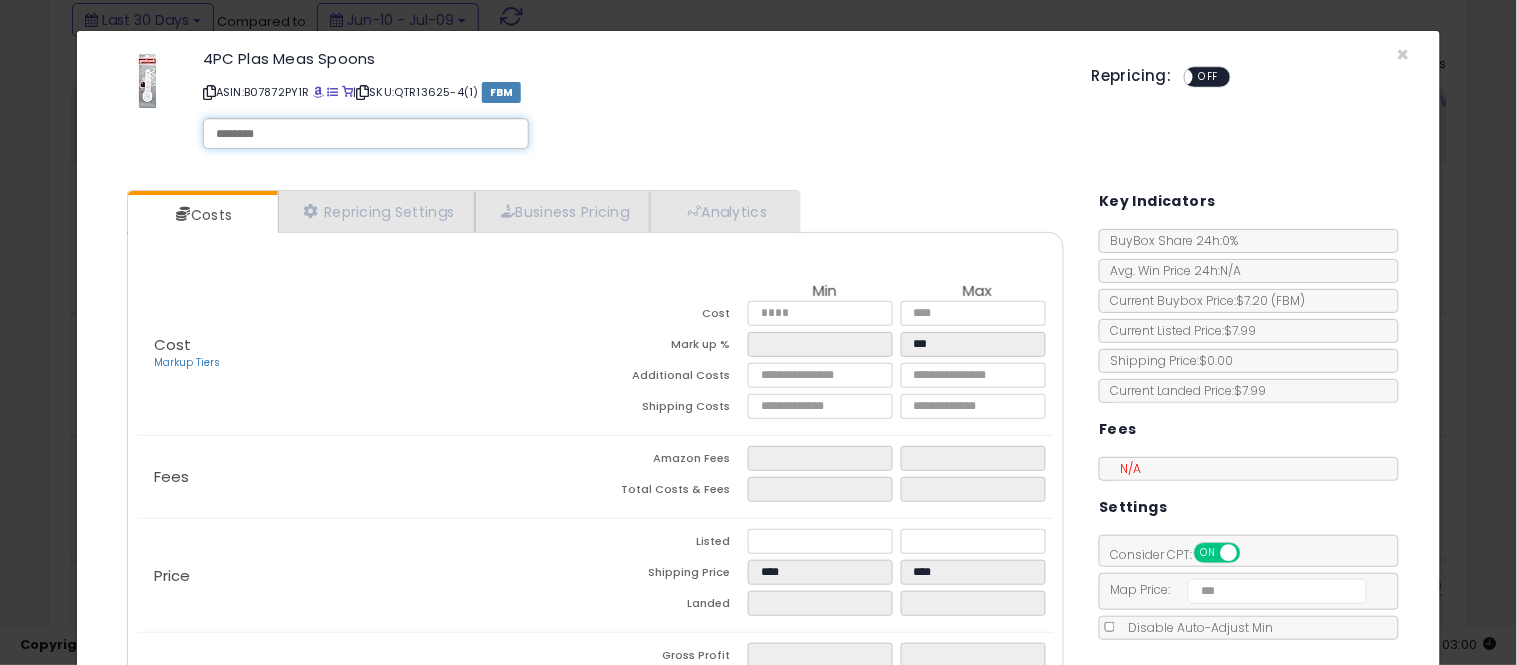 scroll, scrollTop: 155, scrollLeft: 0, axis: vertical 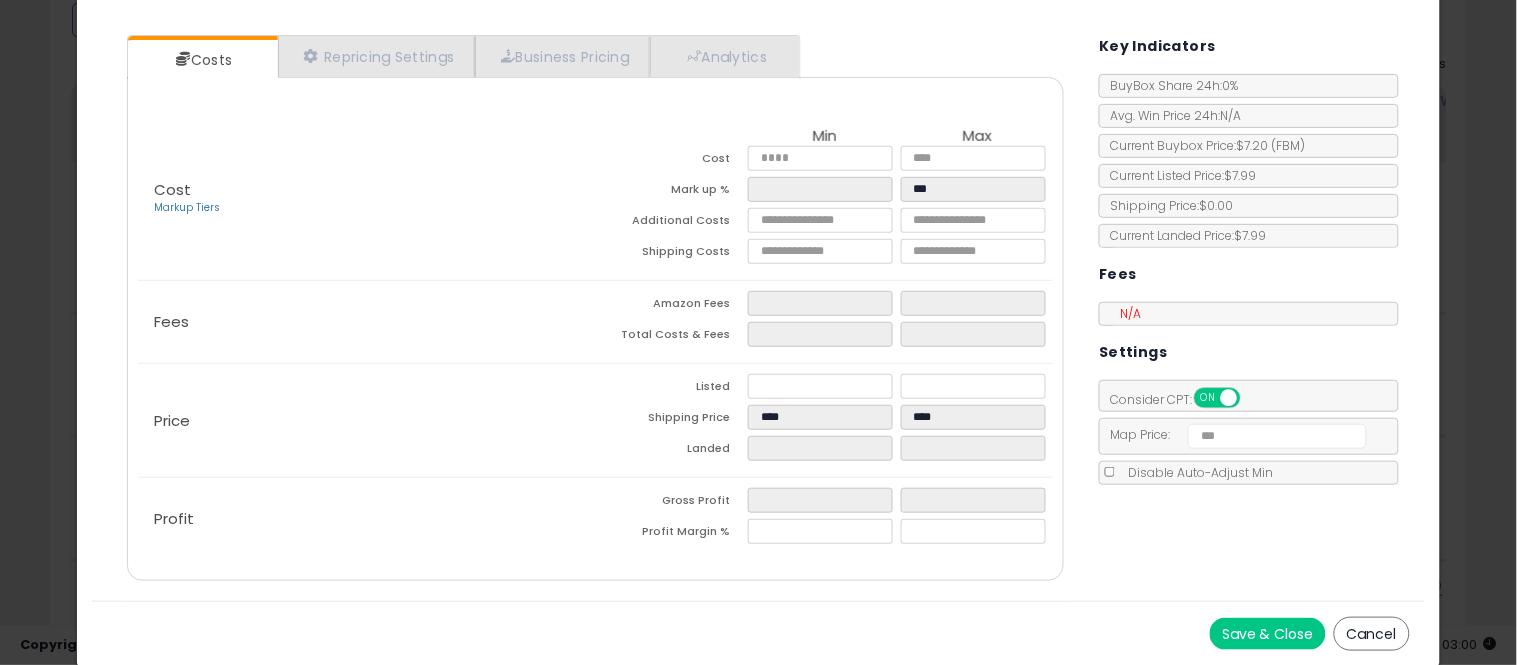 click on "Save & Close" at bounding box center [1268, 634] 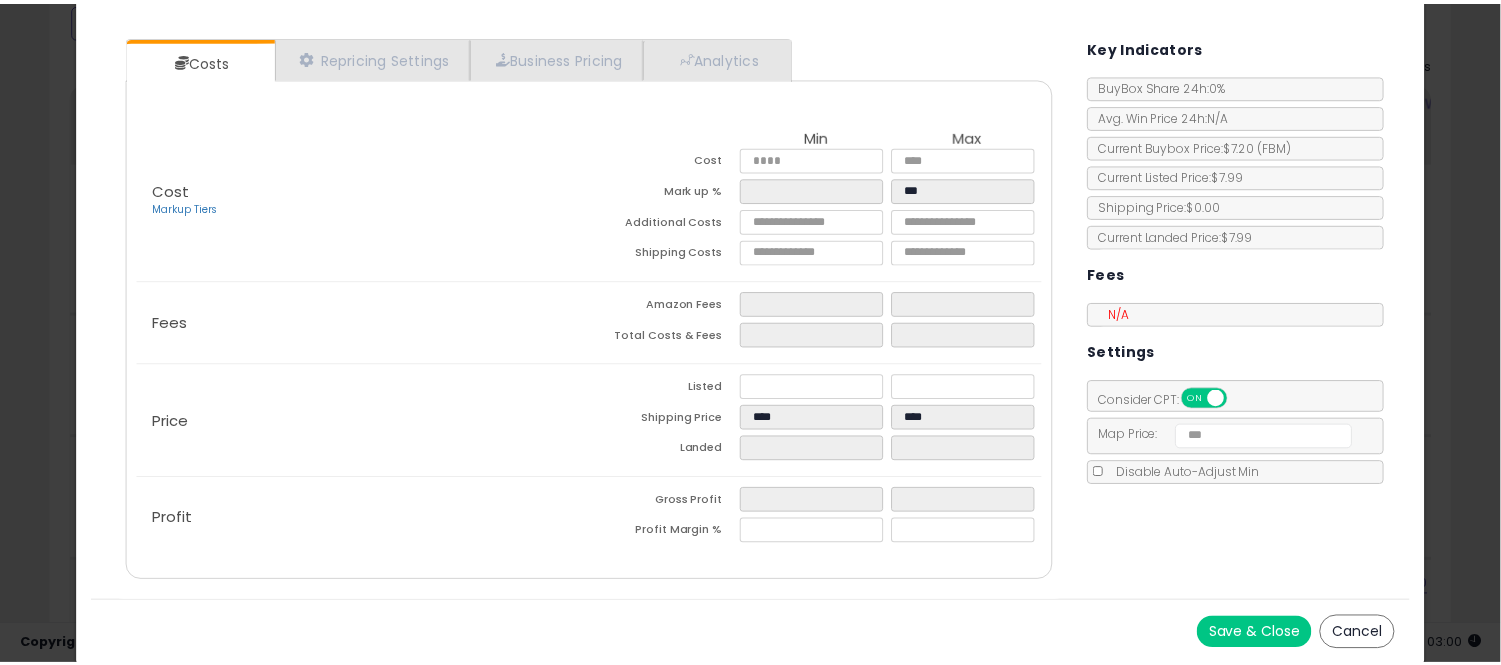 scroll, scrollTop: 0, scrollLeft: 0, axis: both 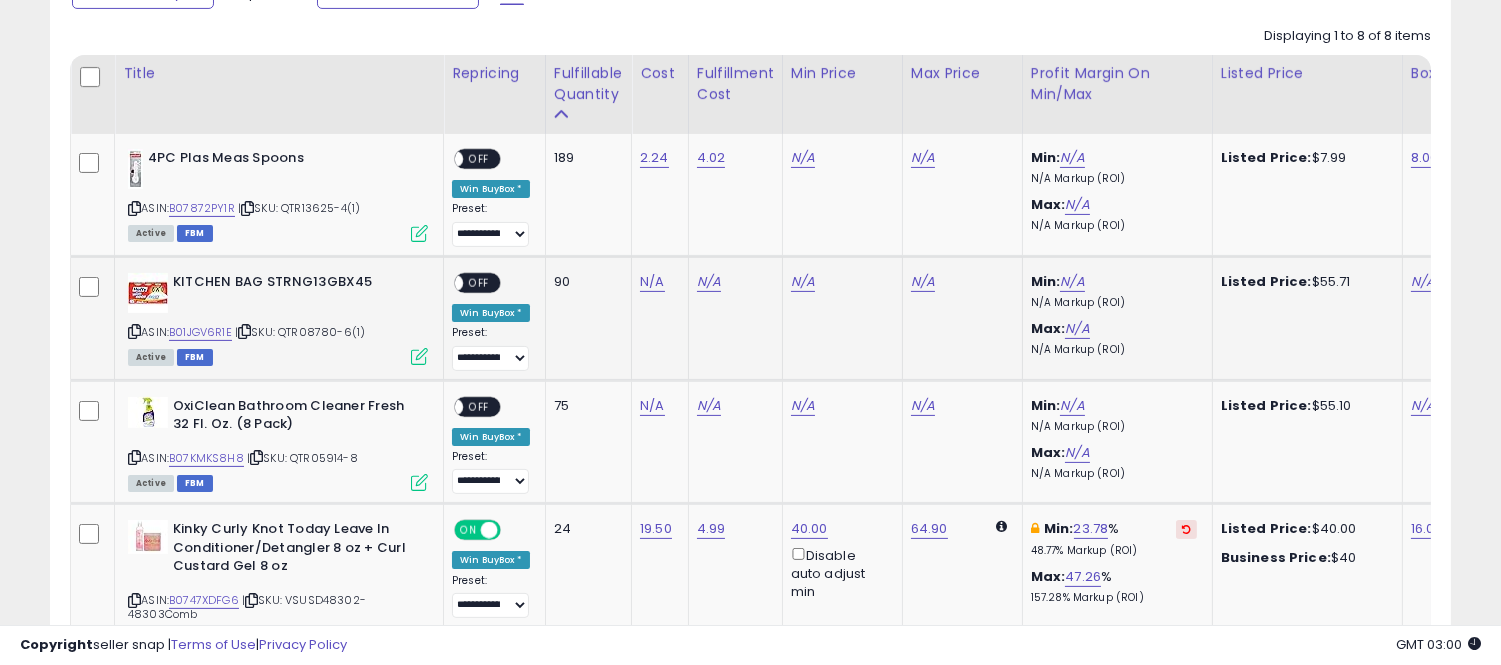 click on "|   SKU: QTR08780-6(1)" at bounding box center (300, 332) 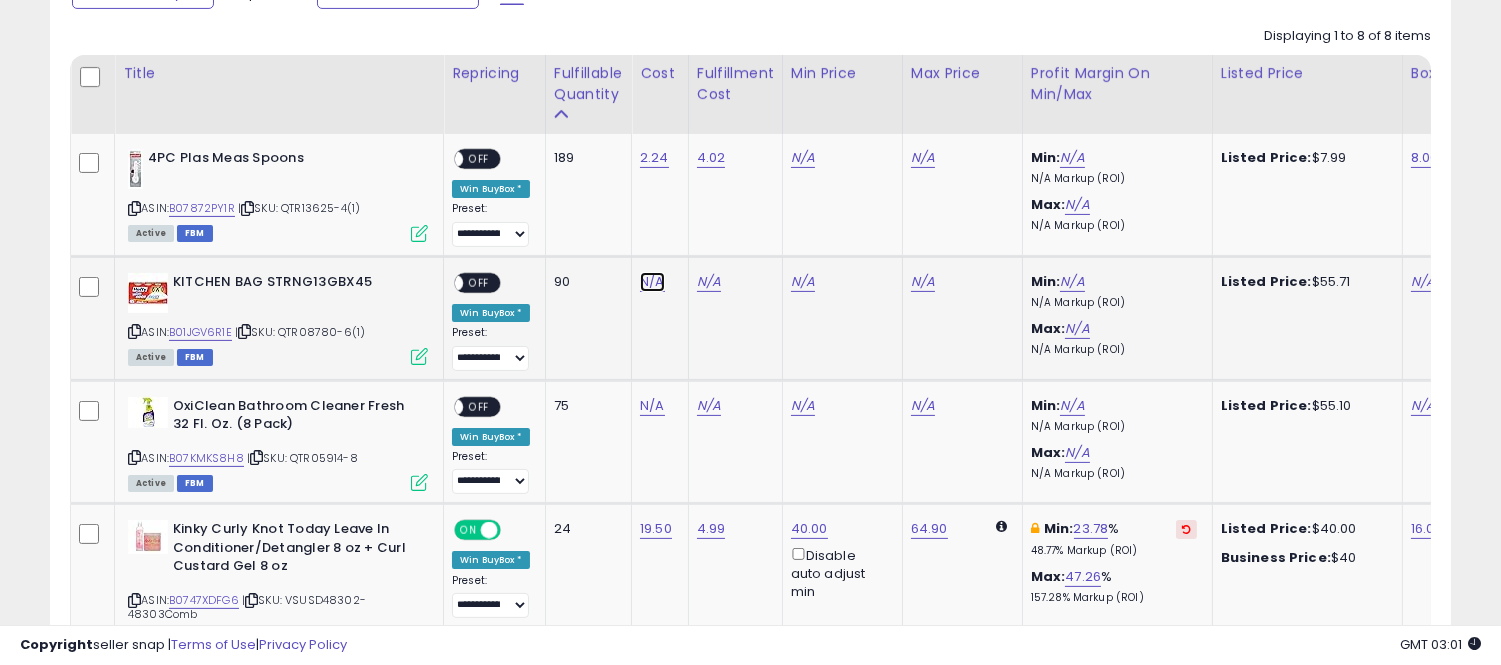 click on "N/A" at bounding box center (652, 282) 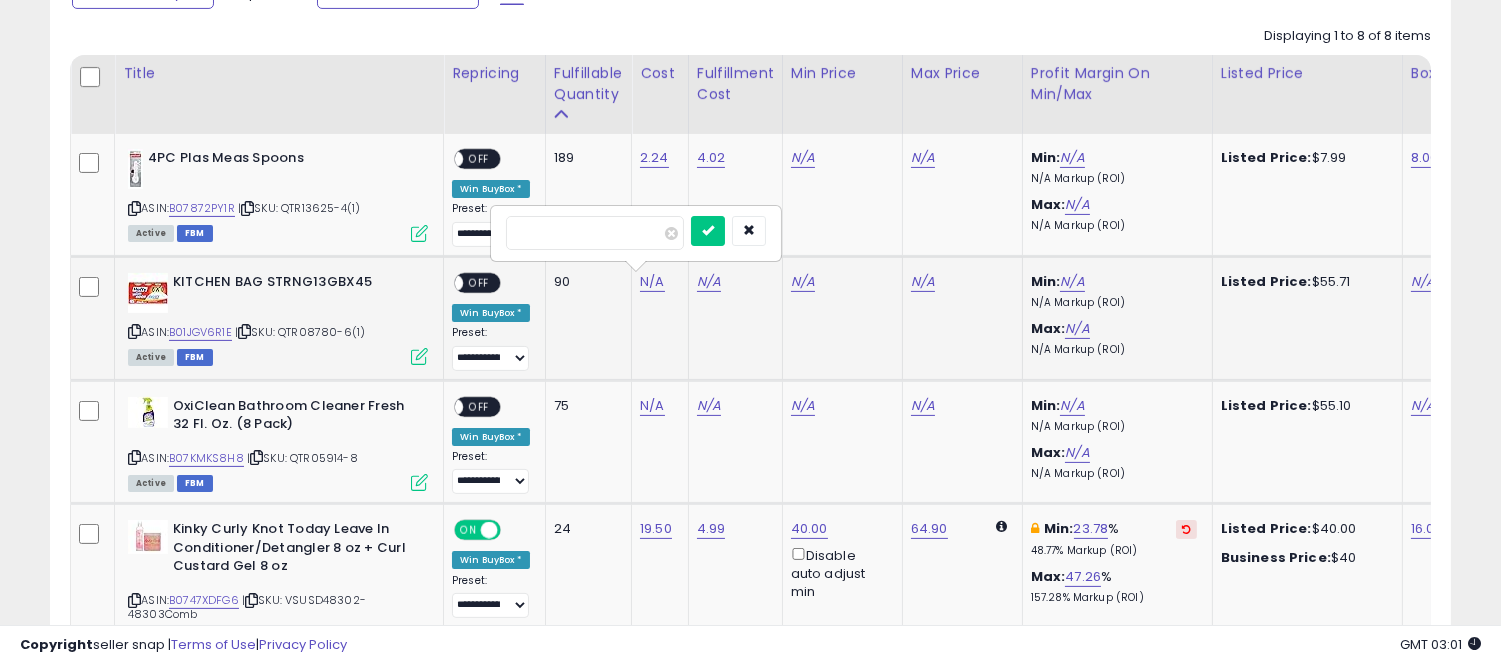 type on "*****" 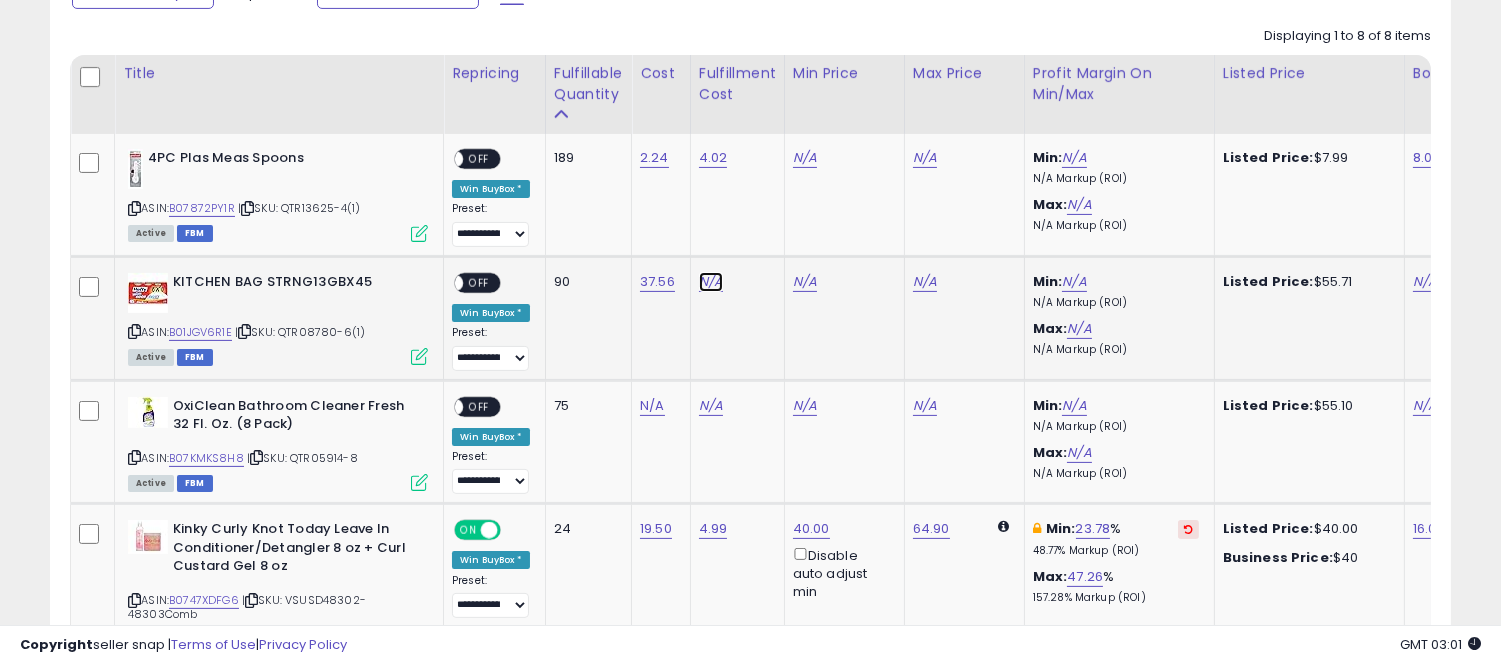 click on "N/A" at bounding box center (711, 282) 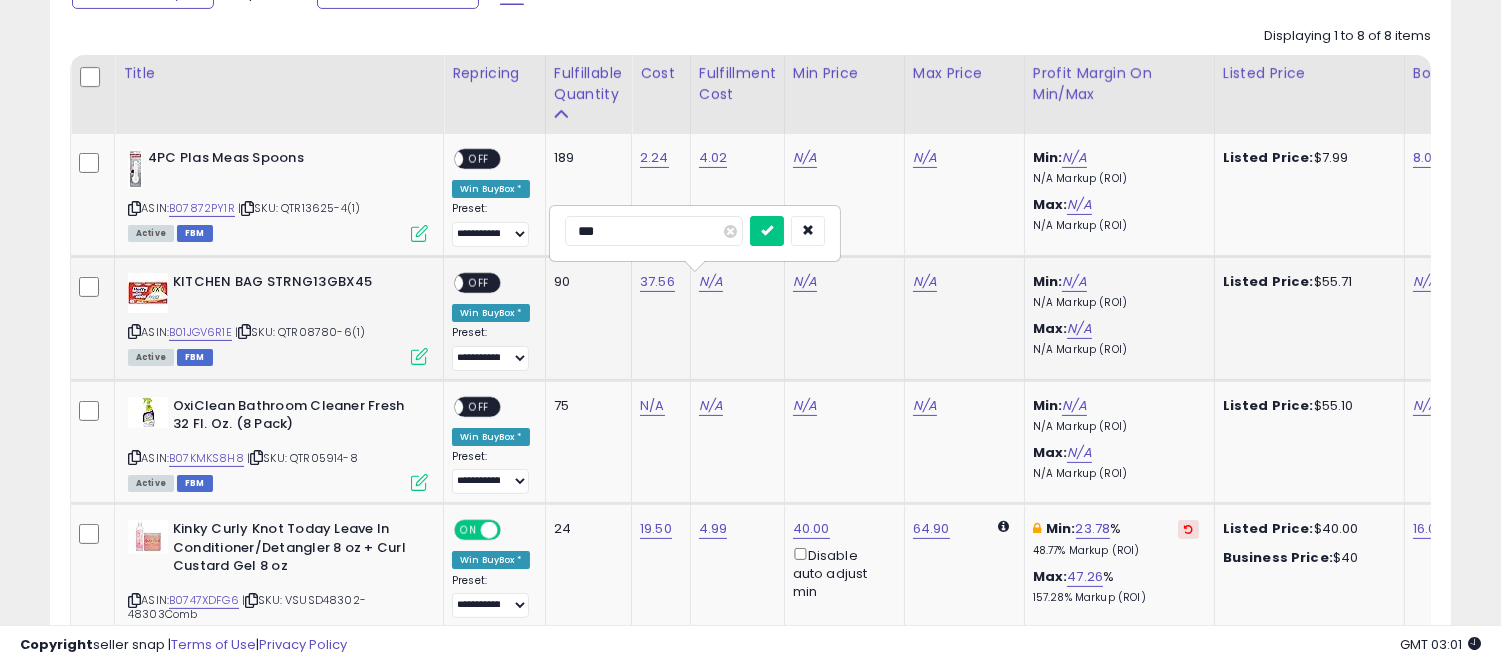type on "****" 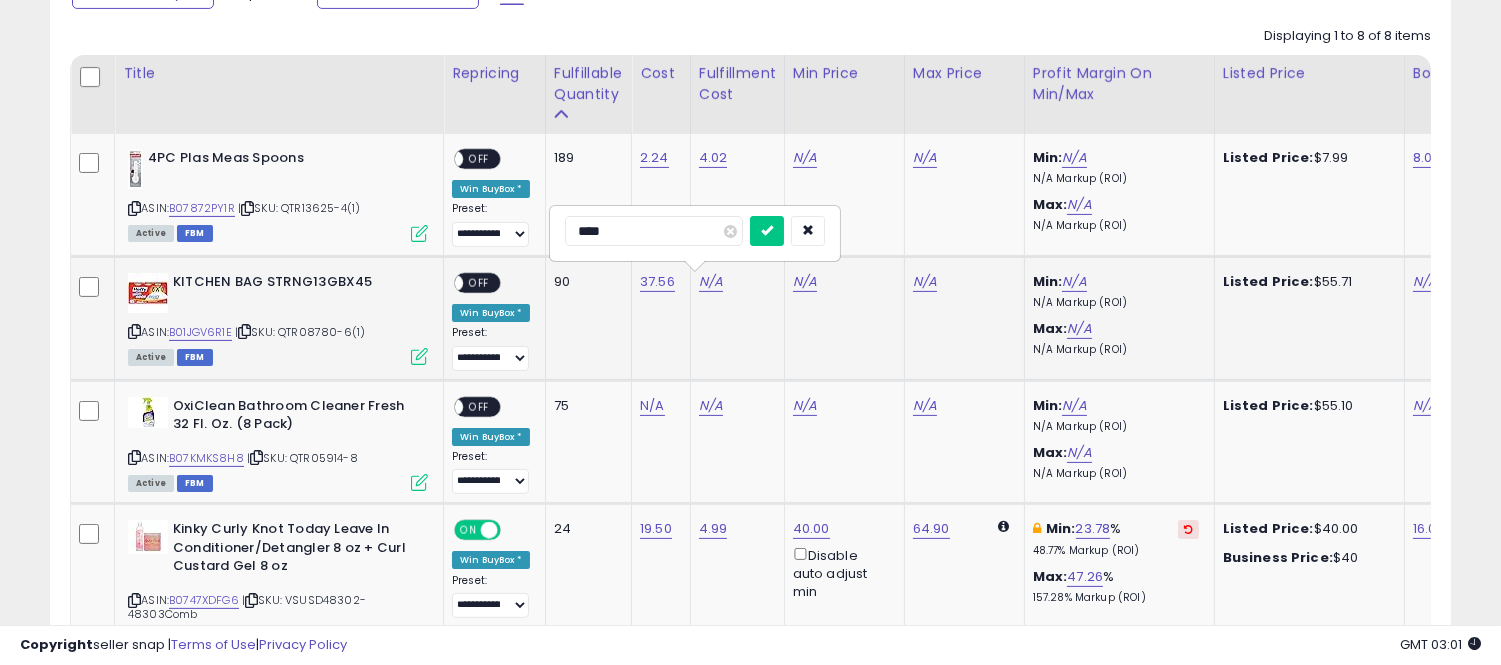 click at bounding box center (767, 231) 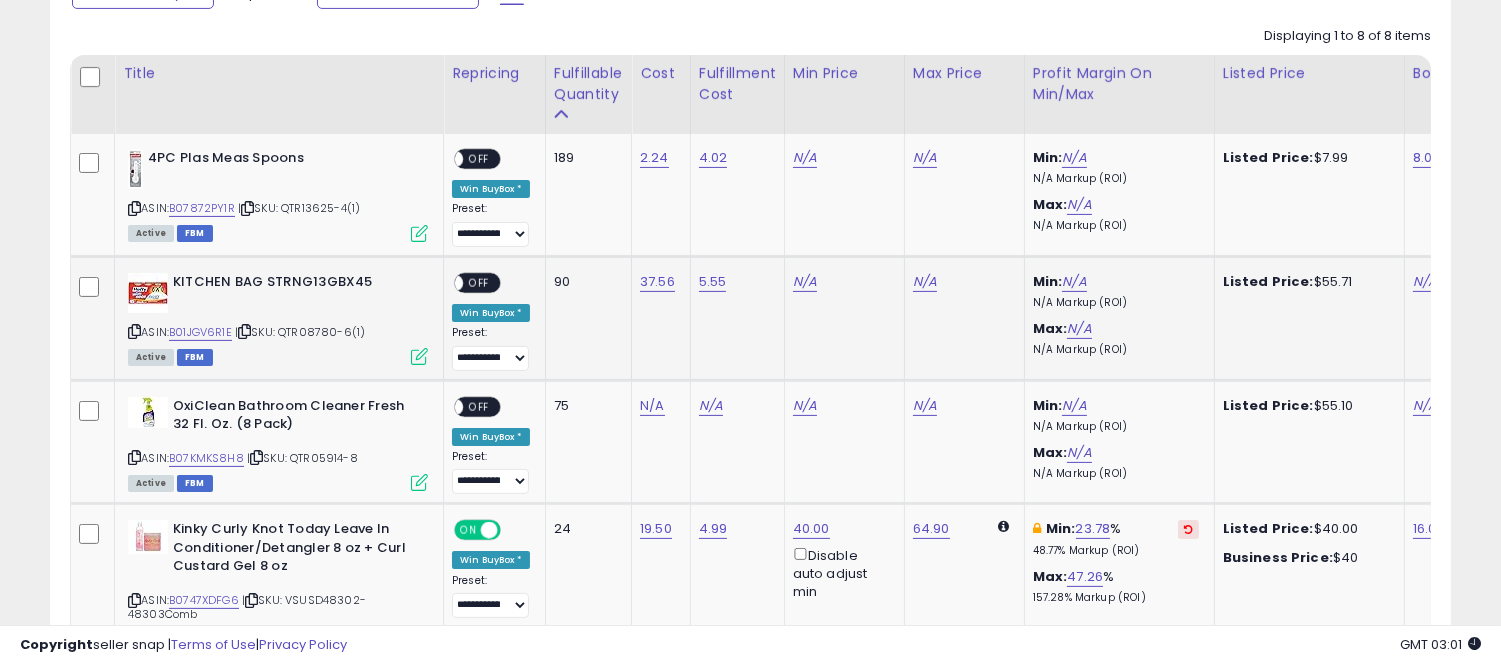 scroll, scrollTop: 0, scrollLeft: 211, axis: horizontal 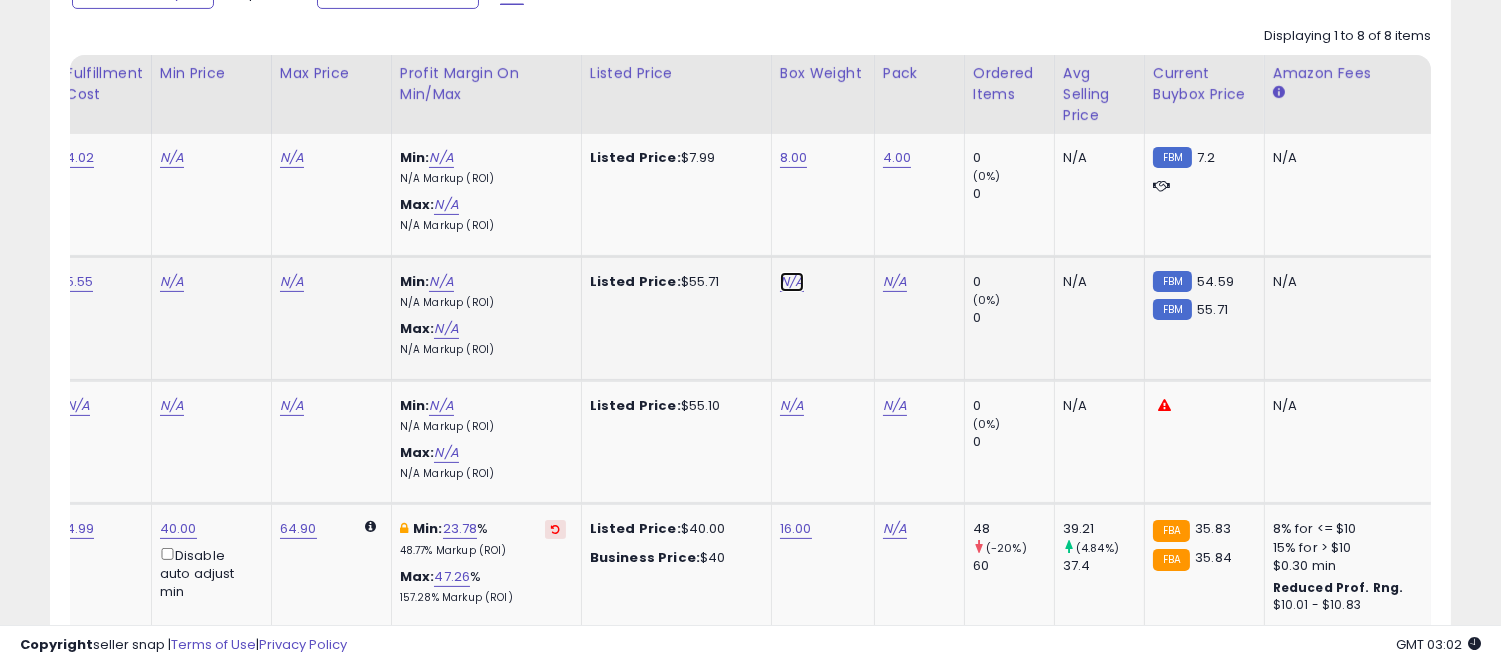 click on "N/A" at bounding box center [792, 282] 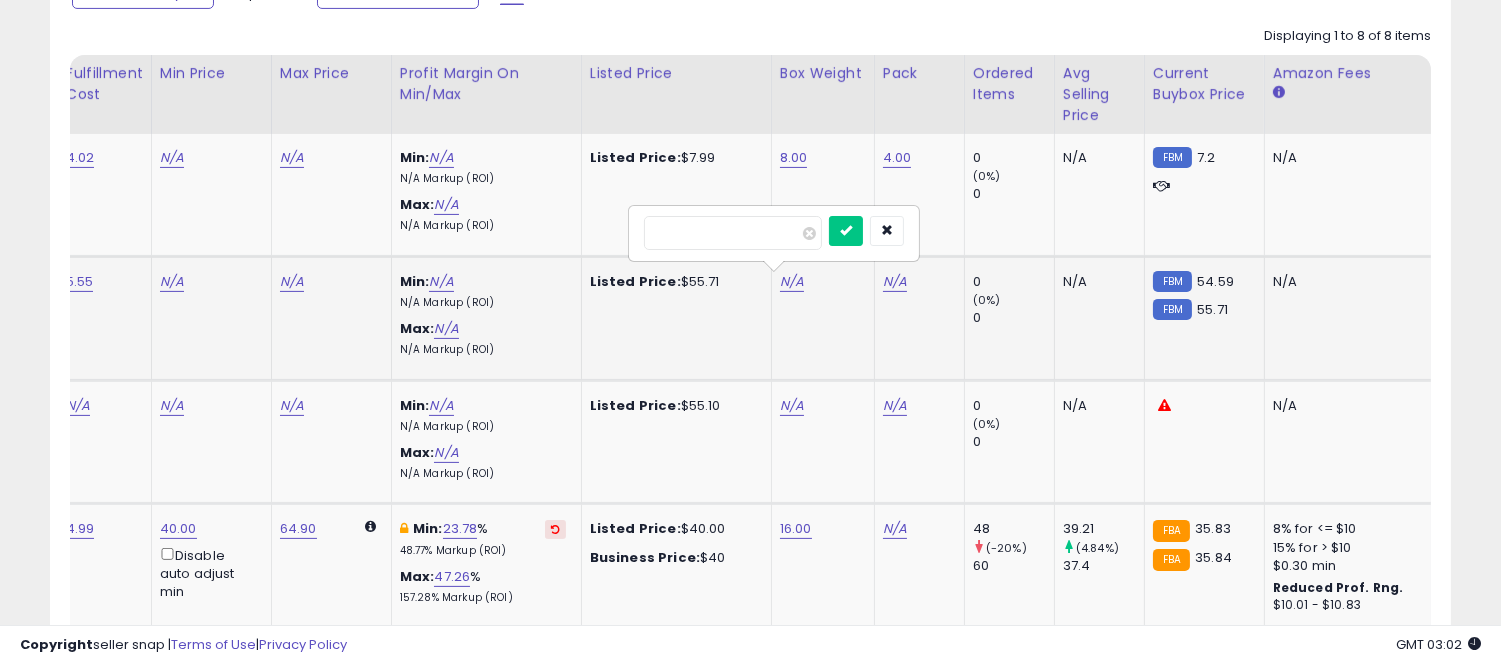 type on "*" 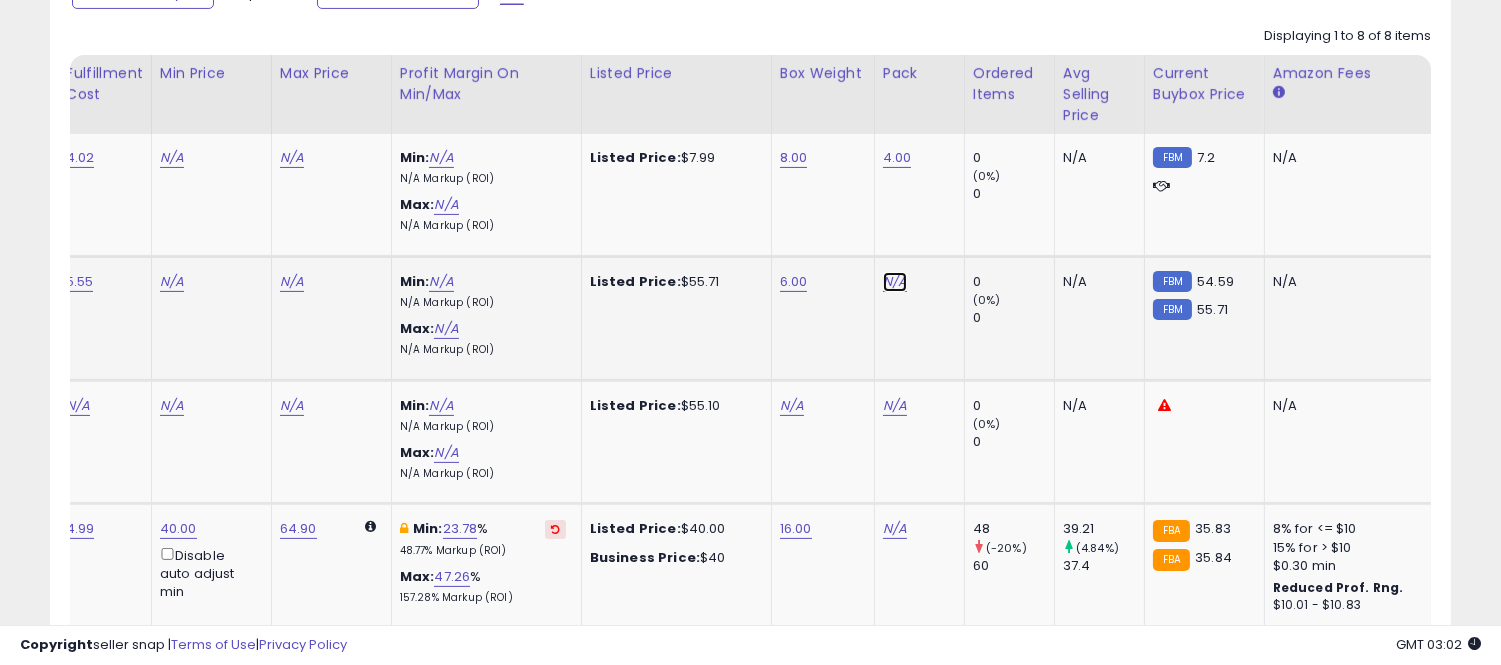 click on "N/A" at bounding box center [895, 282] 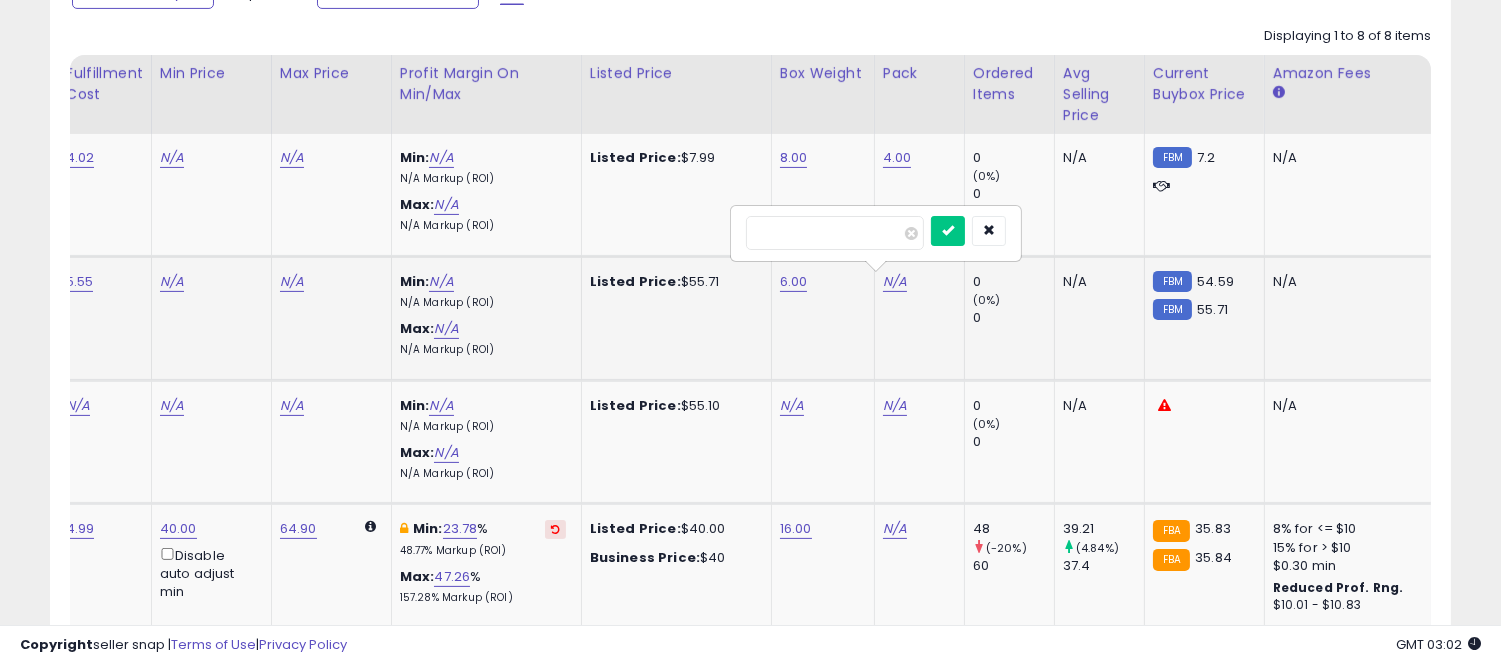 click at bounding box center (835, 233) 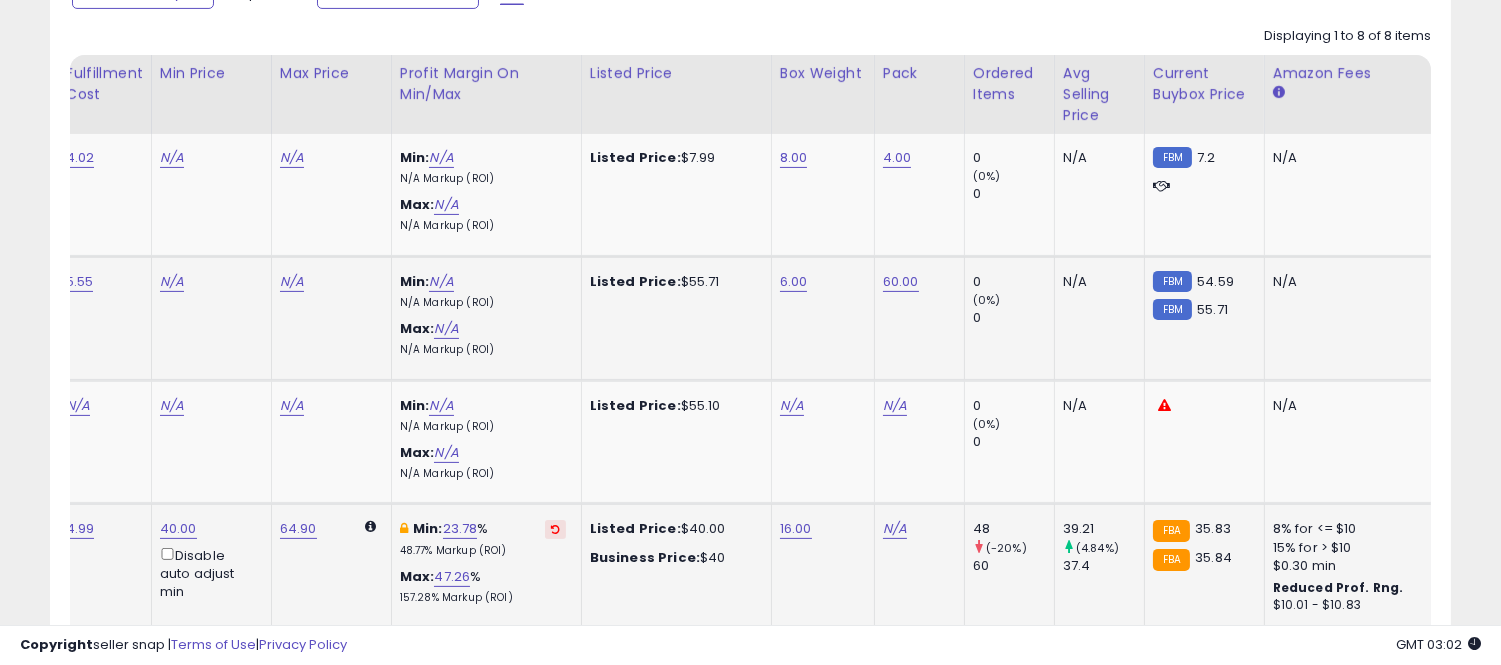 scroll, scrollTop: 0, scrollLeft: 0, axis: both 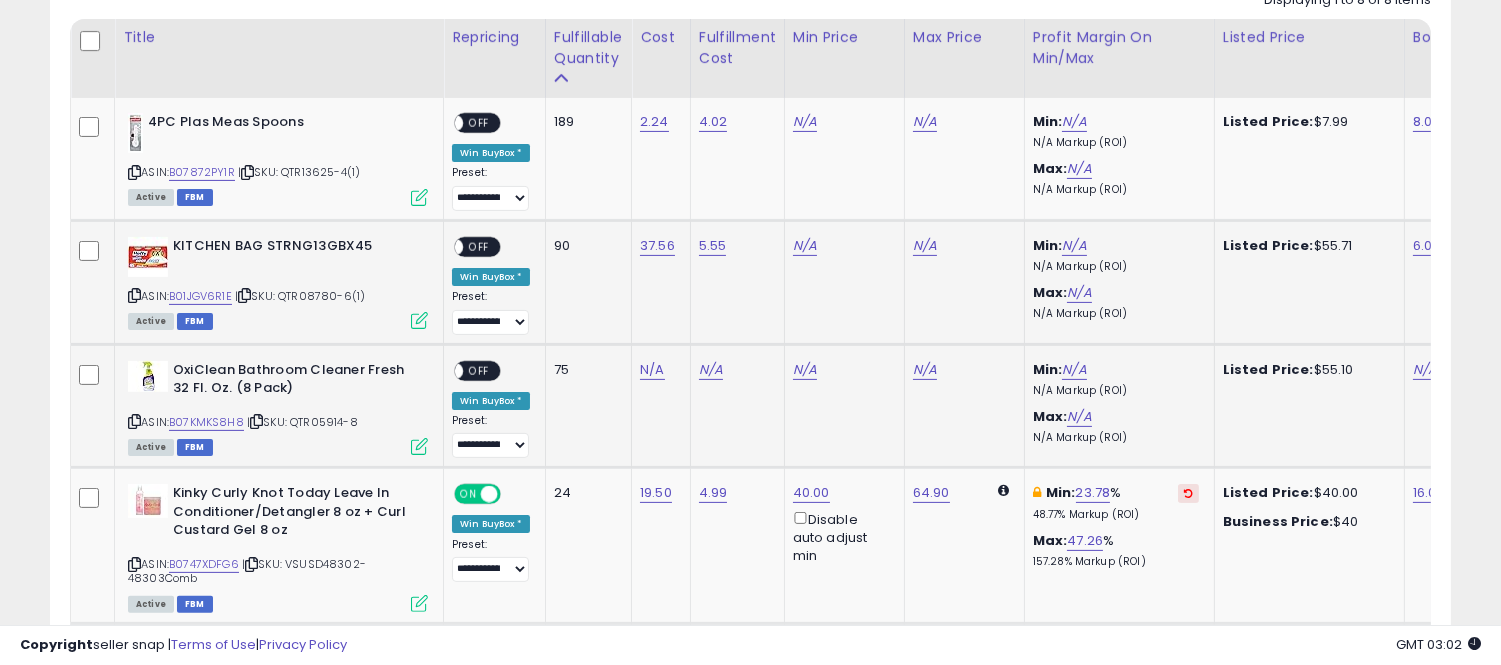 click on "ASIN:  B07KMKS8H8    |   SKU: QTR05914-8 Active FBM" at bounding box center (278, 407) 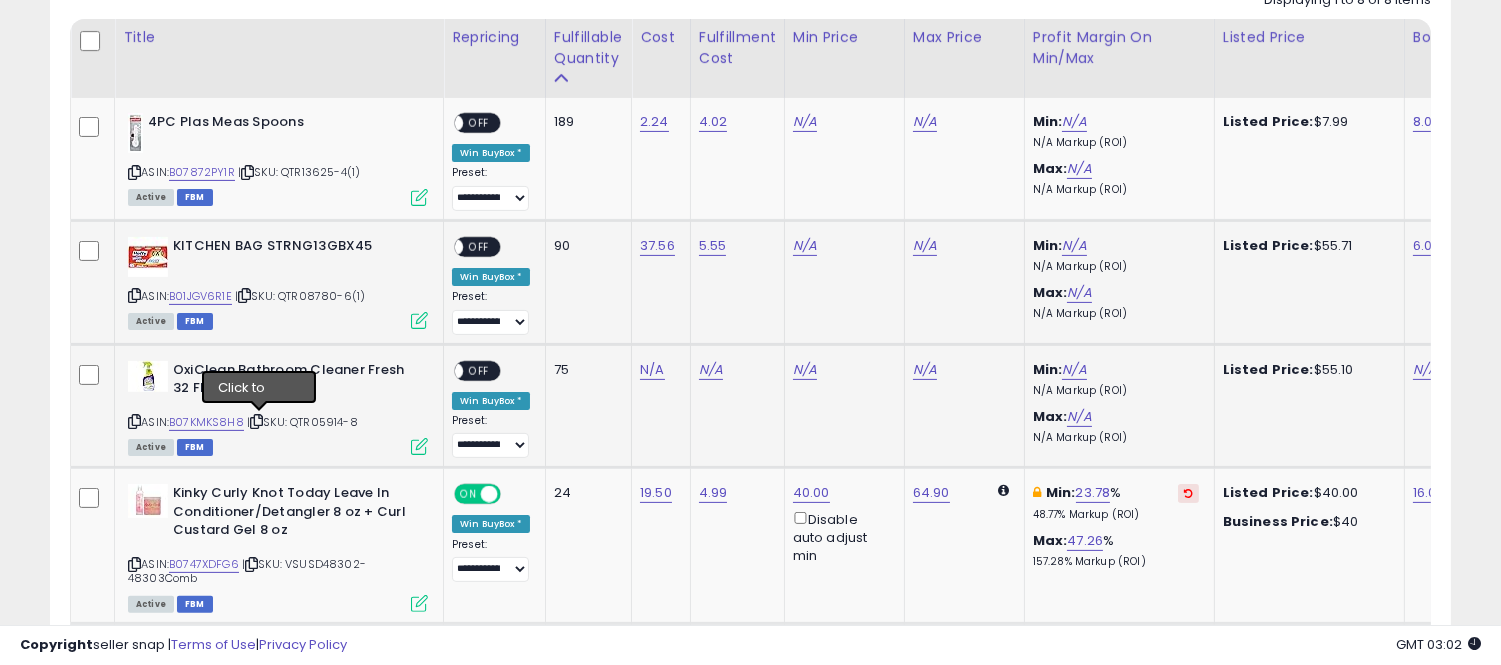 click at bounding box center (256, 421) 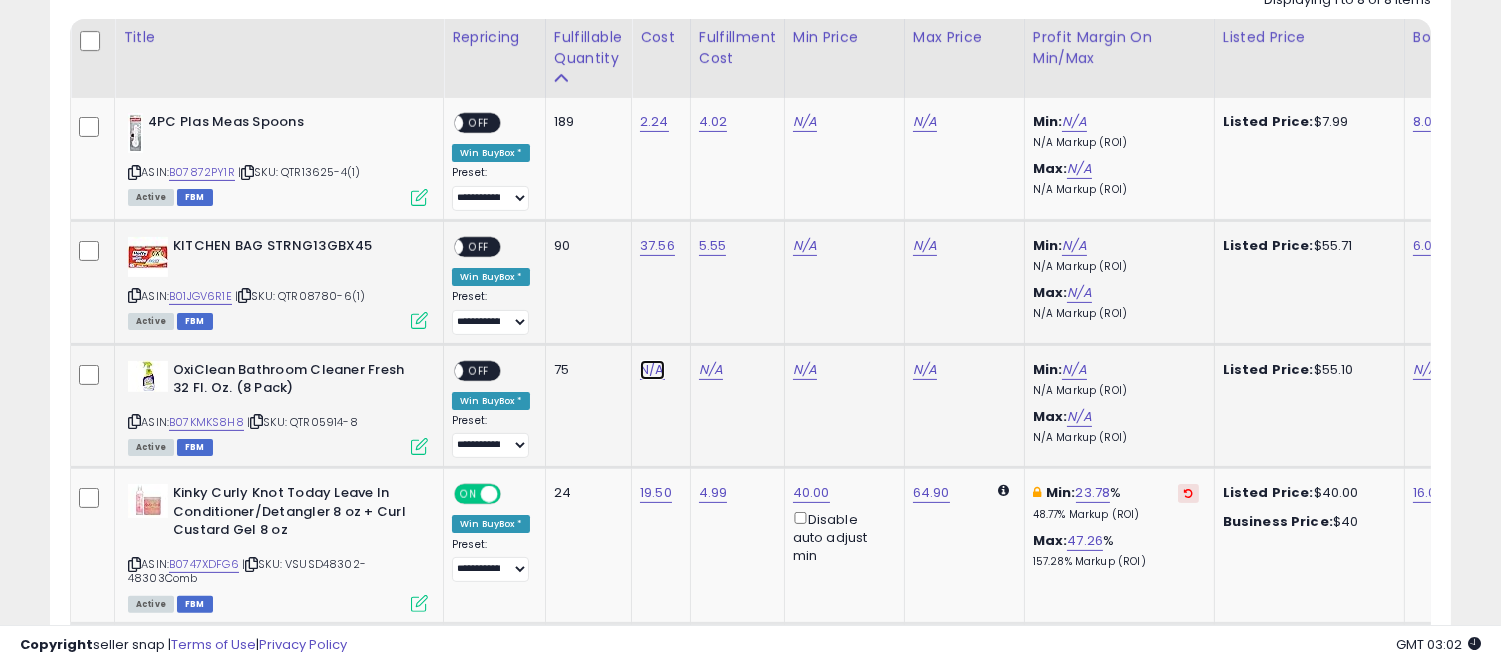 click on "N/A" at bounding box center [652, 370] 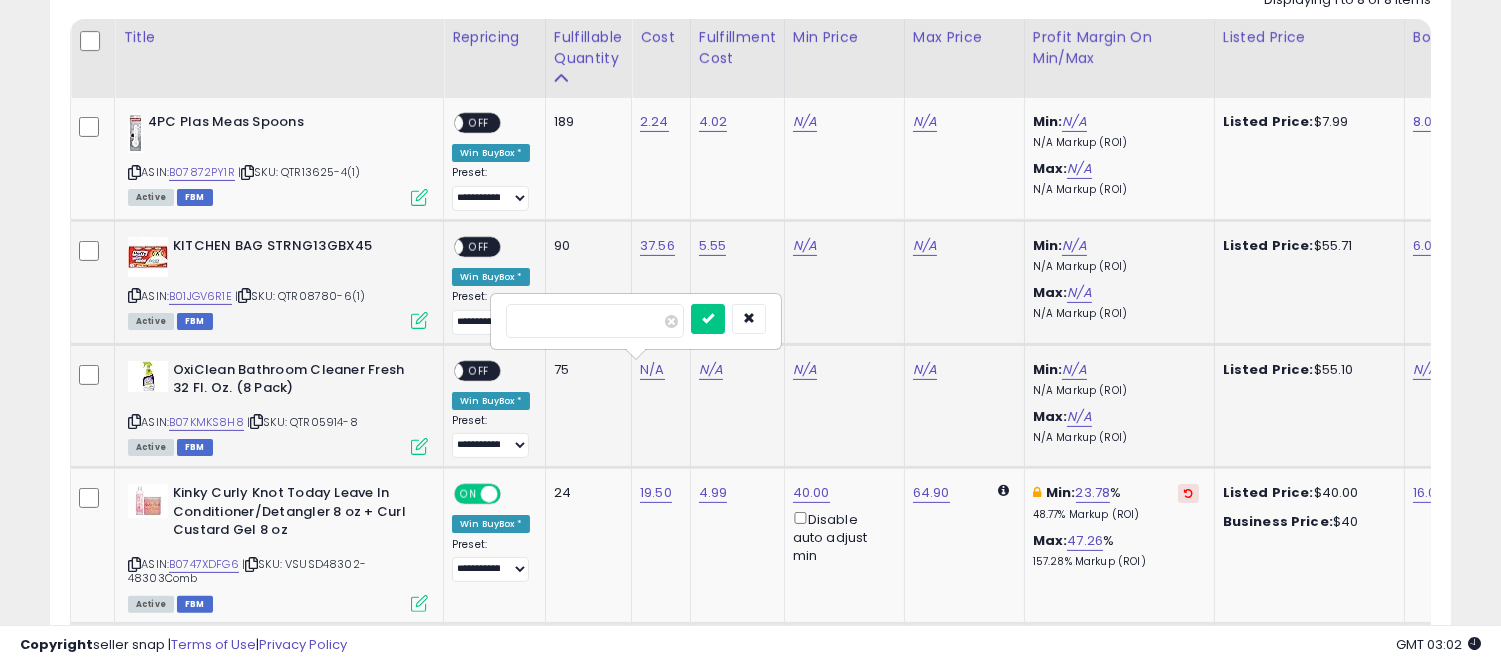 type on "*****" 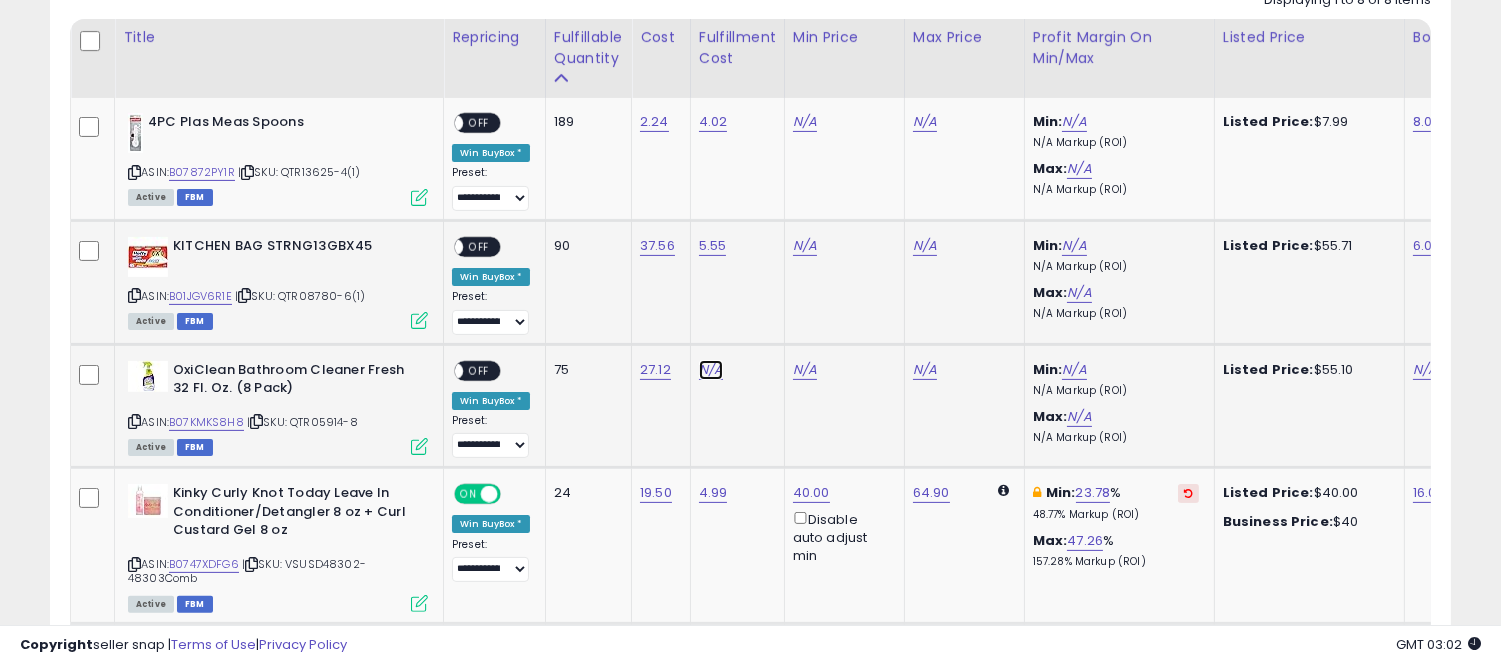 click on "N/A" at bounding box center (711, 370) 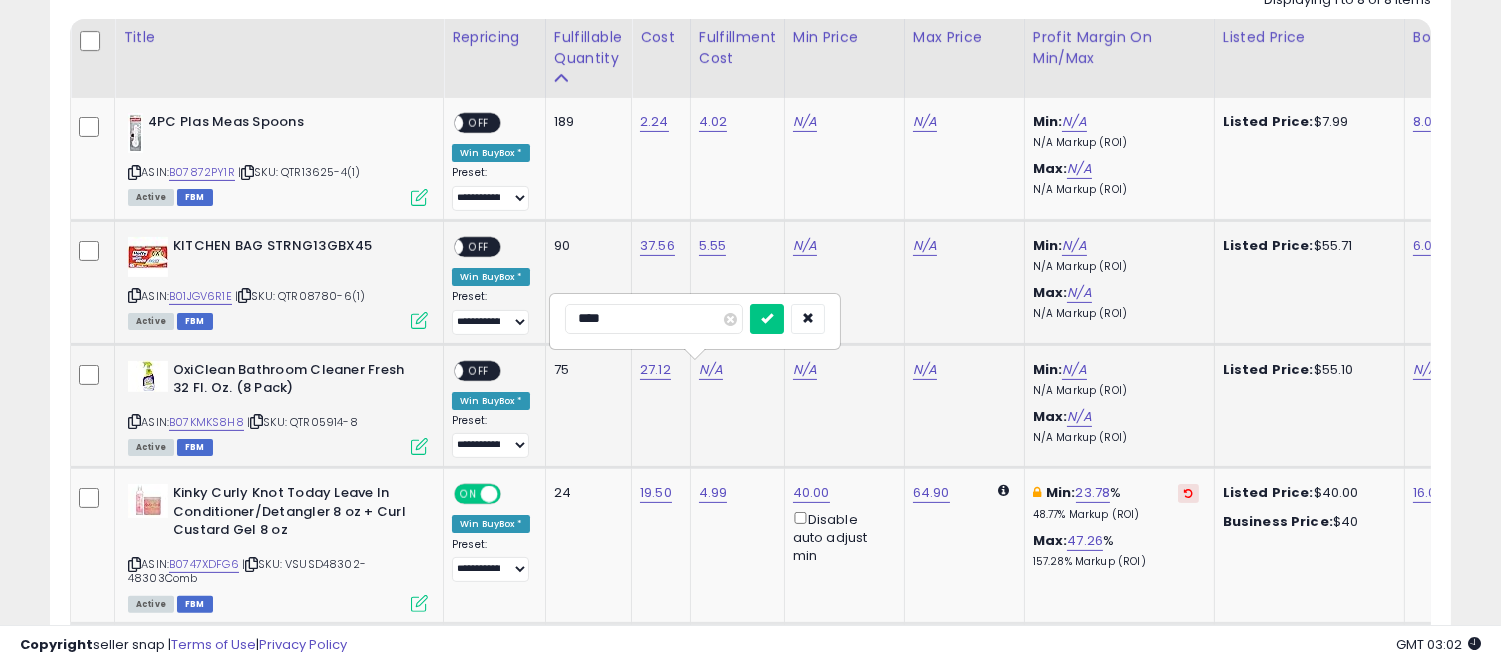 type on "*****" 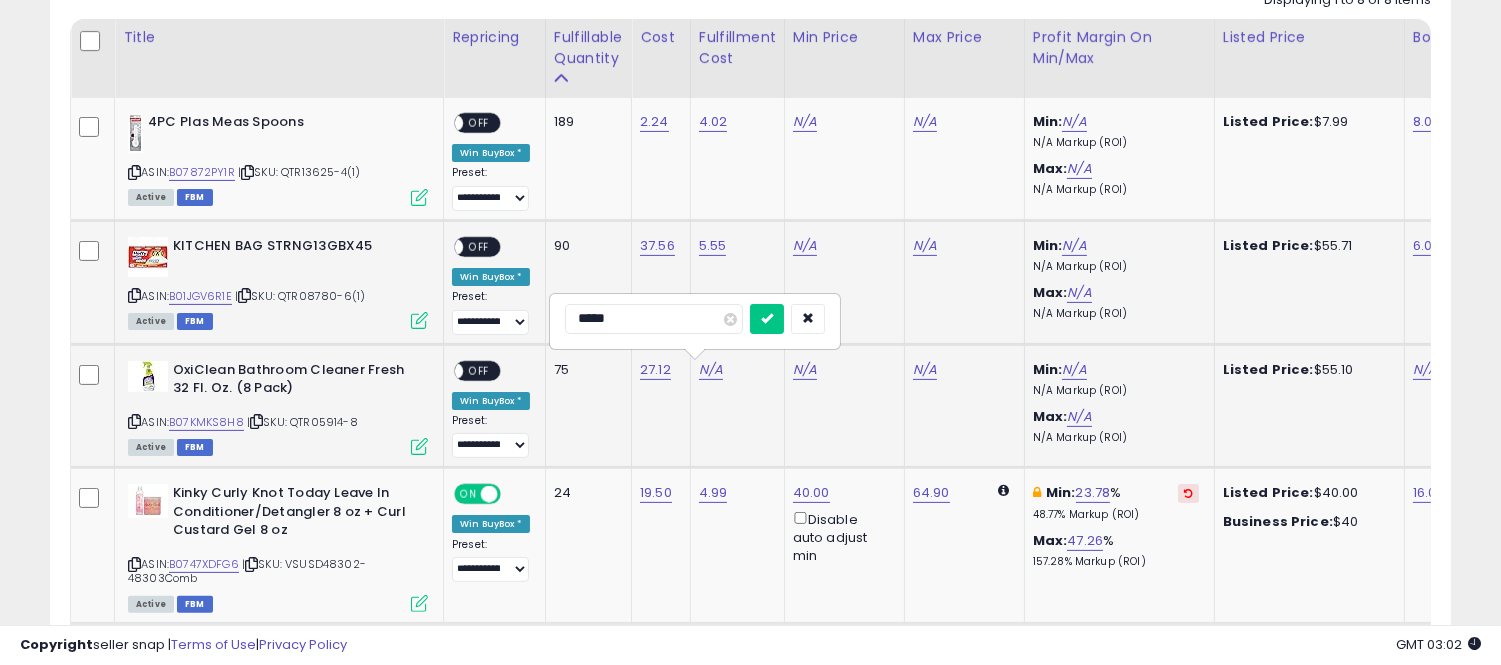click at bounding box center [767, 319] 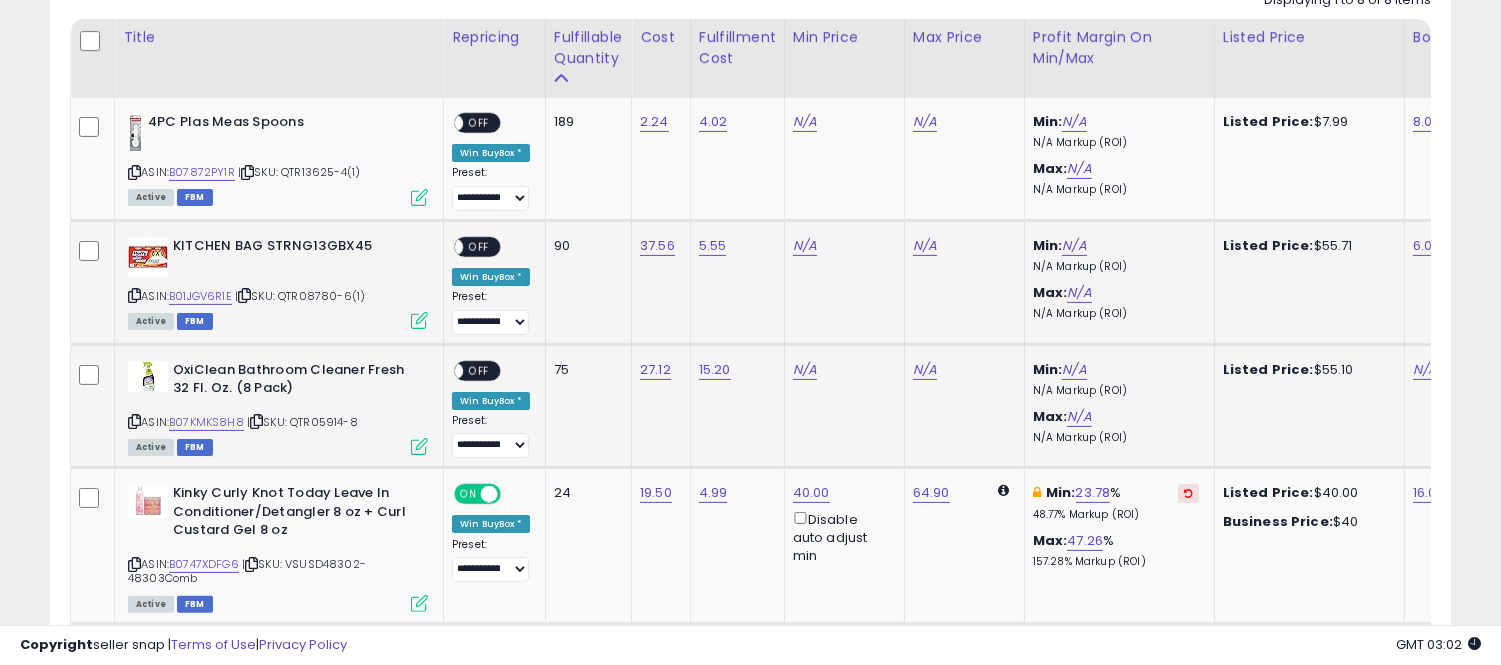 scroll, scrollTop: 0, scrollLeft: 188, axis: horizontal 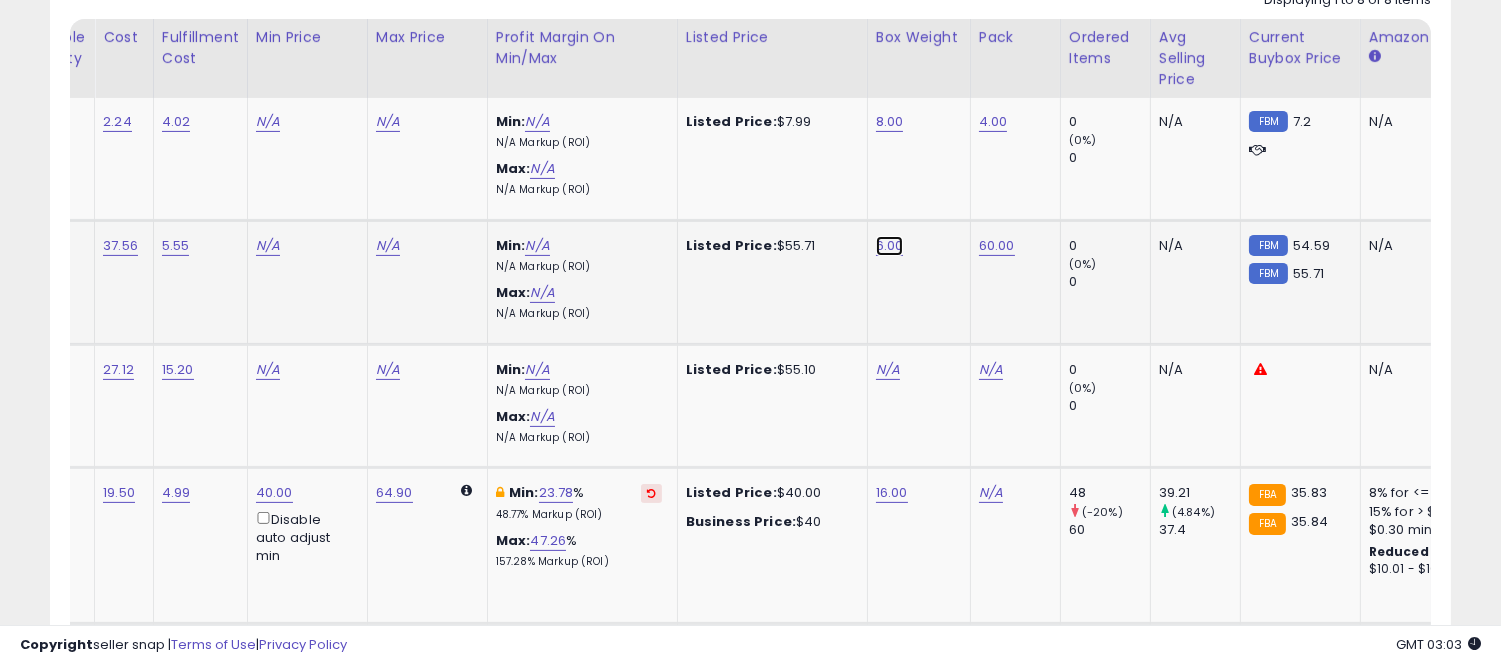 click on "6.00" at bounding box center (890, 122) 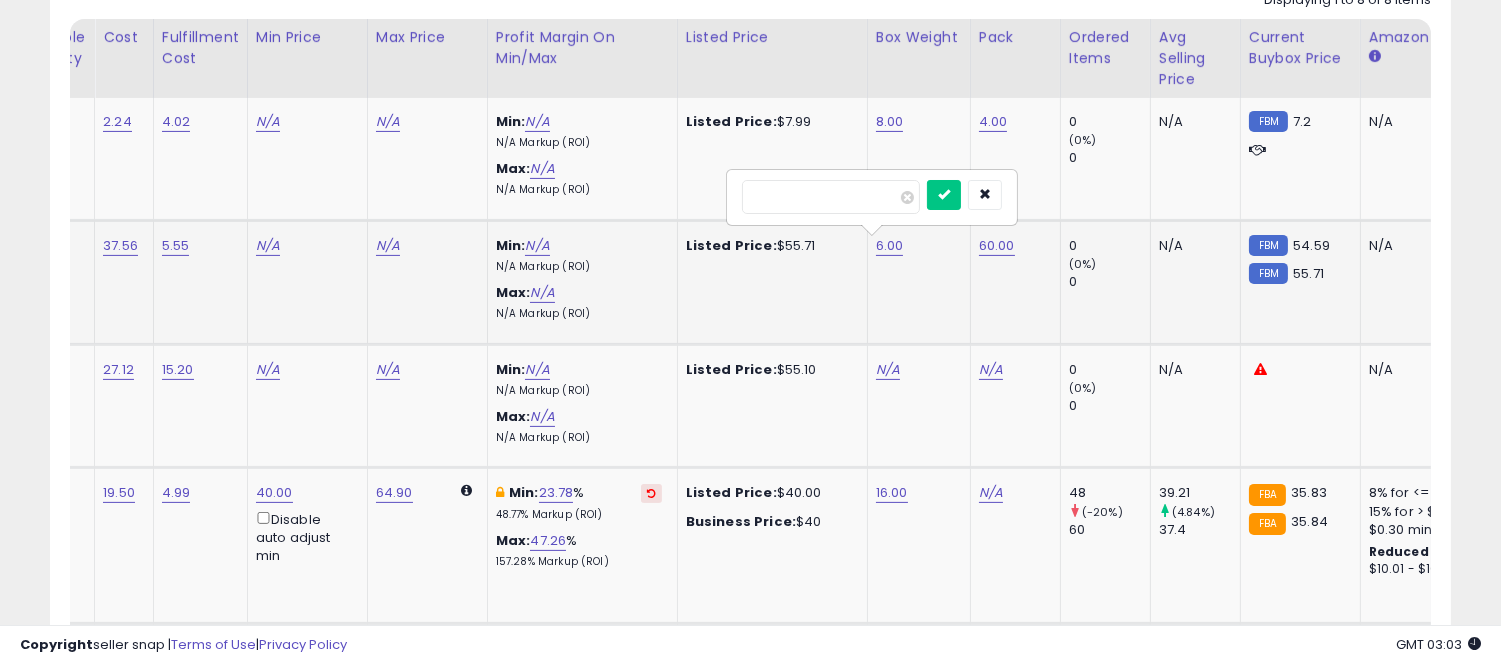 type on "**" 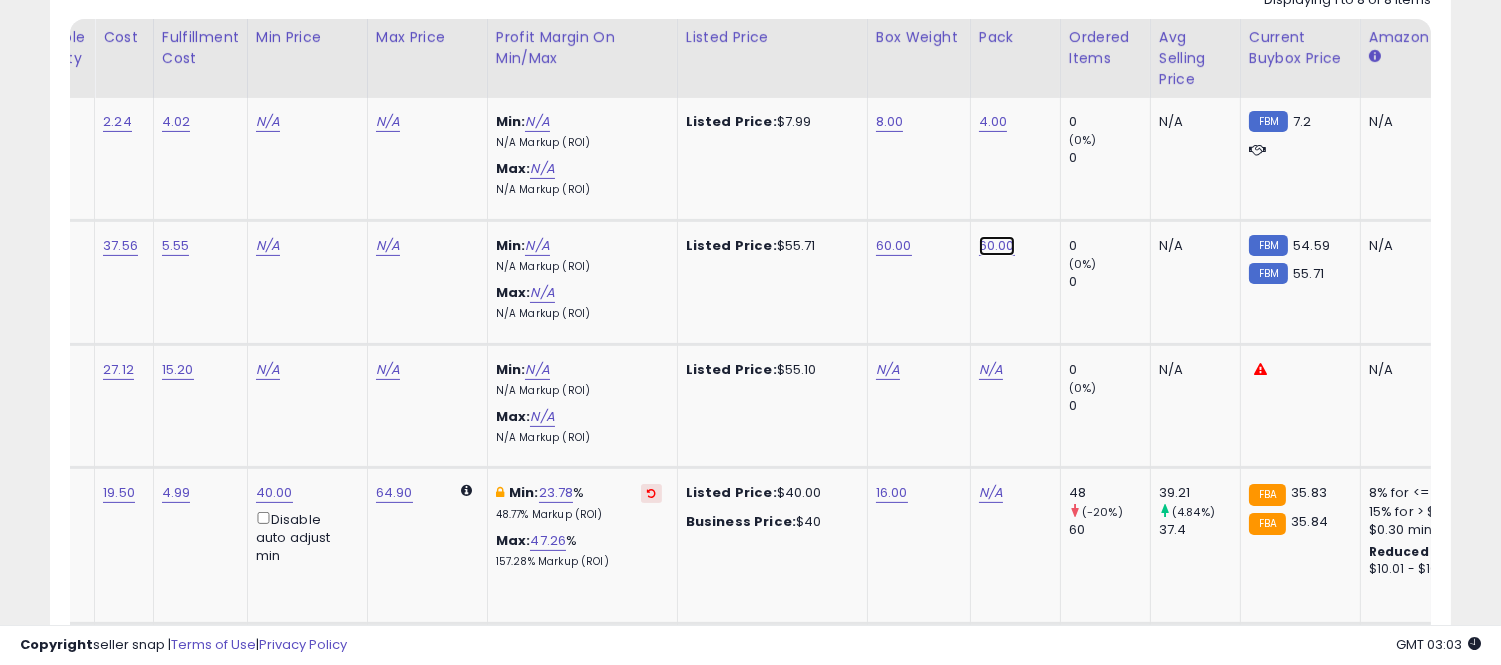 click on "60.00" at bounding box center (993, 122) 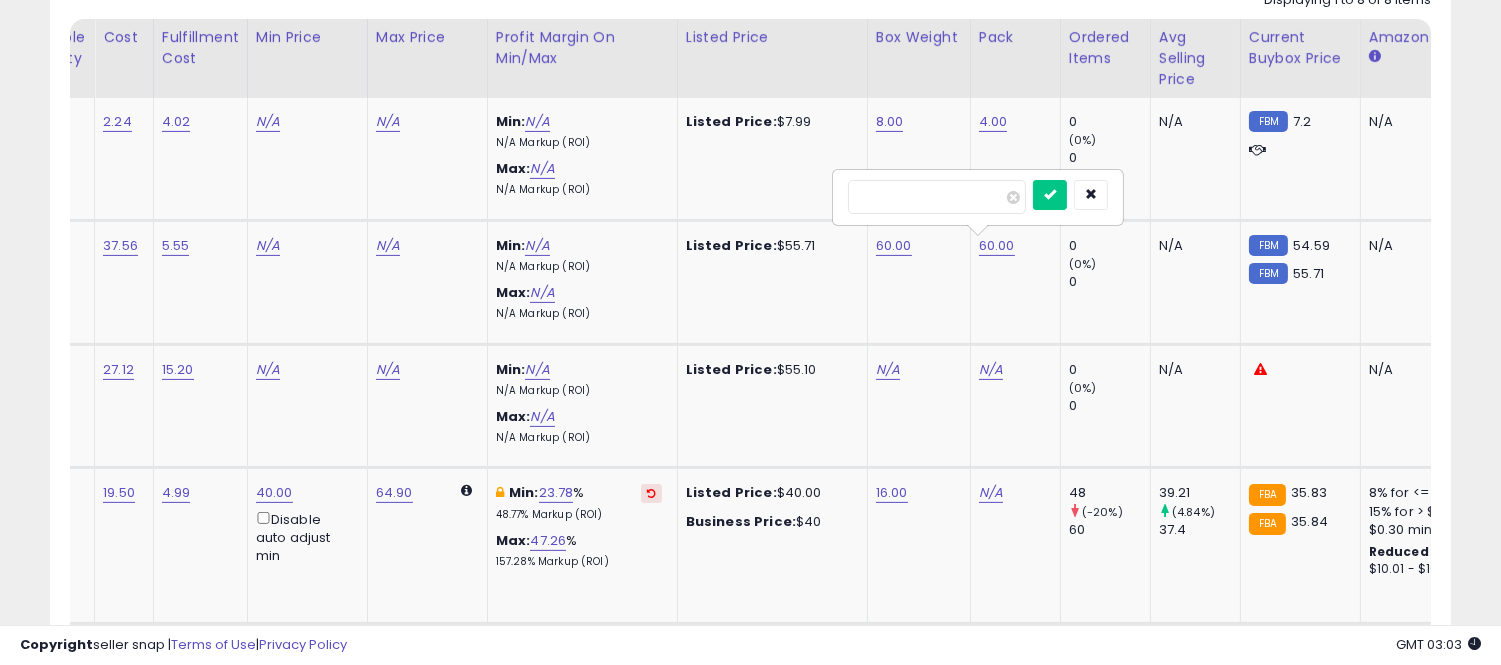 type on "*" 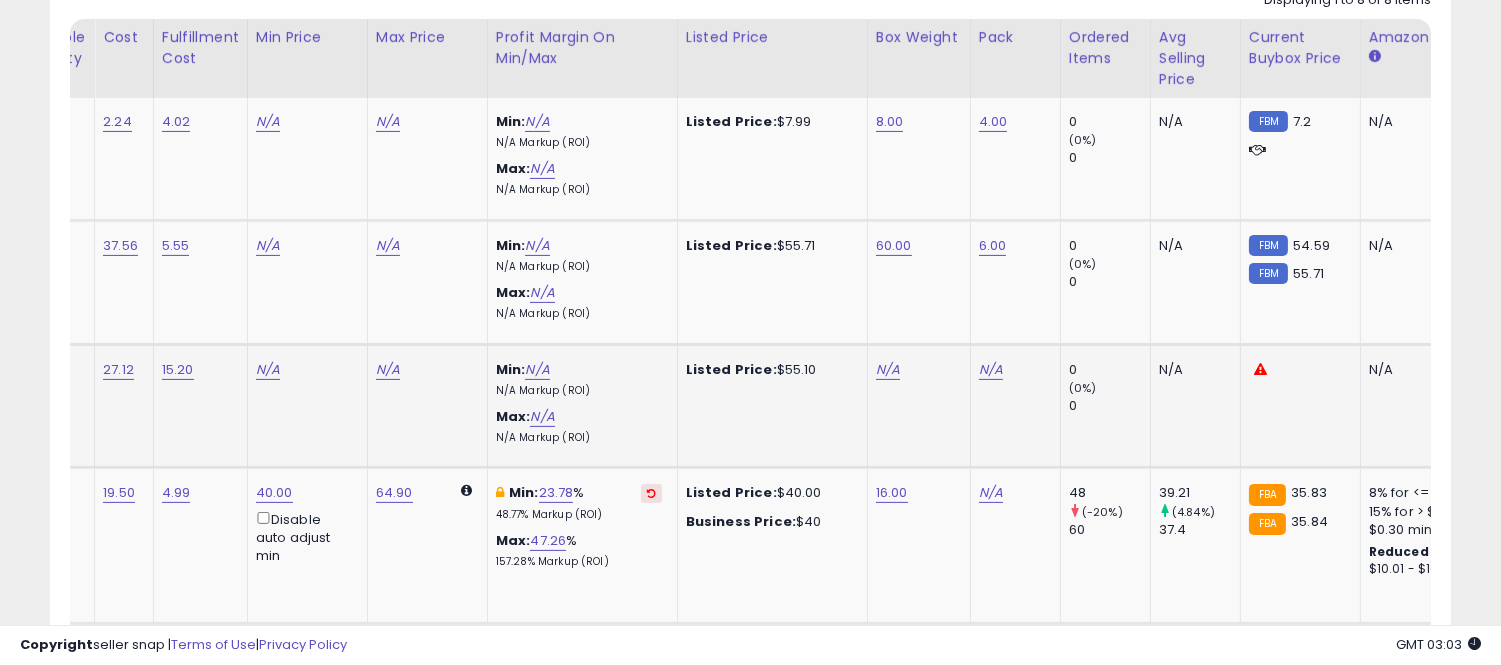 click on "N/A" 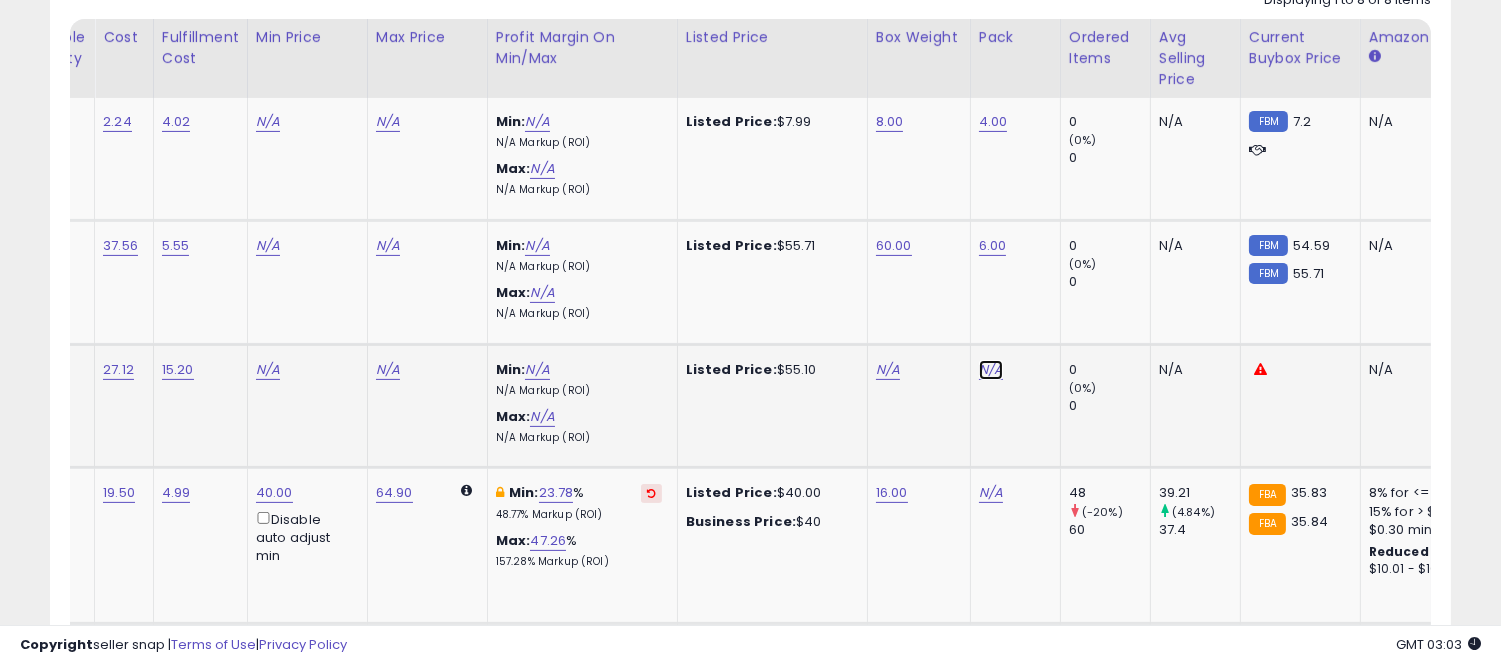 click on "N/A" at bounding box center [991, 370] 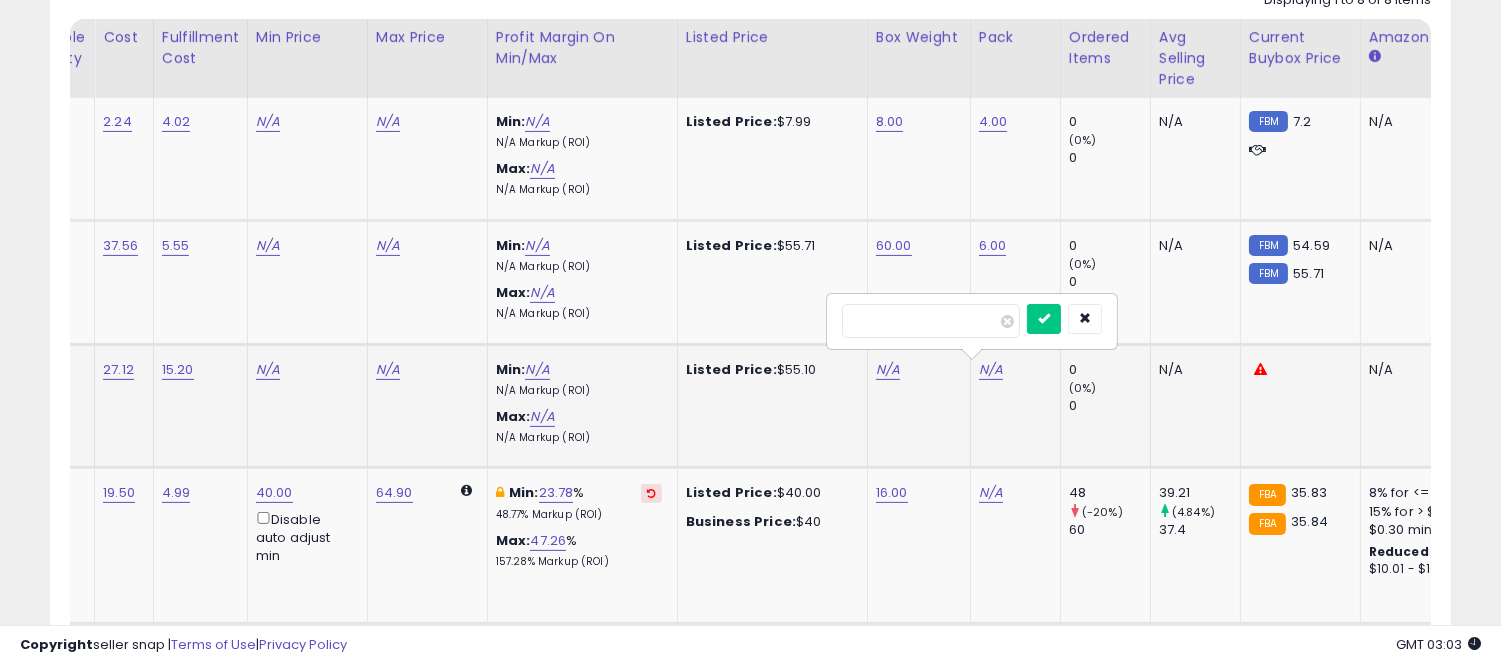 type on "*" 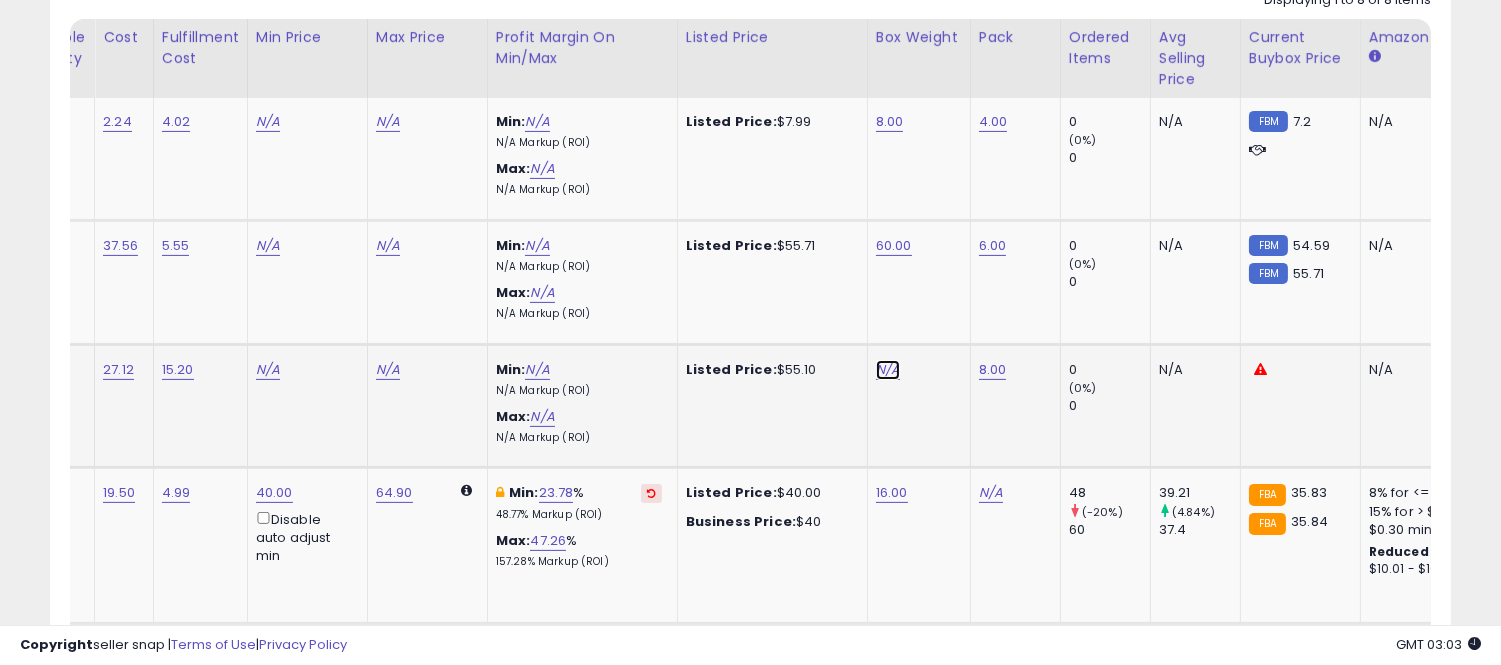 click on "N/A" at bounding box center (888, 370) 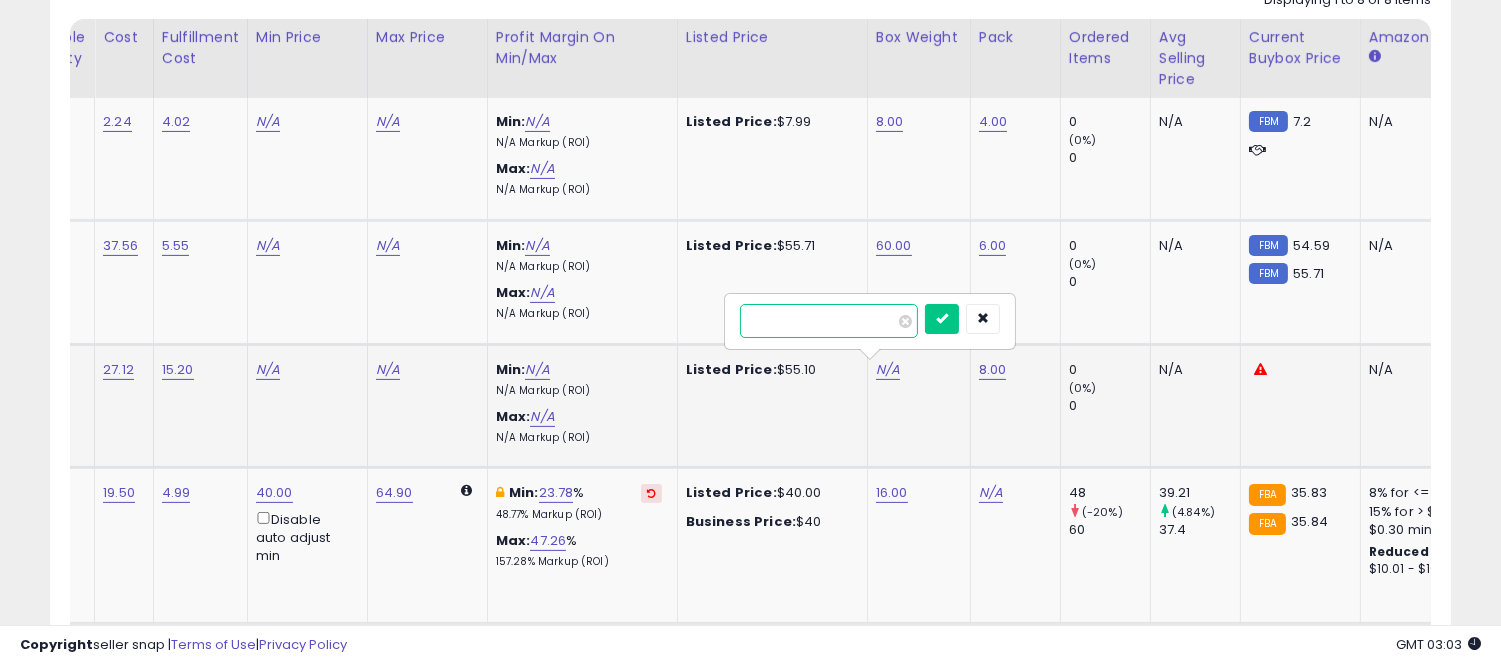 type on "***" 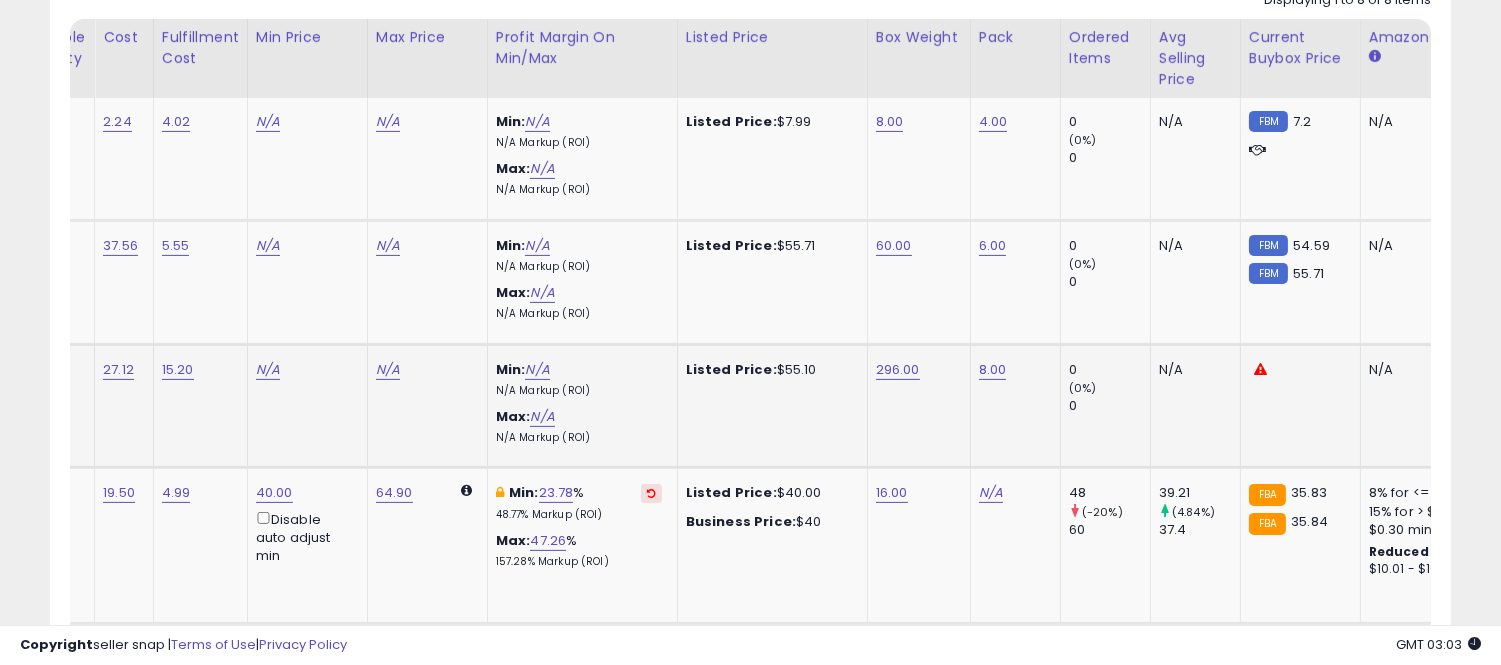 click on "296.00" at bounding box center (915, 370) 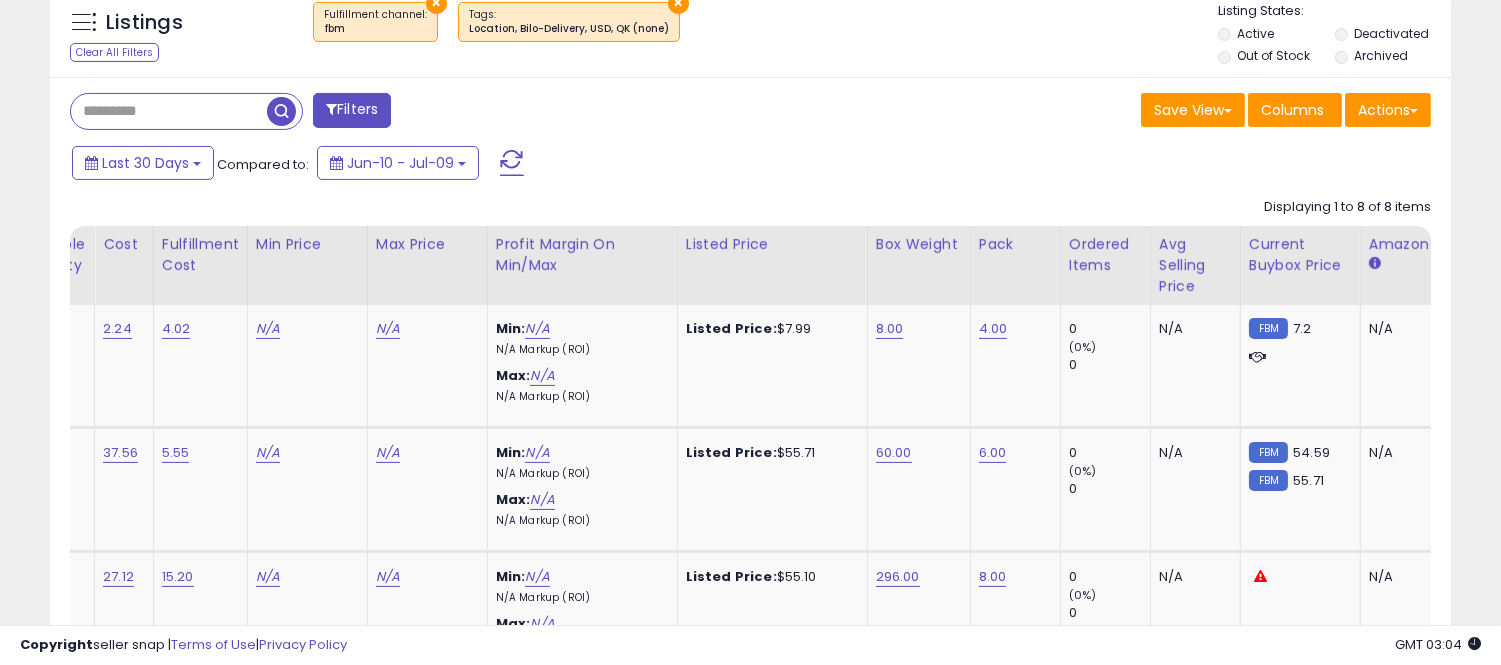 scroll, scrollTop: 897, scrollLeft: 0, axis: vertical 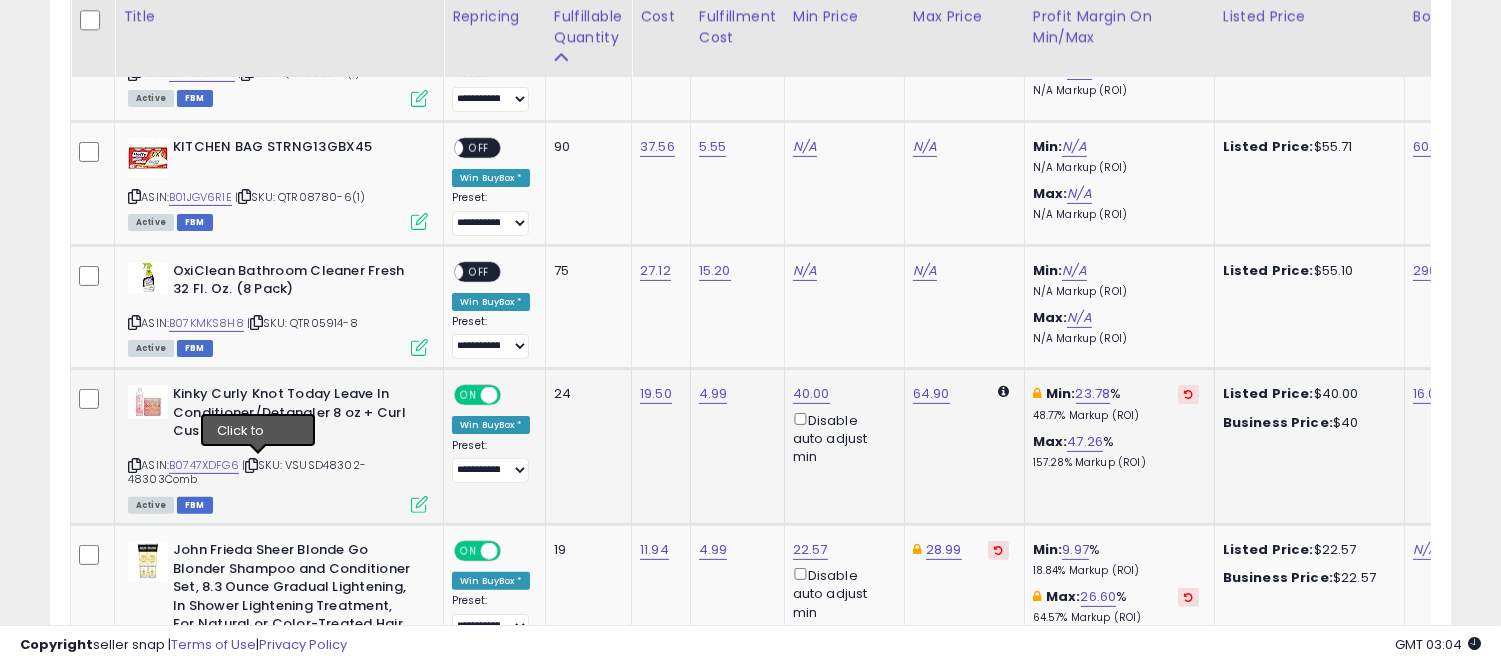 click at bounding box center [251, 465] 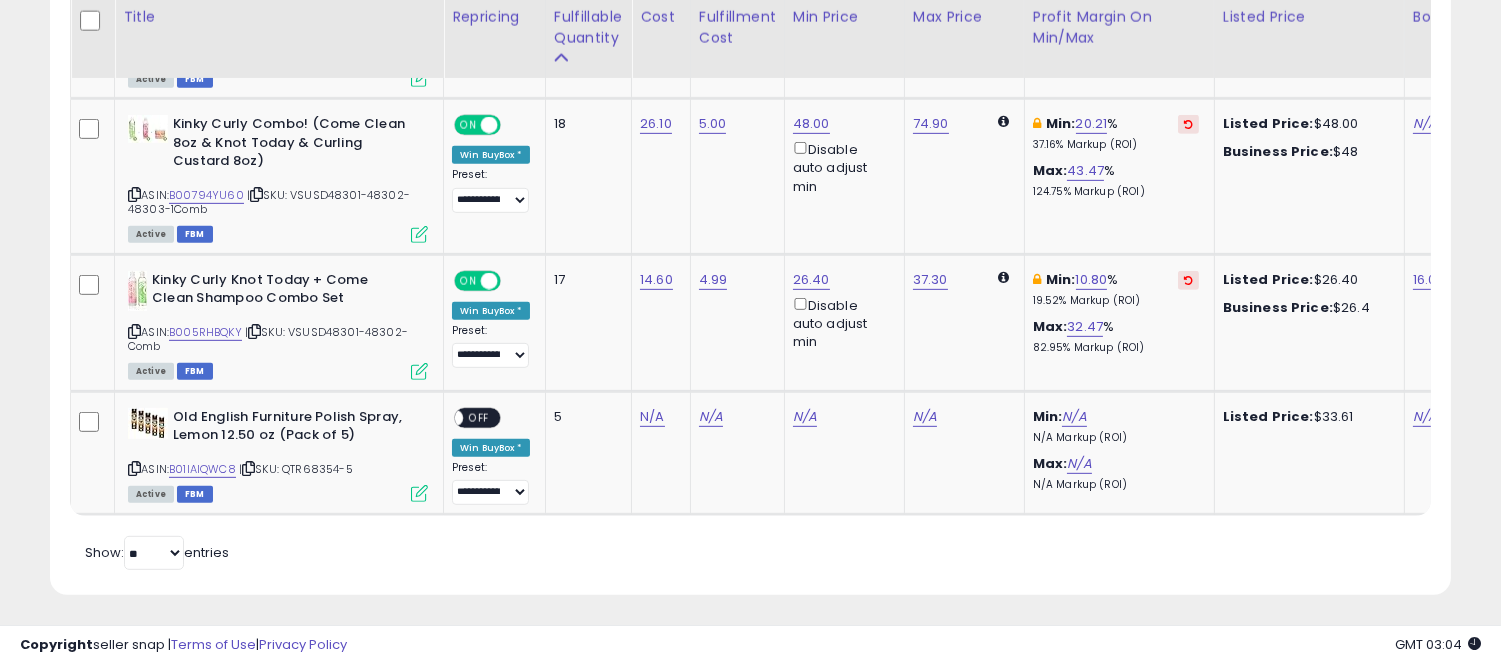 scroll, scrollTop: 1825, scrollLeft: 0, axis: vertical 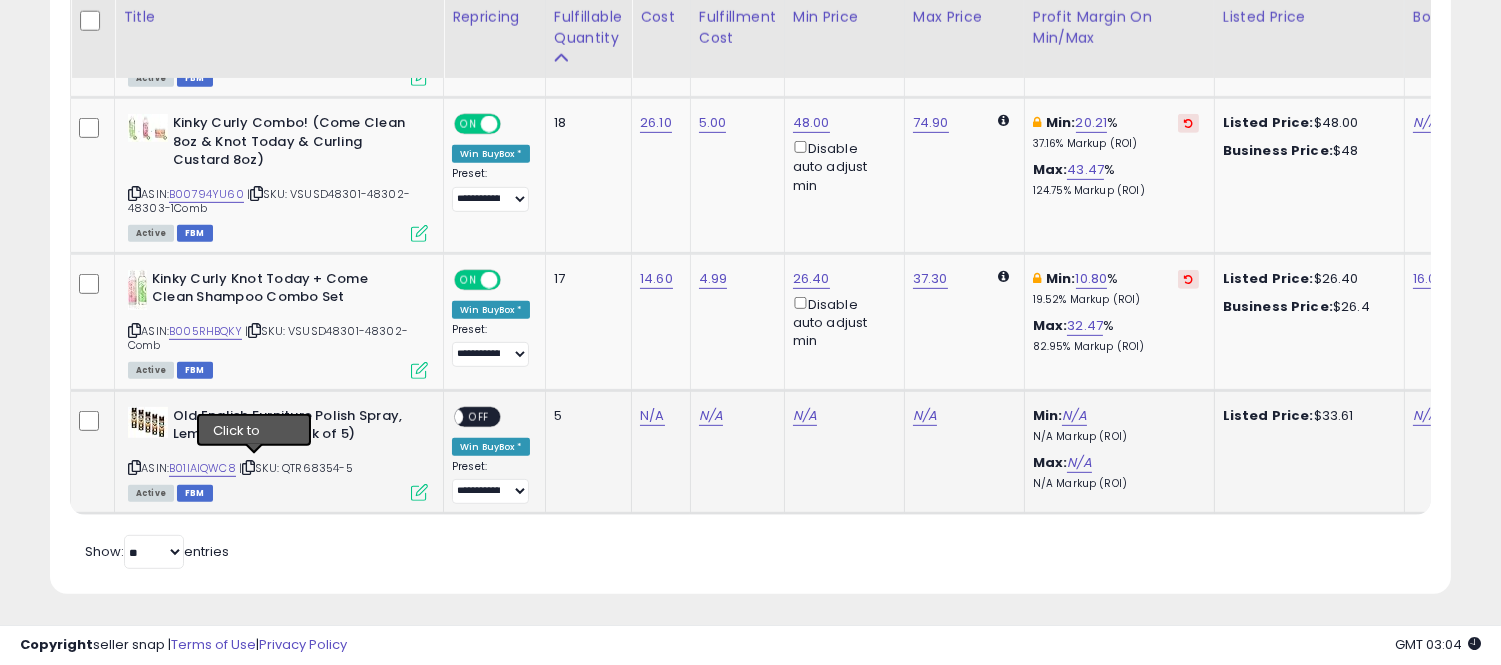click at bounding box center [248, 467] 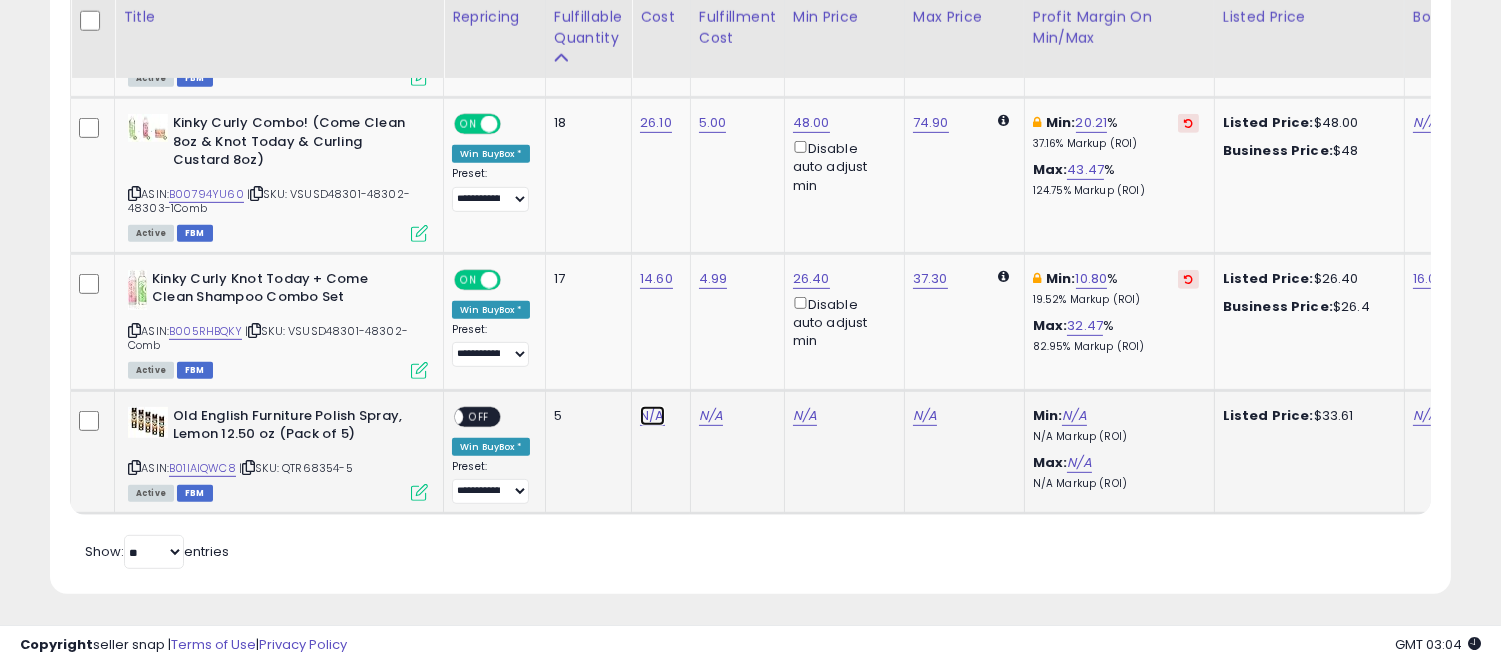 click on "N/A" at bounding box center (652, 416) 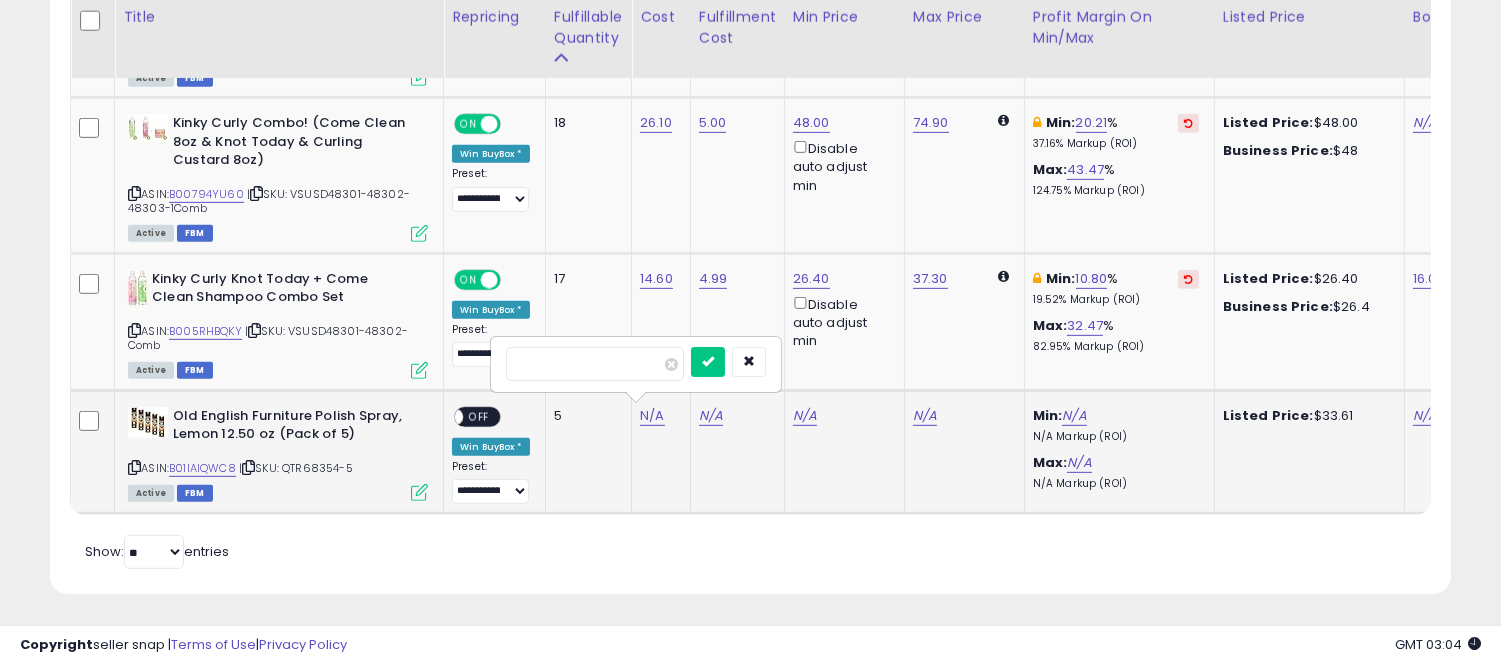 type on "*****" 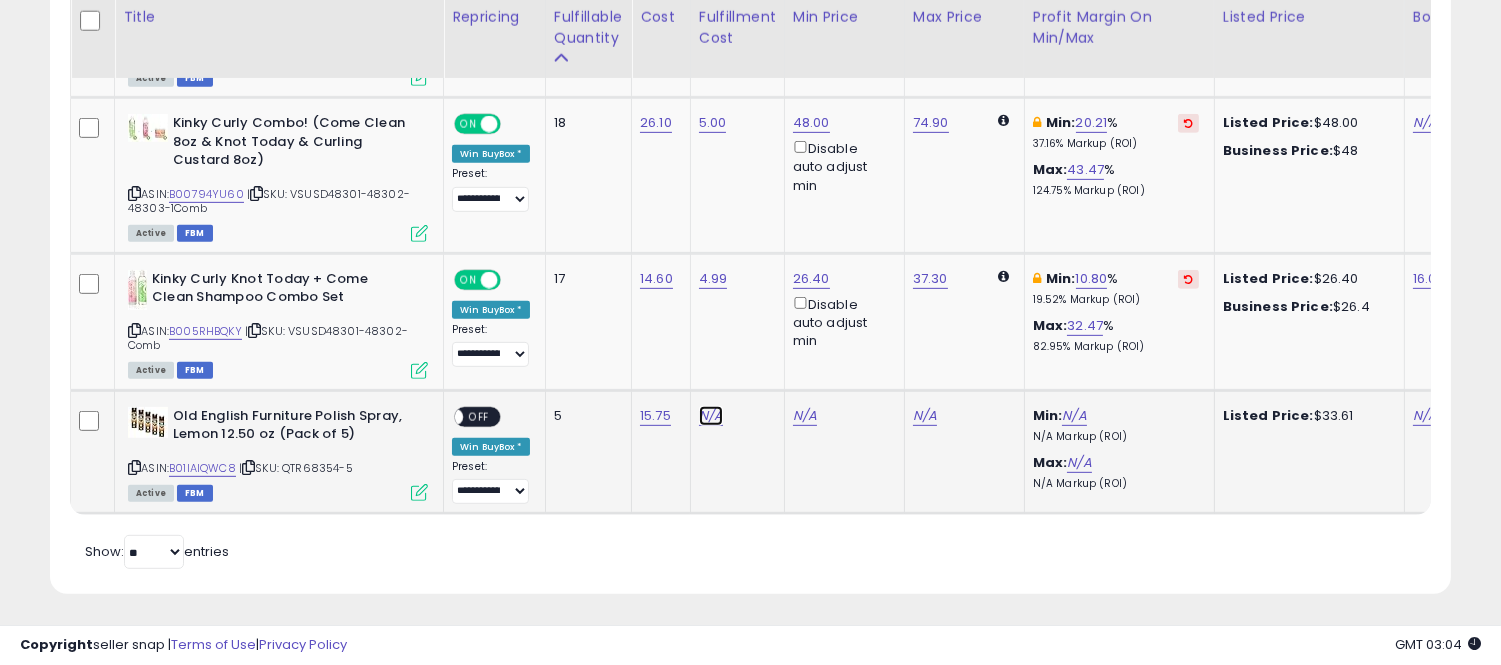 click on "N/A" at bounding box center (711, 416) 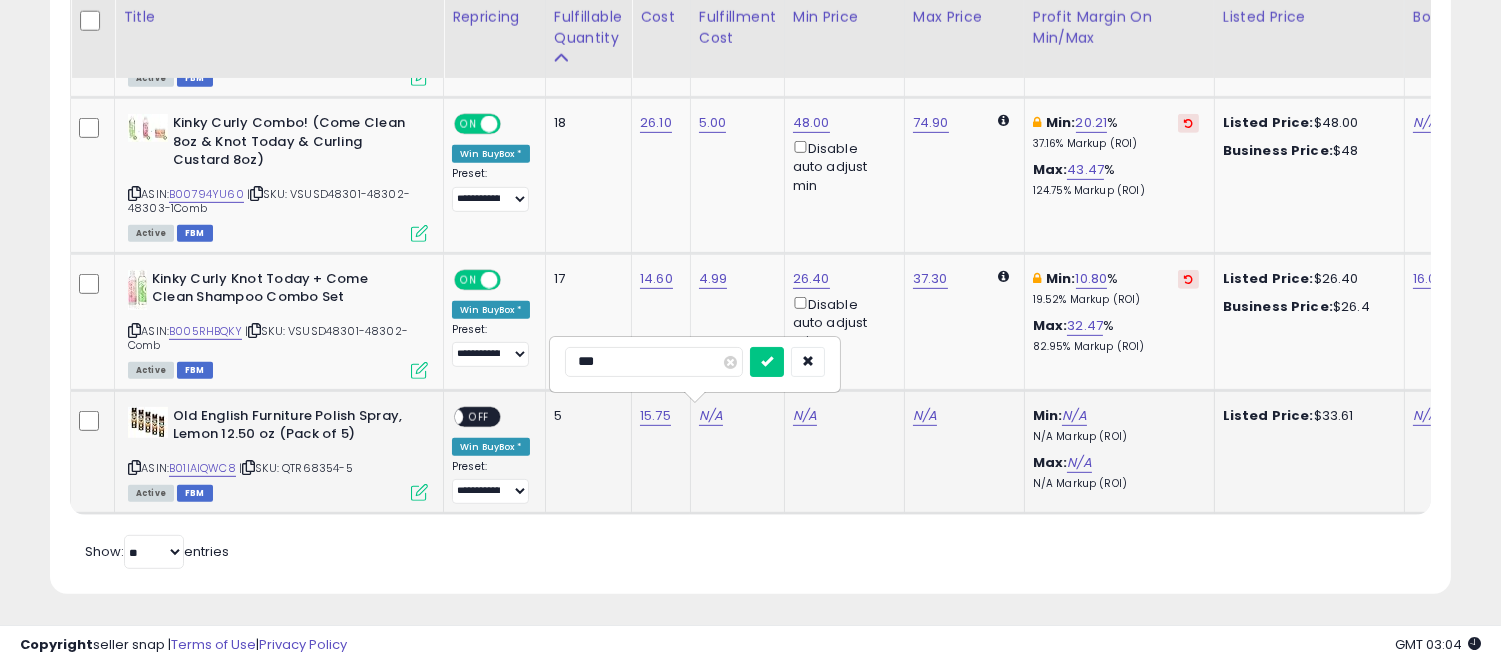 type on "****" 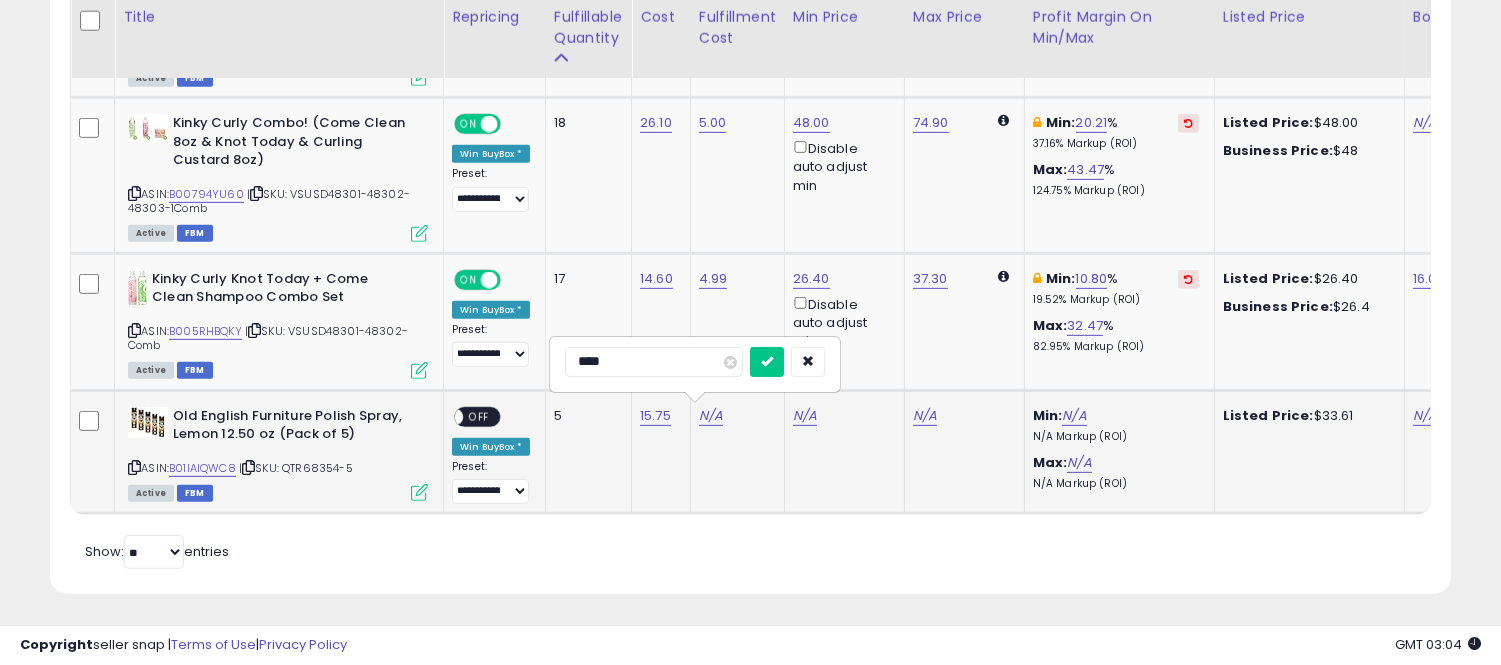 click at bounding box center [767, 362] 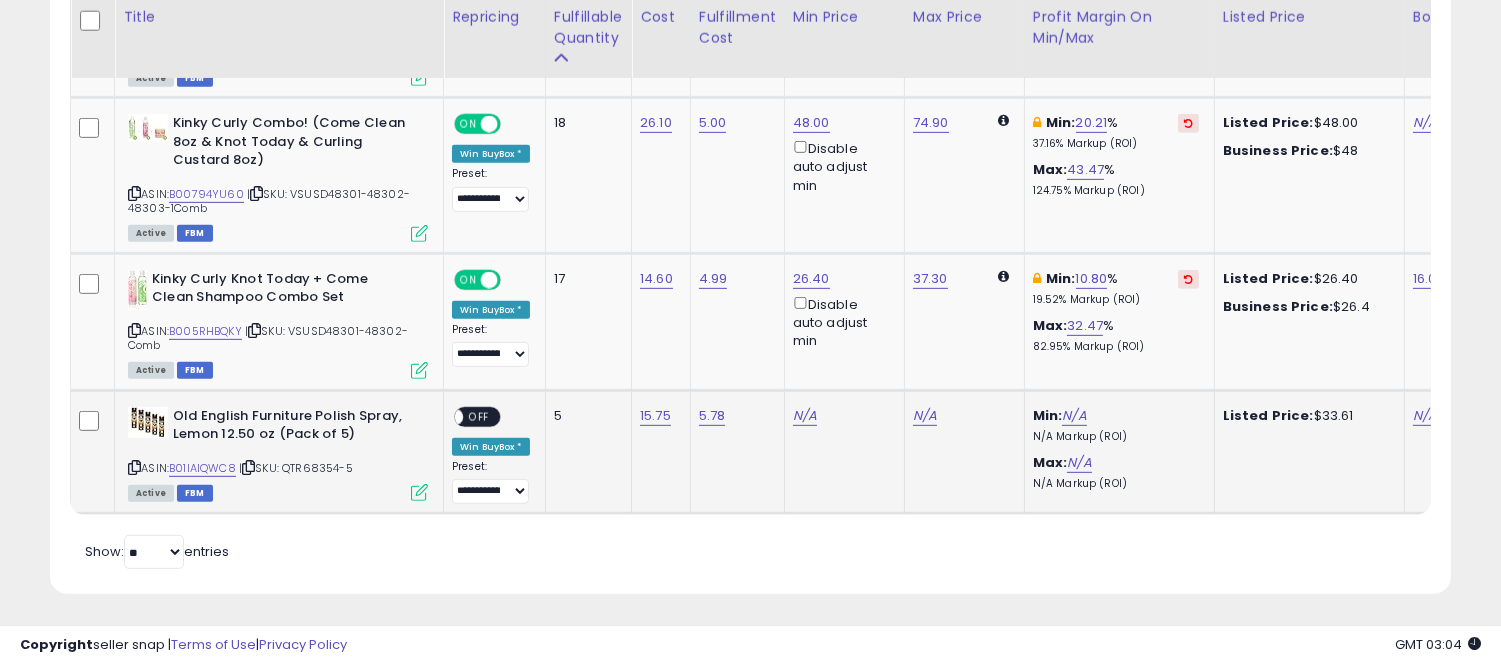 scroll, scrollTop: 0, scrollLeft: 234, axis: horizontal 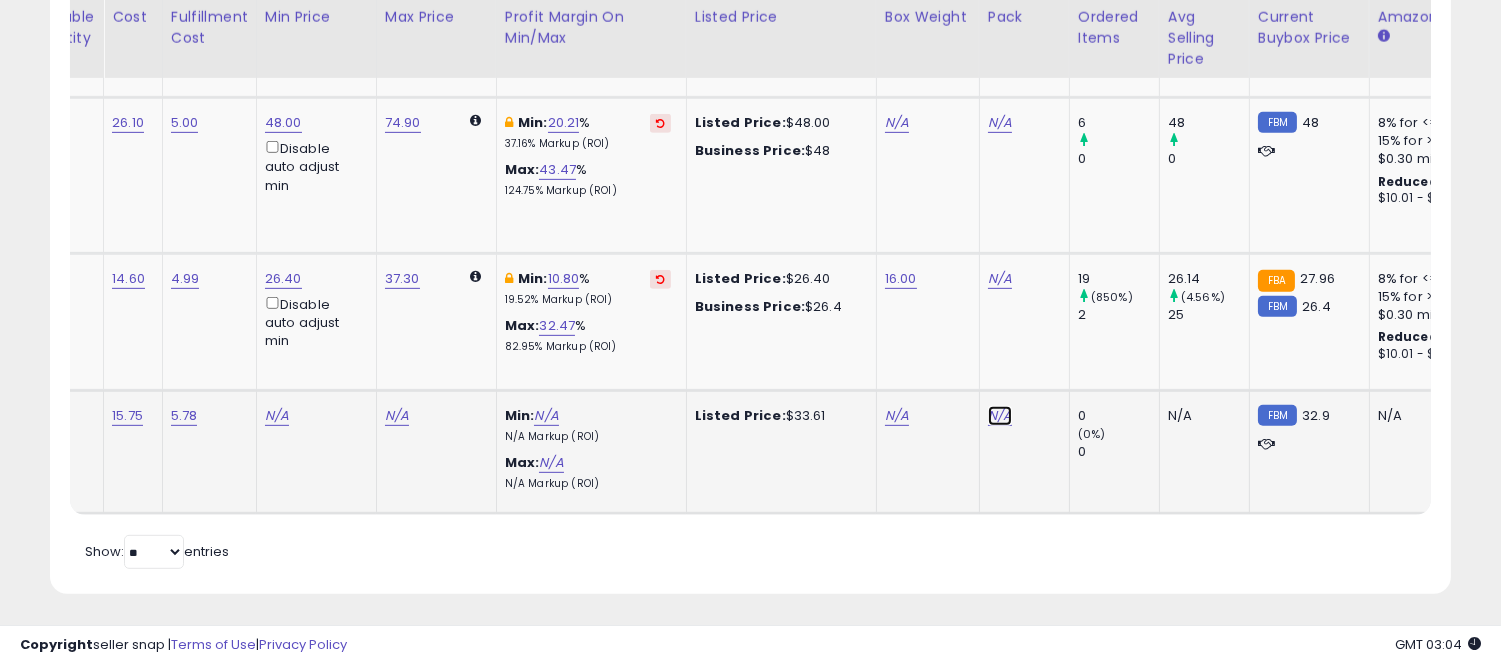 click on "N/A" at bounding box center (1000, -230) 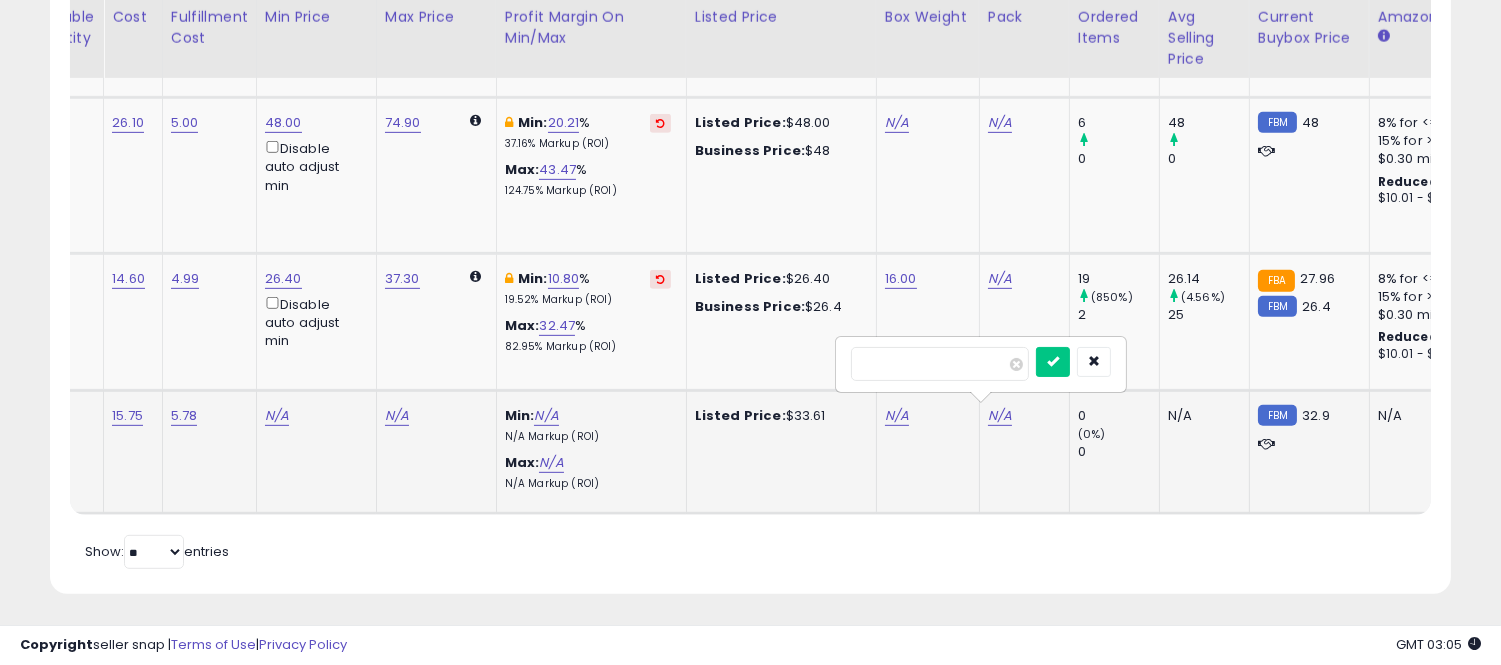 type on "*" 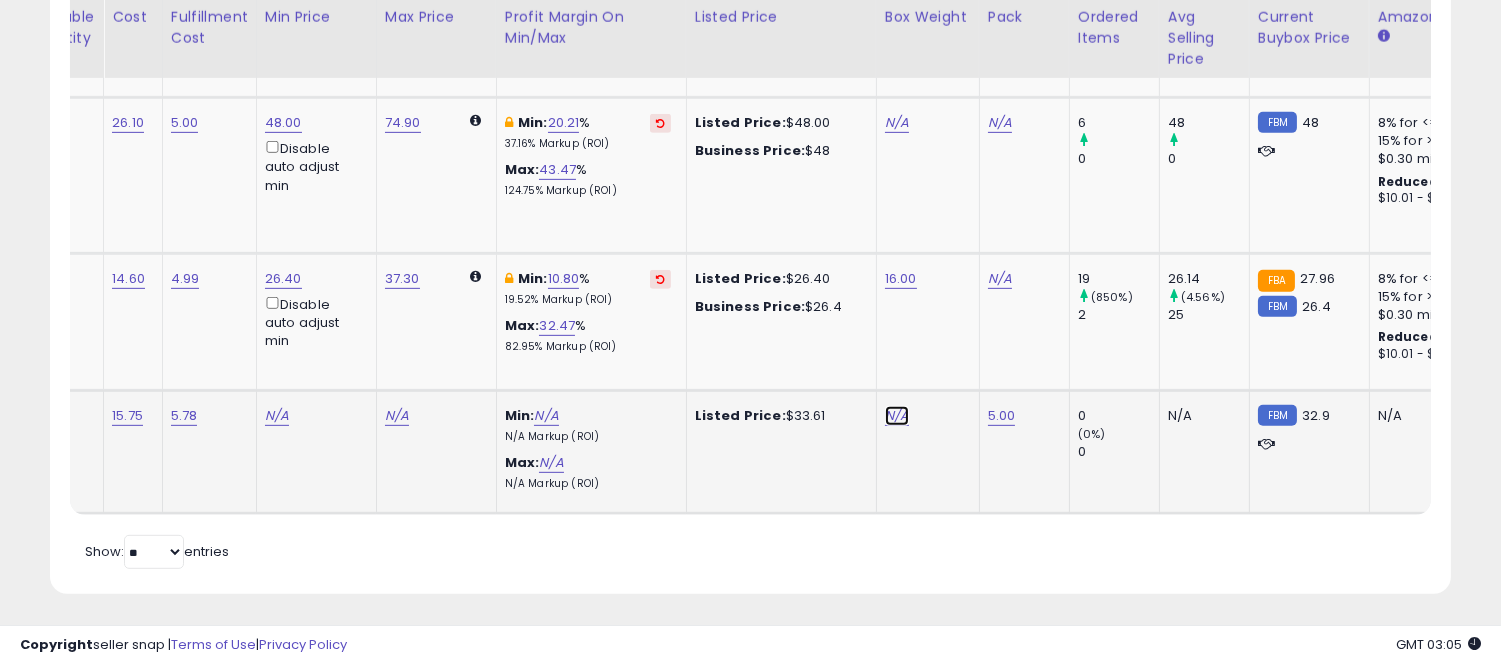 click on "N/A" at bounding box center [897, -74] 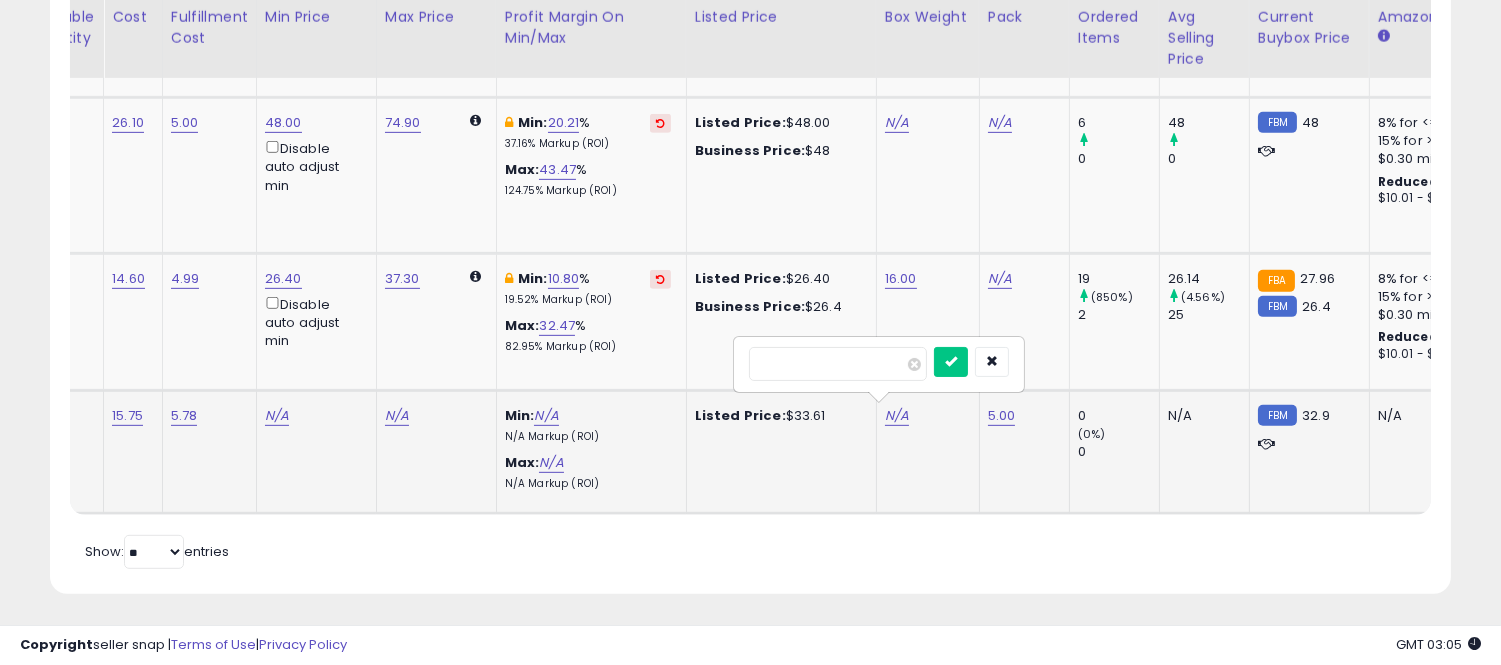type on "**" 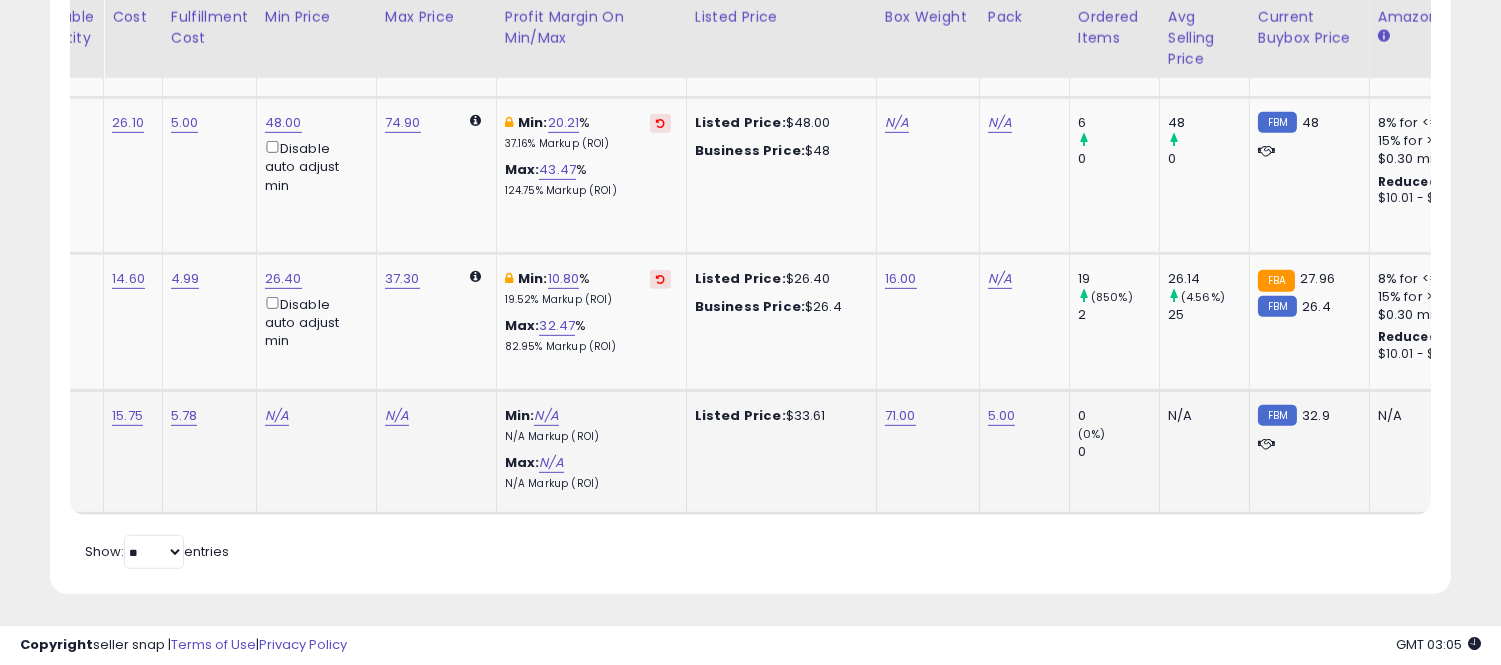 scroll, scrollTop: 0, scrollLeft: 923, axis: horizontal 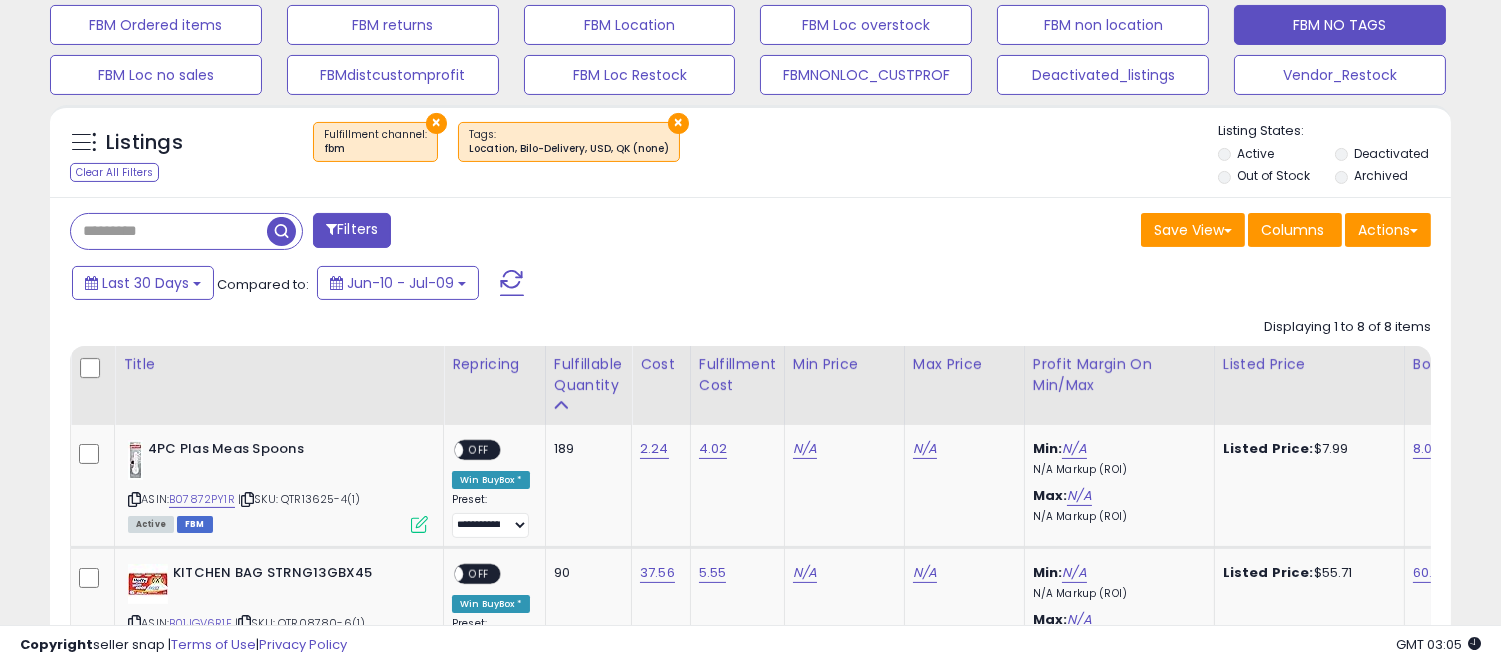 click at bounding box center (281, 231) 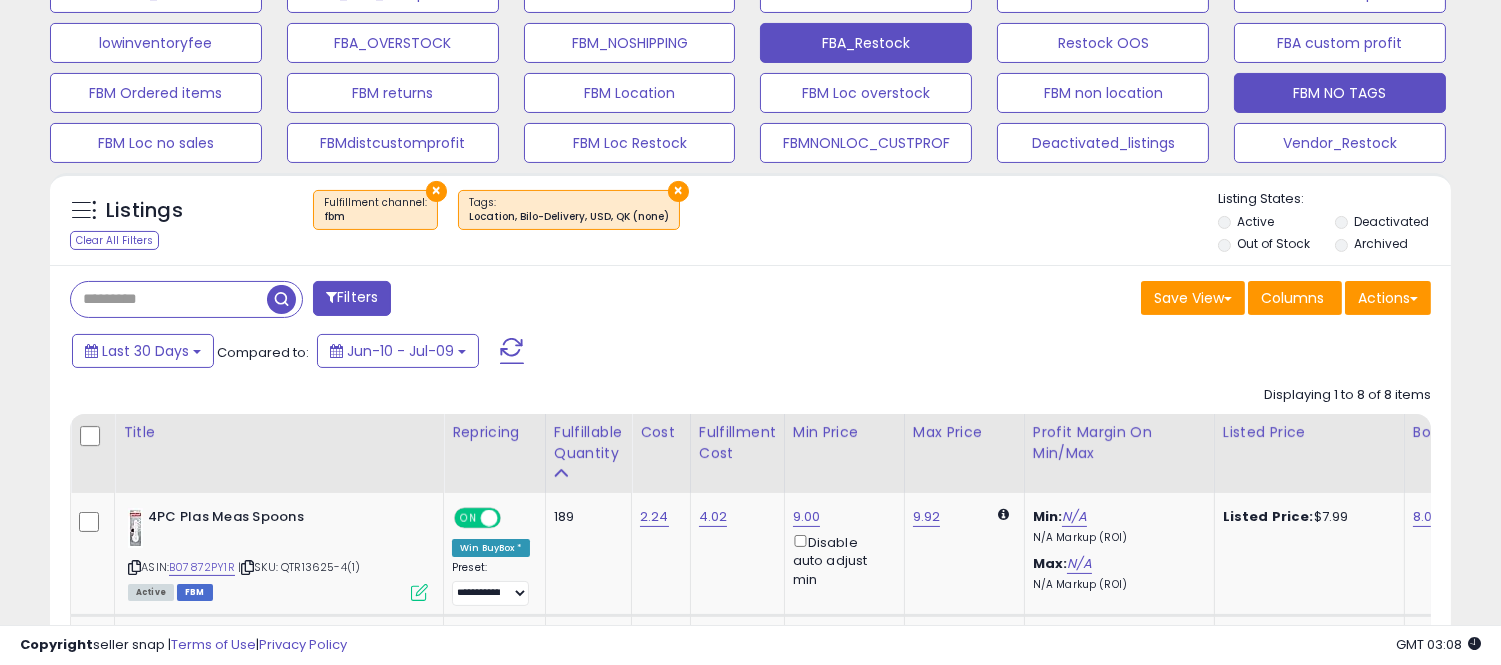 scroll, scrollTop: 999590, scrollLeft: 999188, axis: both 